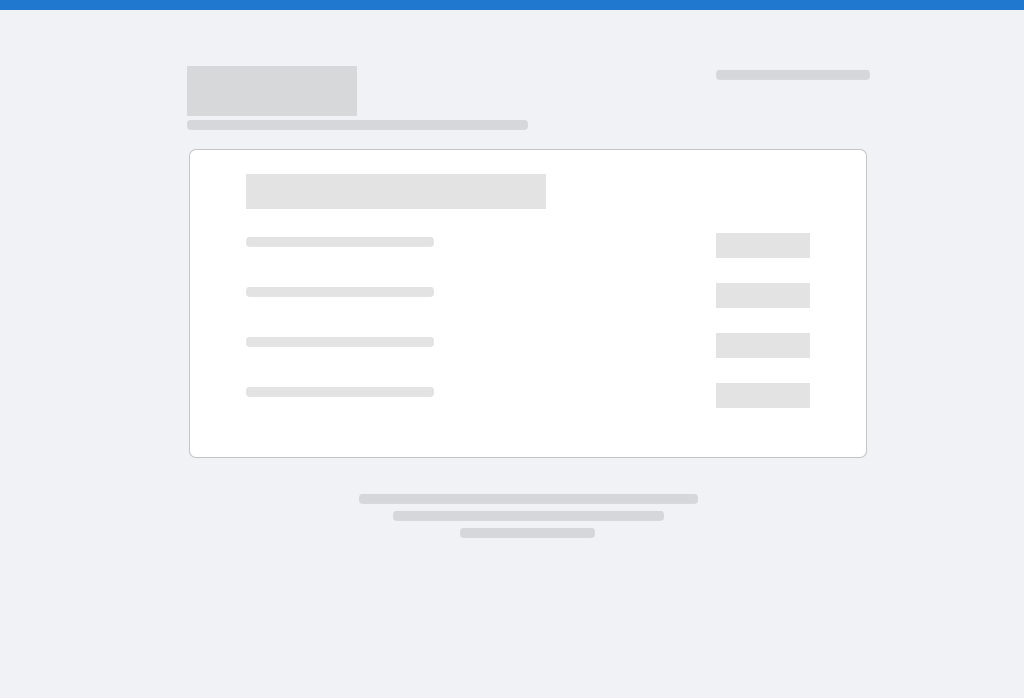 scroll, scrollTop: 0, scrollLeft: 0, axis: both 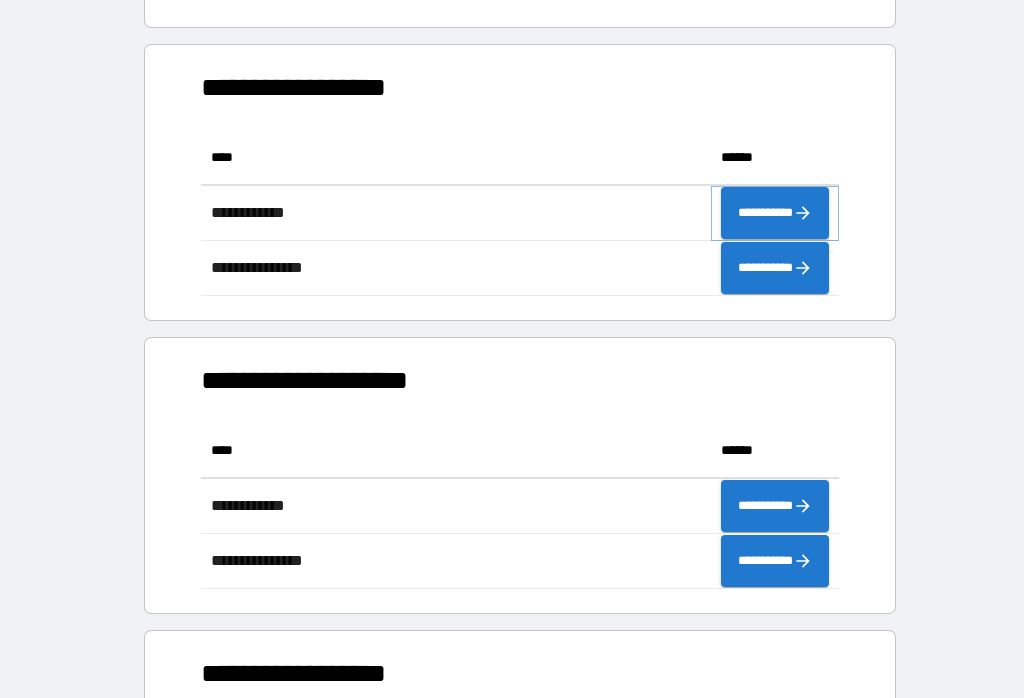 click on "**********" at bounding box center [775, 213] 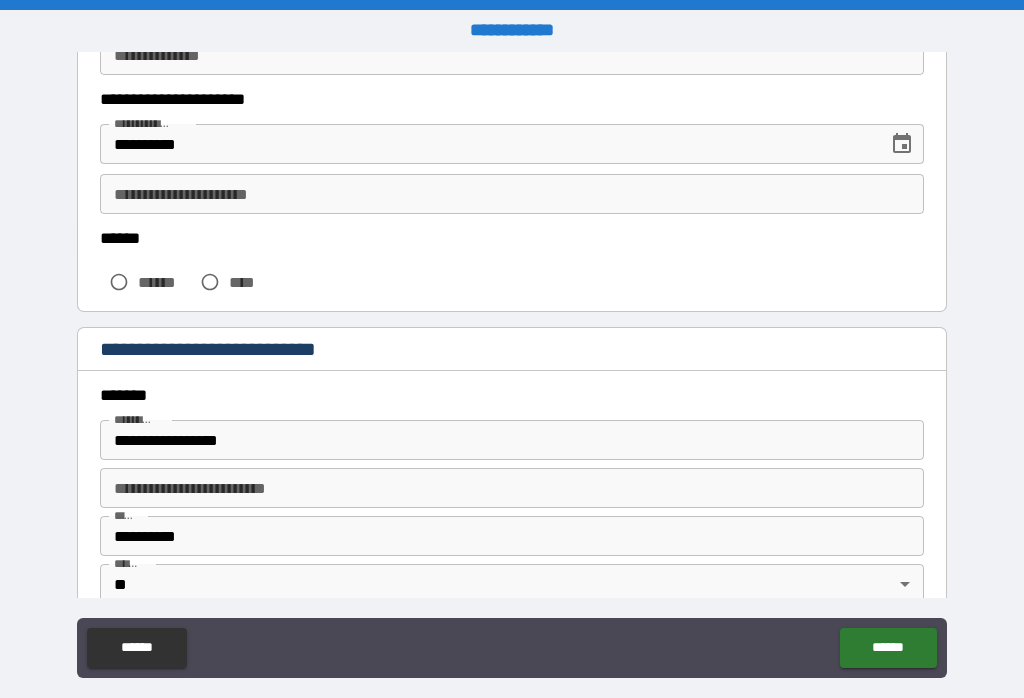 scroll, scrollTop: 317, scrollLeft: 0, axis: vertical 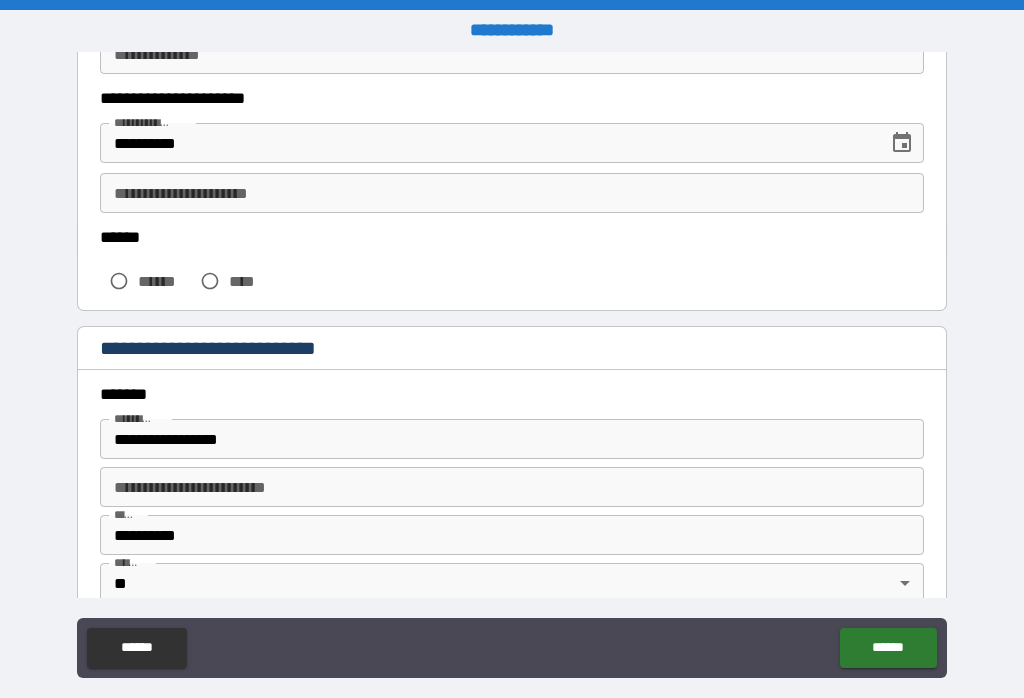click on "**********" at bounding box center (487, 143) 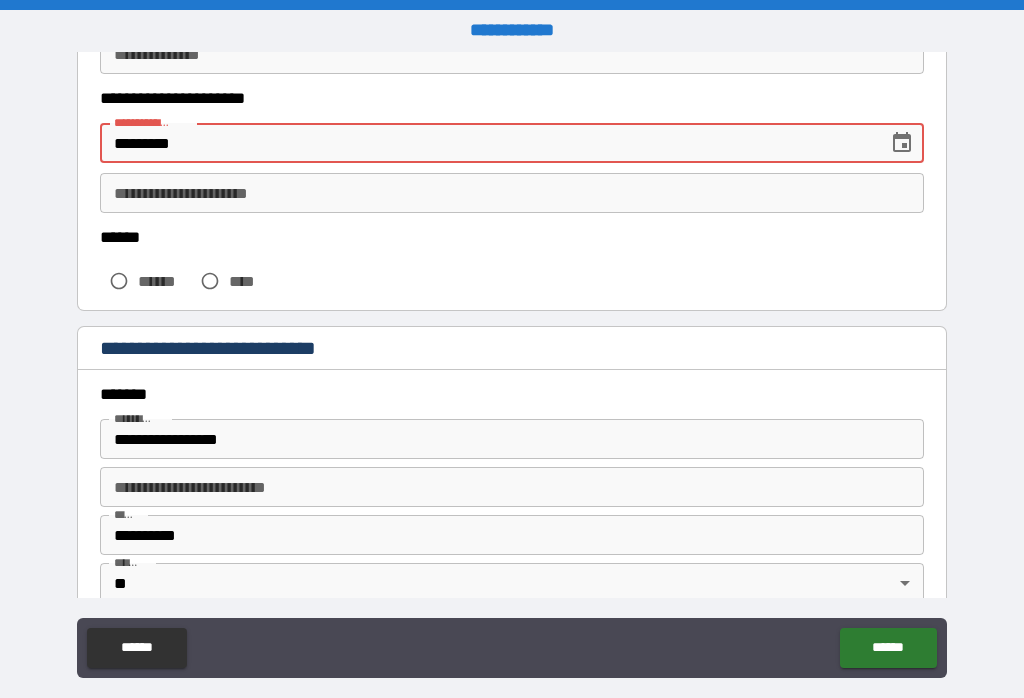 type on "**********" 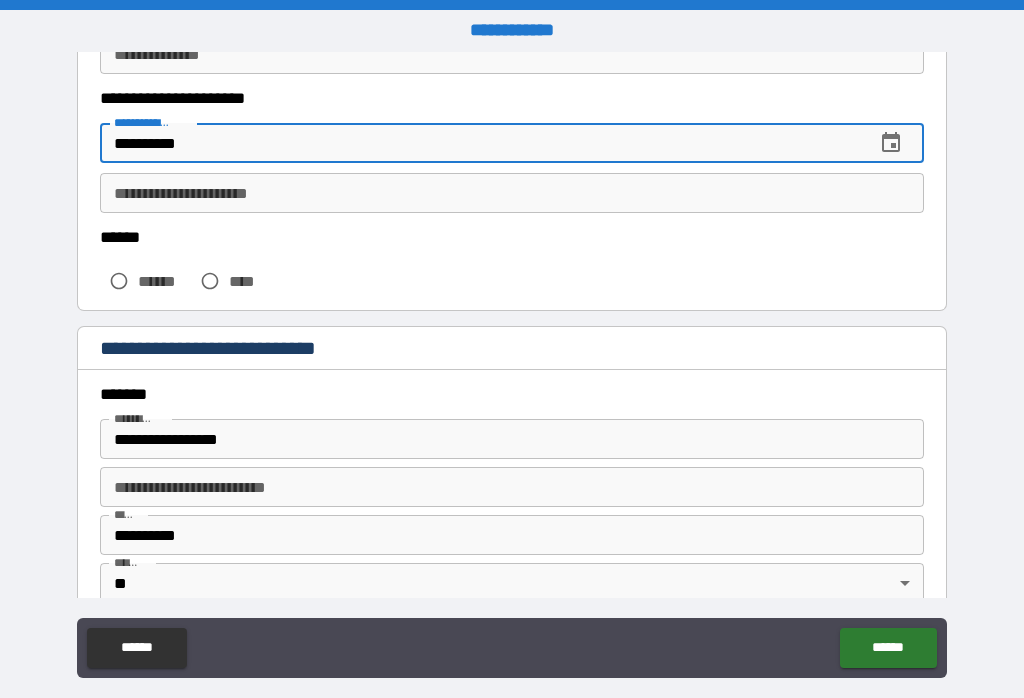 click on "**********" at bounding box center (512, 193) 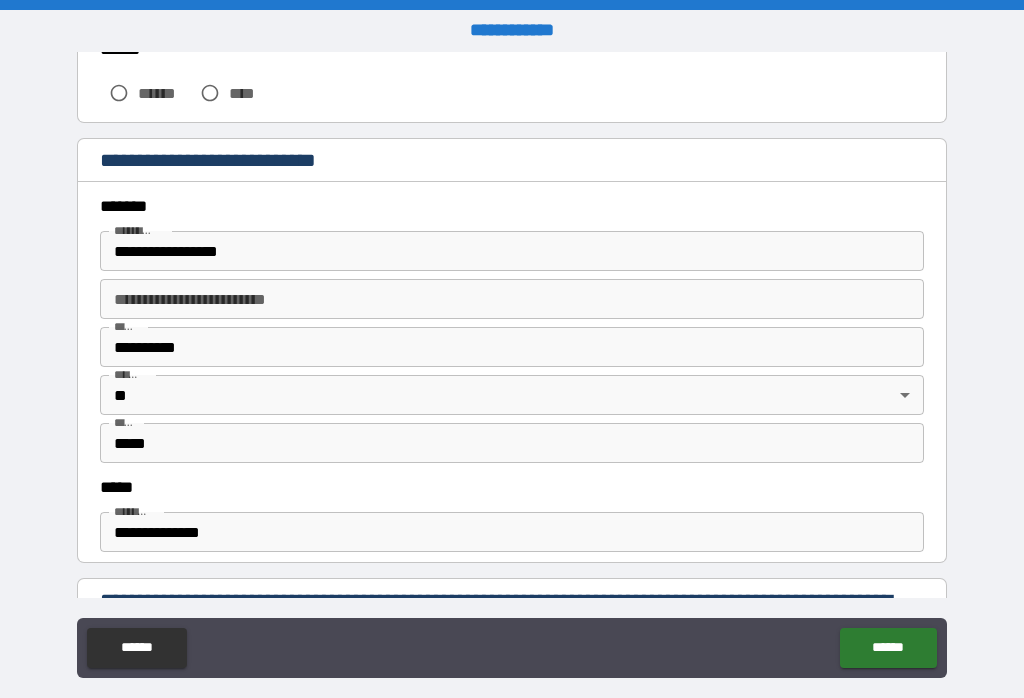 scroll, scrollTop: 509, scrollLeft: 0, axis: vertical 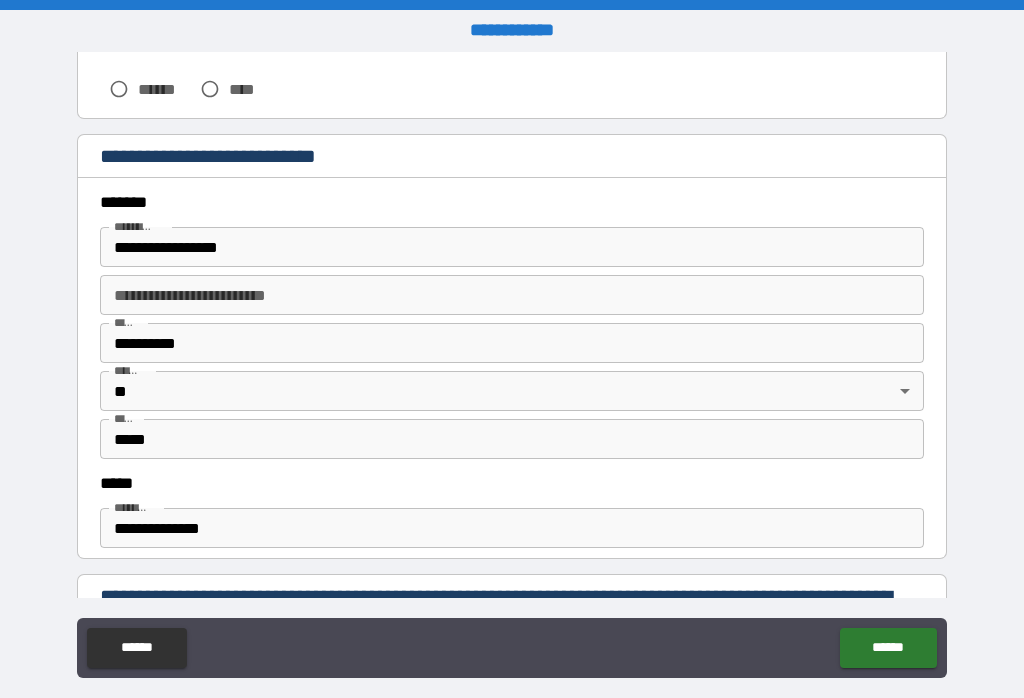 type on "**********" 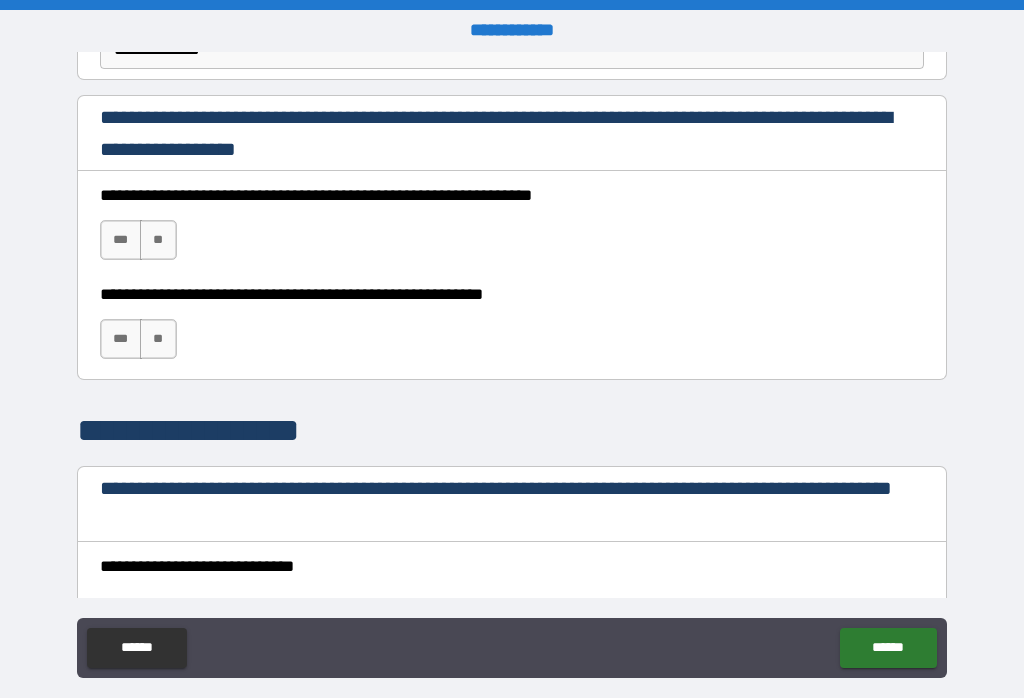 scroll, scrollTop: 996, scrollLeft: 0, axis: vertical 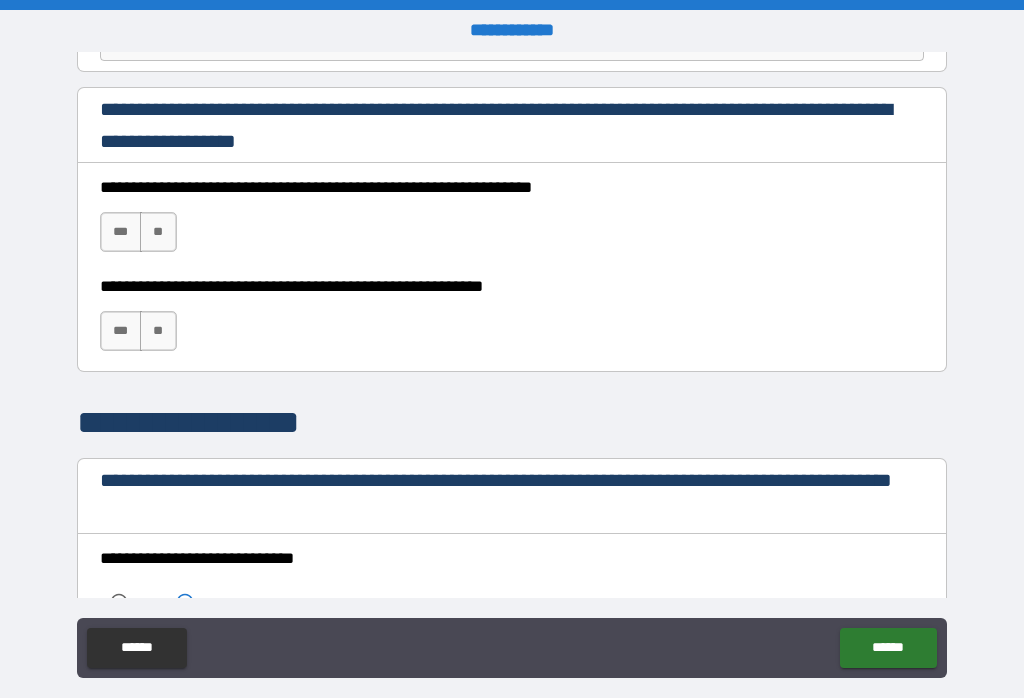click on "***" at bounding box center (121, 232) 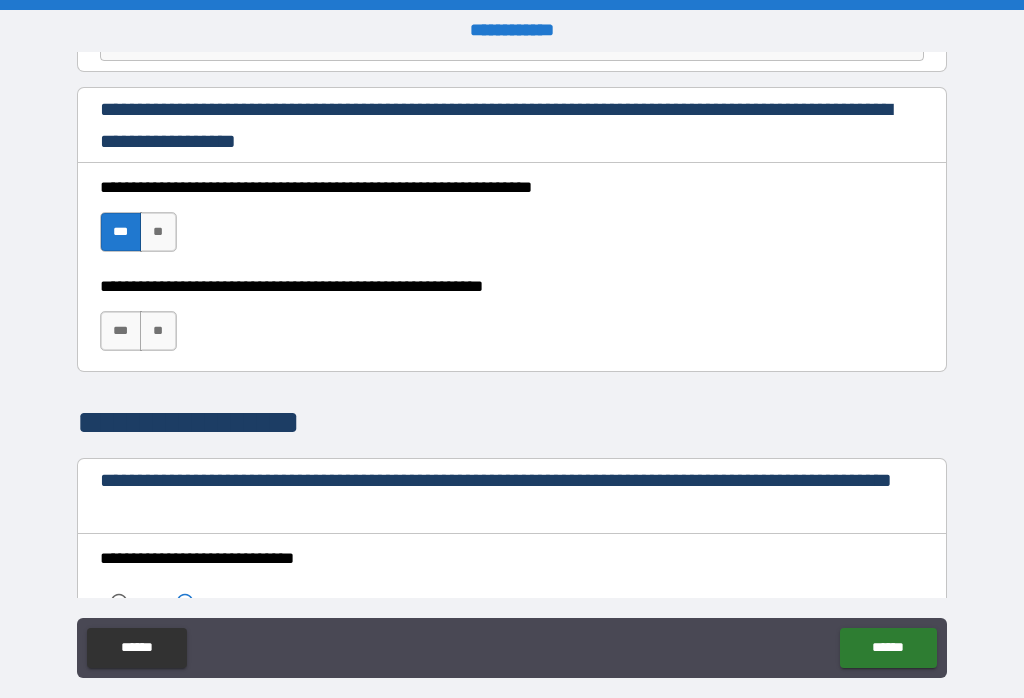 click on "***" at bounding box center [121, 331] 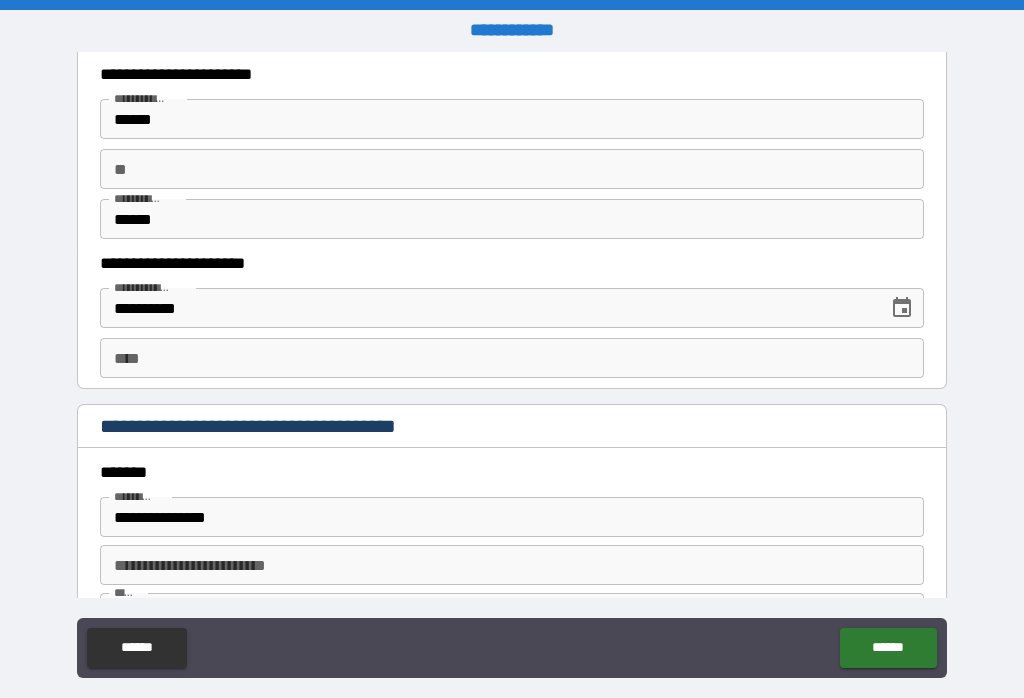 scroll, scrollTop: 1671, scrollLeft: 0, axis: vertical 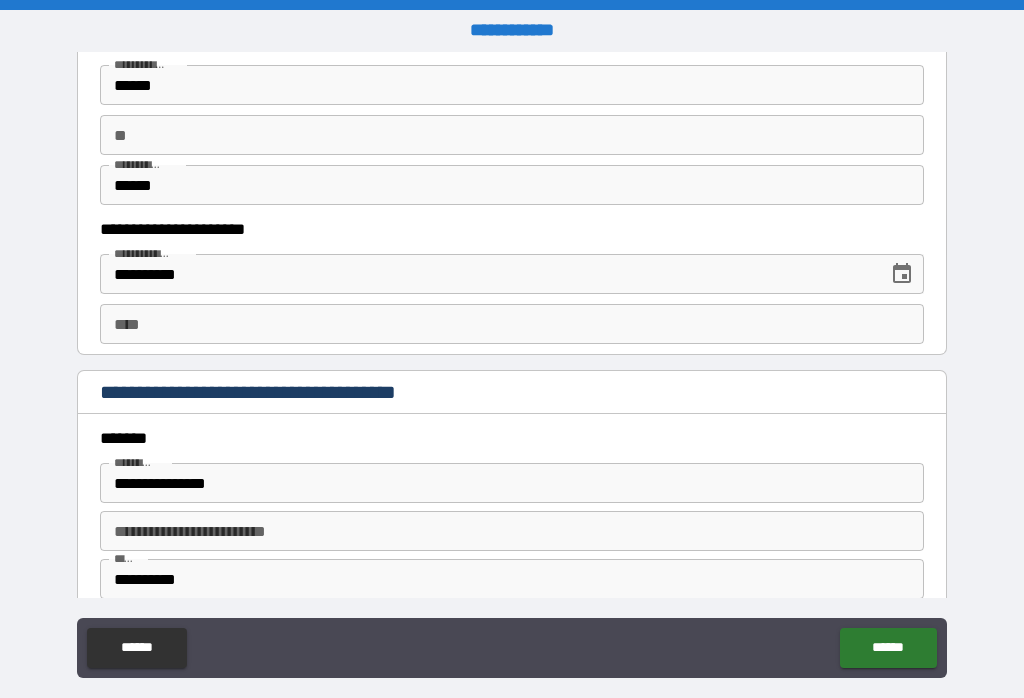 click on "**********" at bounding box center (487, 274) 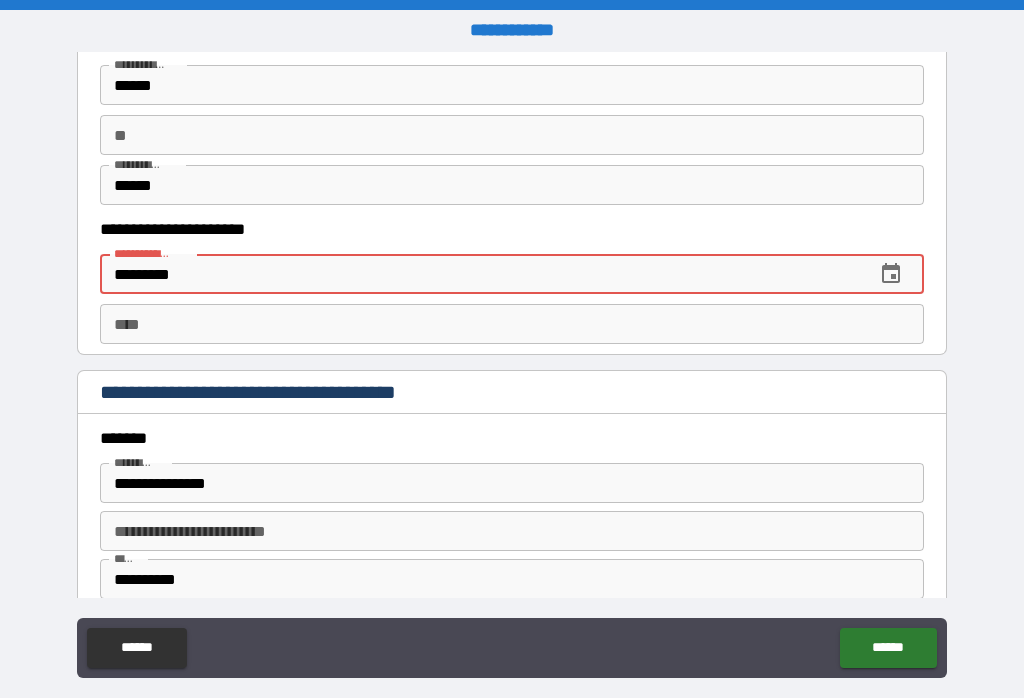 type on "**********" 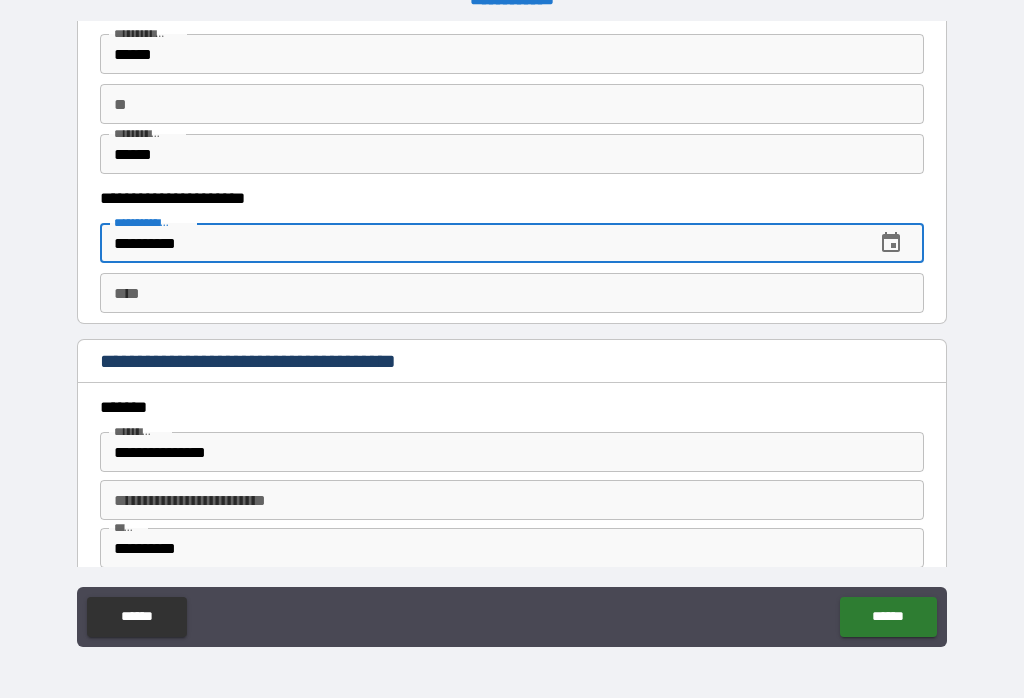 scroll, scrollTop: 247, scrollLeft: 0, axis: vertical 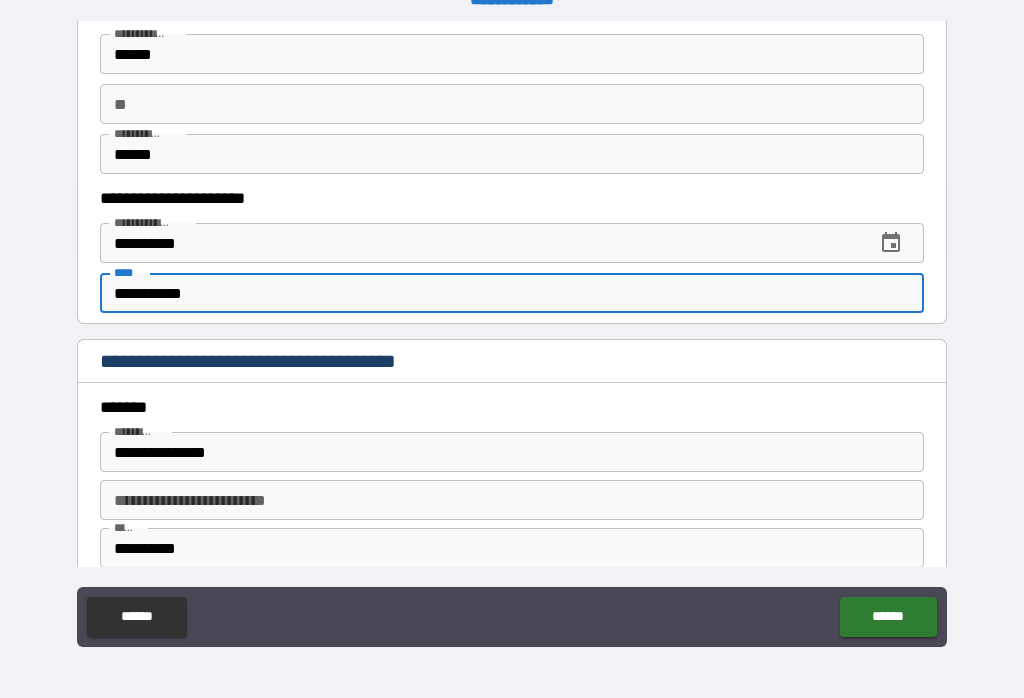 type on "**********" 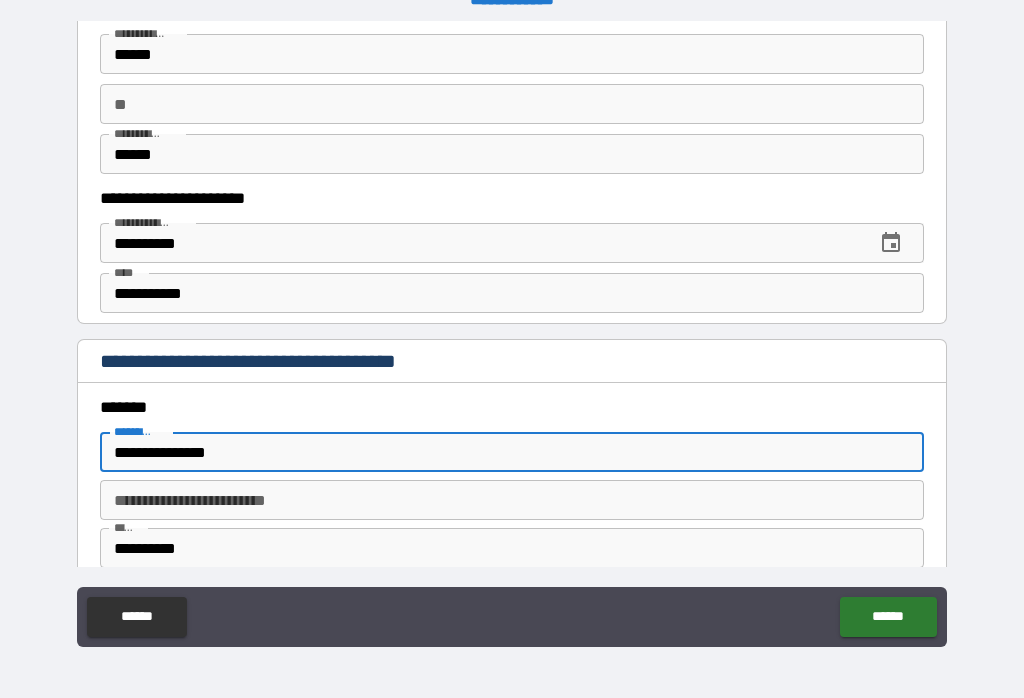 scroll, scrollTop: 333, scrollLeft: 0, axis: vertical 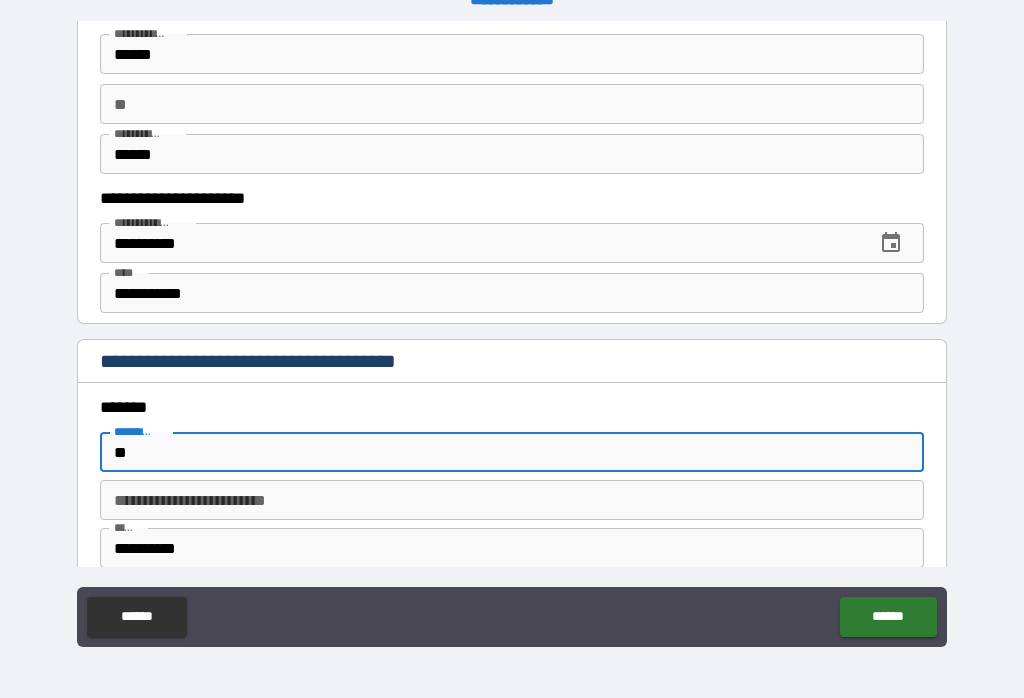 type on "*" 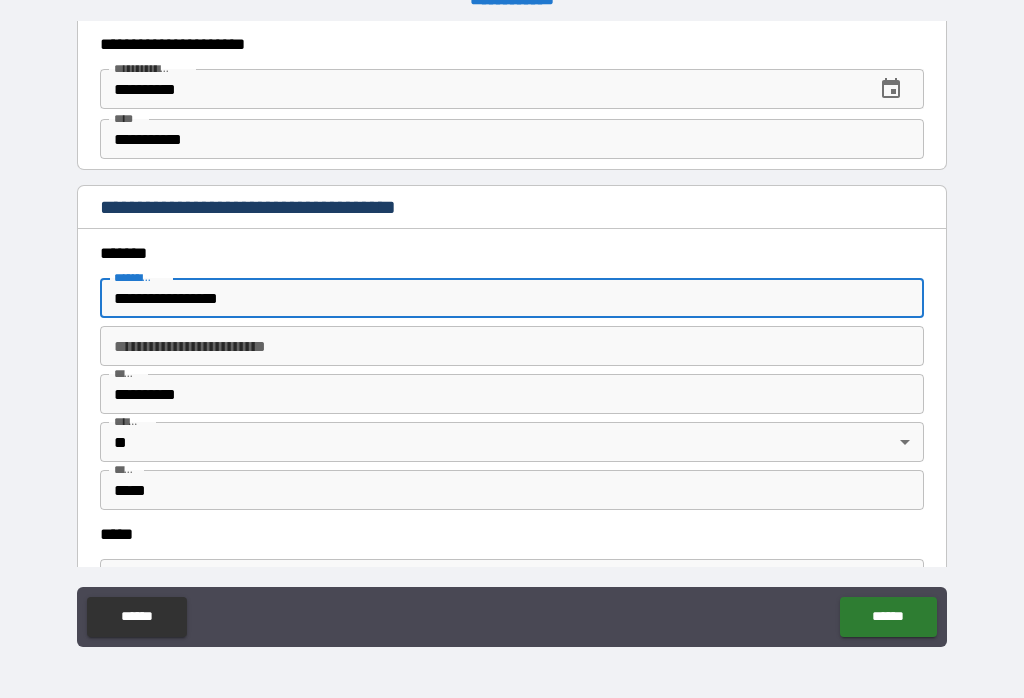 scroll, scrollTop: 1836, scrollLeft: 0, axis: vertical 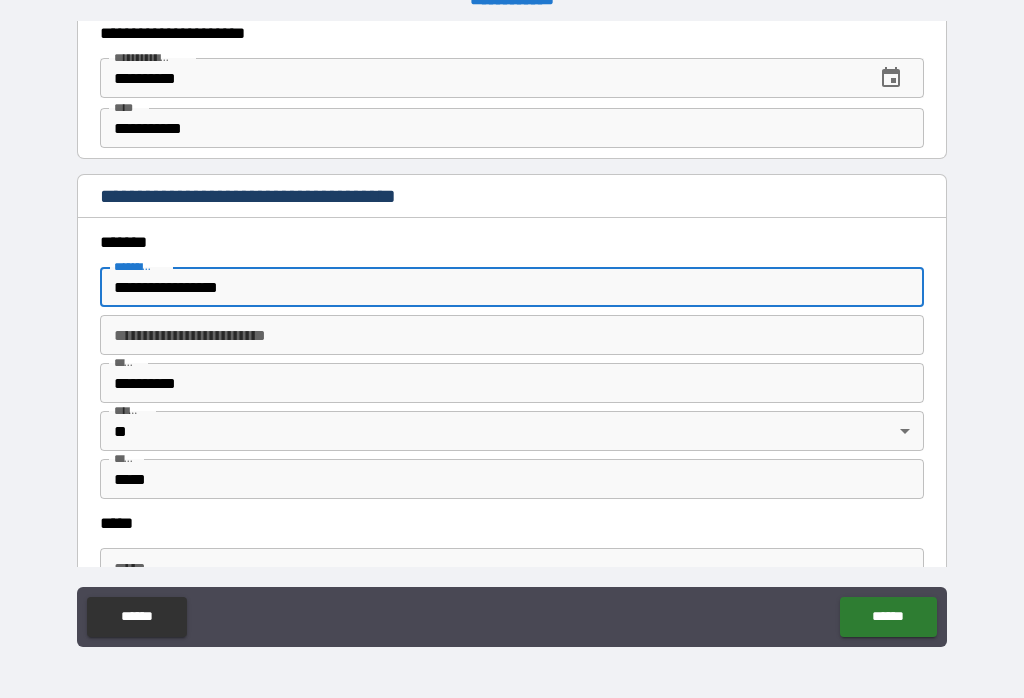 type on "**********" 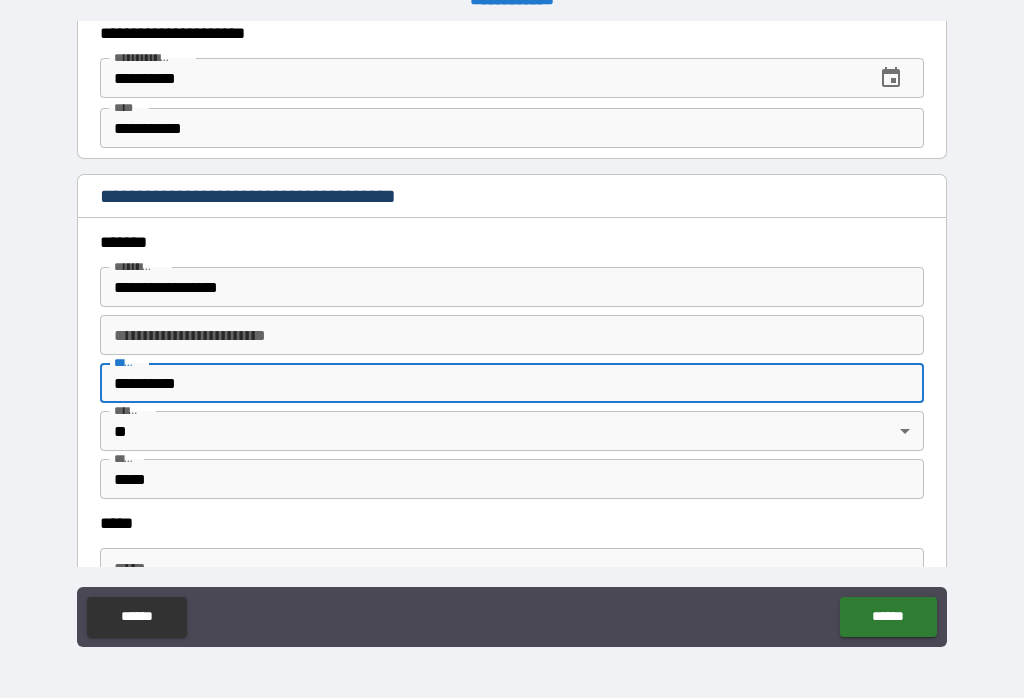 scroll, scrollTop: 264, scrollLeft: 0, axis: vertical 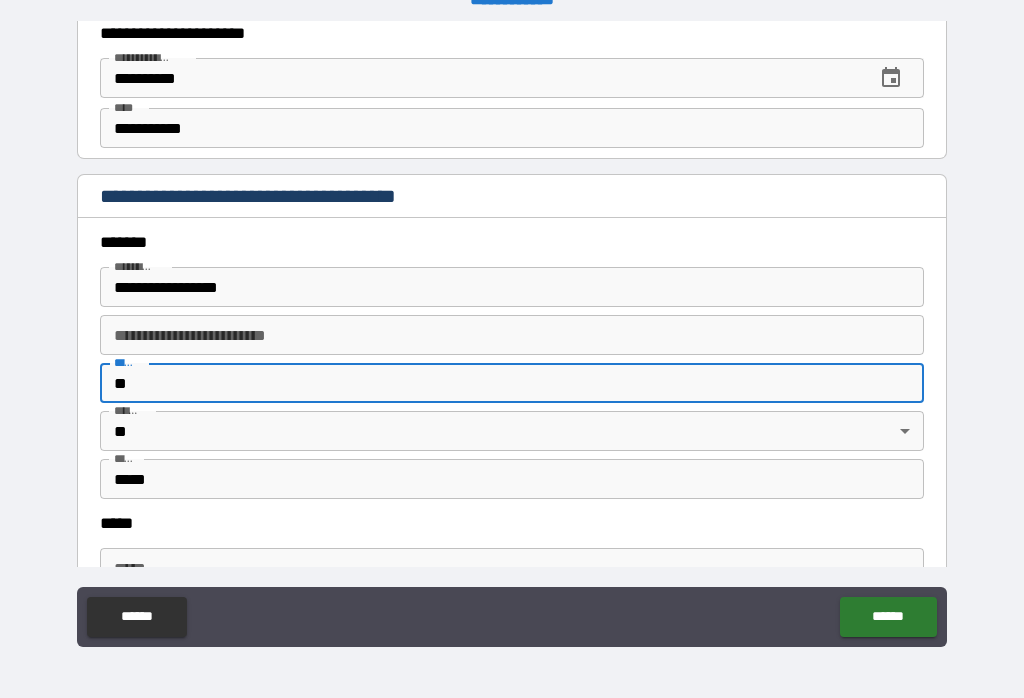 type on "*" 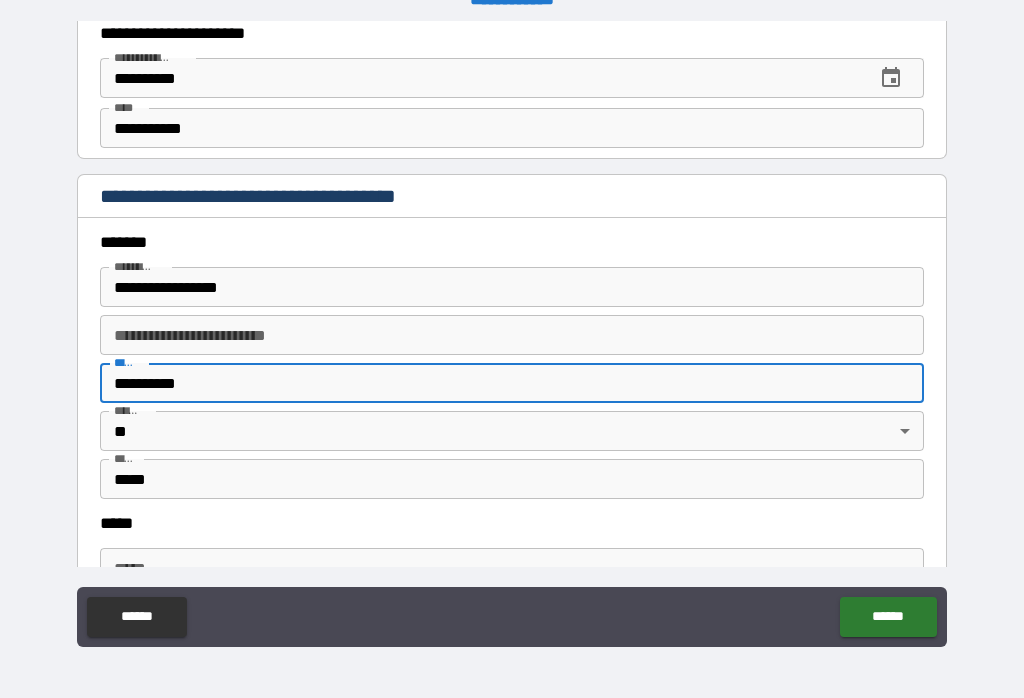 type on "**********" 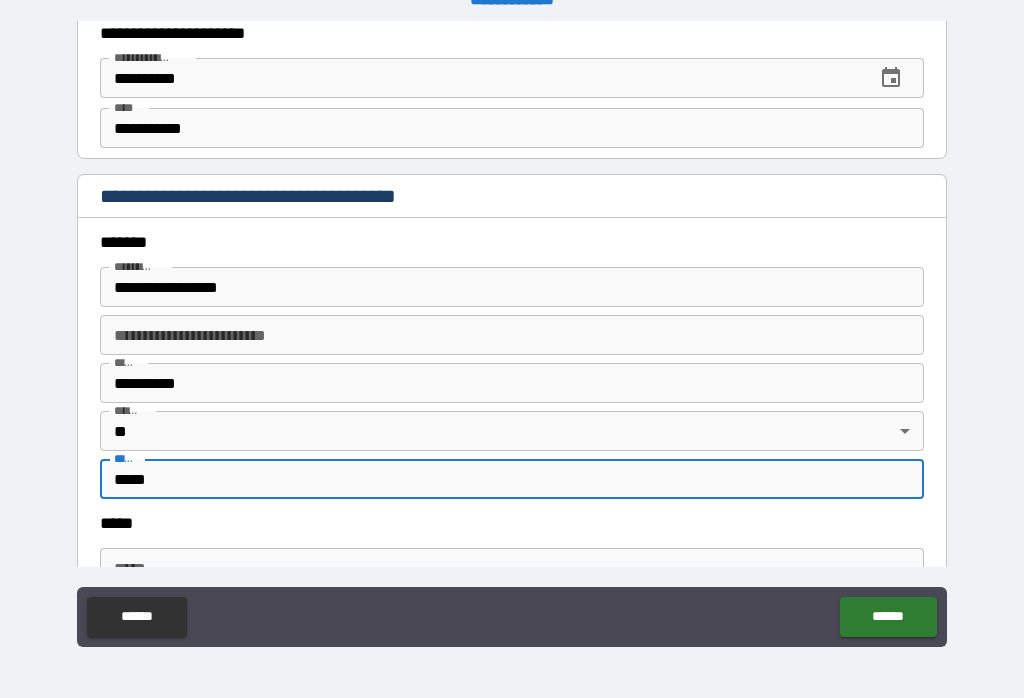 scroll, scrollTop: 360, scrollLeft: 0, axis: vertical 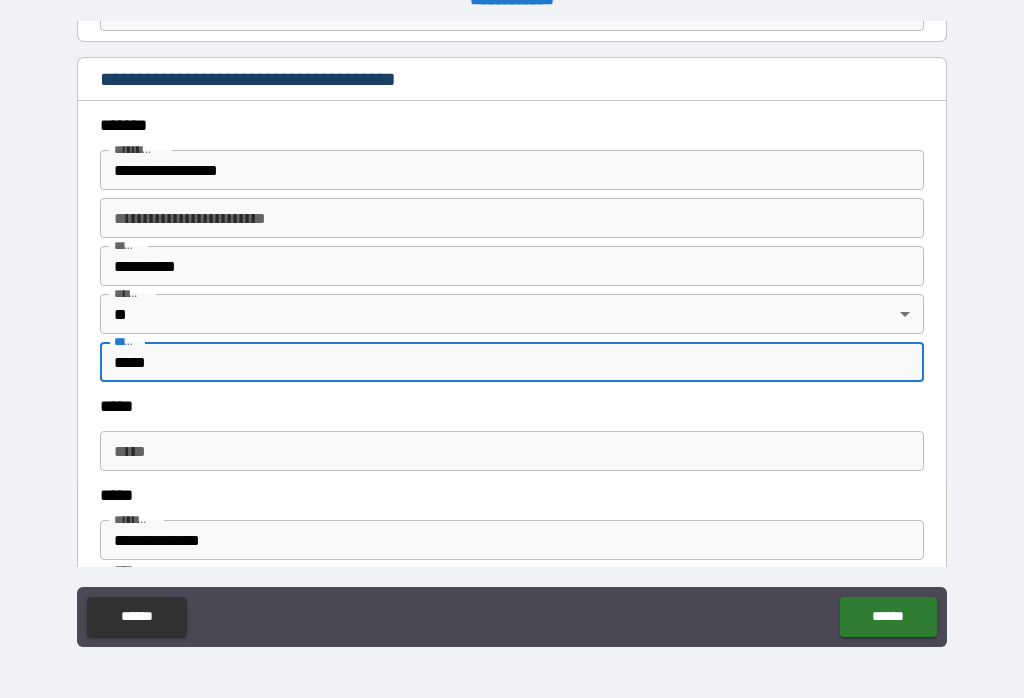 type on "*****" 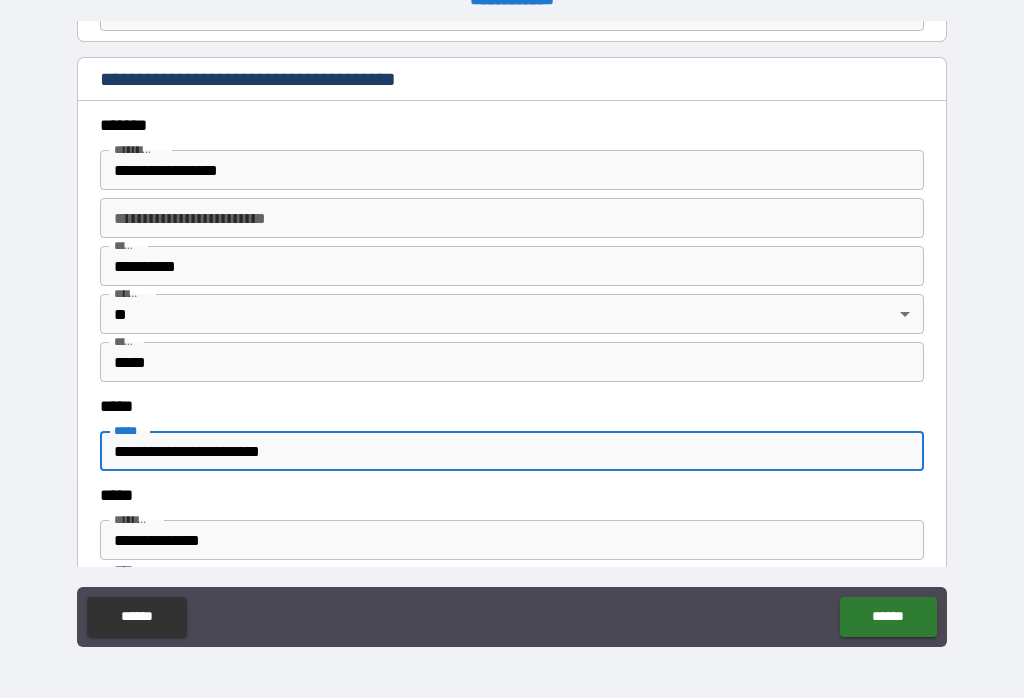 scroll, scrollTop: 424, scrollLeft: 0, axis: vertical 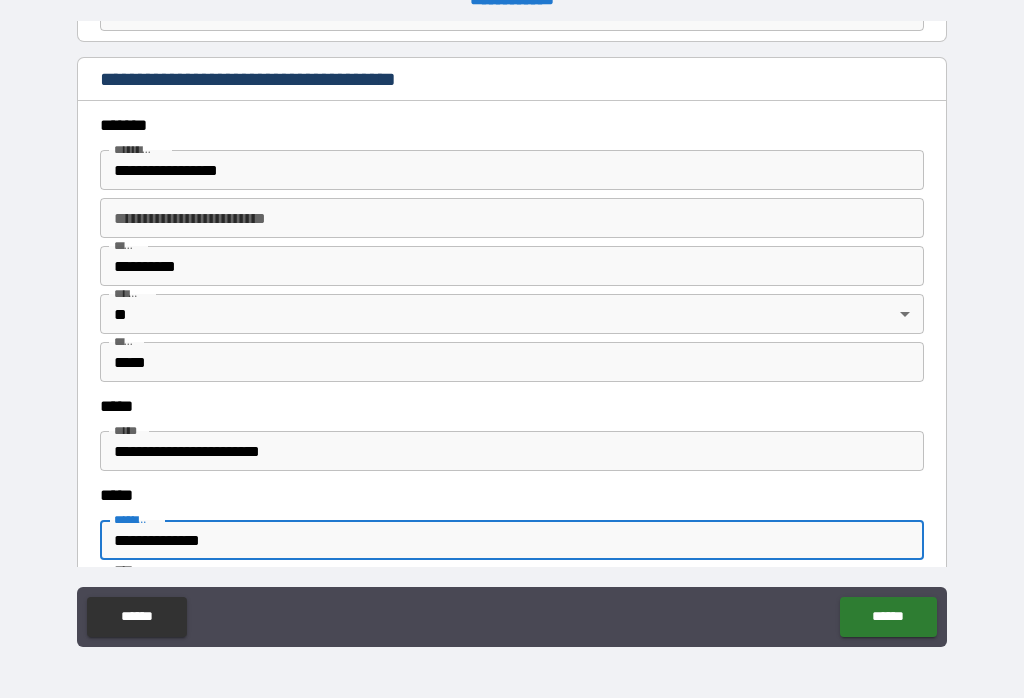 type on "**********" 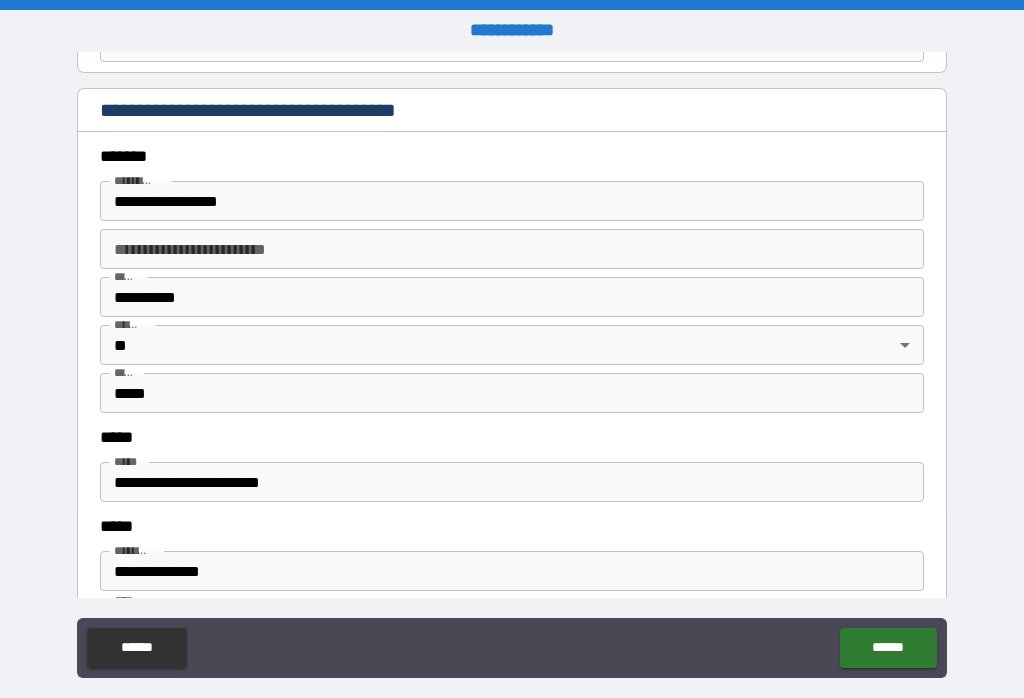 scroll, scrollTop: 0, scrollLeft: 0, axis: both 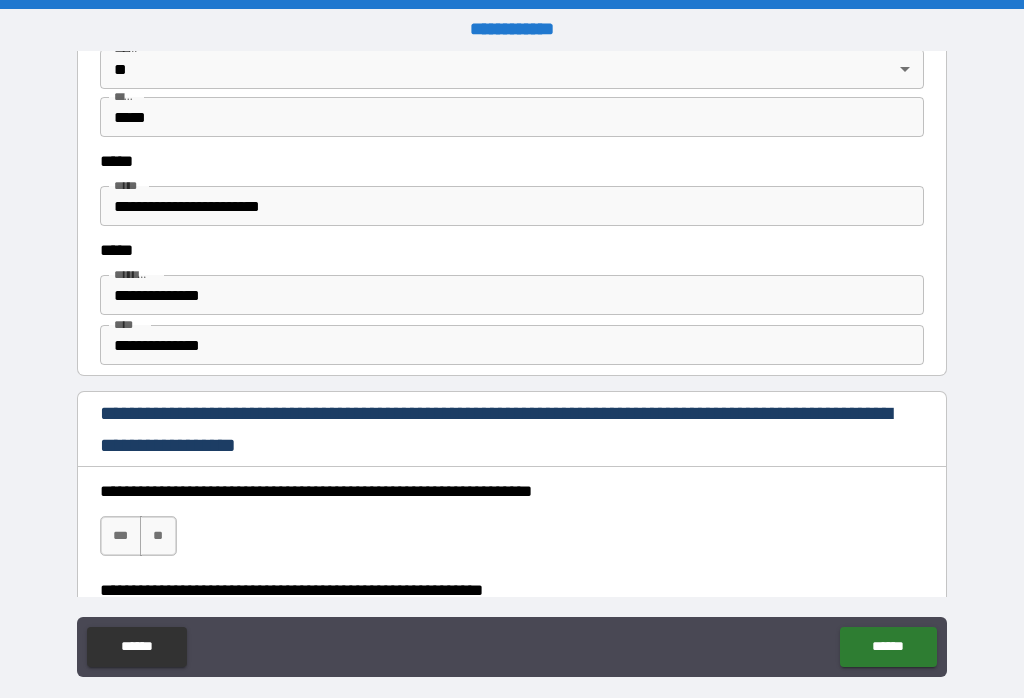 click on "***" at bounding box center [121, 536] 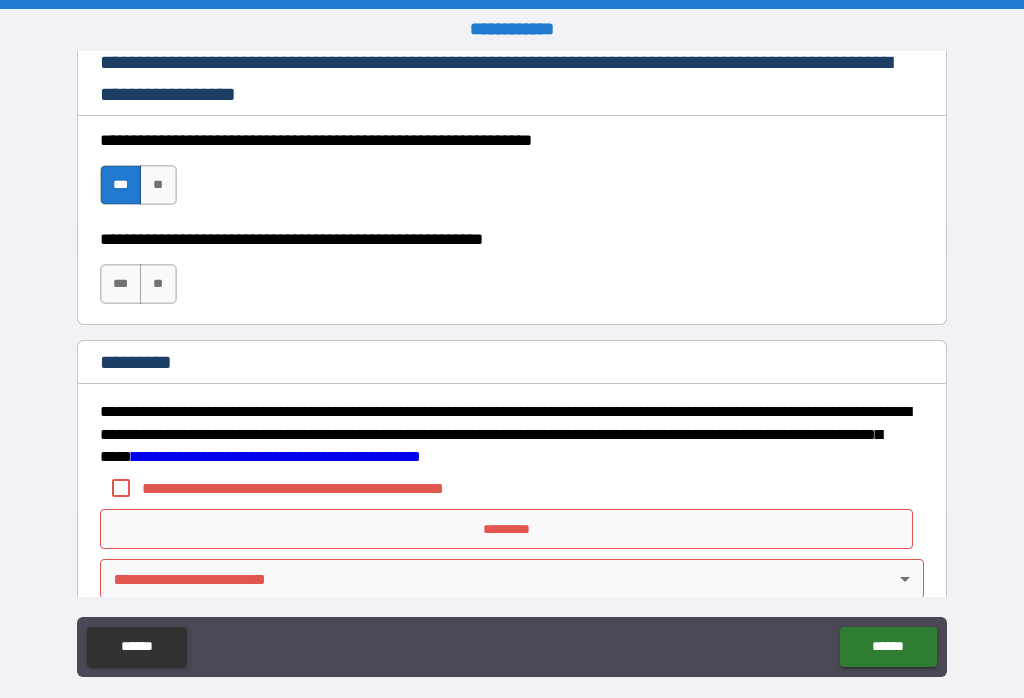 scroll, scrollTop: 2580, scrollLeft: 0, axis: vertical 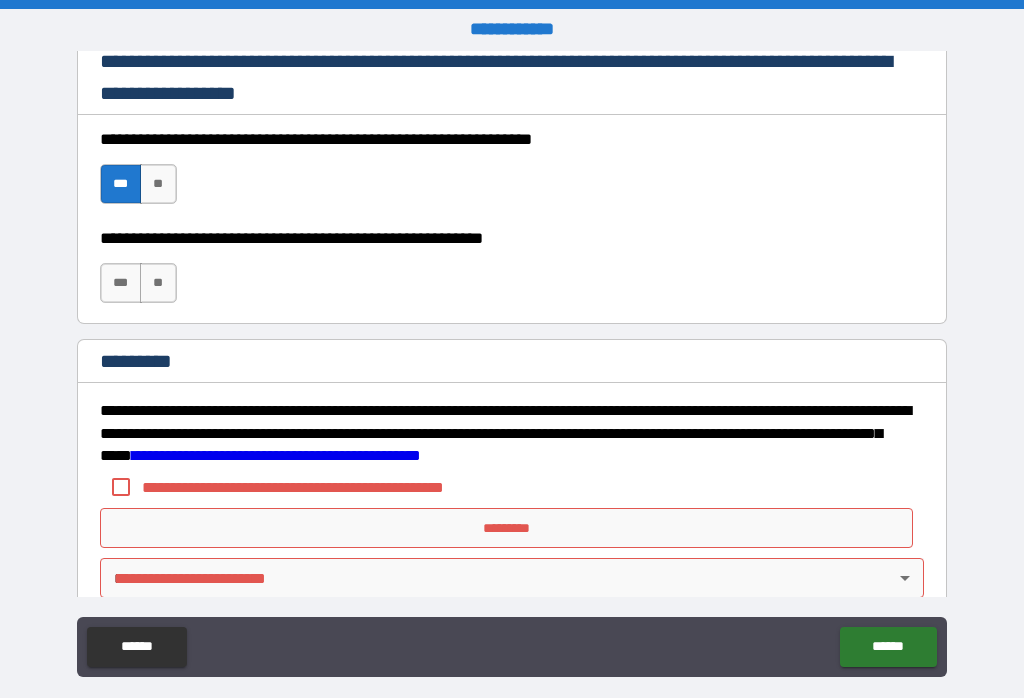 click on "***" at bounding box center [121, 283] 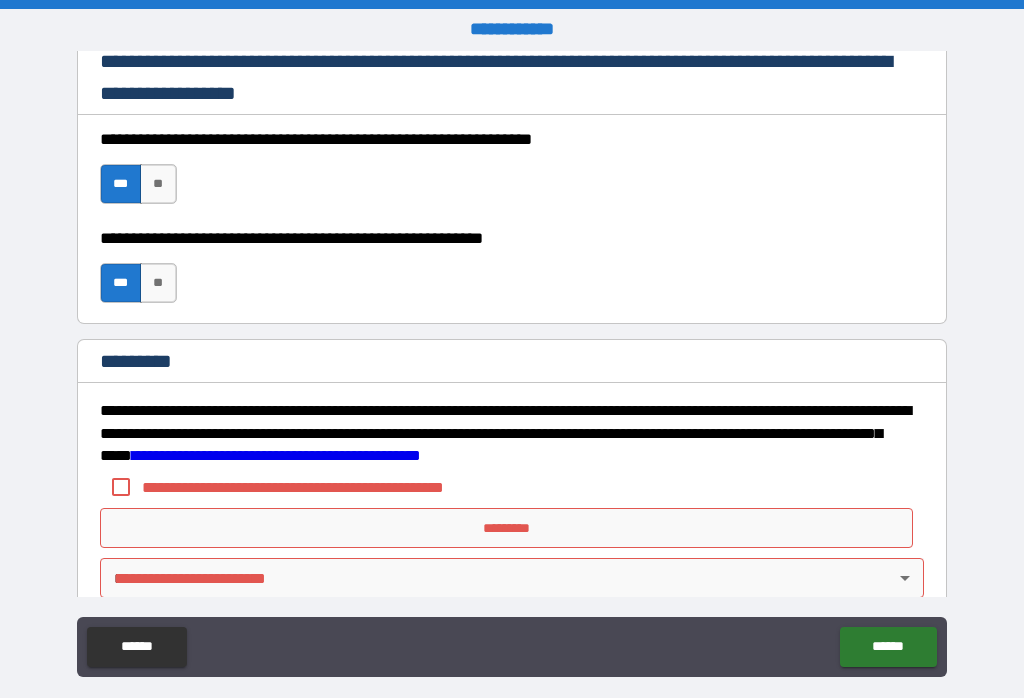 scroll, scrollTop: 2607, scrollLeft: 0, axis: vertical 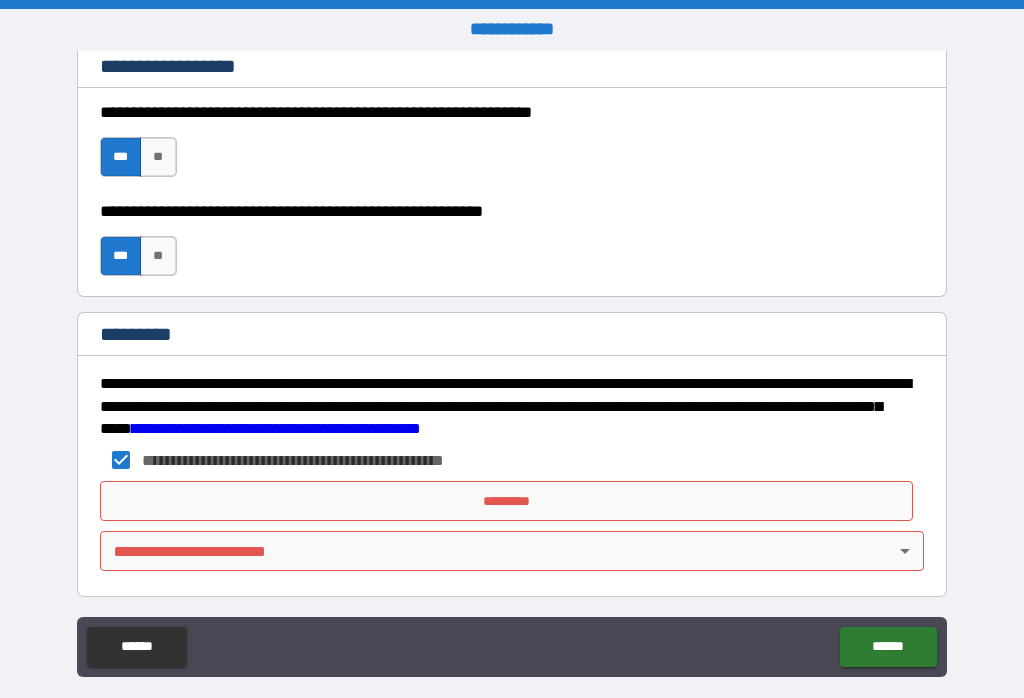 click on "**********" at bounding box center [512, 363] 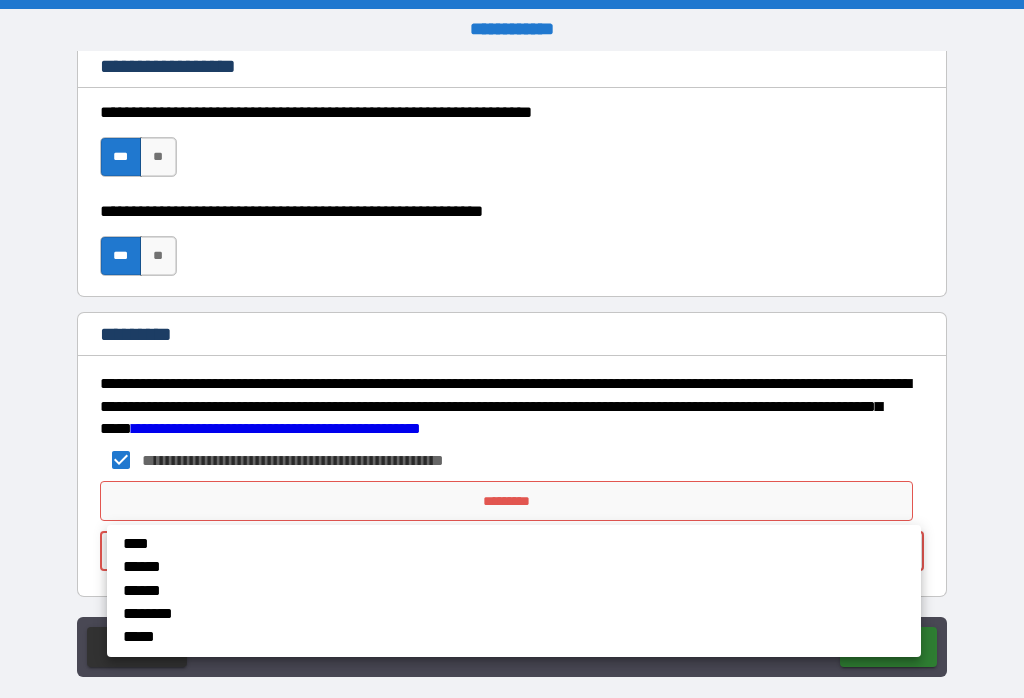 click on "******" at bounding box center (430, 567) 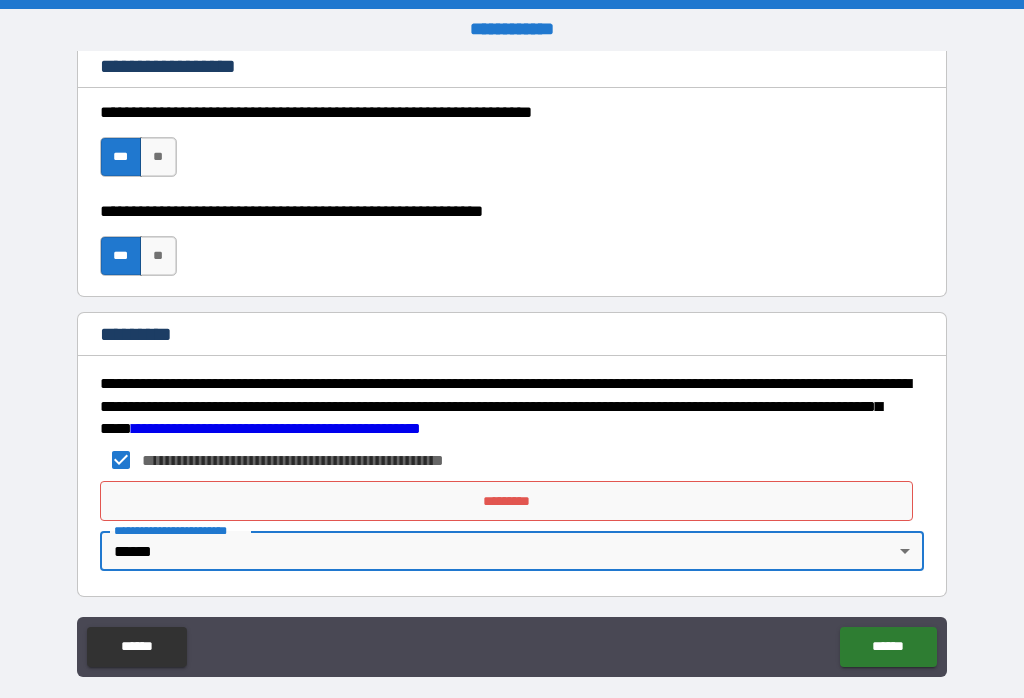 type on "*" 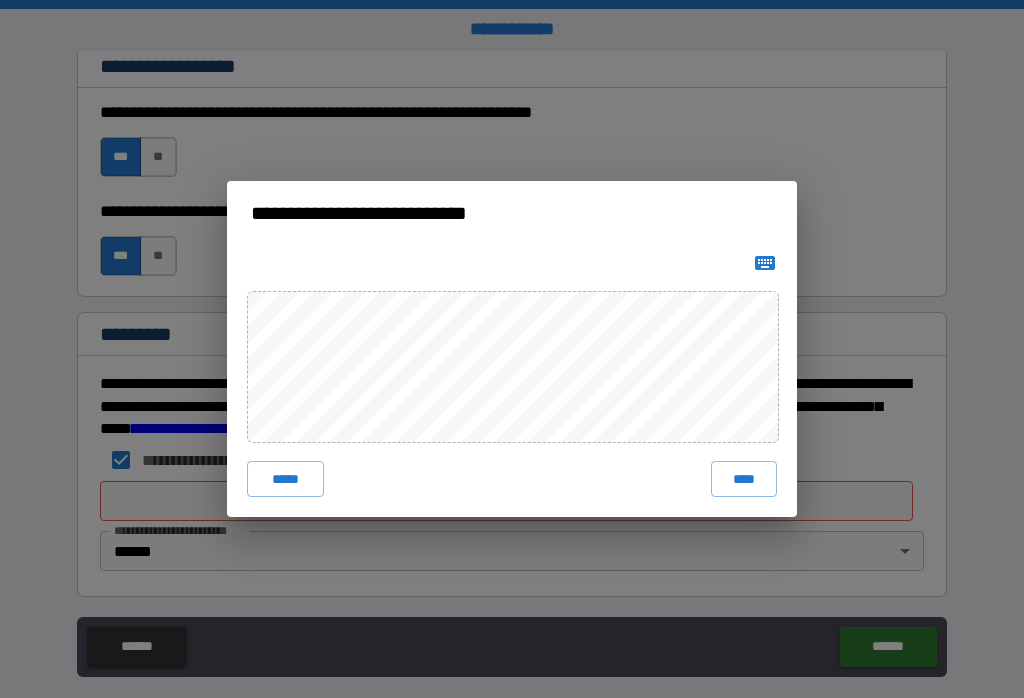 click on "****" at bounding box center (744, 479) 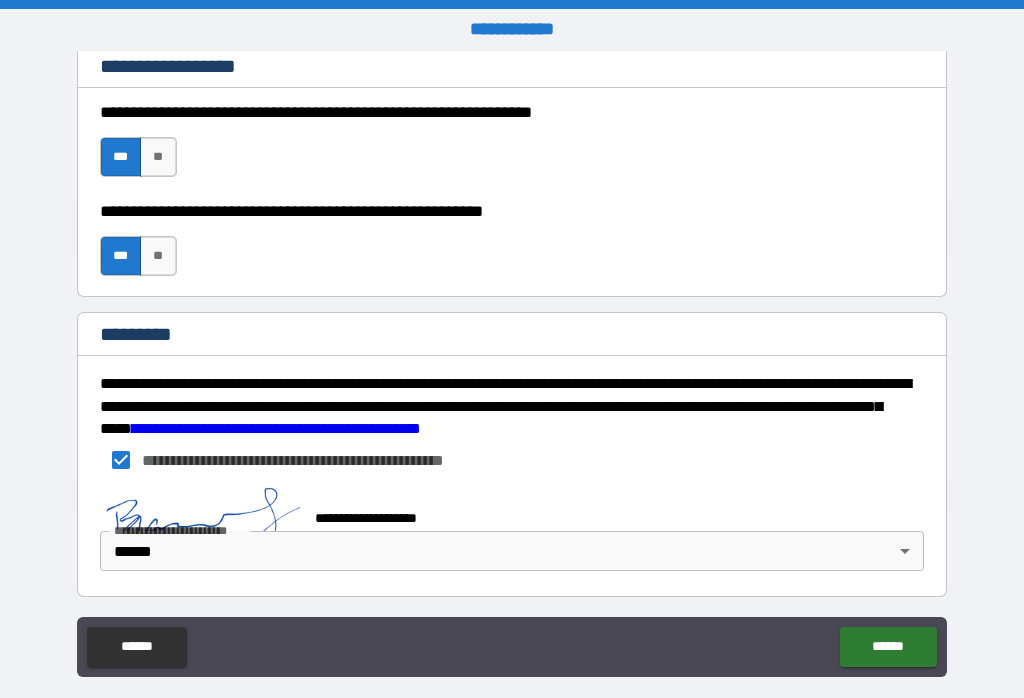 scroll, scrollTop: 2602, scrollLeft: 0, axis: vertical 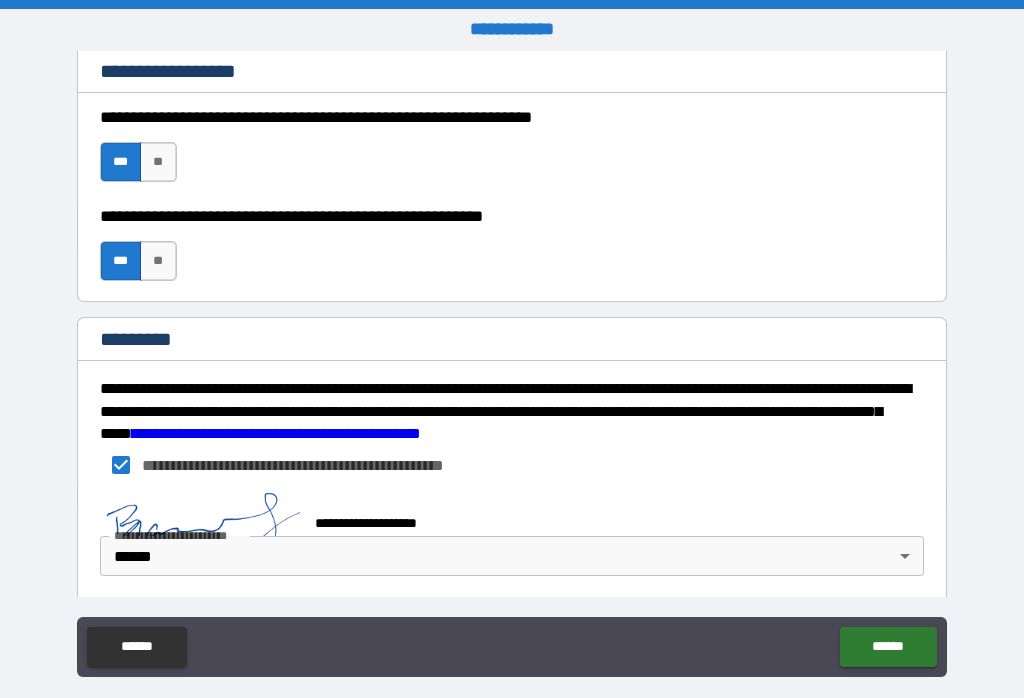 click on "******" at bounding box center [888, 647] 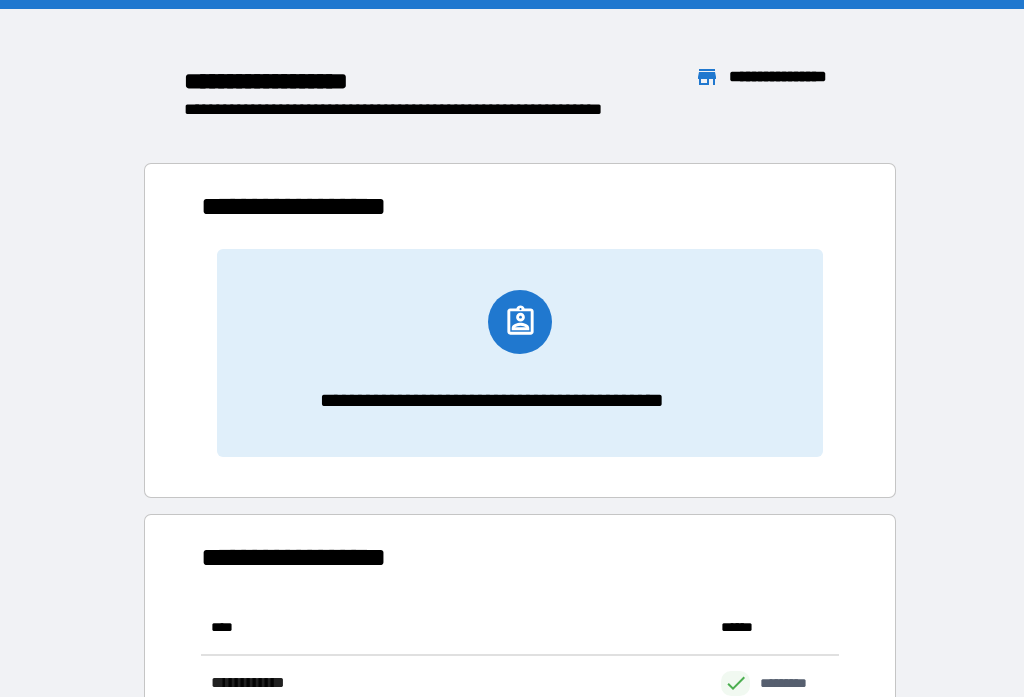 scroll, scrollTop: 1, scrollLeft: 1, axis: both 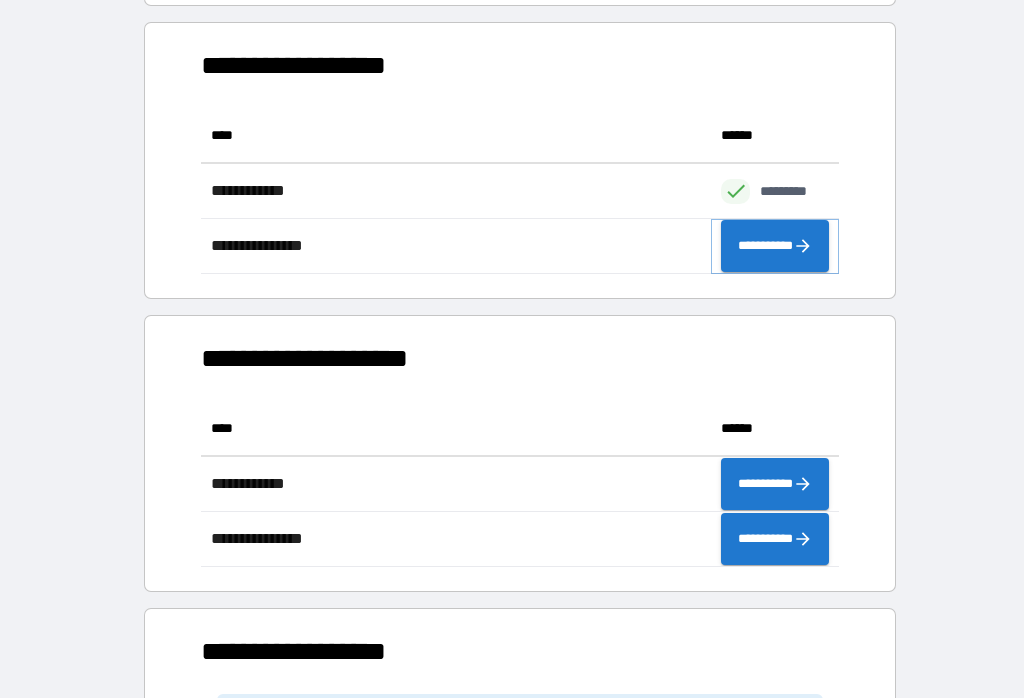 click on "**********" at bounding box center (775, 246) 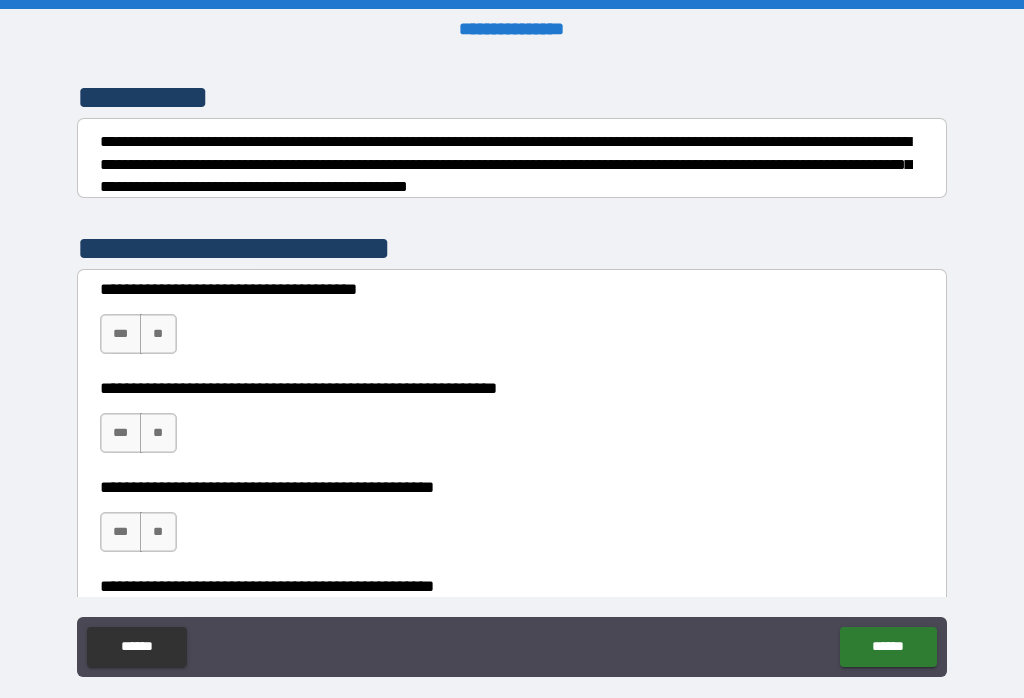scroll, scrollTop: 252, scrollLeft: 0, axis: vertical 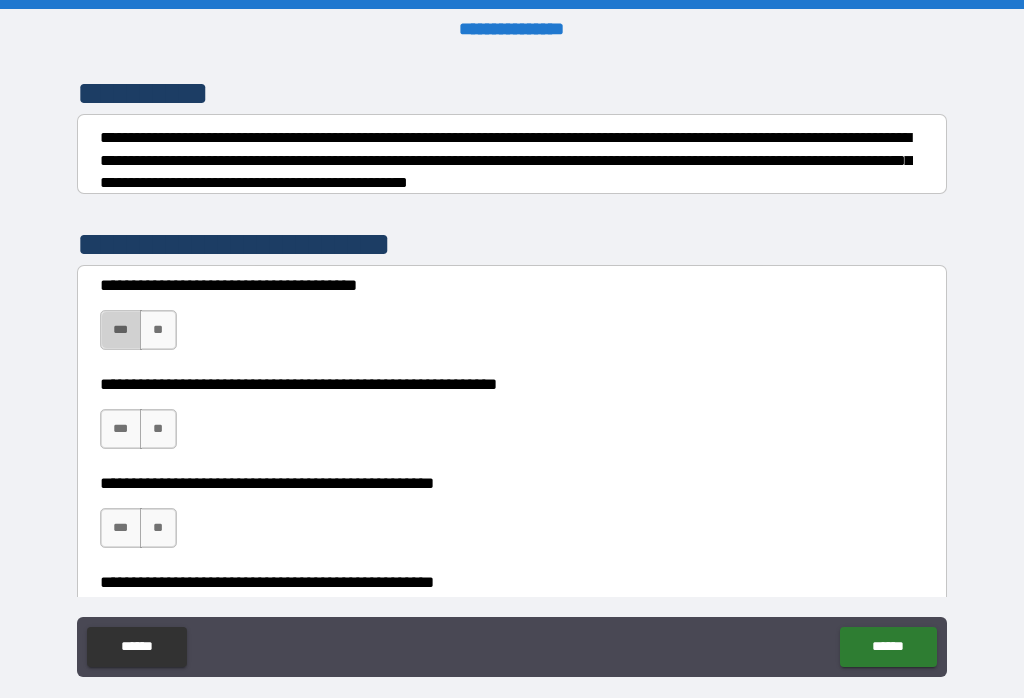 click on "***" at bounding box center [121, 330] 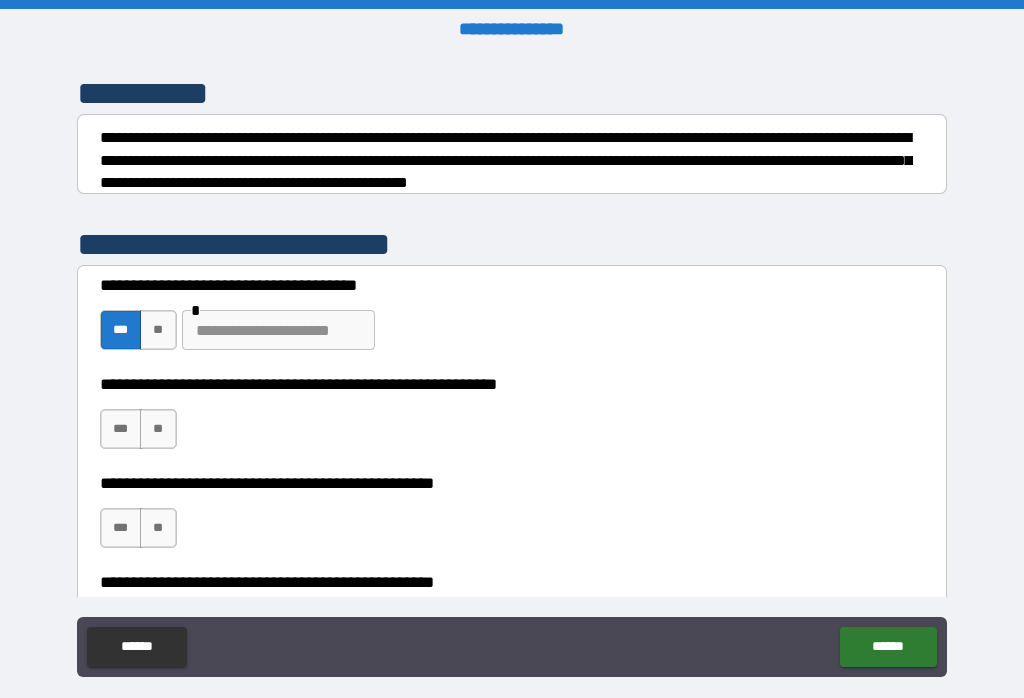 click on "**" at bounding box center (158, 330) 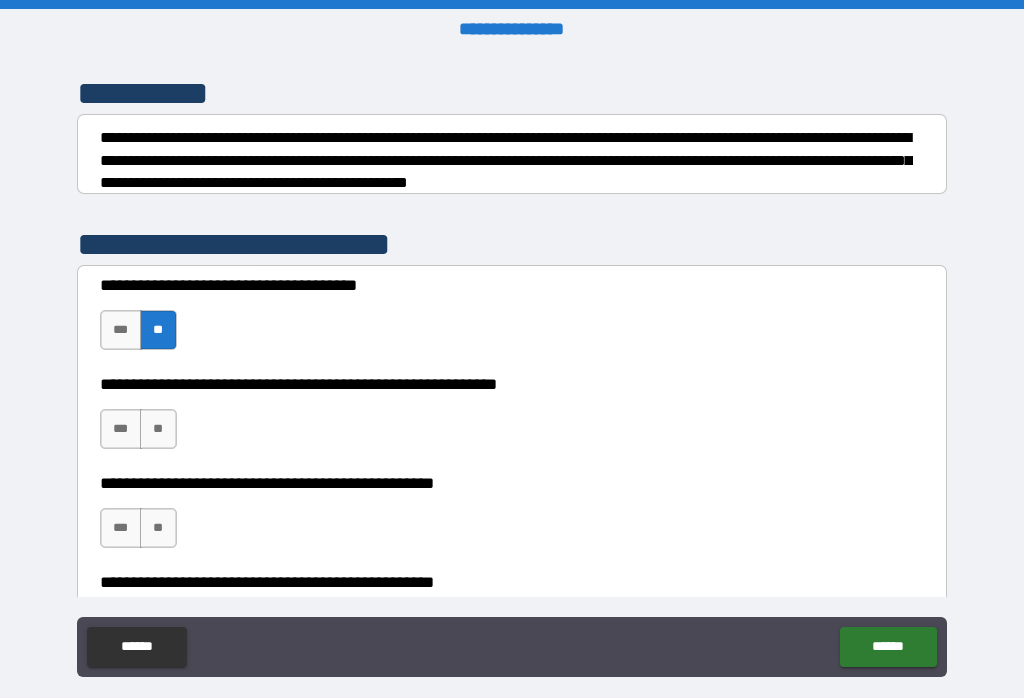 click on "**" at bounding box center [158, 330] 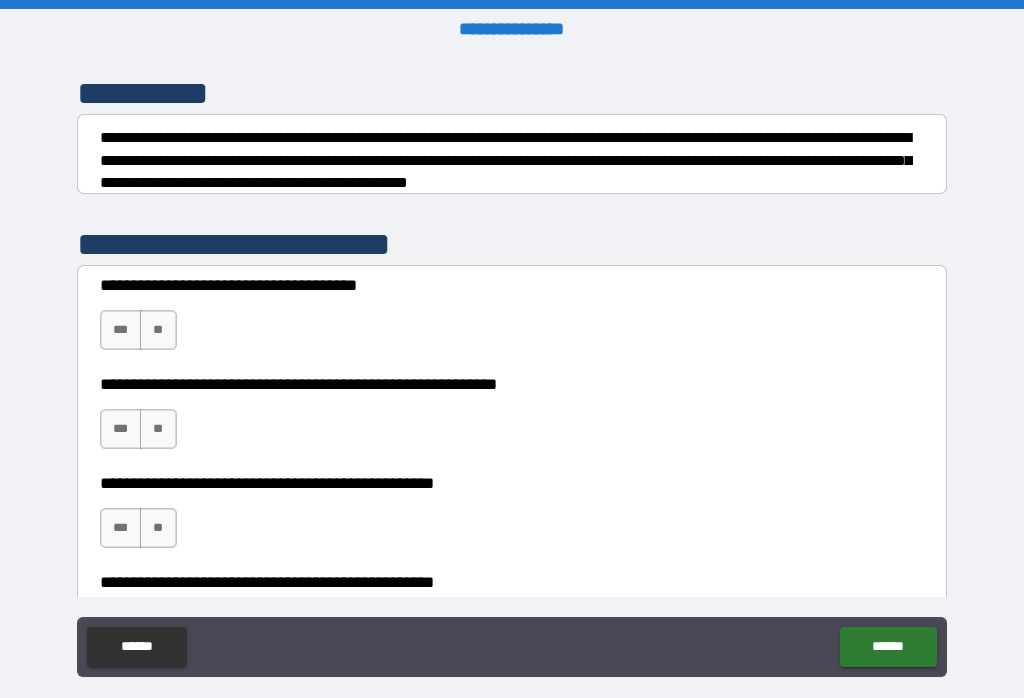 click on "**" at bounding box center (158, 330) 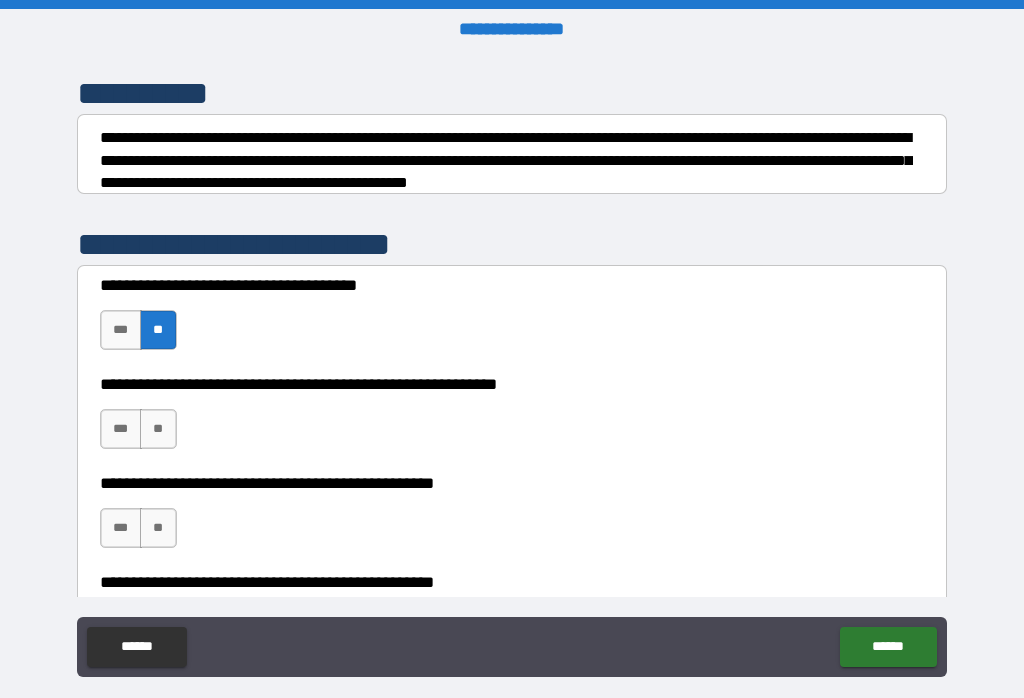 click on "***" at bounding box center [121, 429] 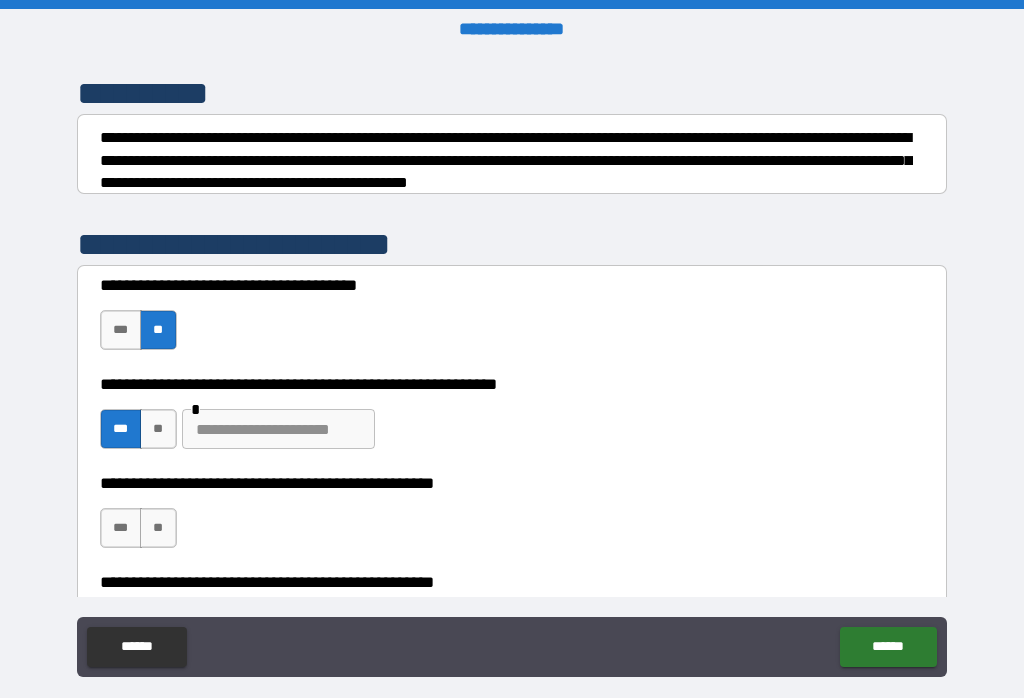 click at bounding box center (278, 429) 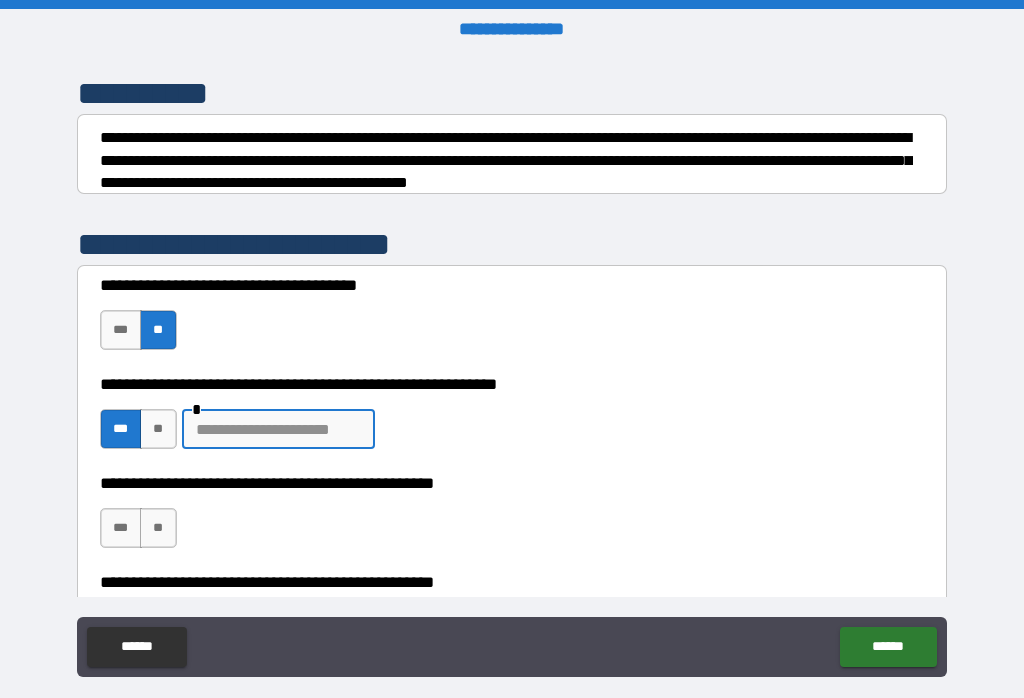 scroll, scrollTop: 265, scrollLeft: 0, axis: vertical 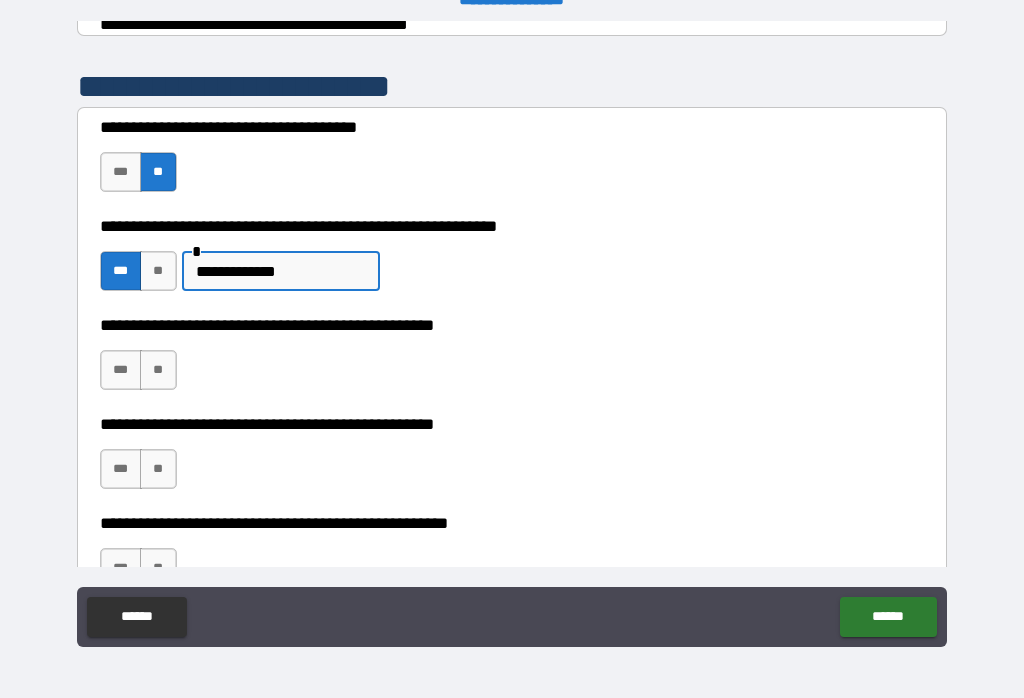 type on "**********" 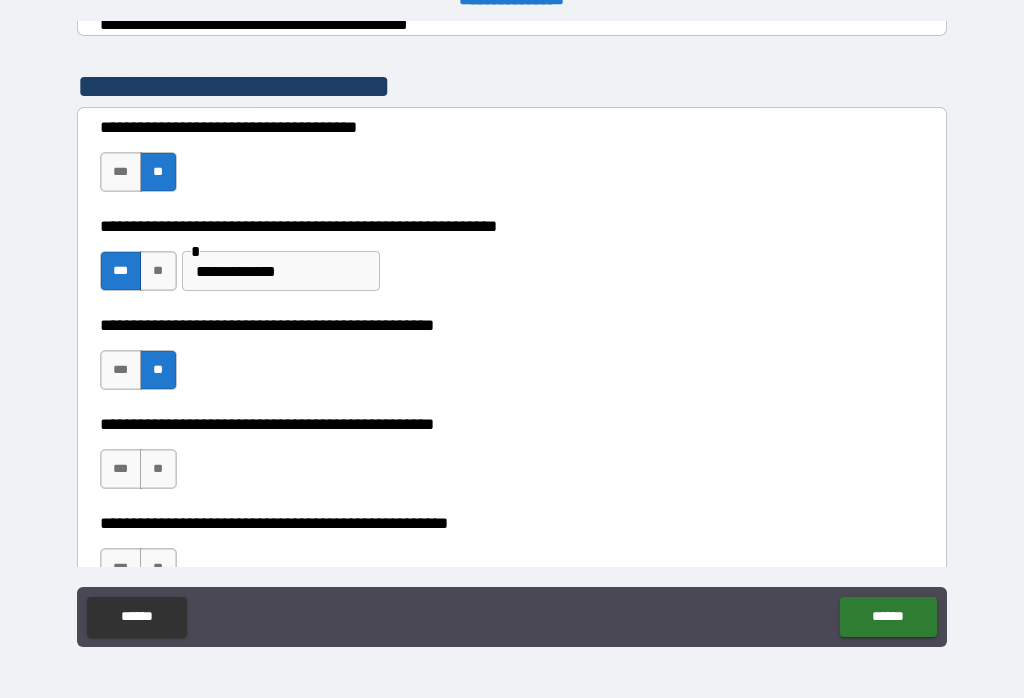 scroll, scrollTop: 1, scrollLeft: 0, axis: vertical 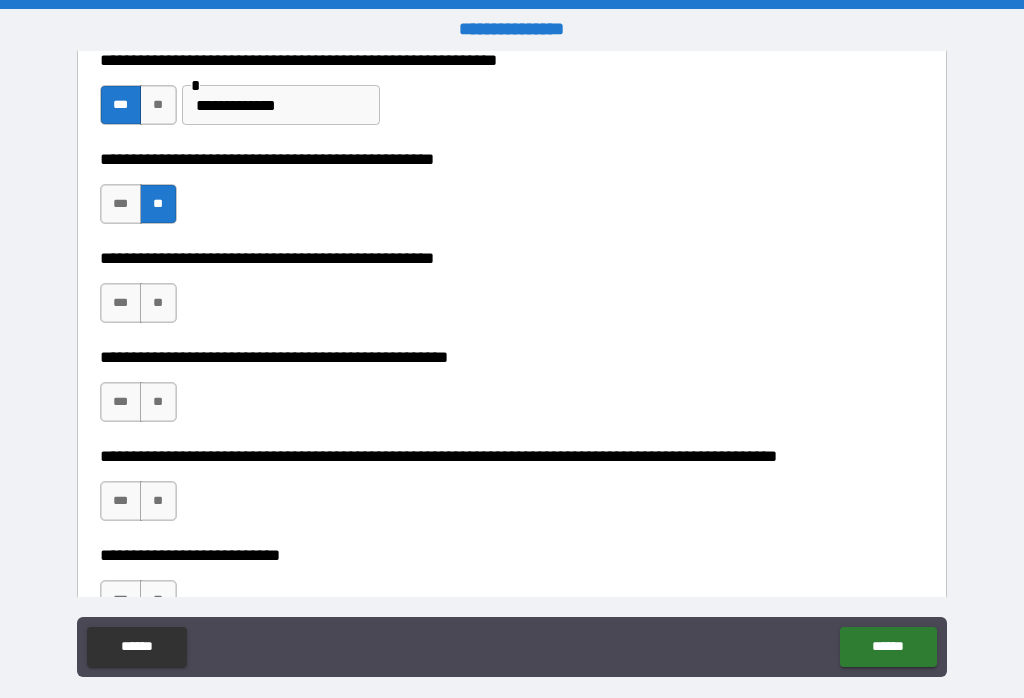 click on "**" at bounding box center (158, 402) 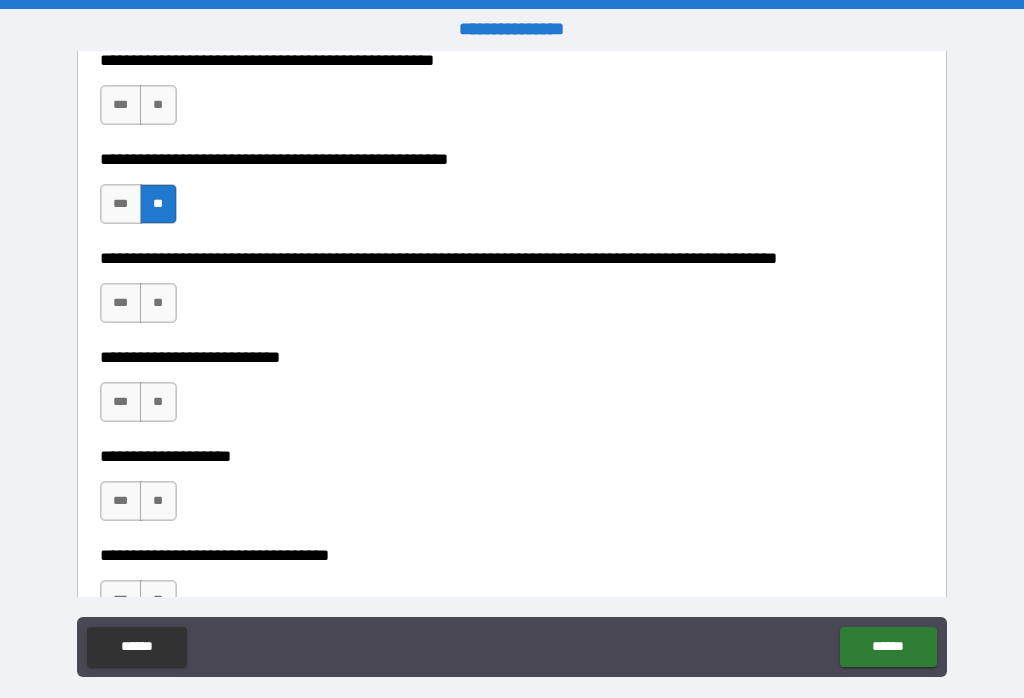 scroll, scrollTop: 782, scrollLeft: 0, axis: vertical 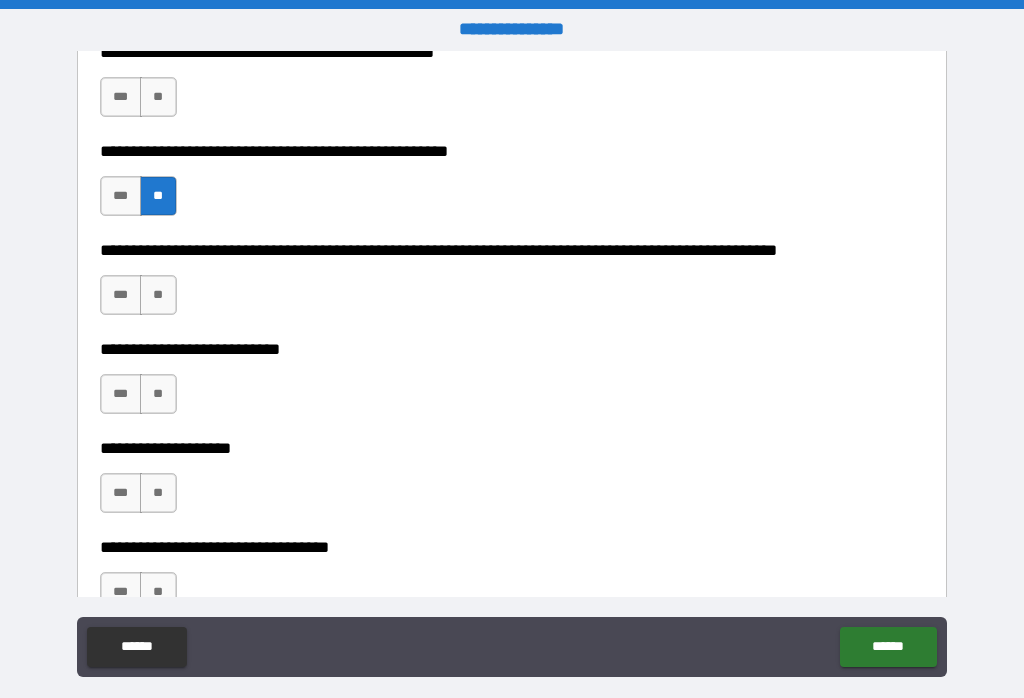 click on "**" at bounding box center (158, 295) 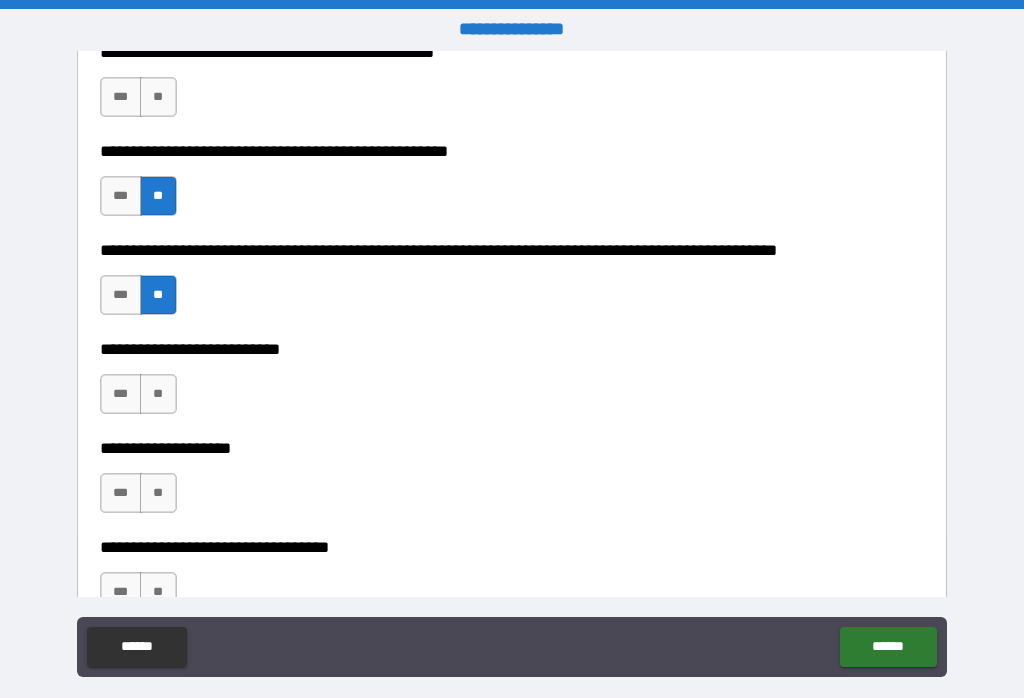 click on "**" at bounding box center (158, 394) 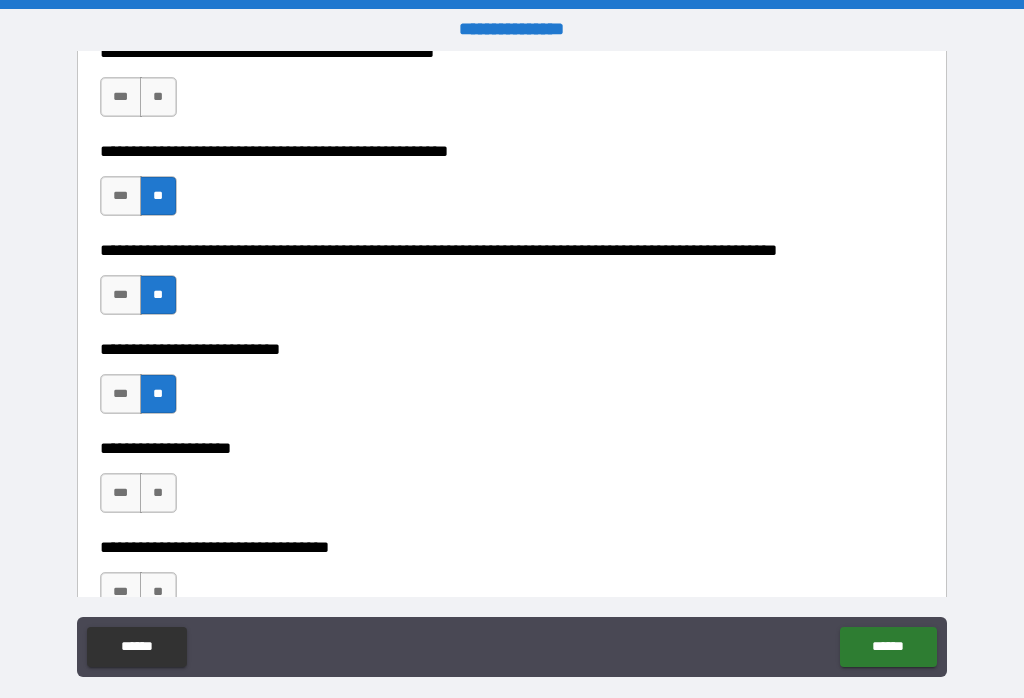 click on "**" at bounding box center [158, 493] 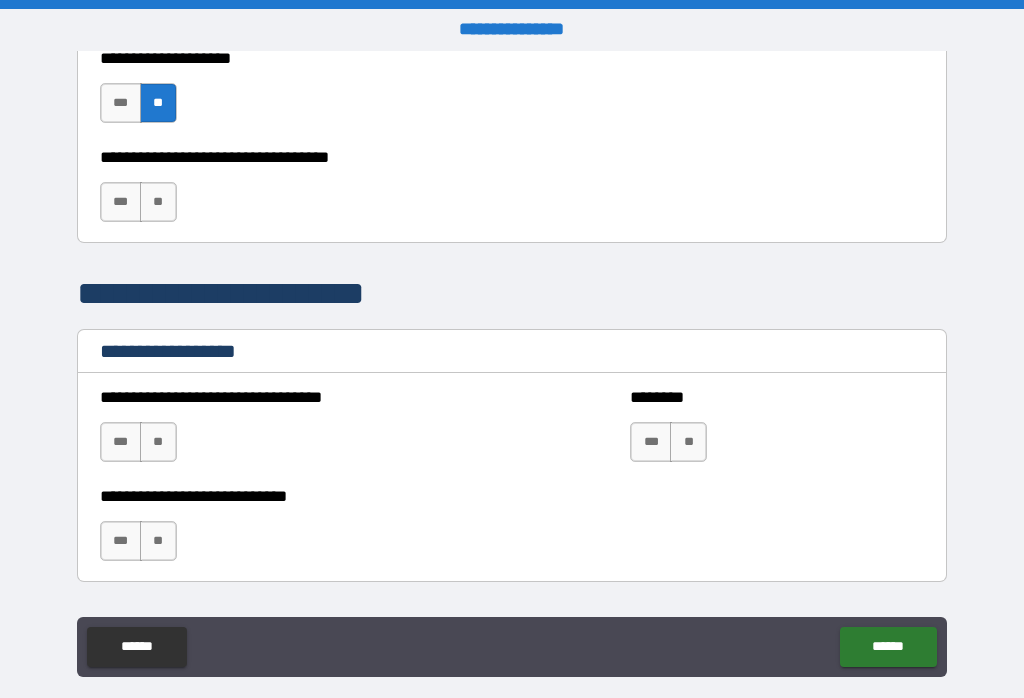 scroll, scrollTop: 1198, scrollLeft: 0, axis: vertical 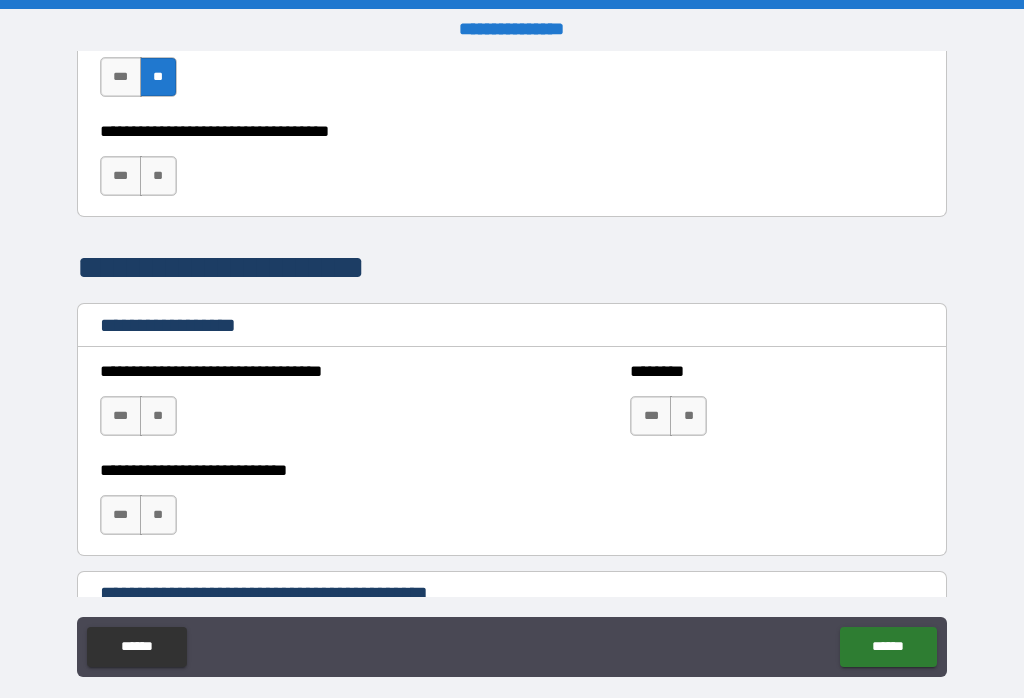 click on "**" at bounding box center [158, 176] 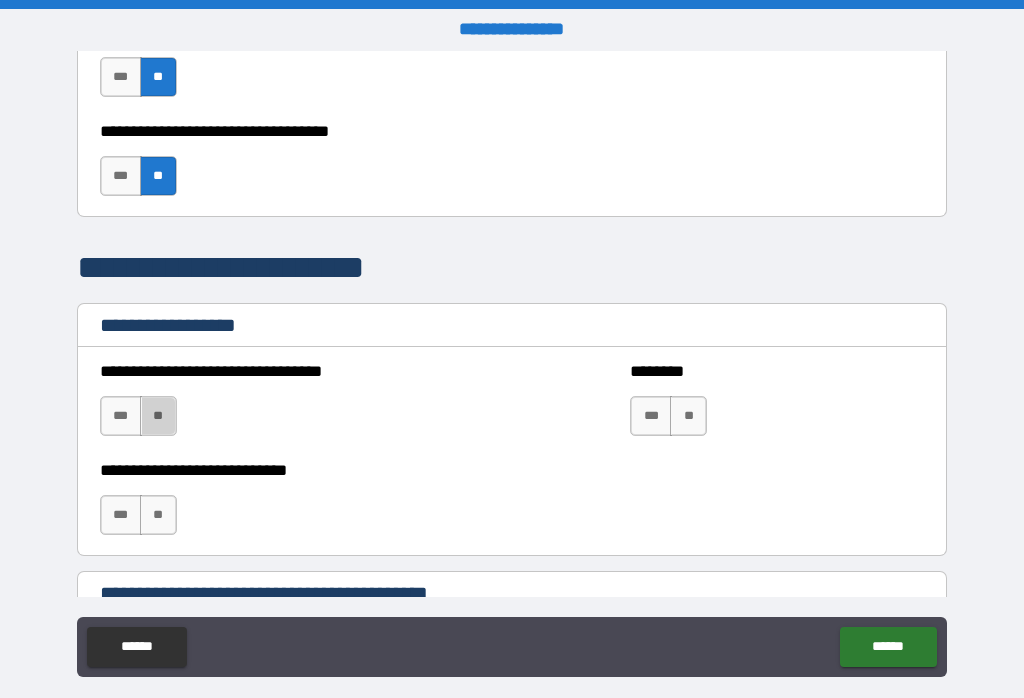 click on "**" at bounding box center [158, 416] 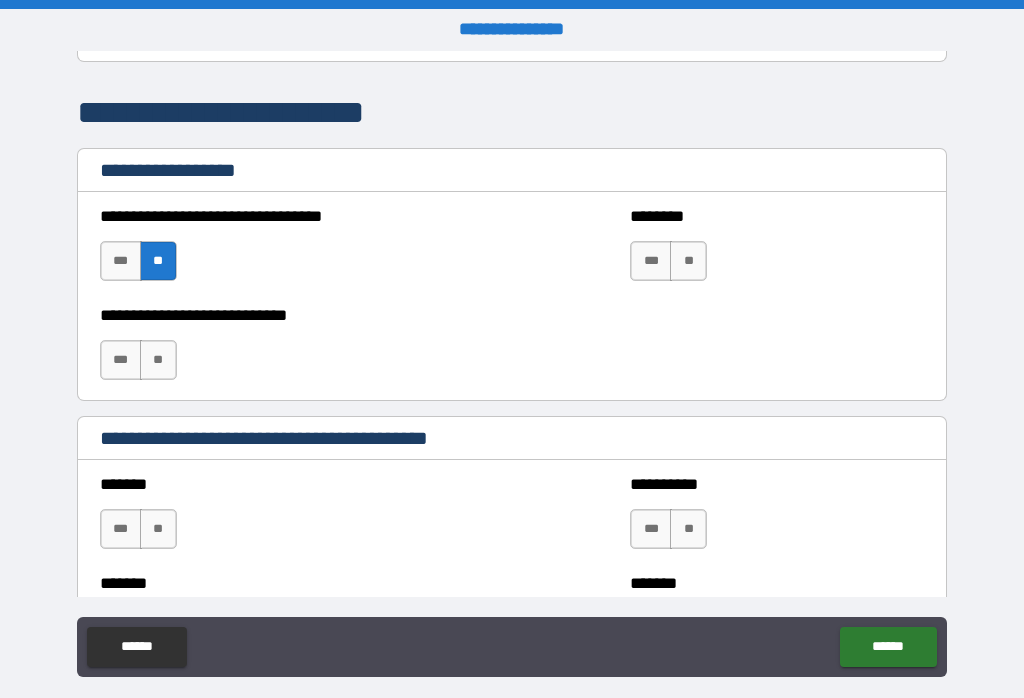 scroll, scrollTop: 1359, scrollLeft: 0, axis: vertical 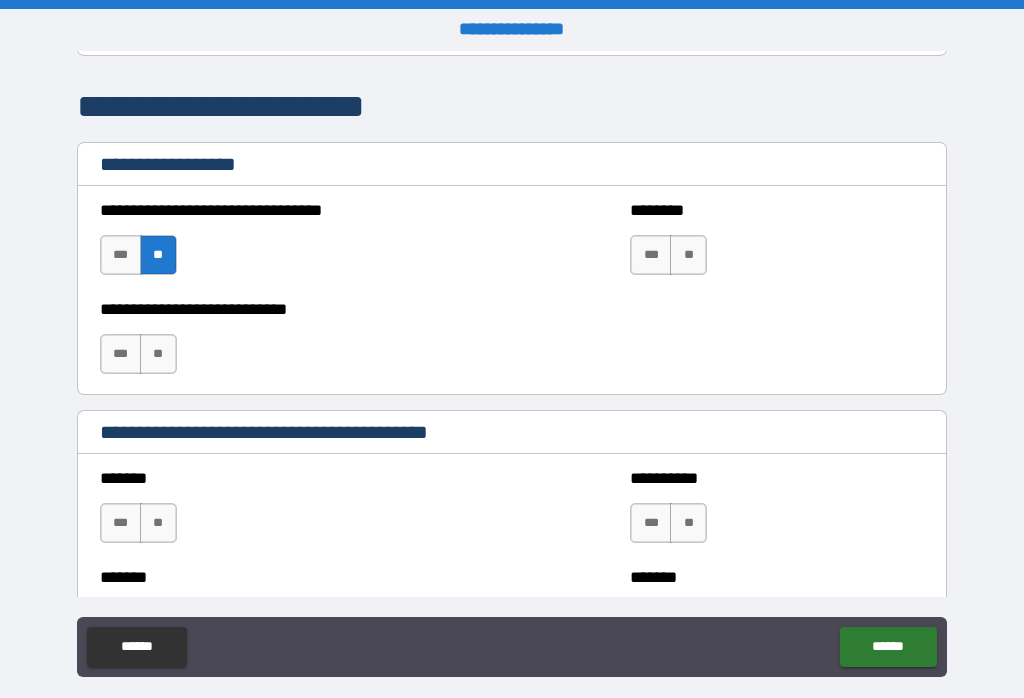 click on "**" at bounding box center (158, 354) 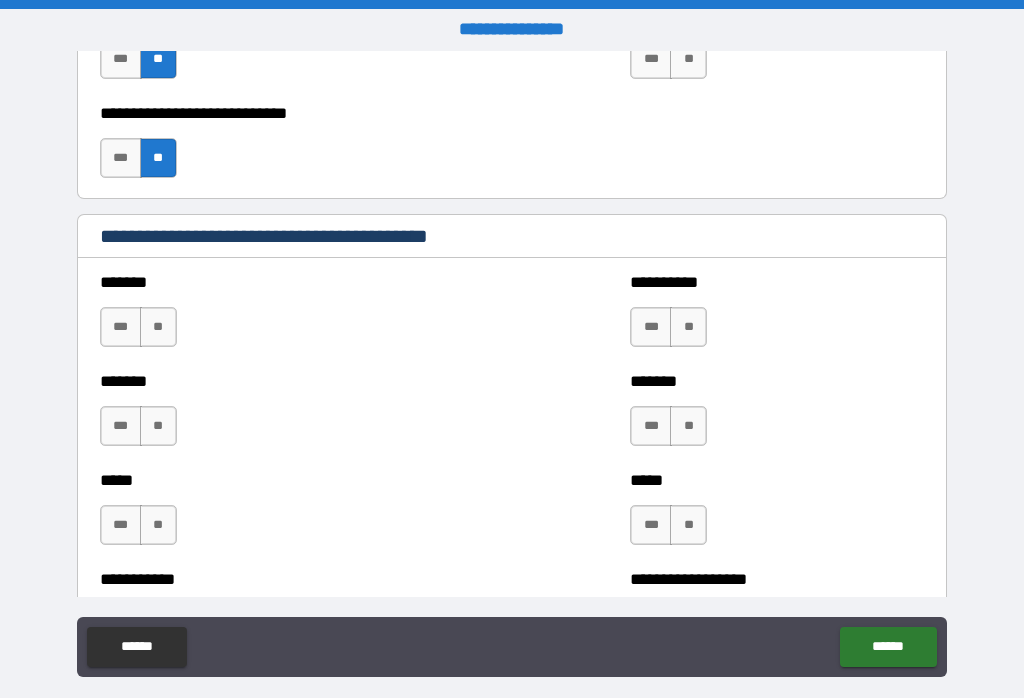 scroll, scrollTop: 1564, scrollLeft: 0, axis: vertical 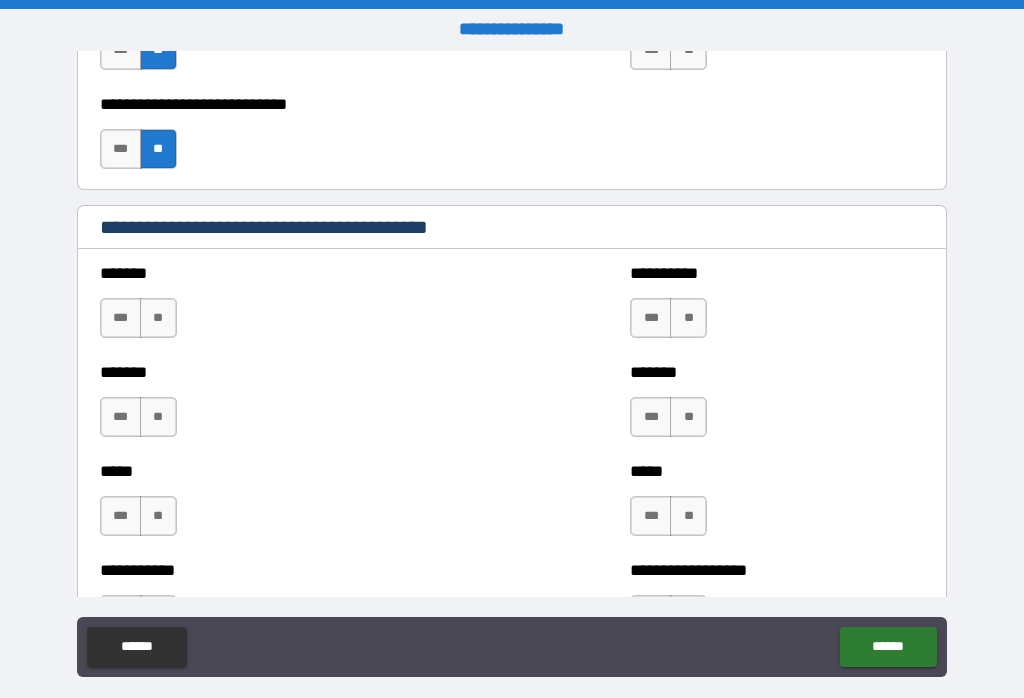 click on "**" at bounding box center (158, 318) 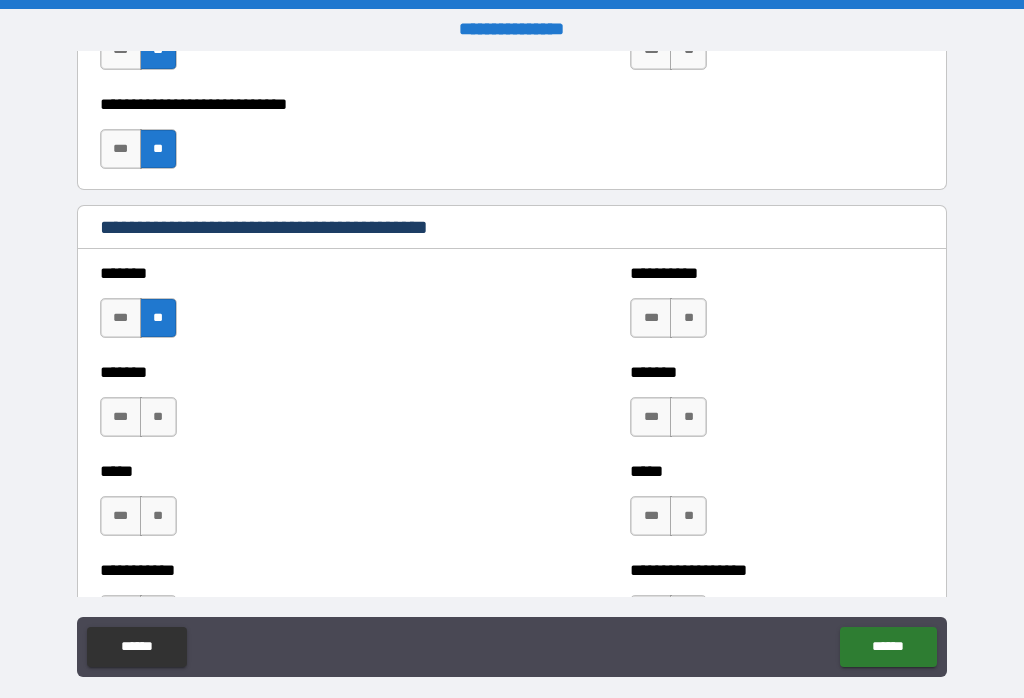 click on "**" at bounding box center (158, 417) 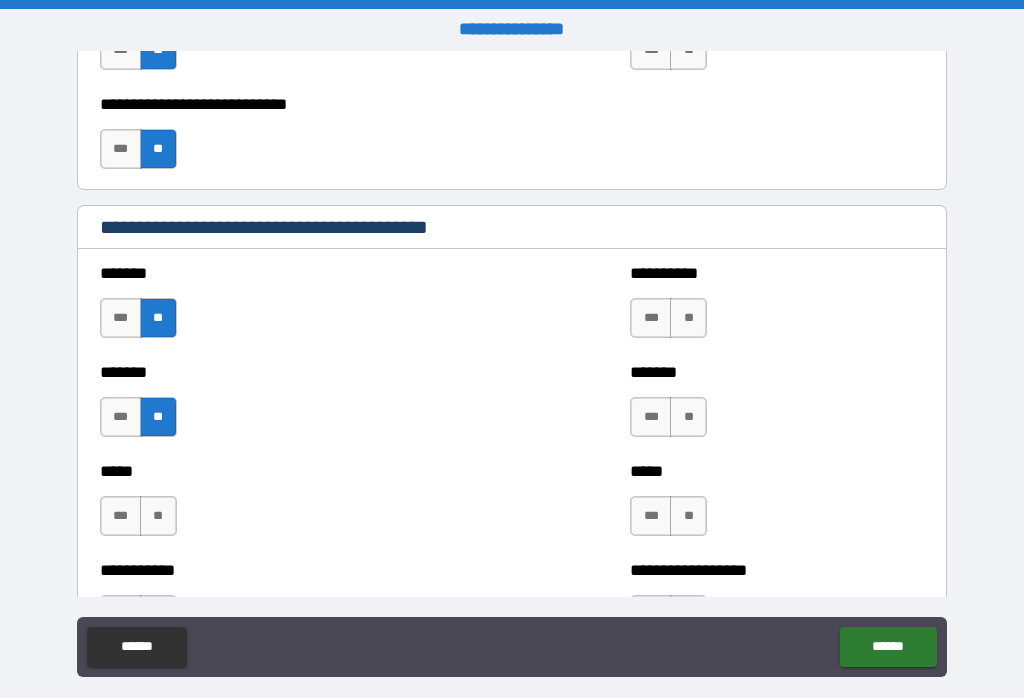 click on "**" at bounding box center (688, 318) 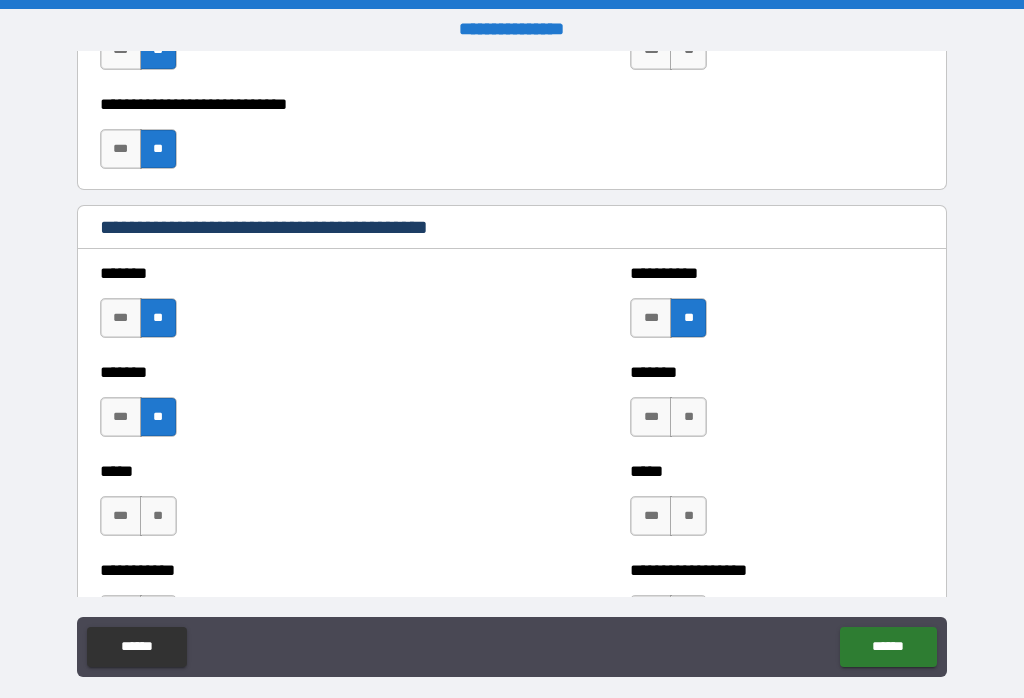 click on "***** *** **" at bounding box center (833, 506) 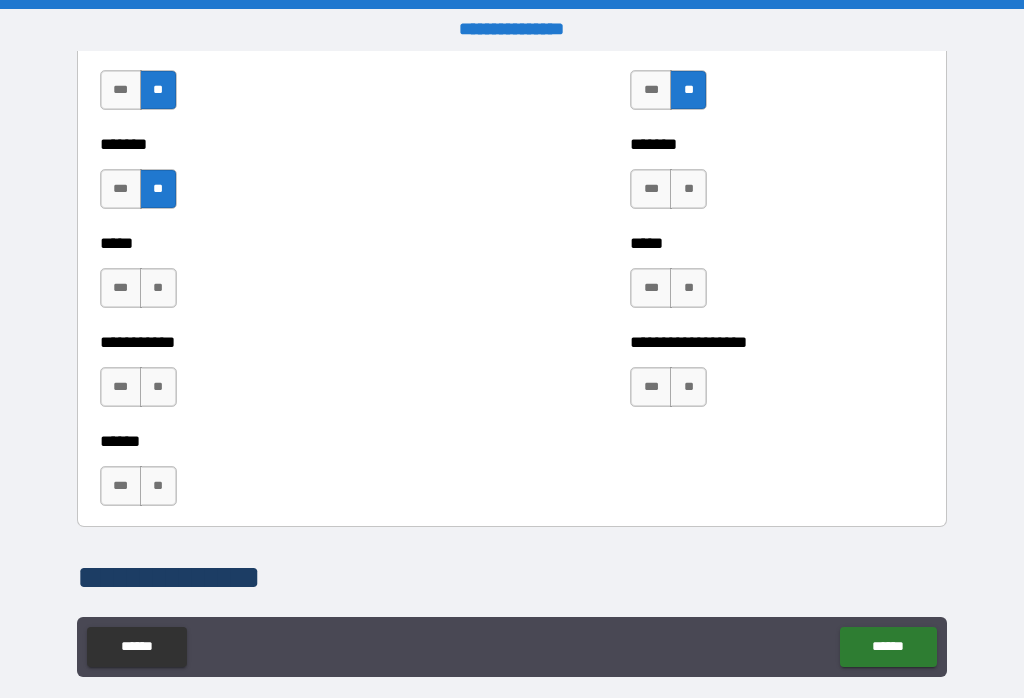 scroll, scrollTop: 1780, scrollLeft: 0, axis: vertical 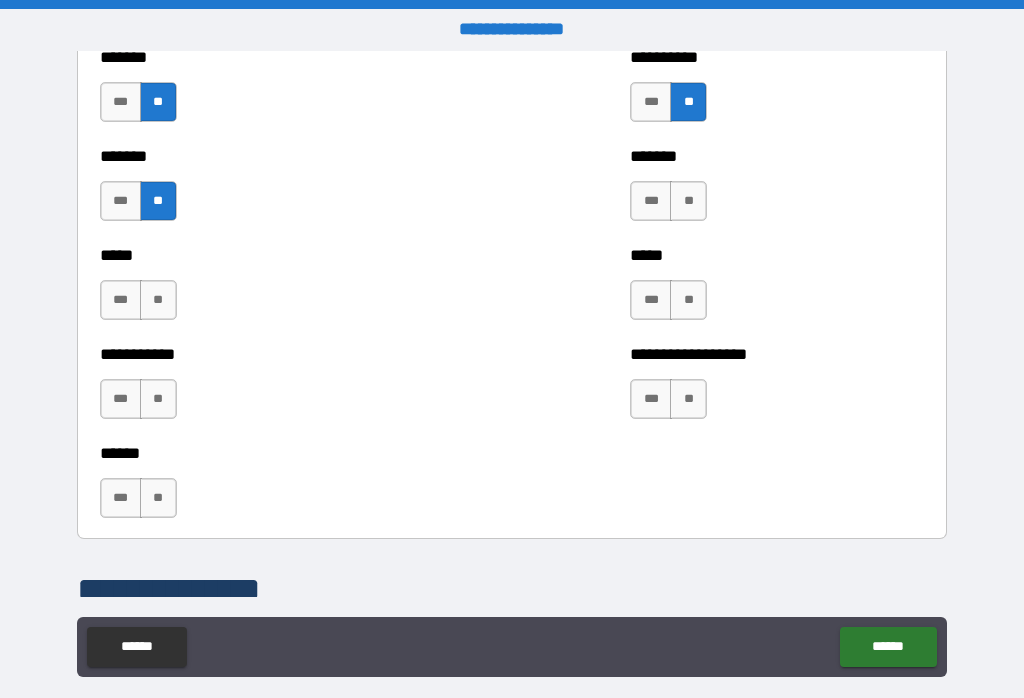 click on "**" at bounding box center (688, 201) 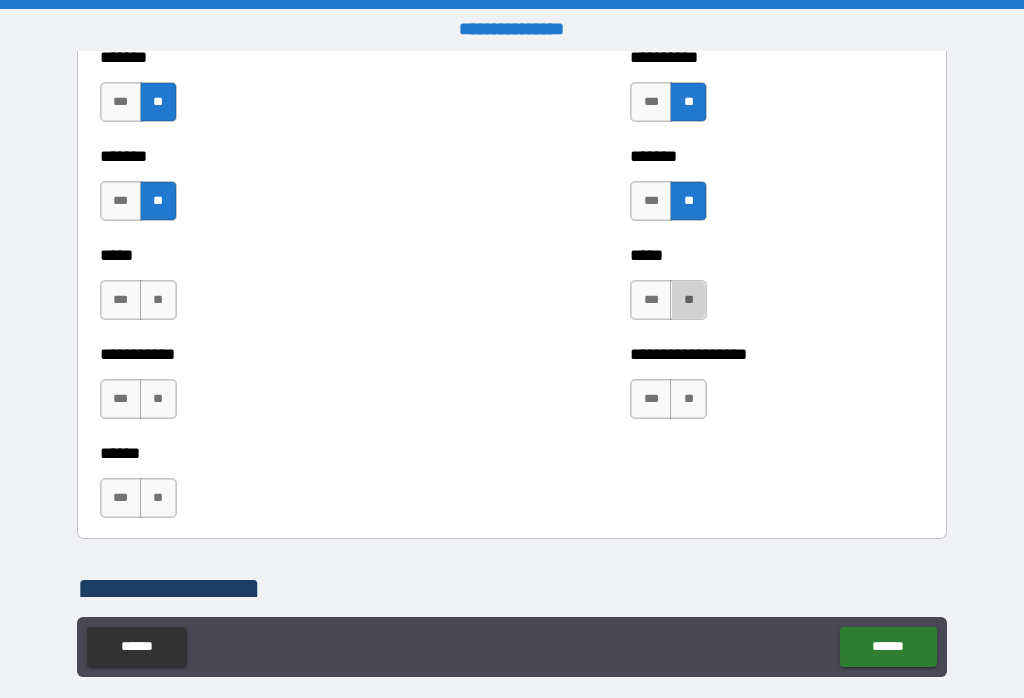 click on "**" at bounding box center [688, 300] 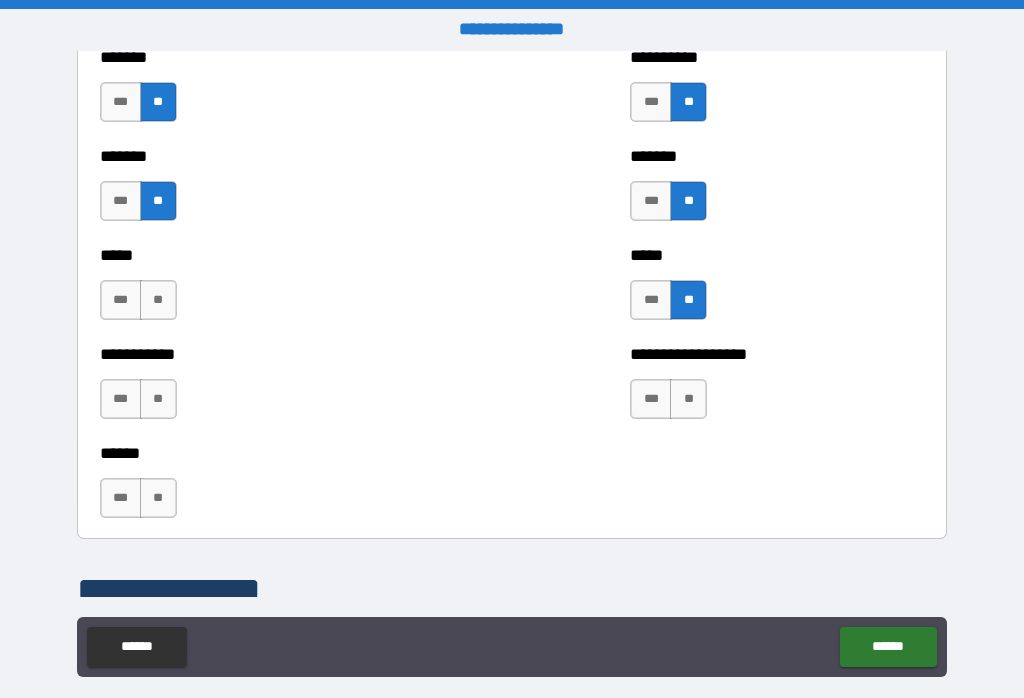 click on "**" at bounding box center (688, 399) 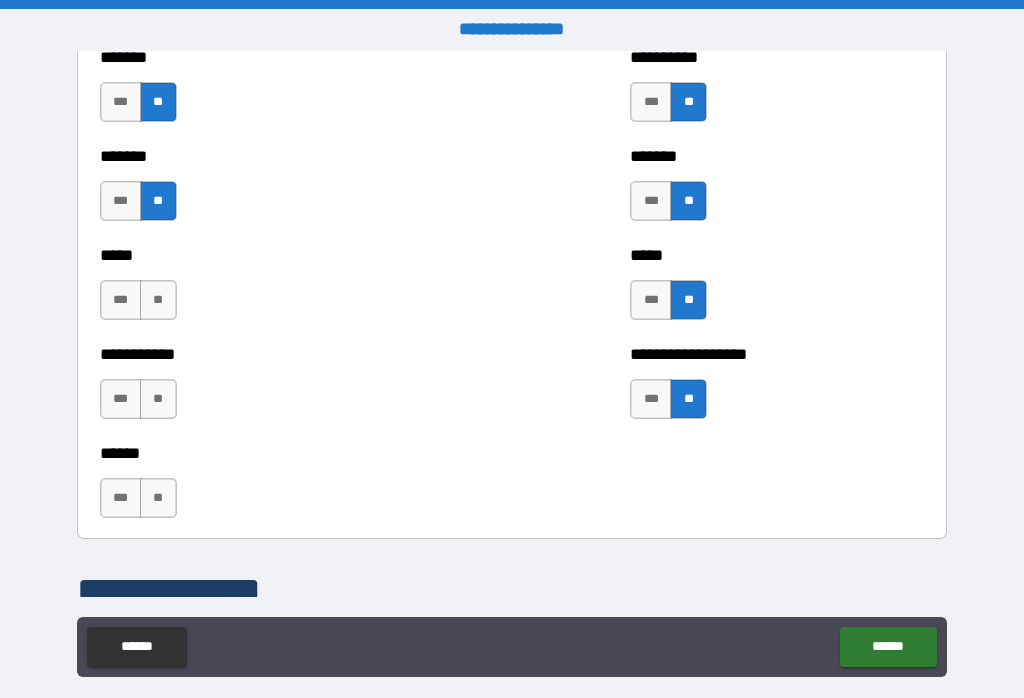 click on "**" at bounding box center (158, 399) 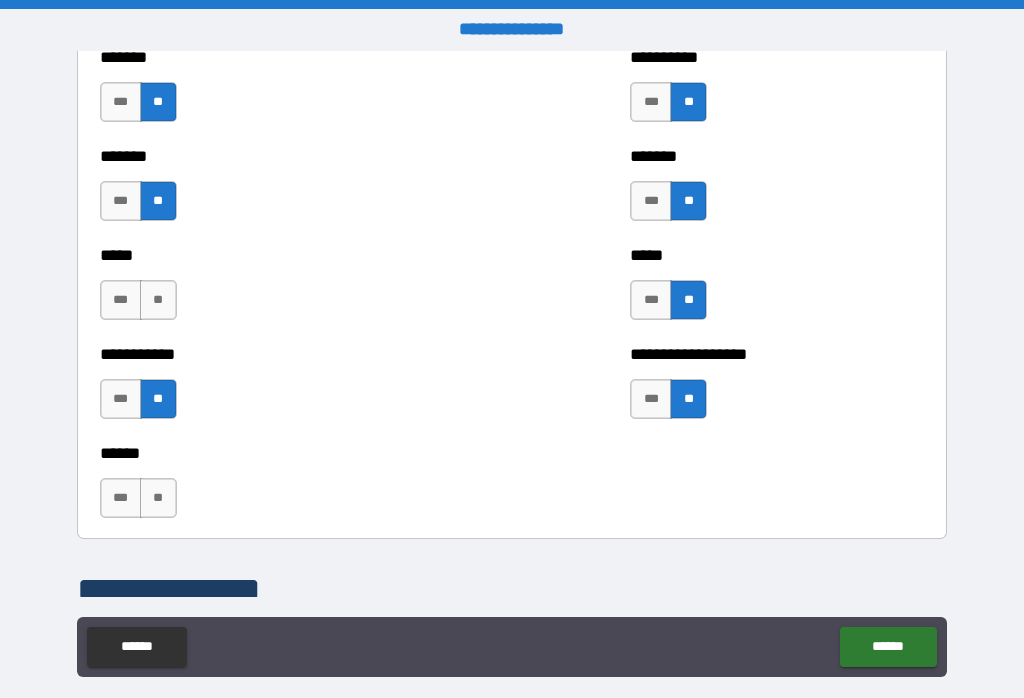 click on "**" at bounding box center (158, 300) 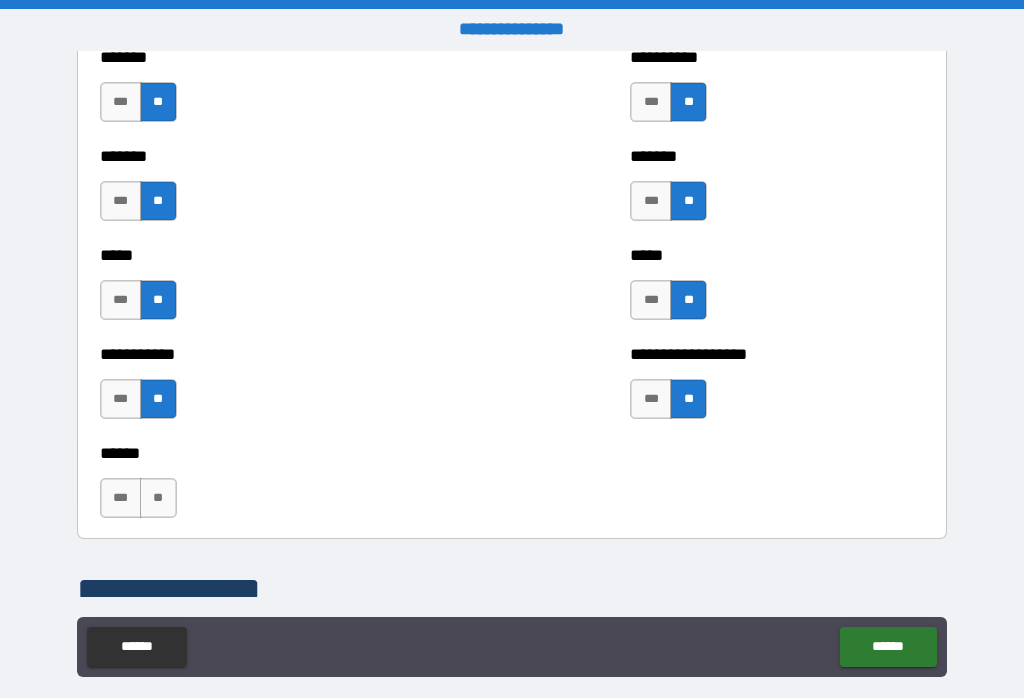 click on "**" at bounding box center (158, 498) 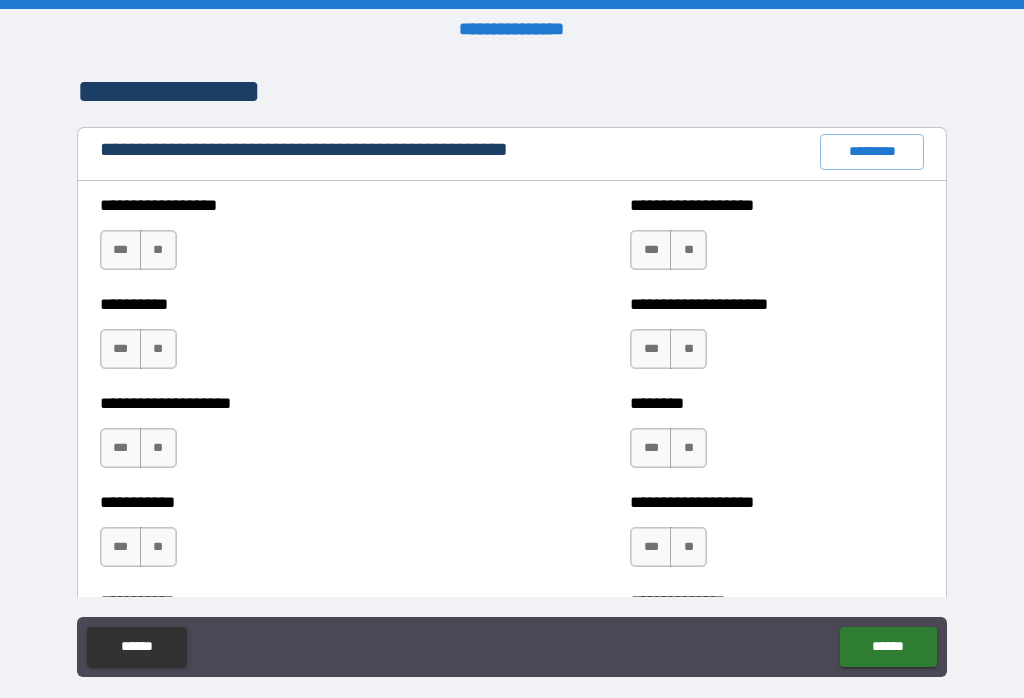 scroll, scrollTop: 2280, scrollLeft: 0, axis: vertical 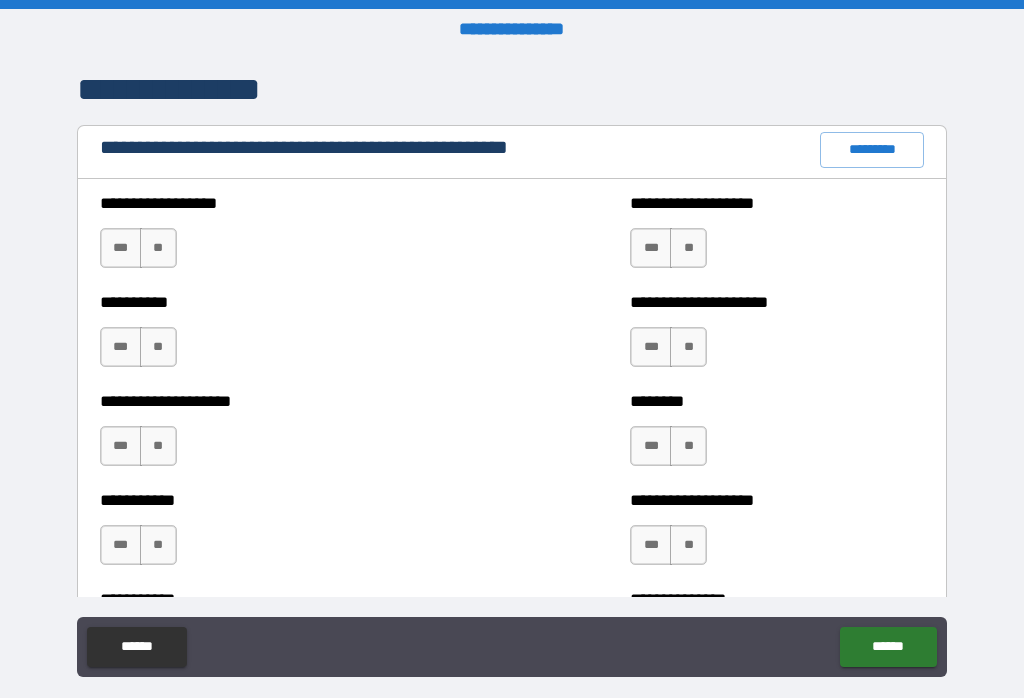 click on "**" at bounding box center (158, 248) 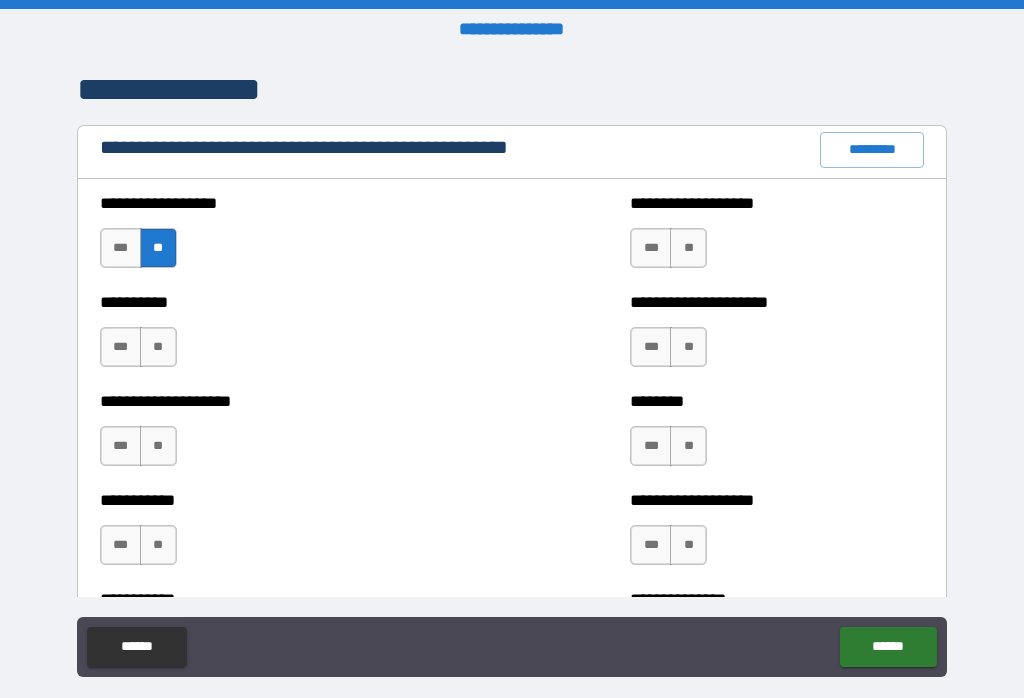 click on "**" at bounding box center [158, 347] 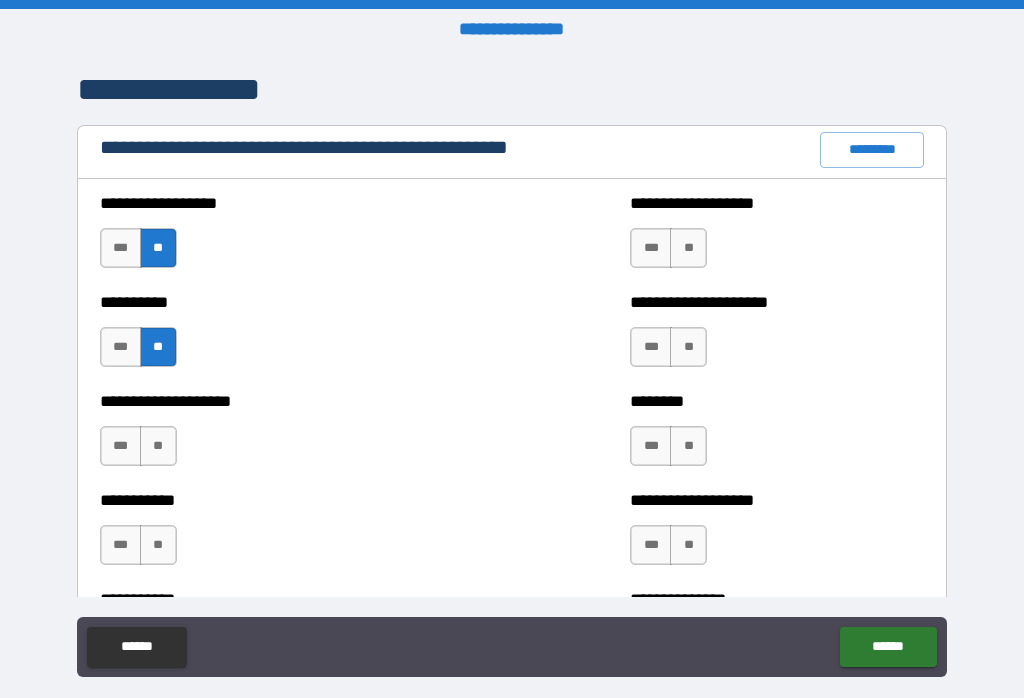 click on "**" at bounding box center (688, 248) 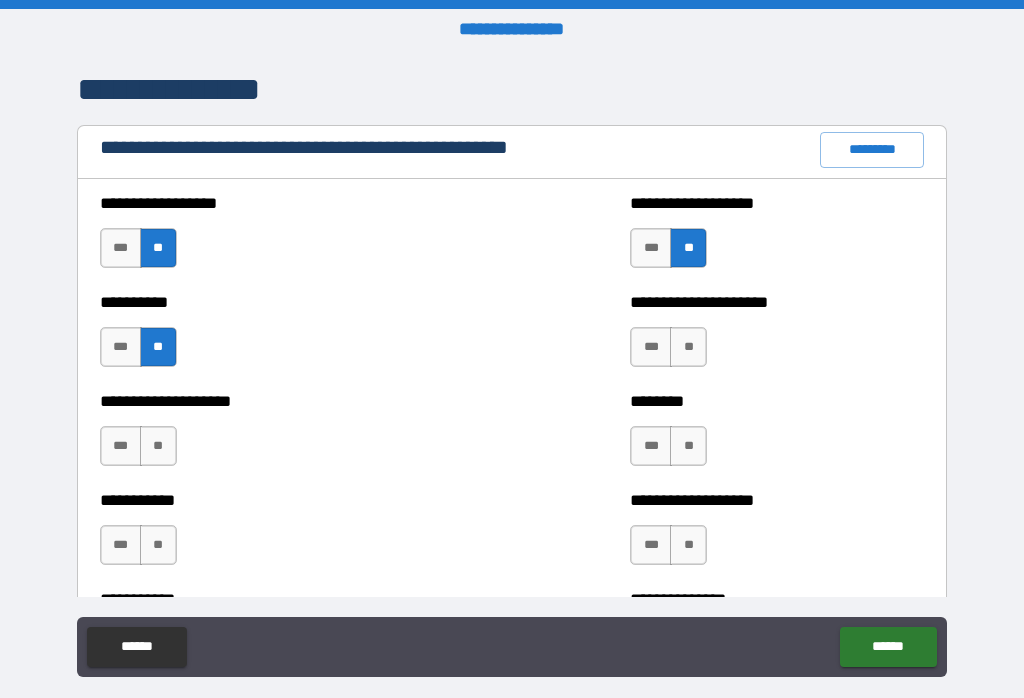 click on "**" at bounding box center (688, 347) 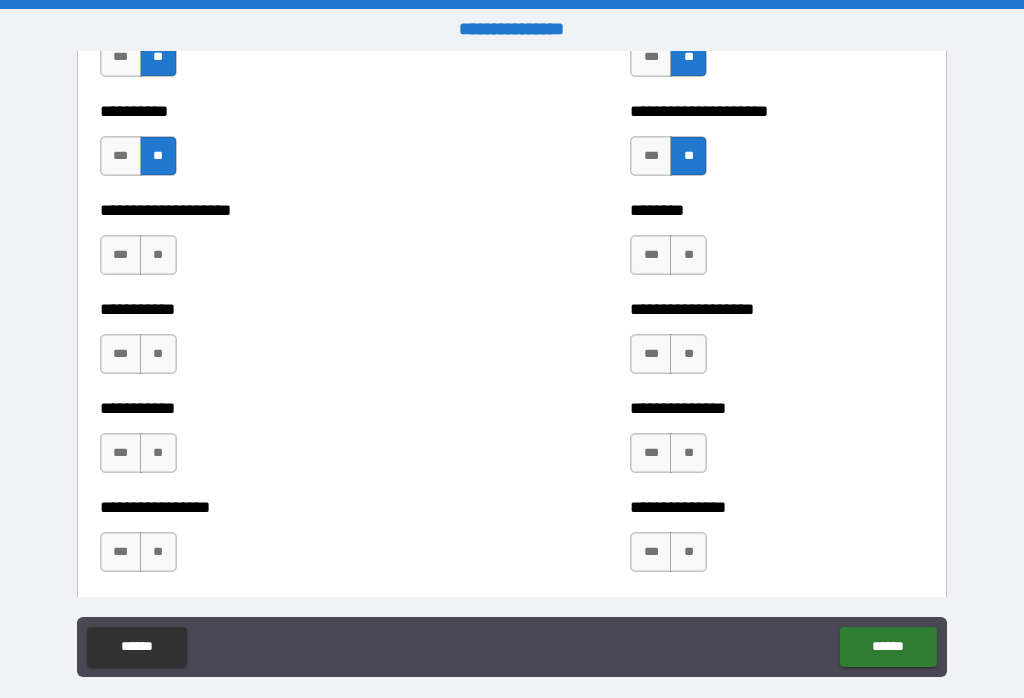 scroll, scrollTop: 2477, scrollLeft: 0, axis: vertical 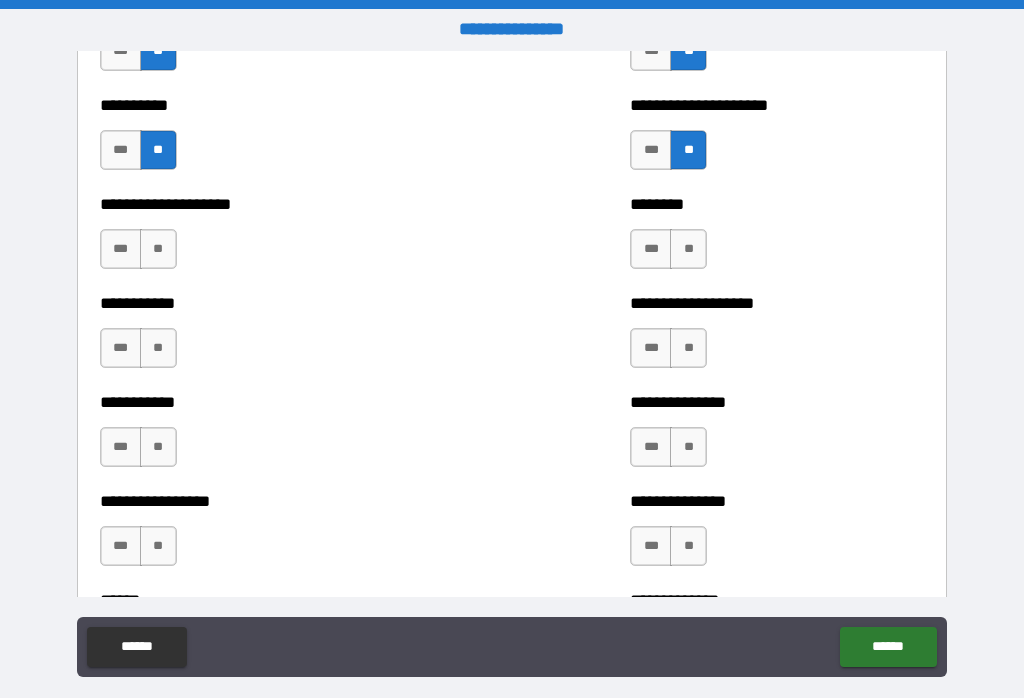 click on "**" at bounding box center [688, 249] 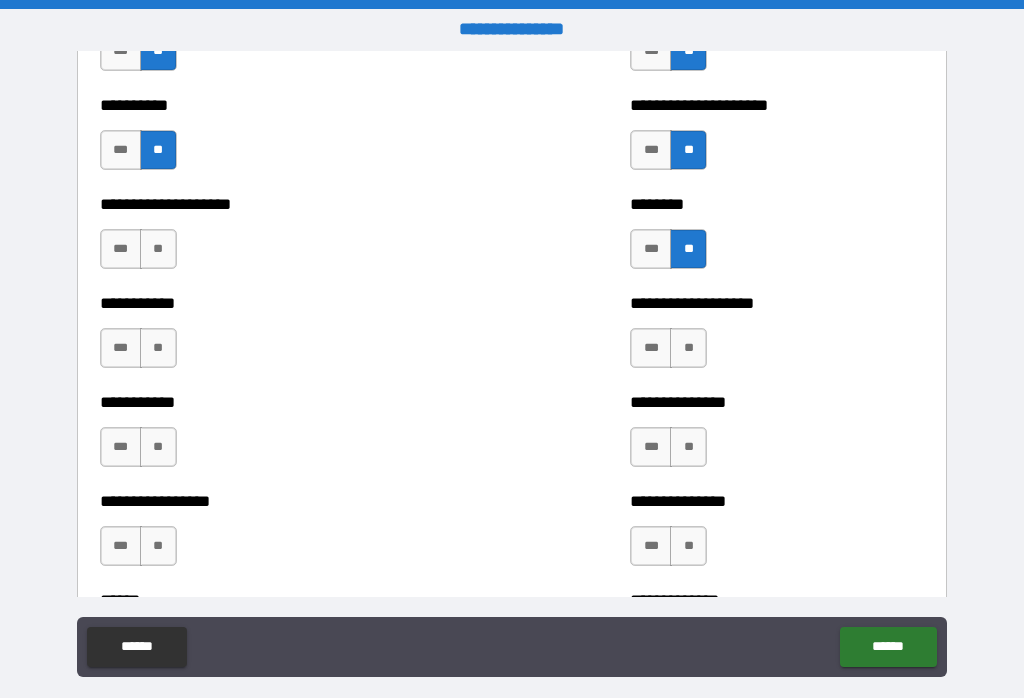 click on "**" at bounding box center (158, 348) 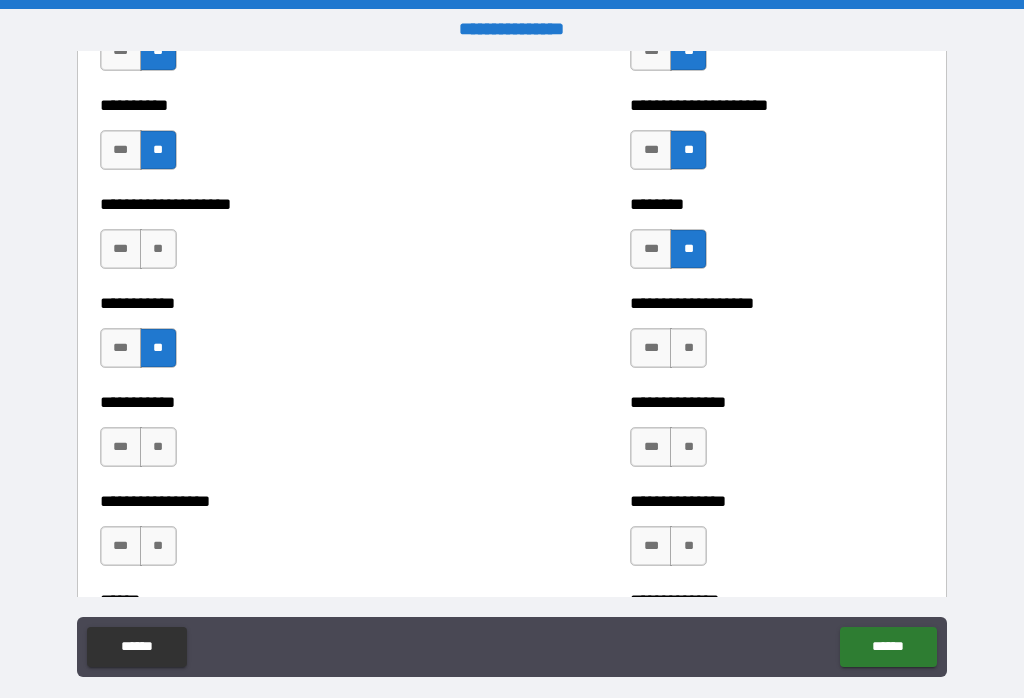 click on "**" at bounding box center (688, 348) 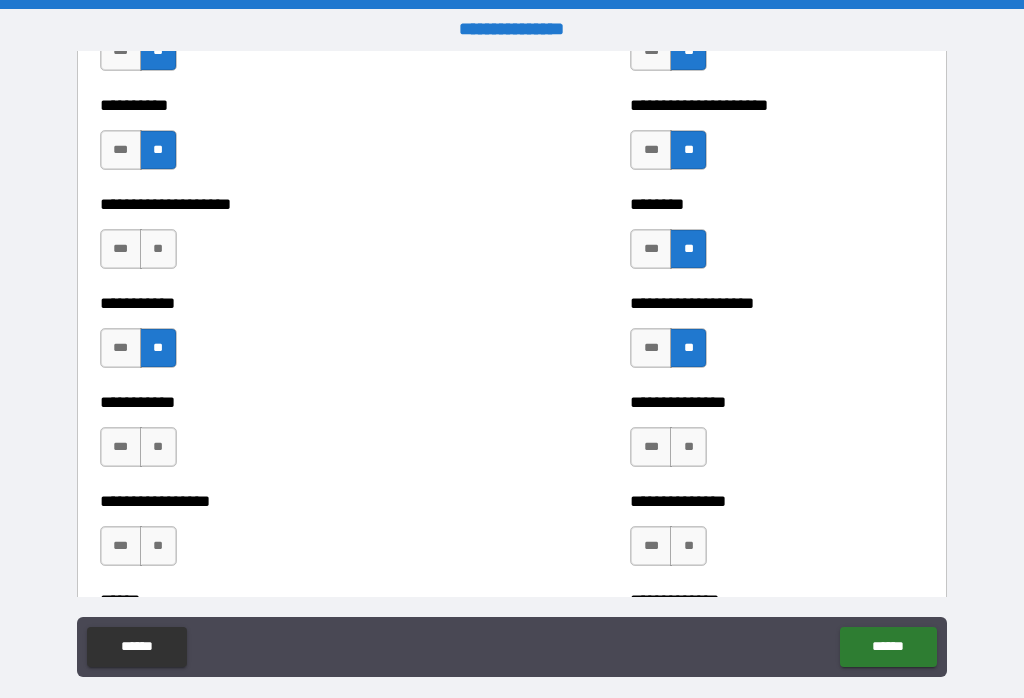 click on "**" at bounding box center [158, 249] 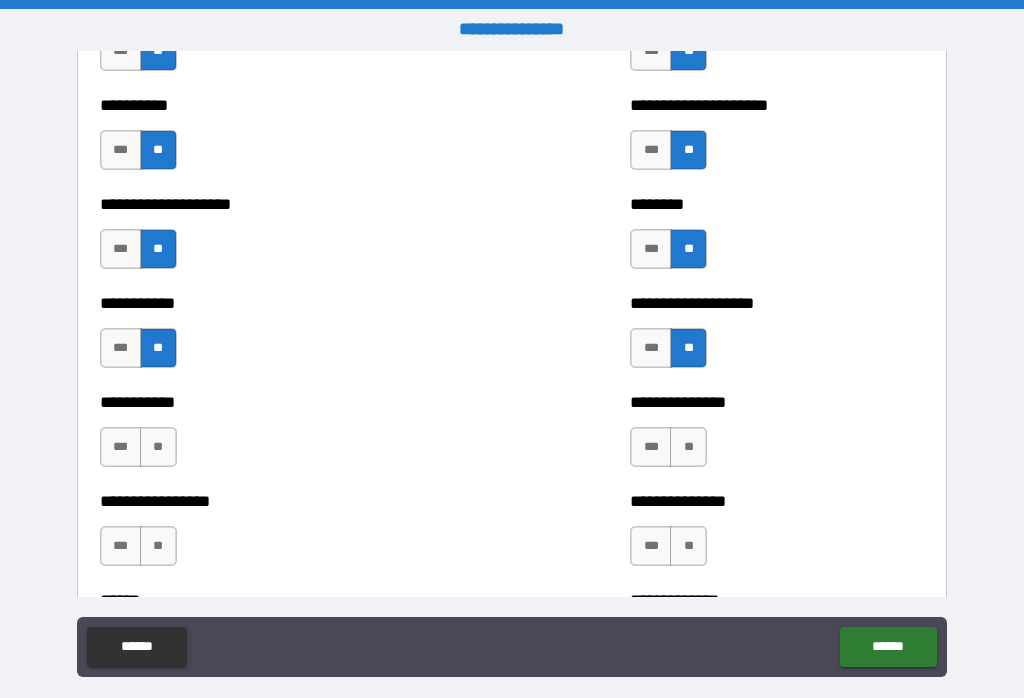 click on "**" at bounding box center (158, 447) 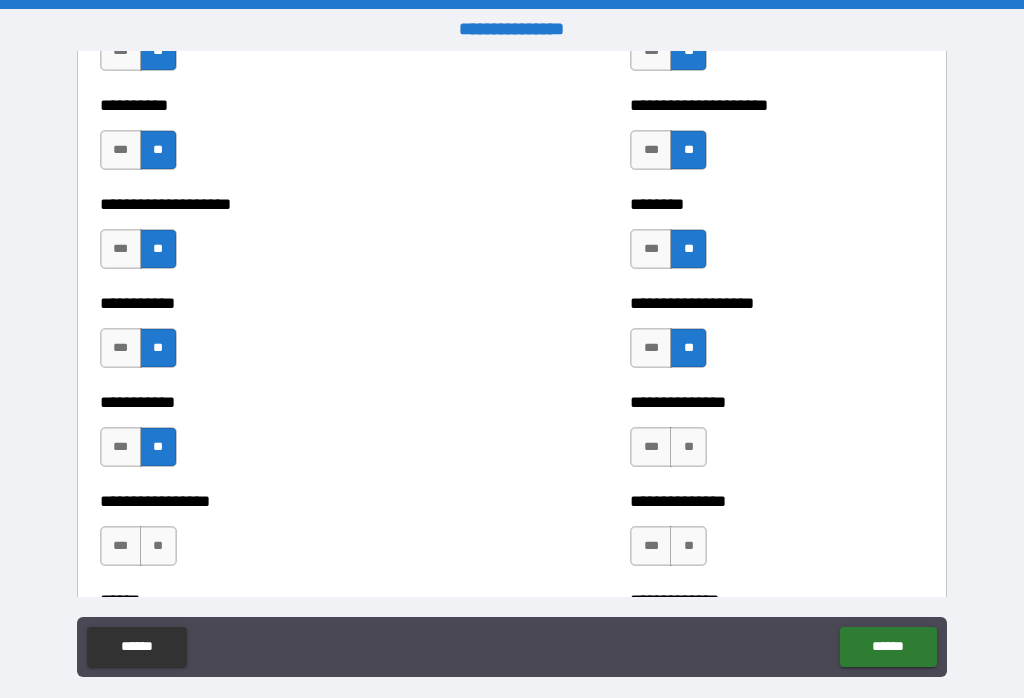 click on "**" at bounding box center [688, 447] 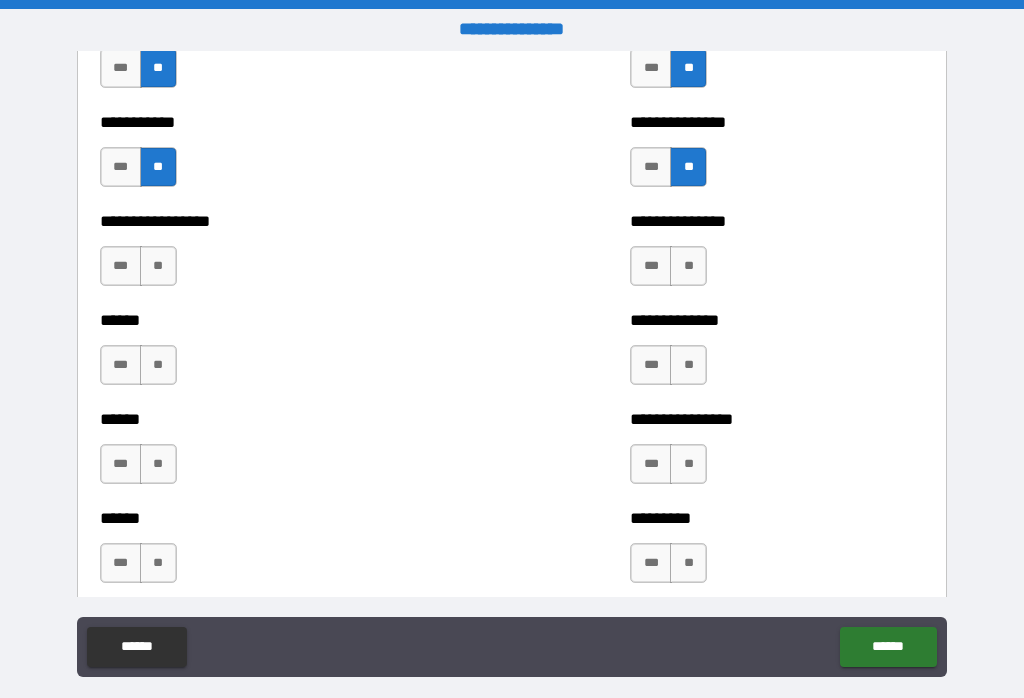scroll, scrollTop: 2765, scrollLeft: 0, axis: vertical 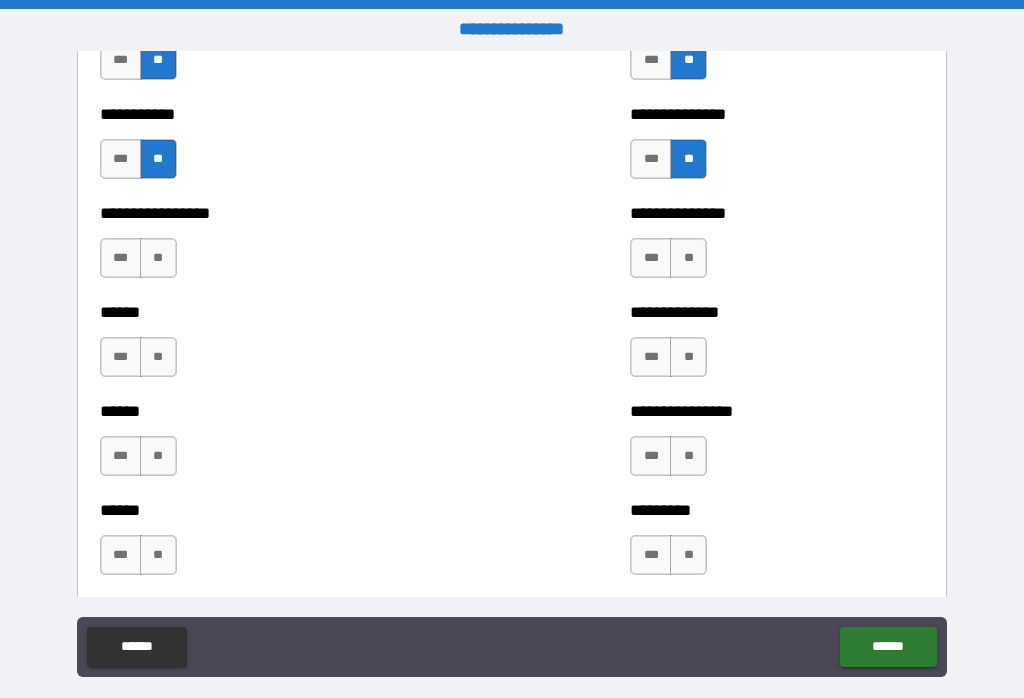 click on "**" at bounding box center [688, 258] 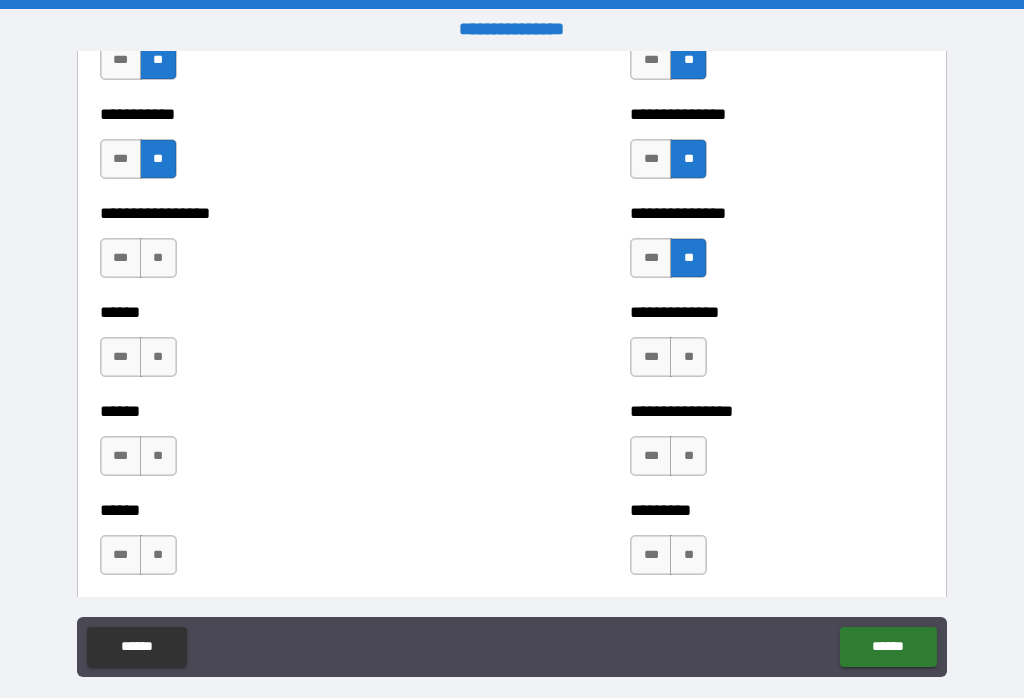 click on "**" at bounding box center [688, 357] 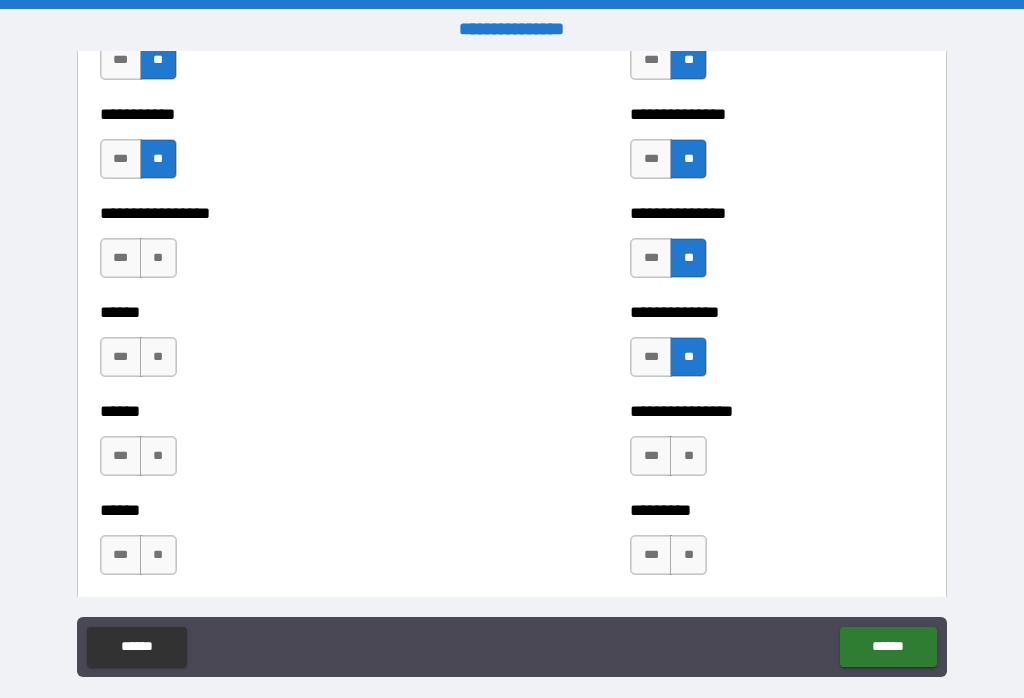 click on "**" at bounding box center (158, 357) 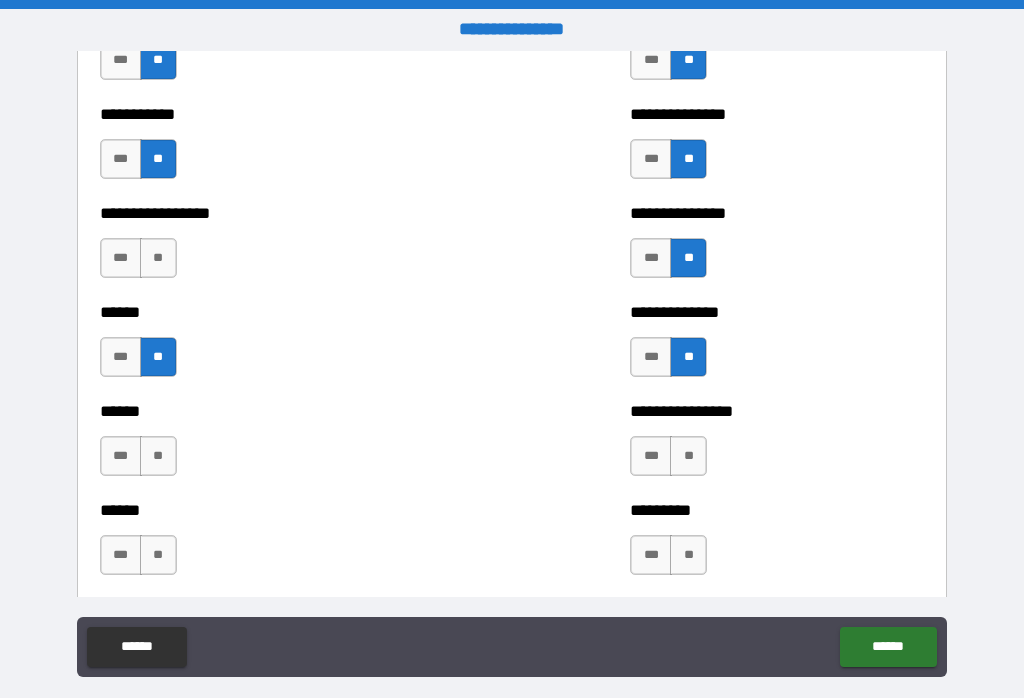 click on "**********" at bounding box center [303, 248] 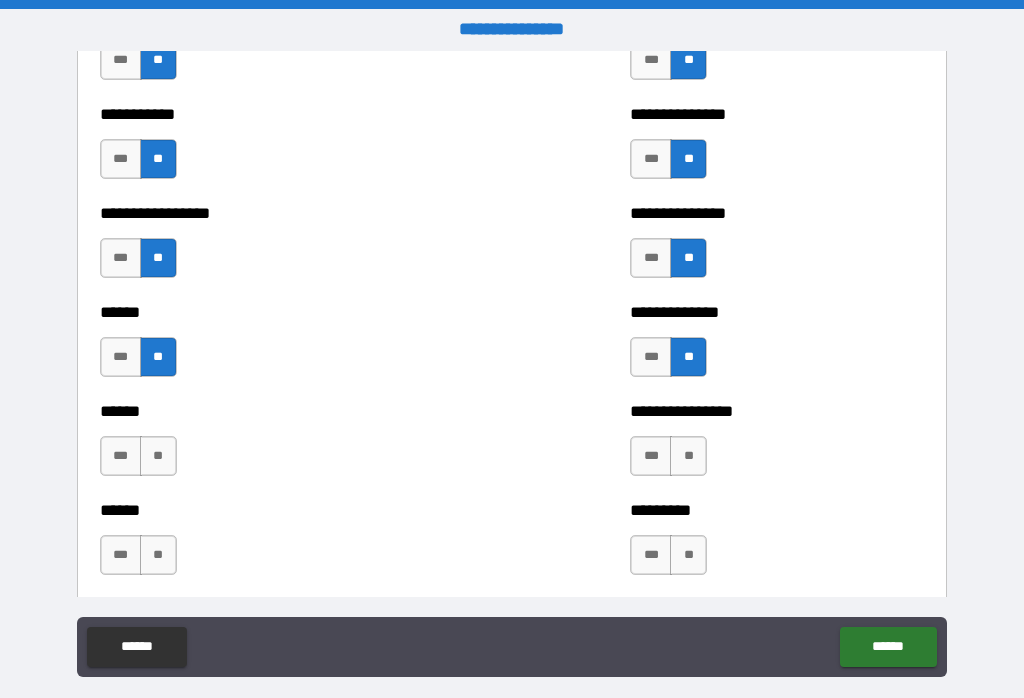 click on "**" at bounding box center (158, 456) 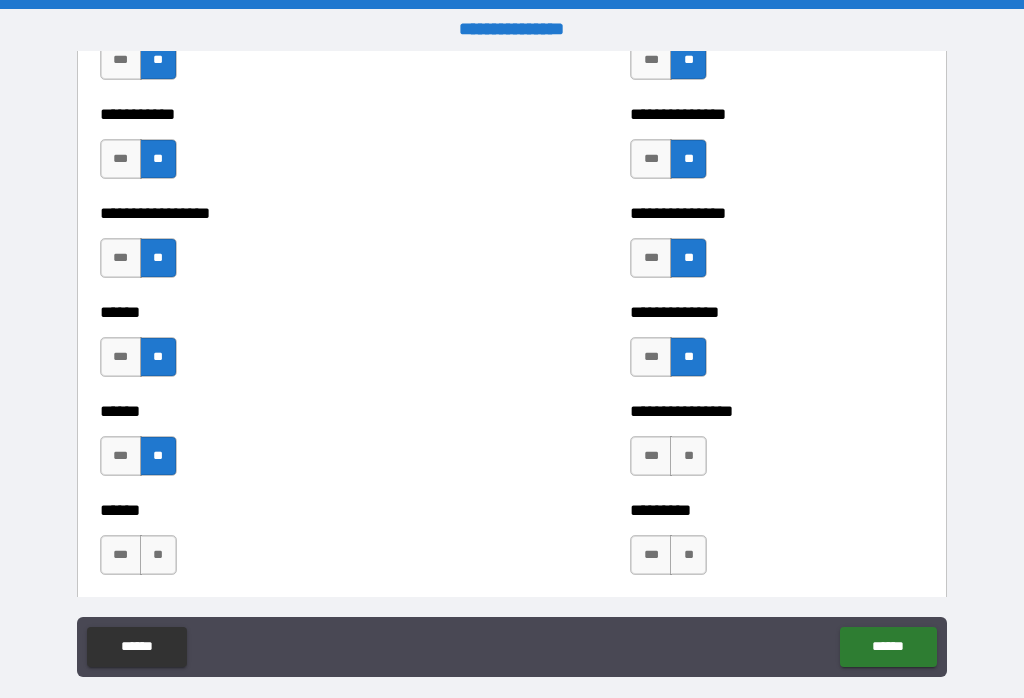 click on "**" at bounding box center (688, 456) 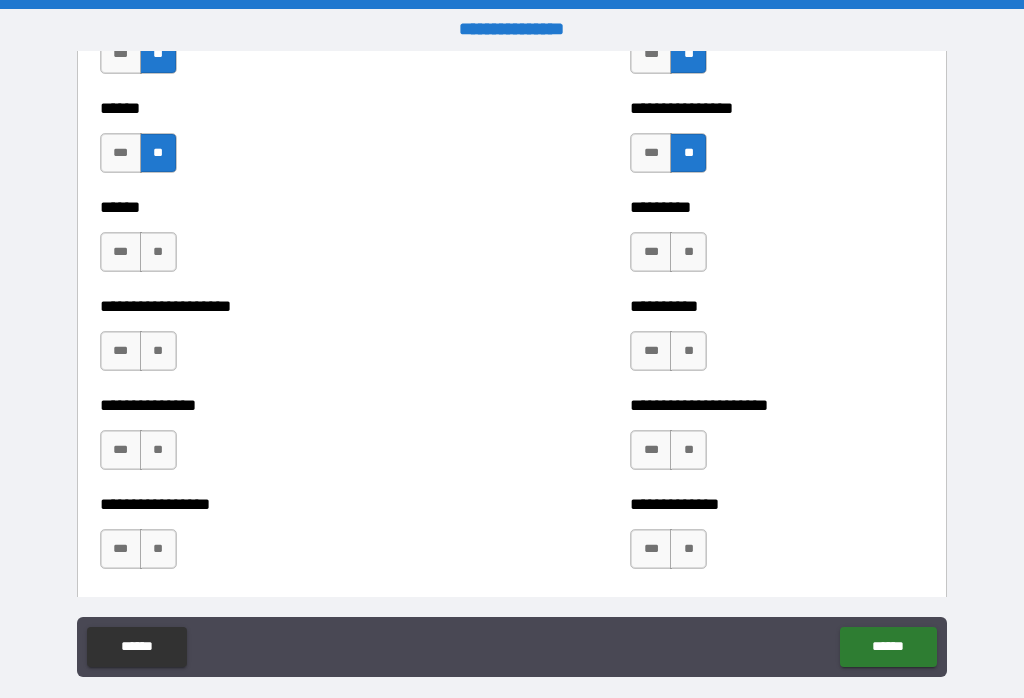 scroll, scrollTop: 3073, scrollLeft: 0, axis: vertical 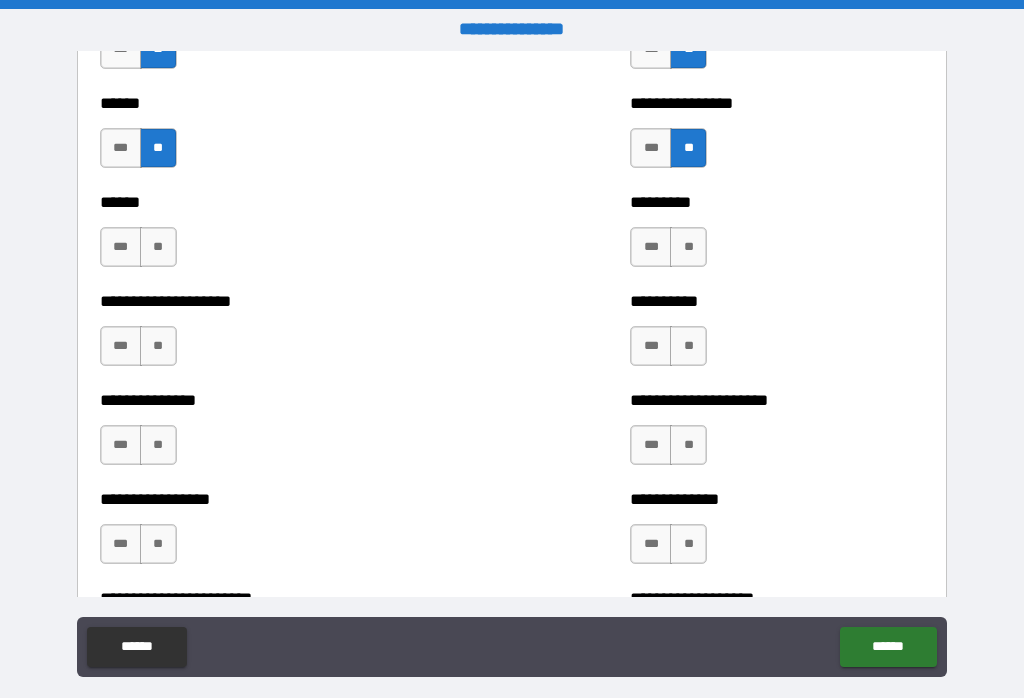 click on "**" at bounding box center (688, 247) 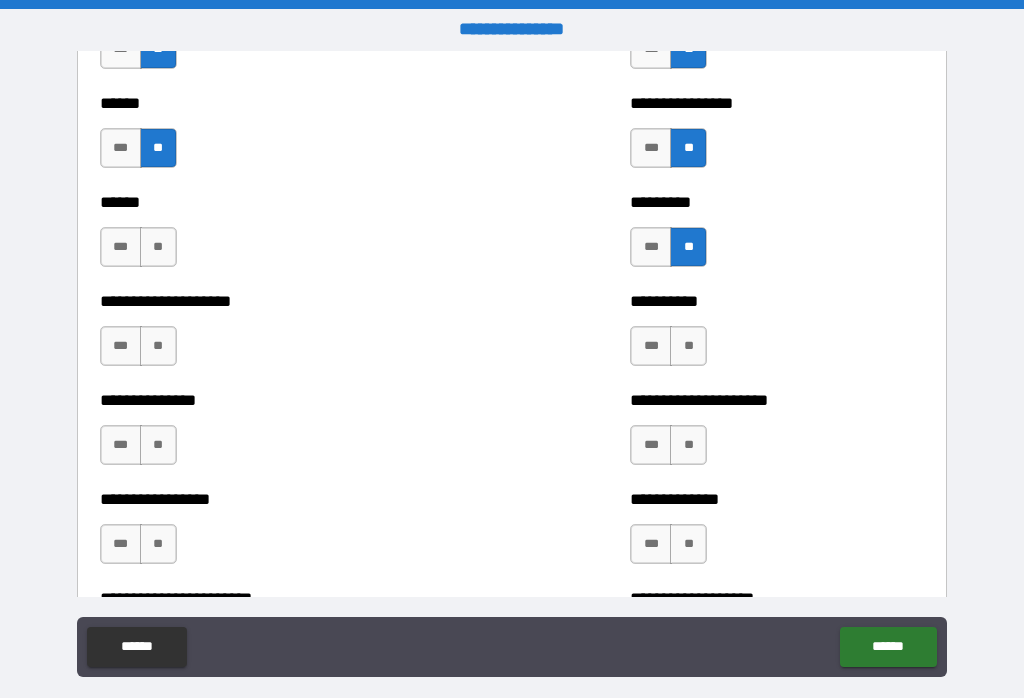 click on "**" at bounding box center [158, 247] 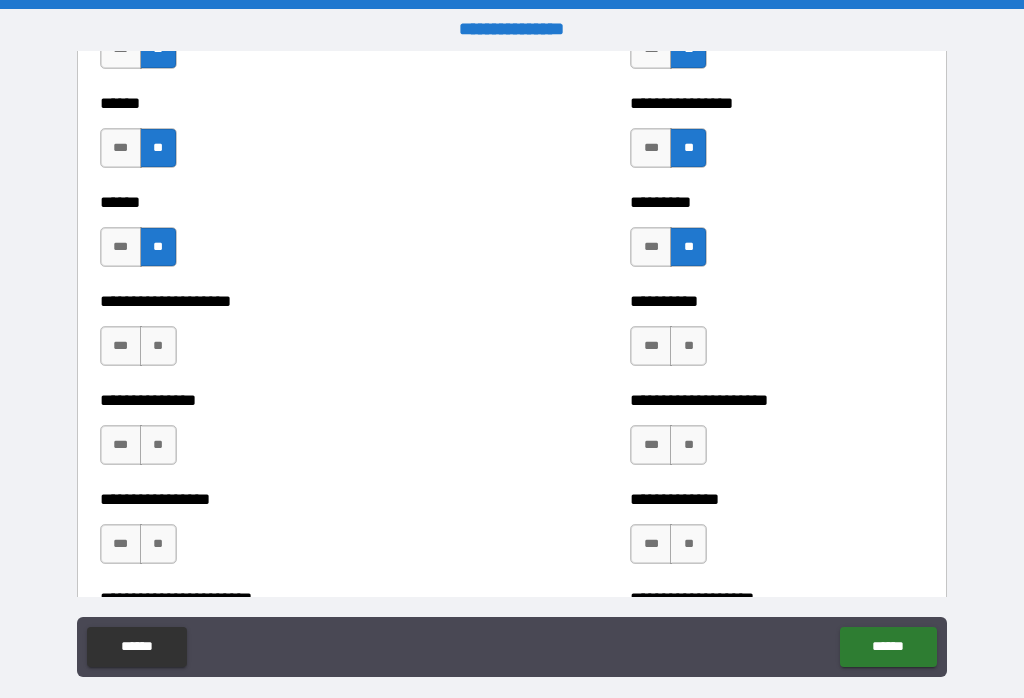 click on "**" at bounding box center [158, 346] 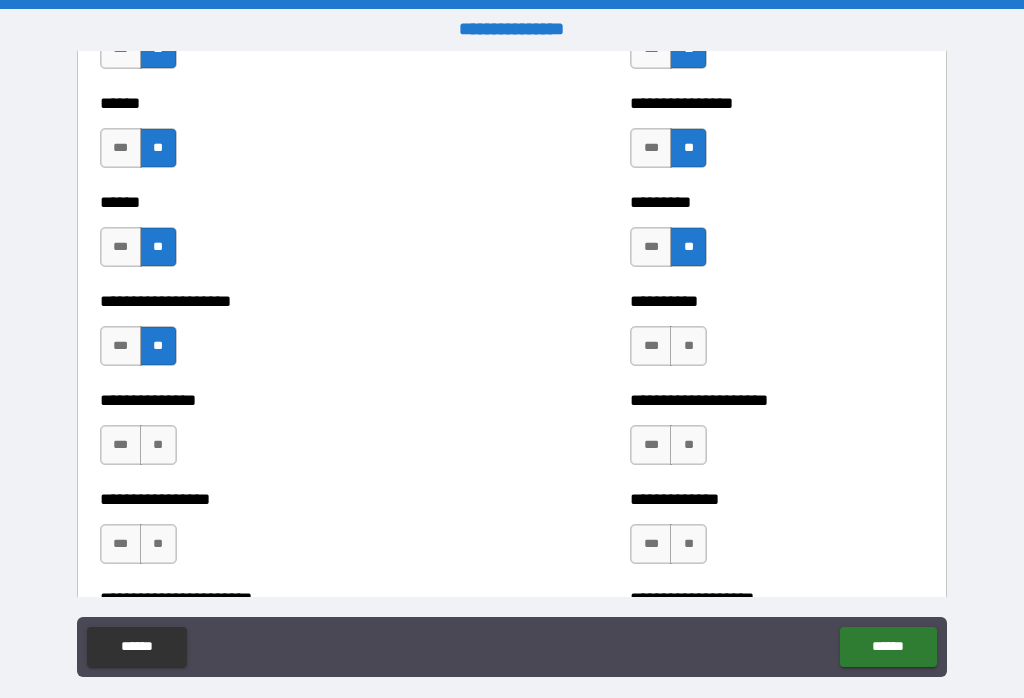 click on "**" at bounding box center [688, 346] 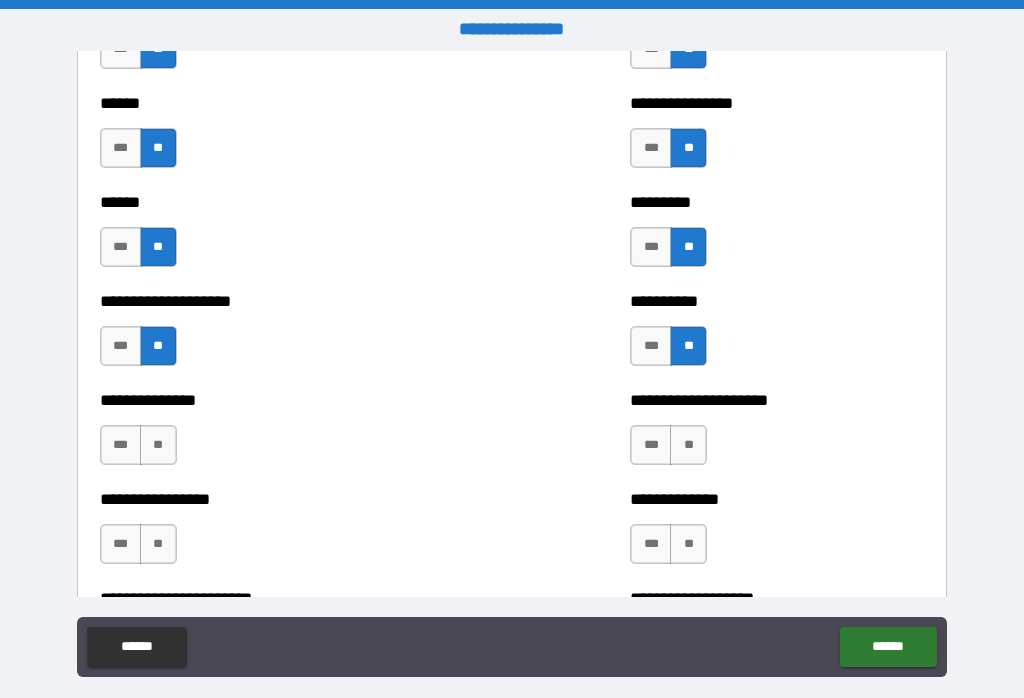 click on "**" at bounding box center [688, 445] 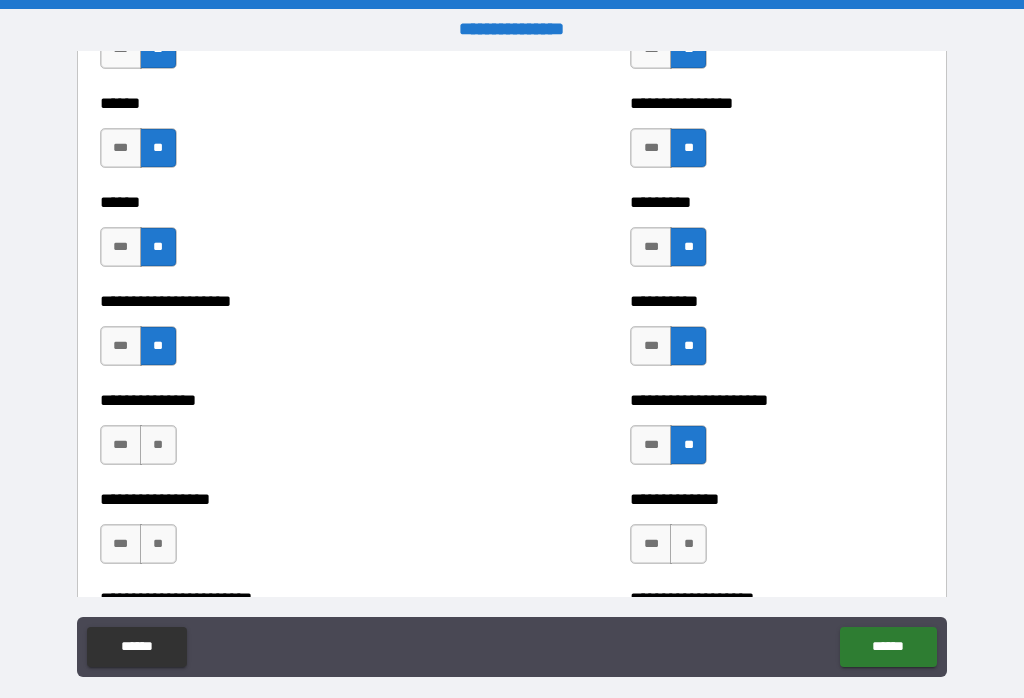 click on "**" at bounding box center (158, 445) 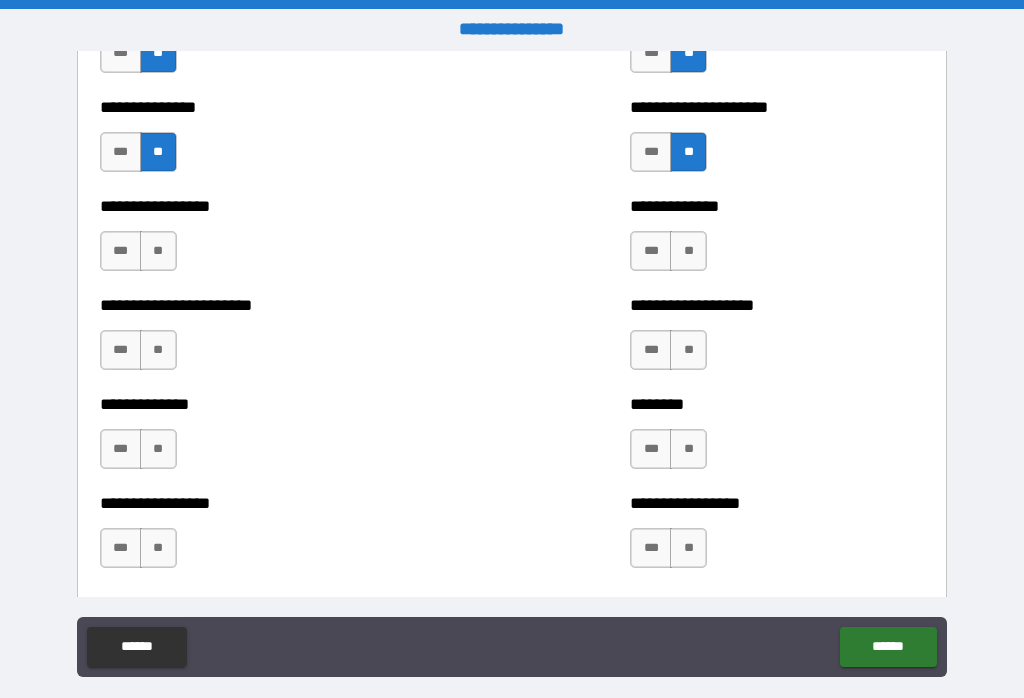 scroll, scrollTop: 3373, scrollLeft: 0, axis: vertical 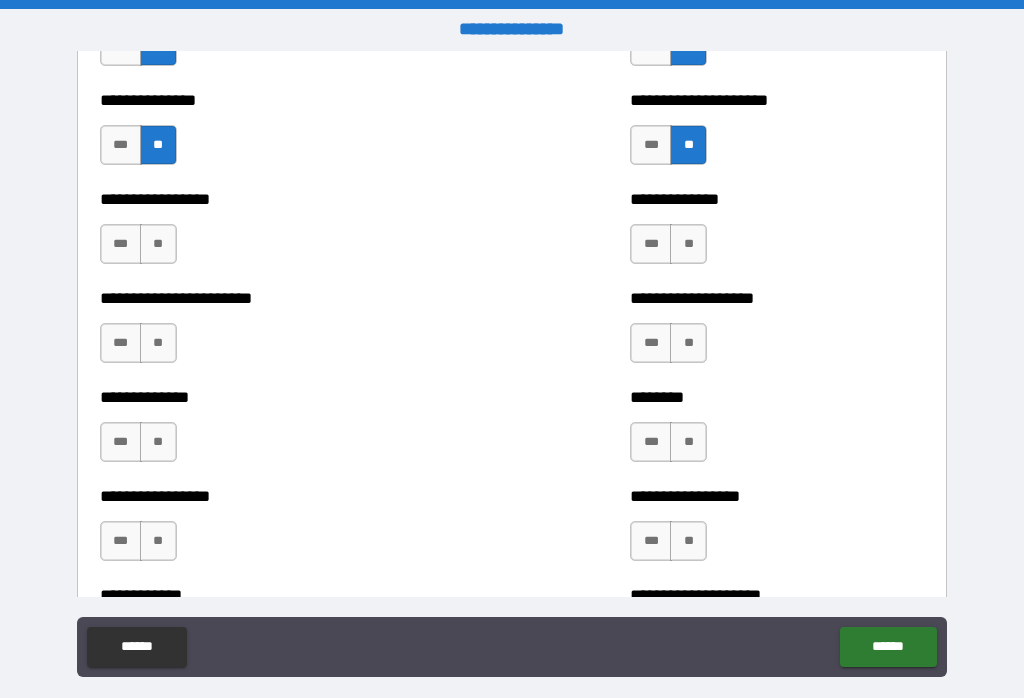 click on "**" at bounding box center (158, 244) 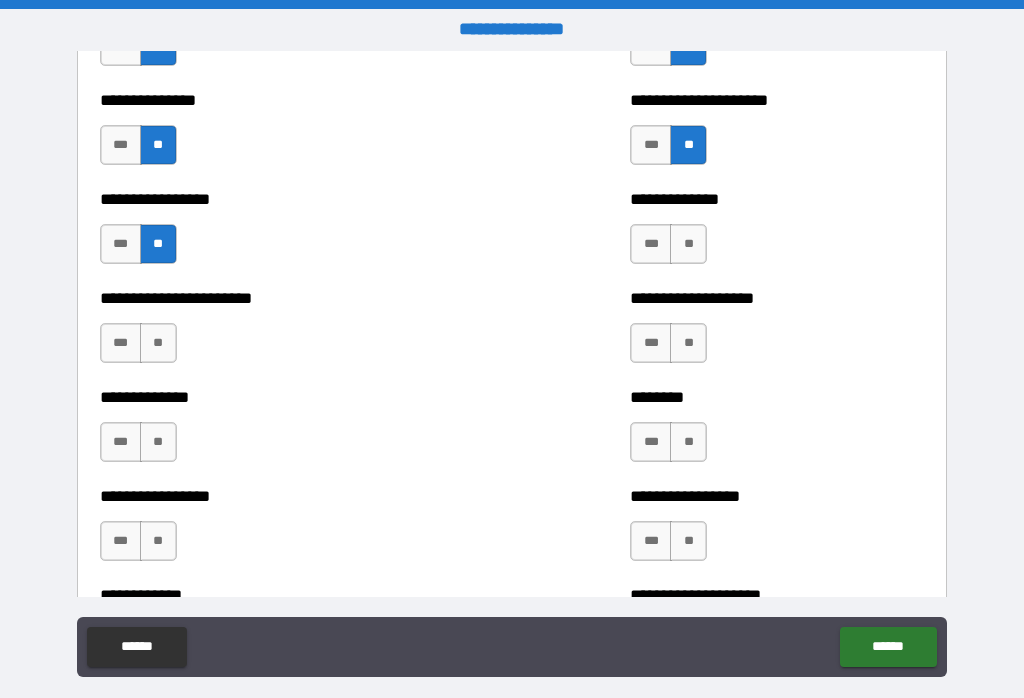 click on "**" at bounding box center (158, 343) 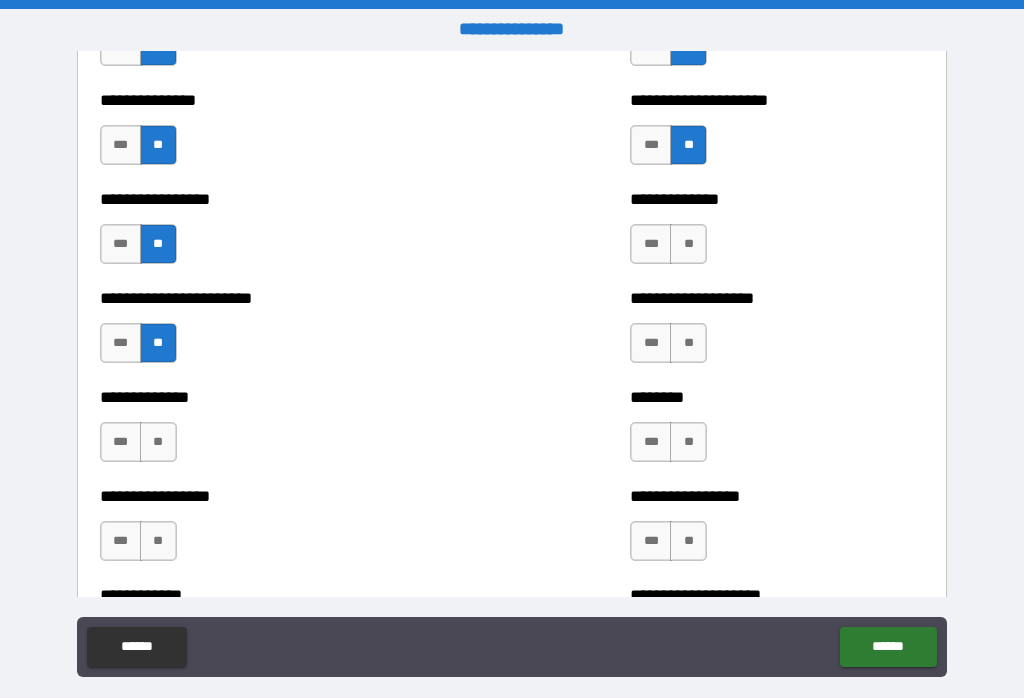 click on "**" at bounding box center [688, 343] 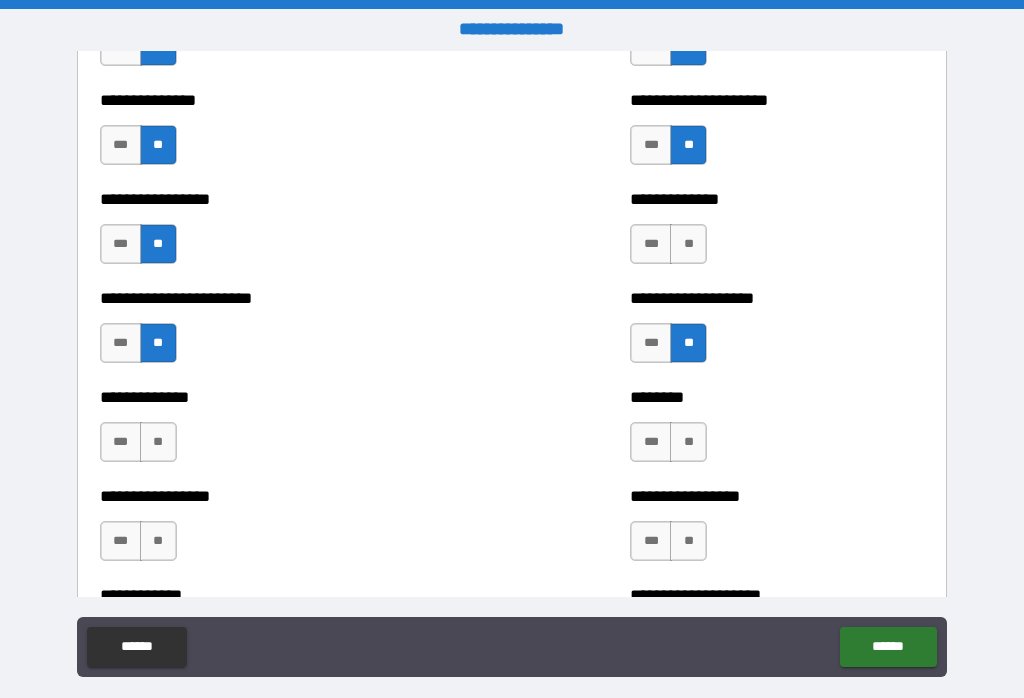 scroll, scrollTop: 3376, scrollLeft: 0, axis: vertical 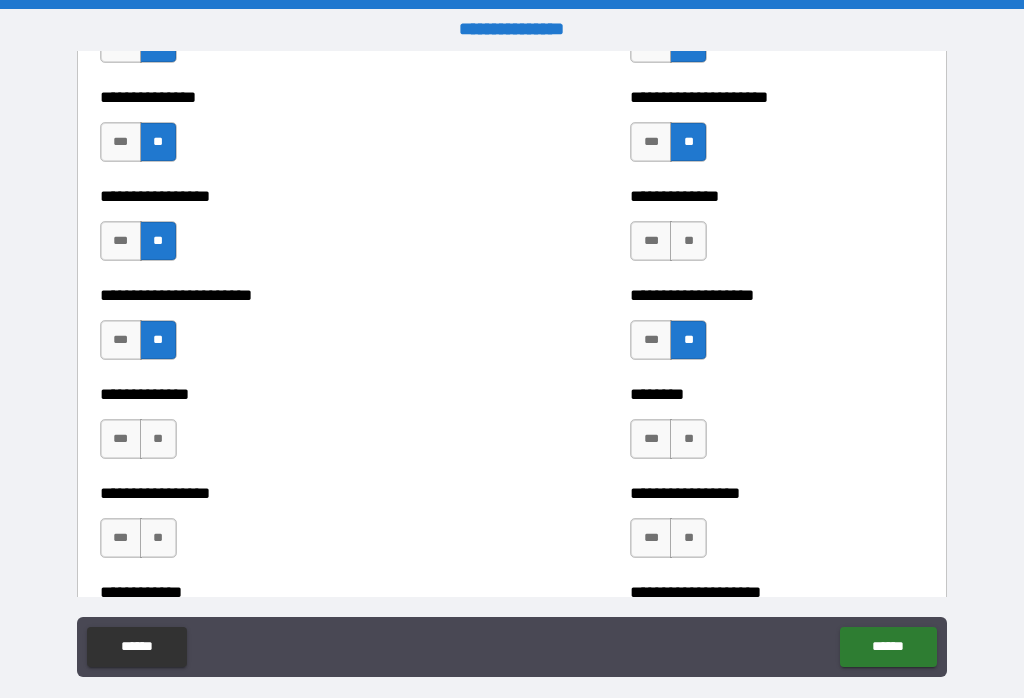click on "**" at bounding box center [688, 439] 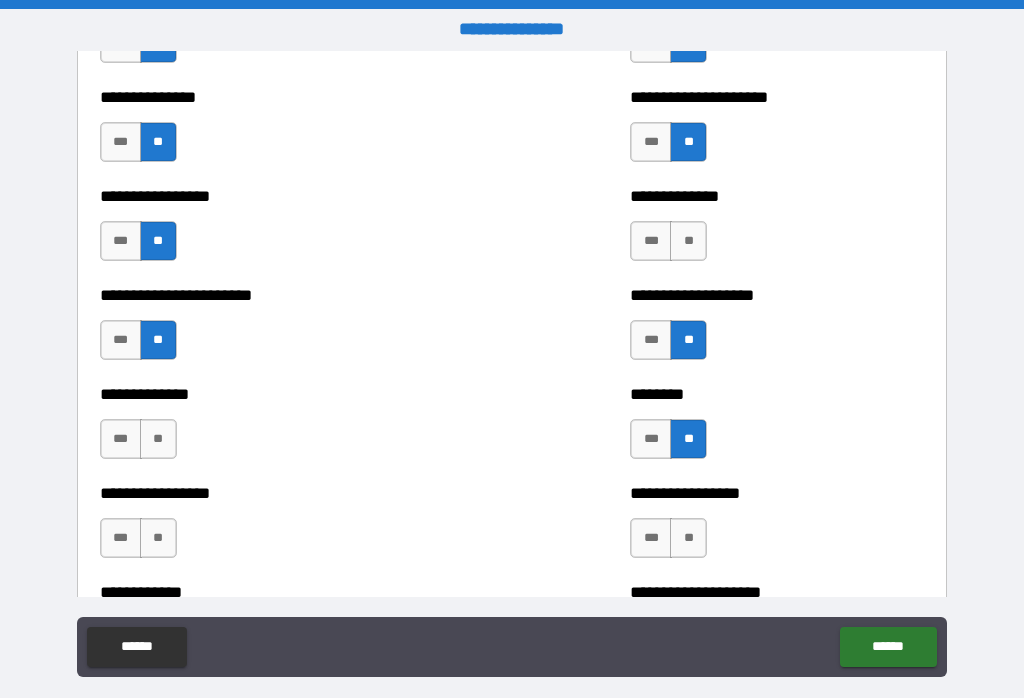 click on "**" at bounding box center (158, 439) 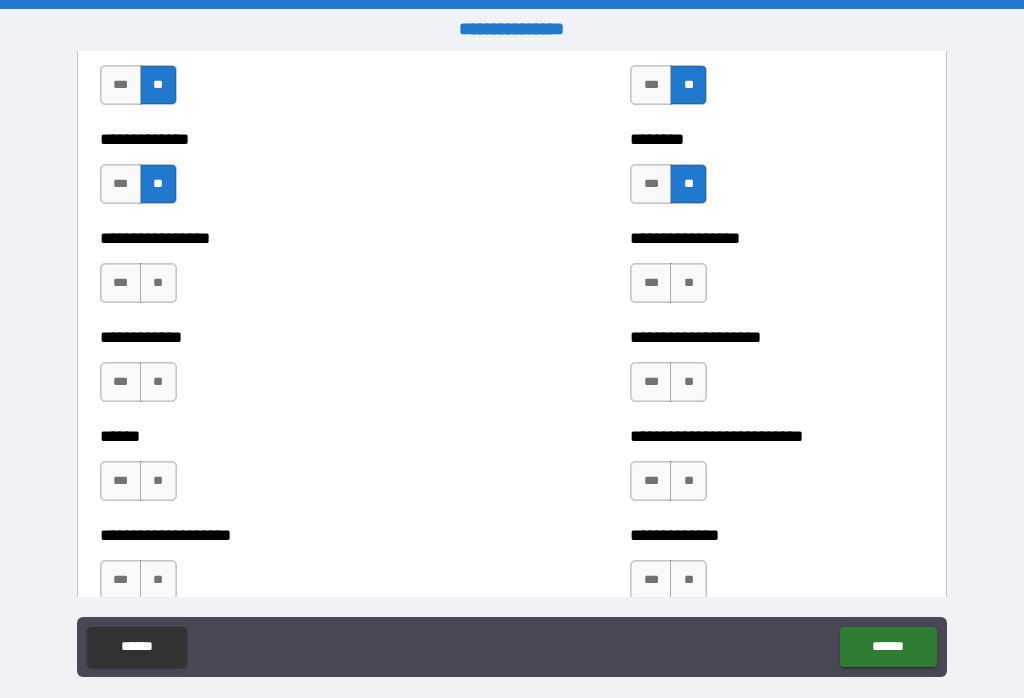 scroll, scrollTop: 3641, scrollLeft: 0, axis: vertical 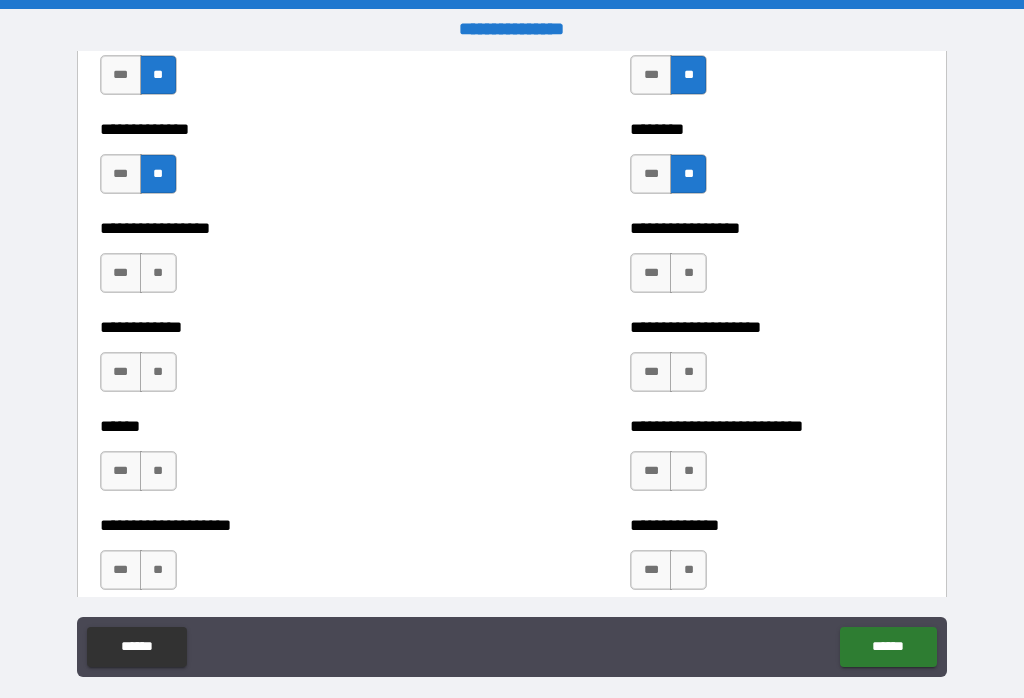 click on "**" at bounding box center [158, 273] 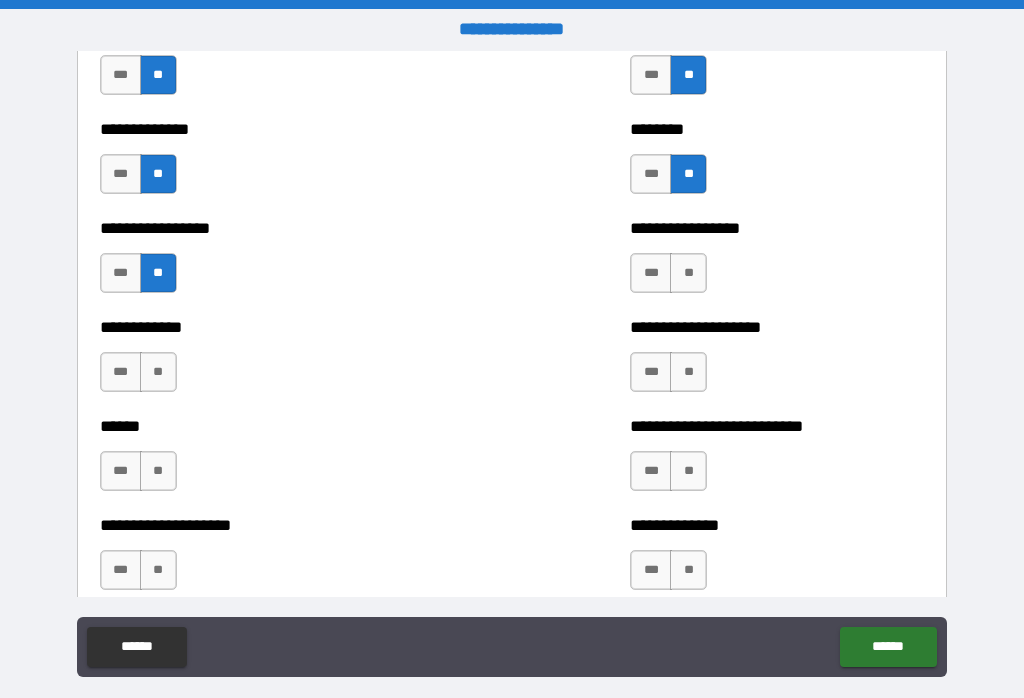 click on "**" at bounding box center (688, 273) 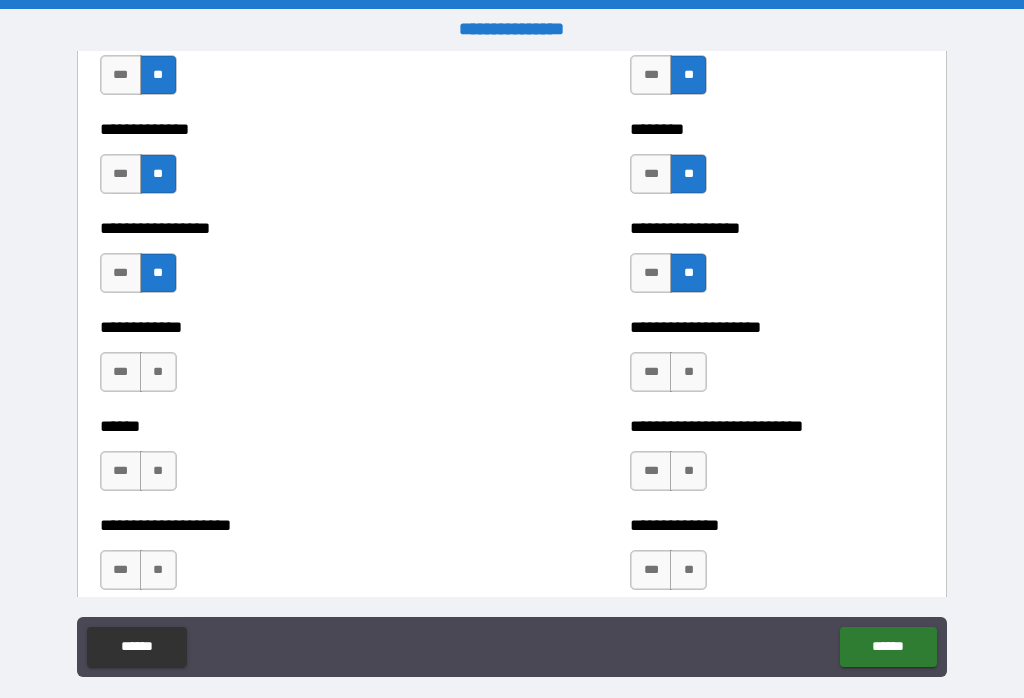 click on "**" at bounding box center (688, 372) 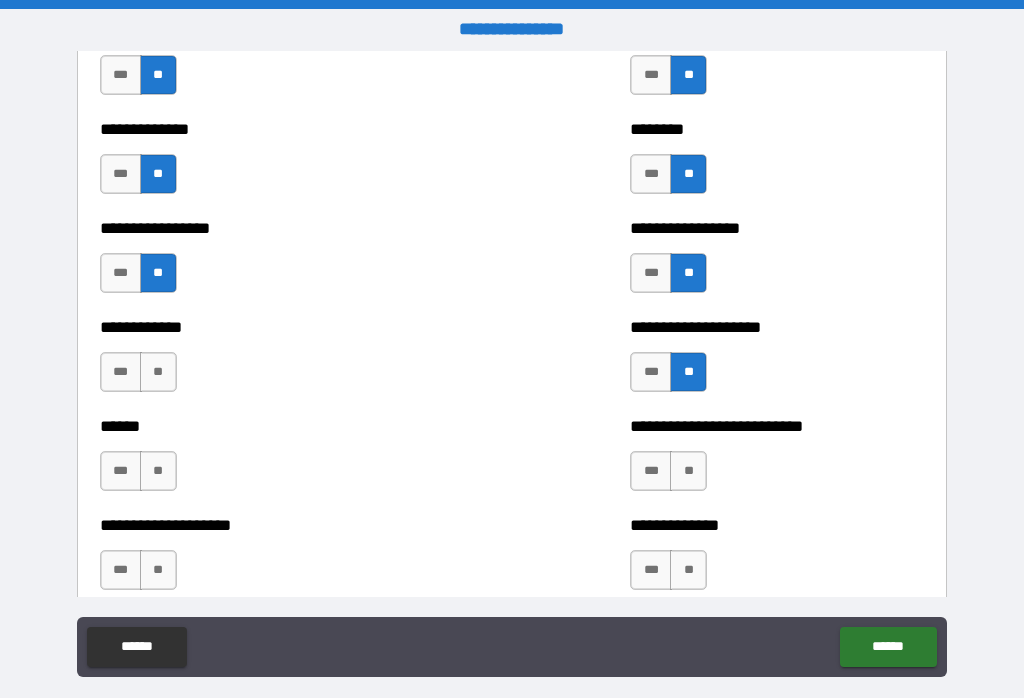 click on "**" at bounding box center [158, 372] 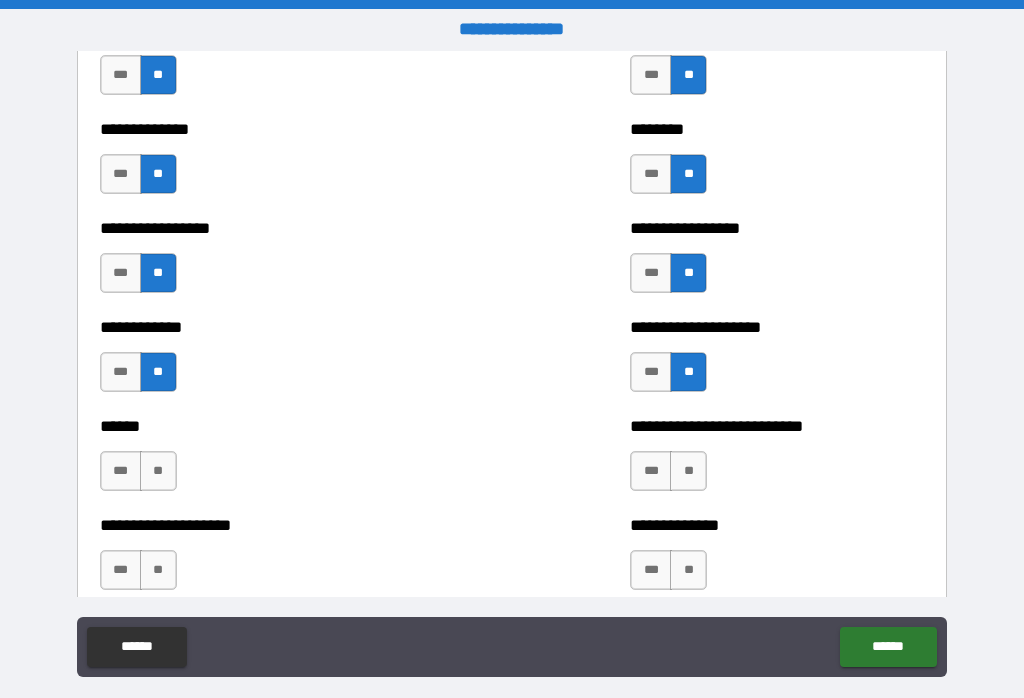 scroll, scrollTop: 3645, scrollLeft: 0, axis: vertical 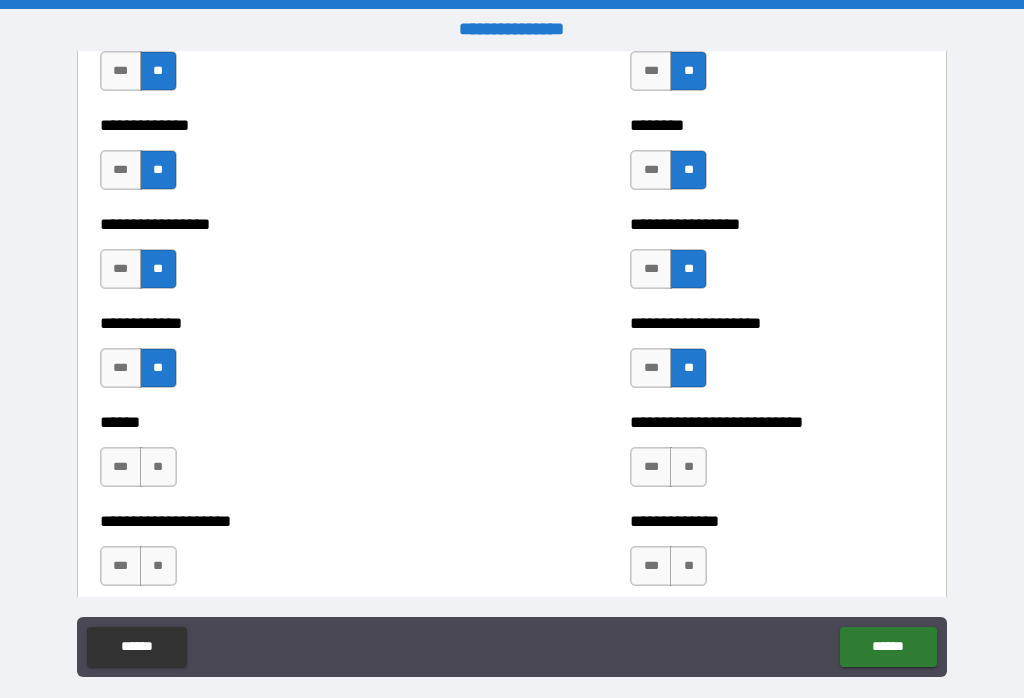 click on "**" at bounding box center [688, 467] 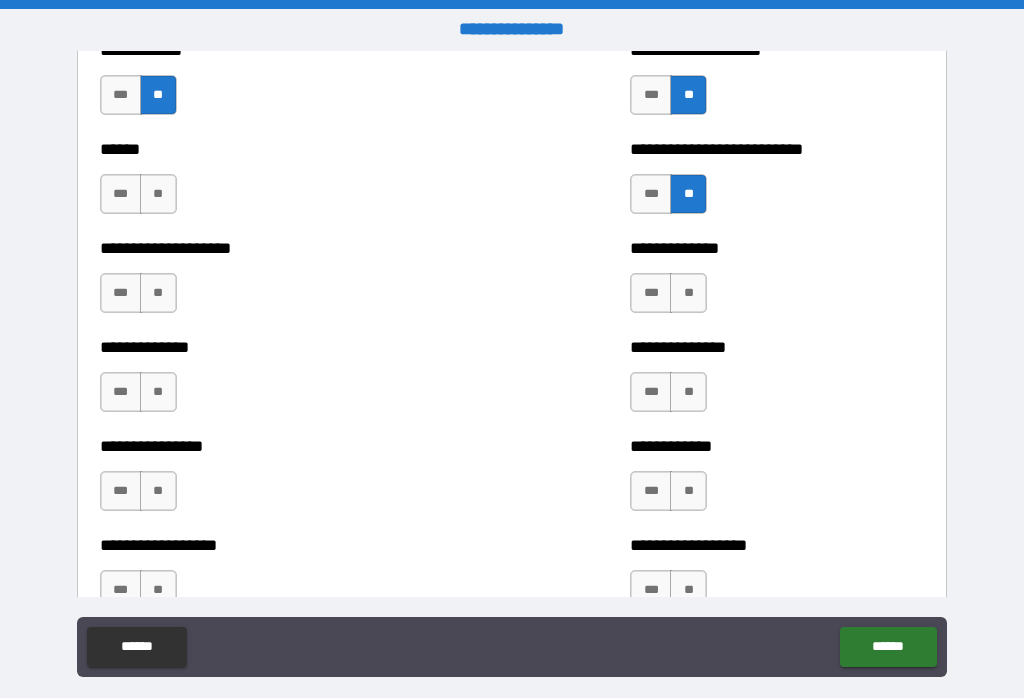 scroll, scrollTop: 3919, scrollLeft: 0, axis: vertical 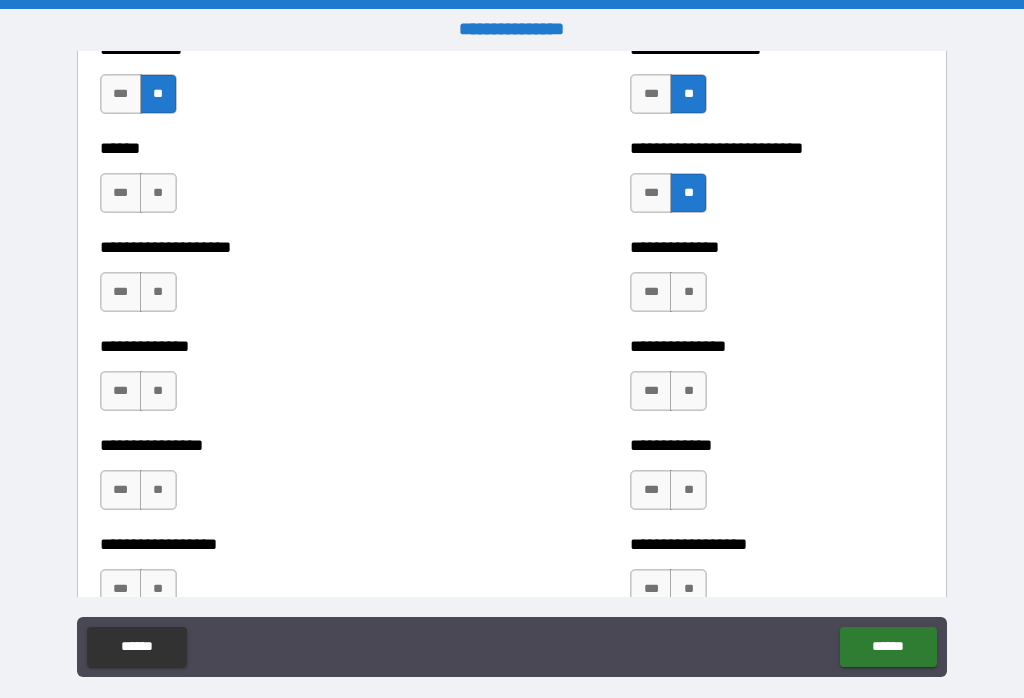 click on "**" at bounding box center (688, 292) 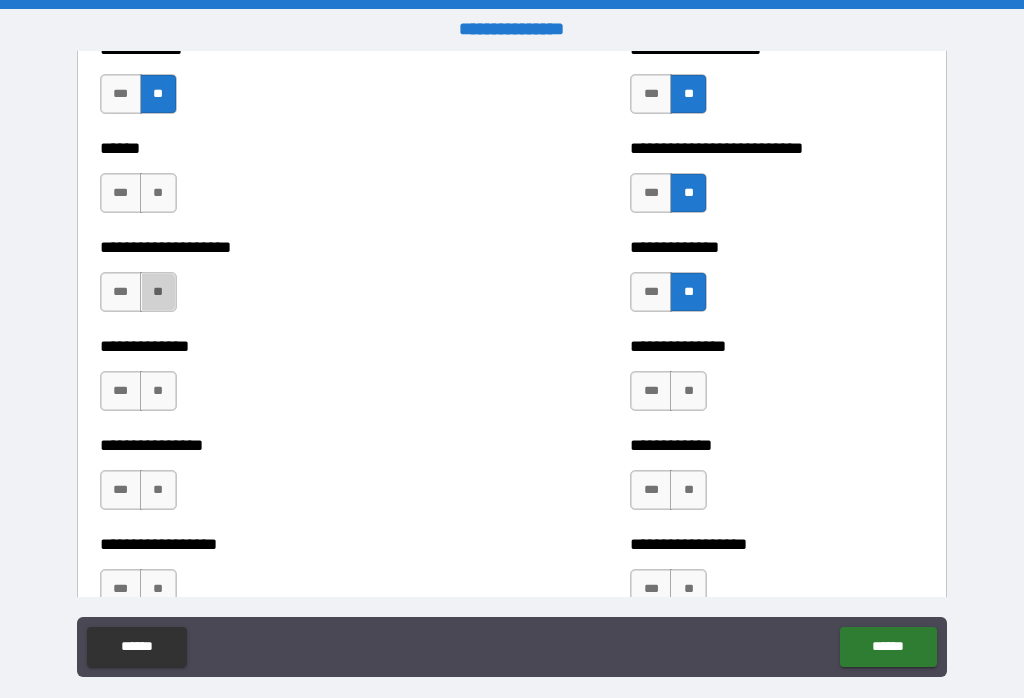 click on "**" at bounding box center [158, 292] 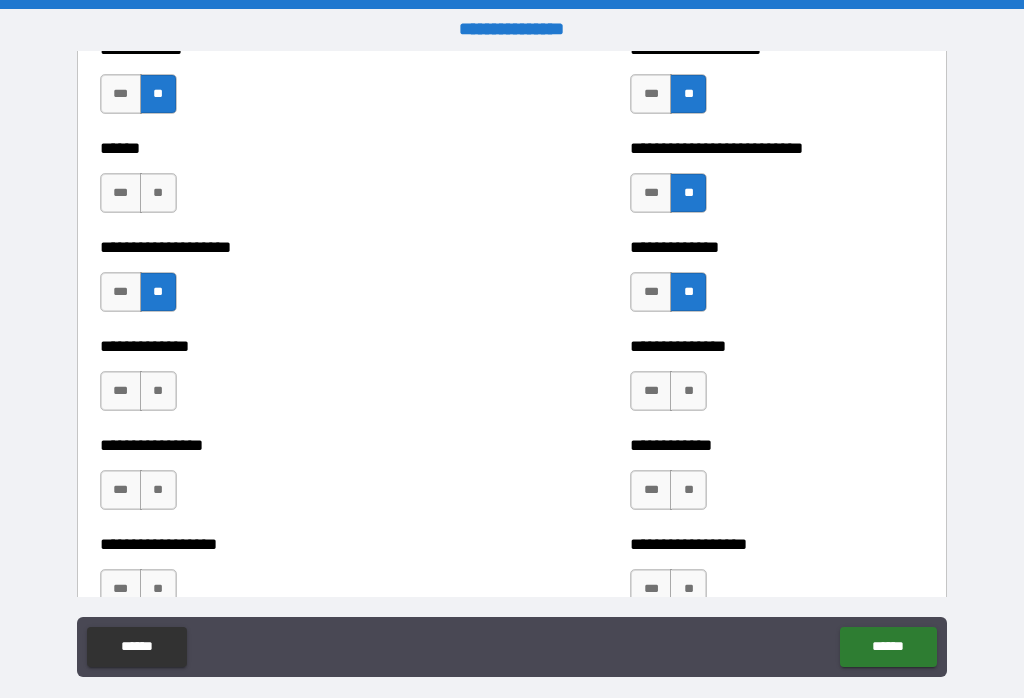 click on "**" at bounding box center [158, 193] 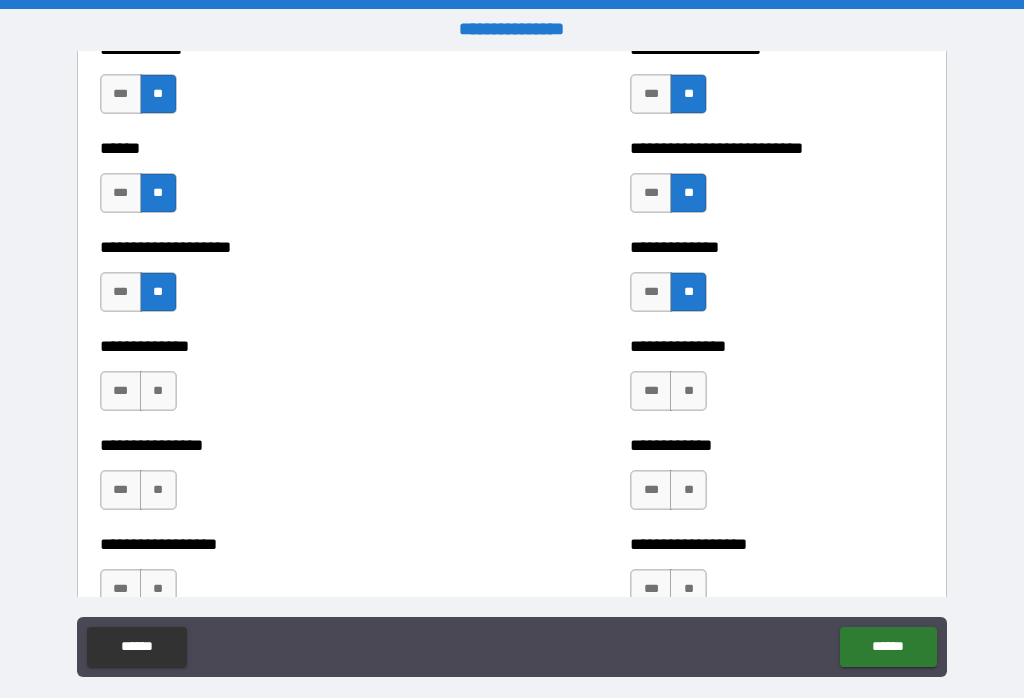click on "**********" at bounding box center (303, 381) 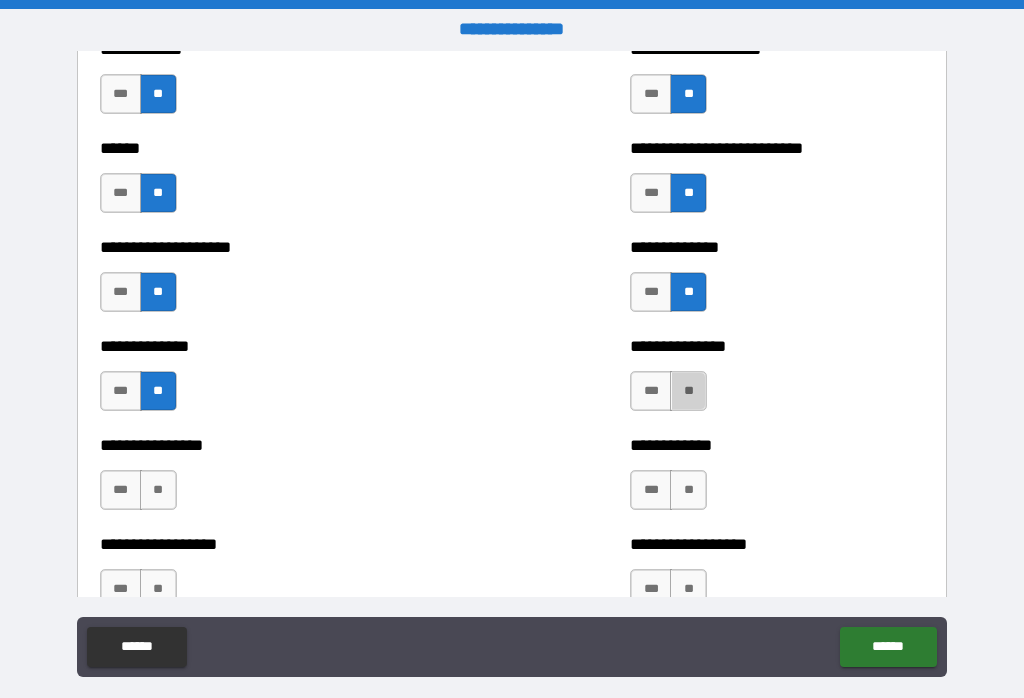 click on "**" at bounding box center (688, 391) 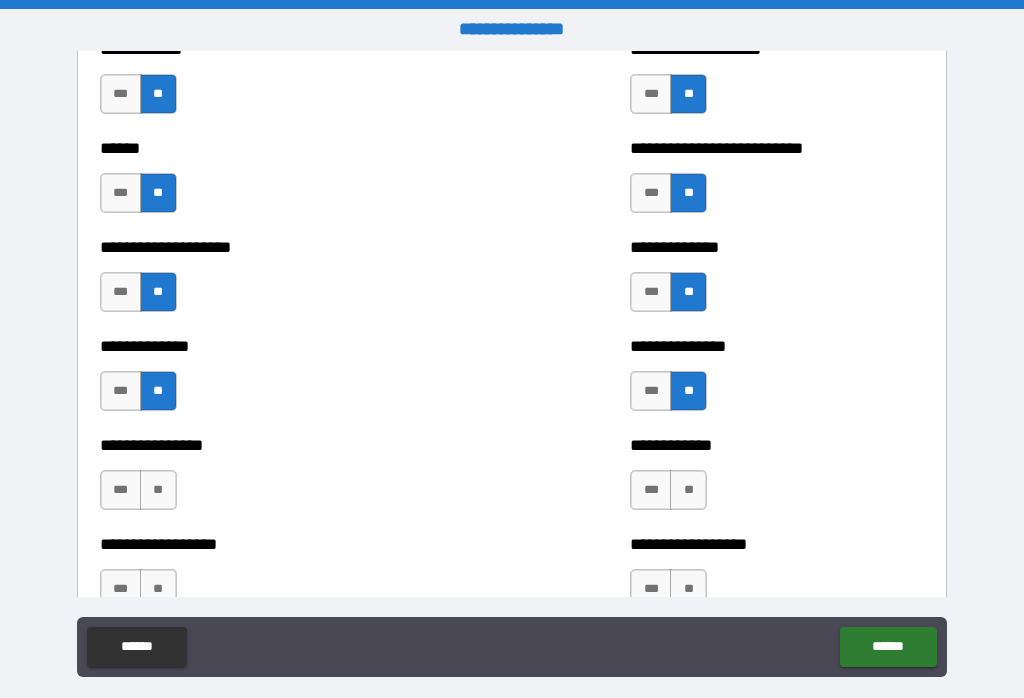 click on "**" at bounding box center (688, 490) 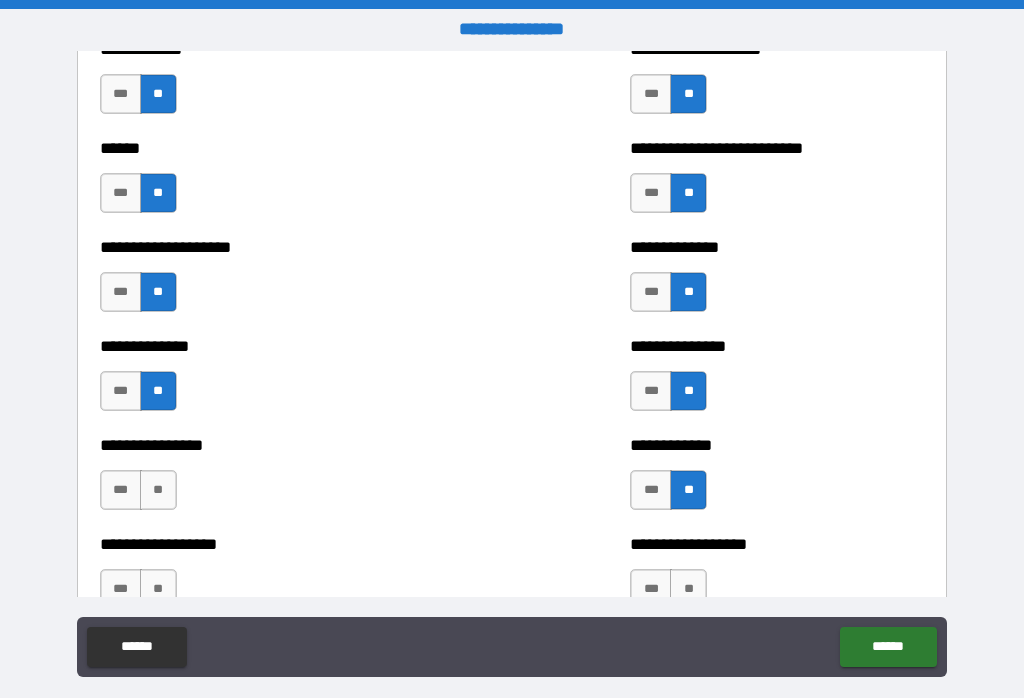 click on "**" at bounding box center [158, 490] 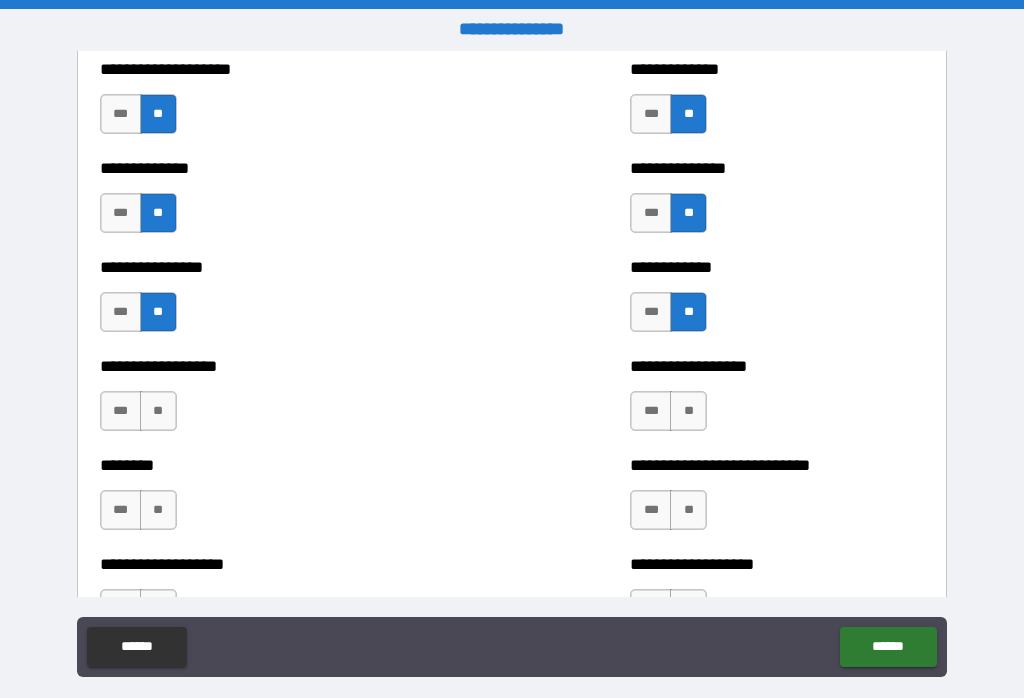 scroll, scrollTop: 4158, scrollLeft: 0, axis: vertical 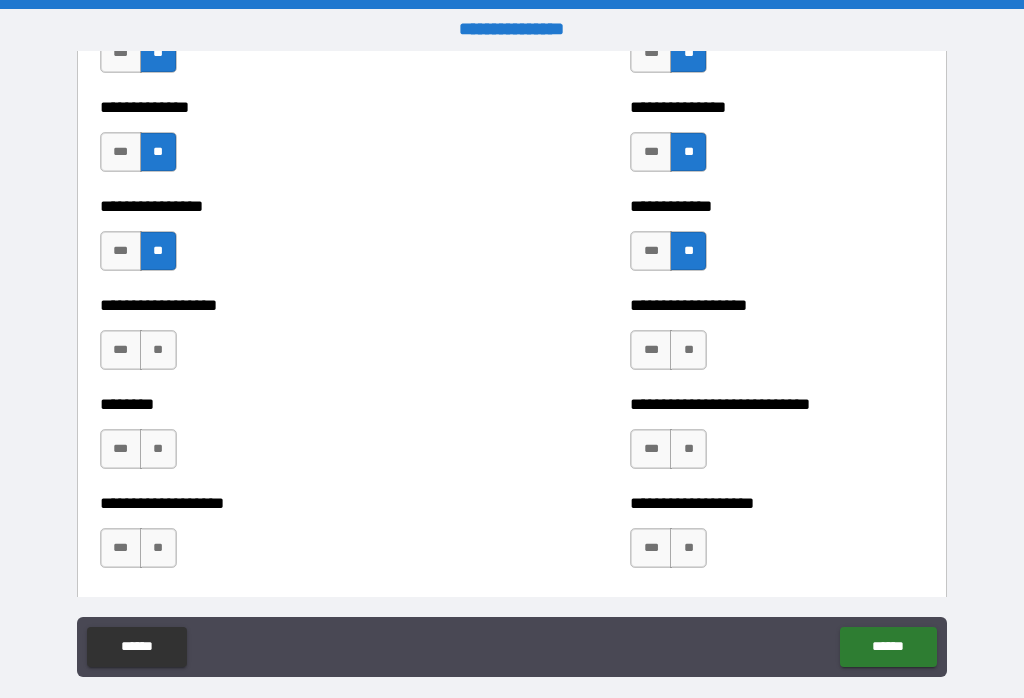 click on "**" at bounding box center (158, 350) 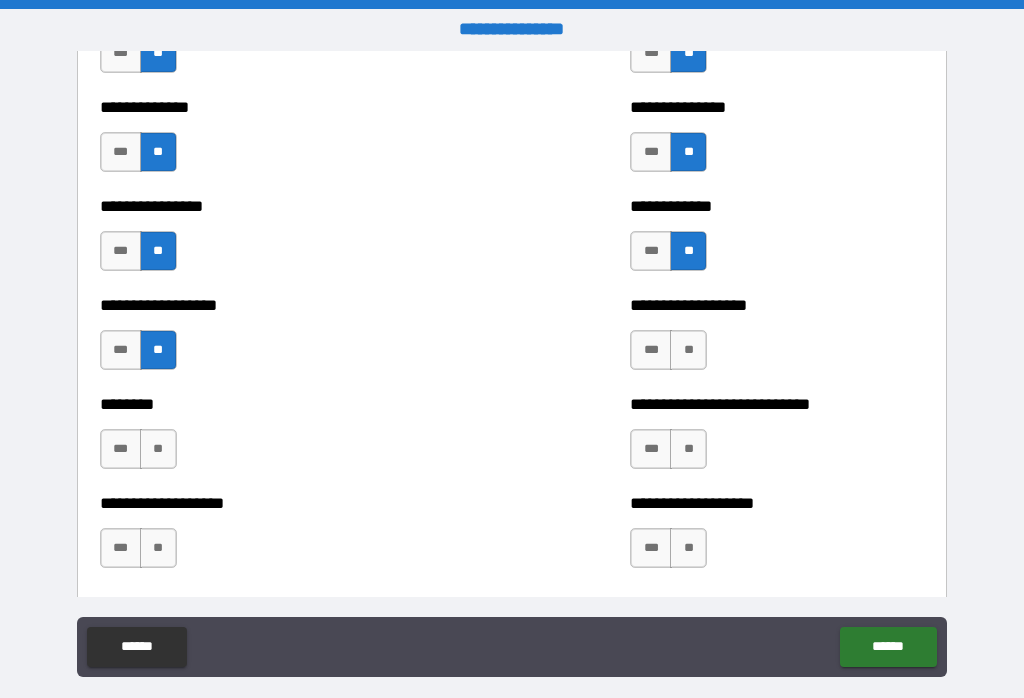 click on "**" at bounding box center (688, 350) 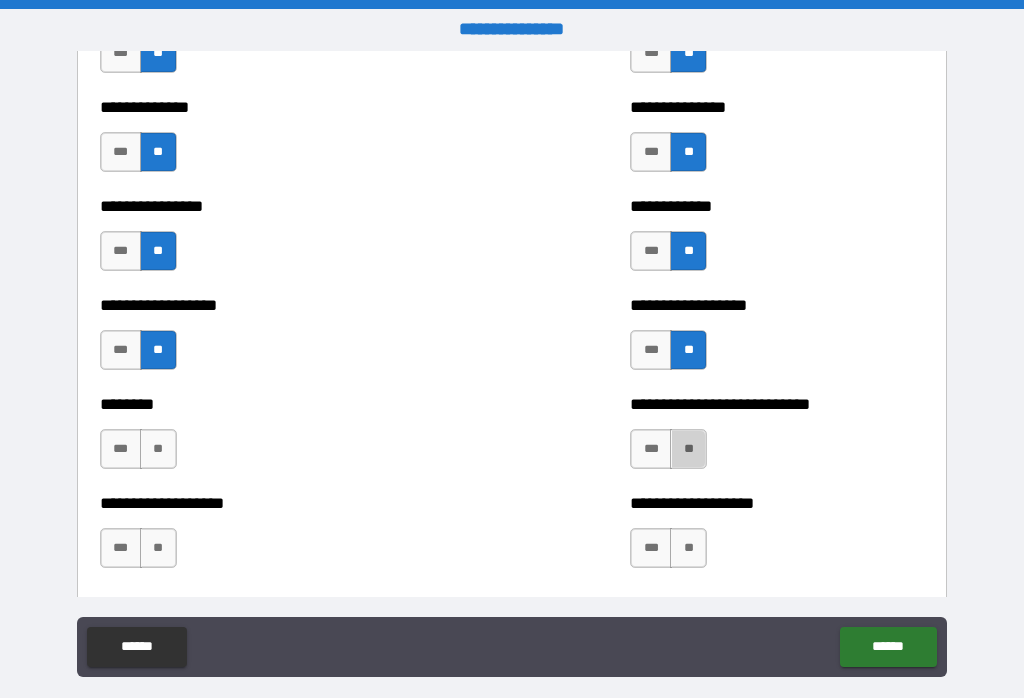 click on "**" at bounding box center (688, 449) 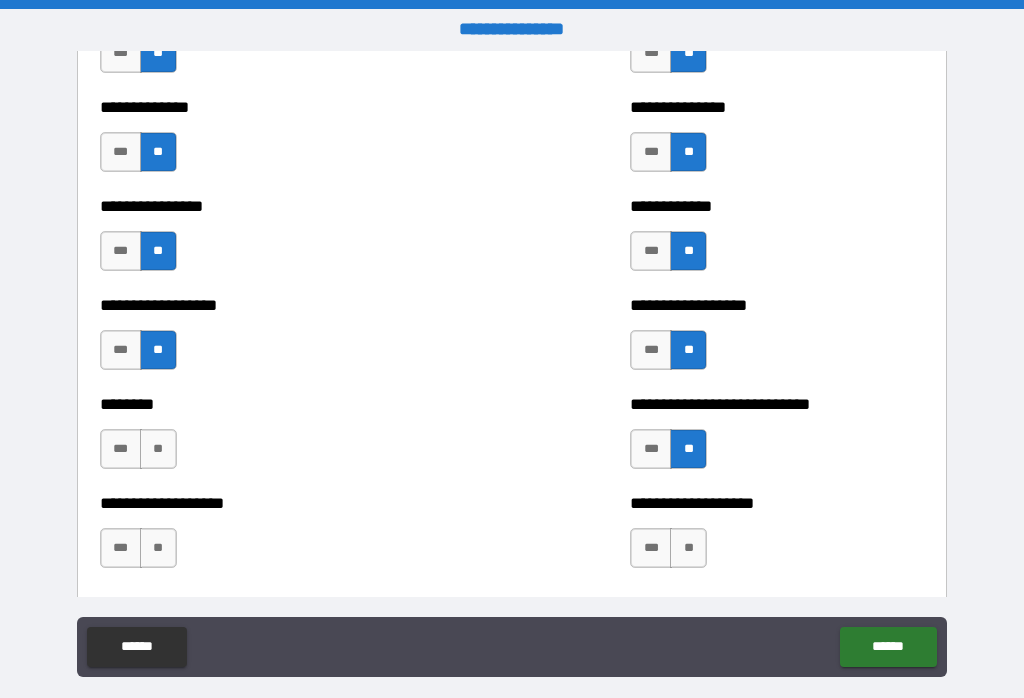 click on "**" at bounding box center [158, 449] 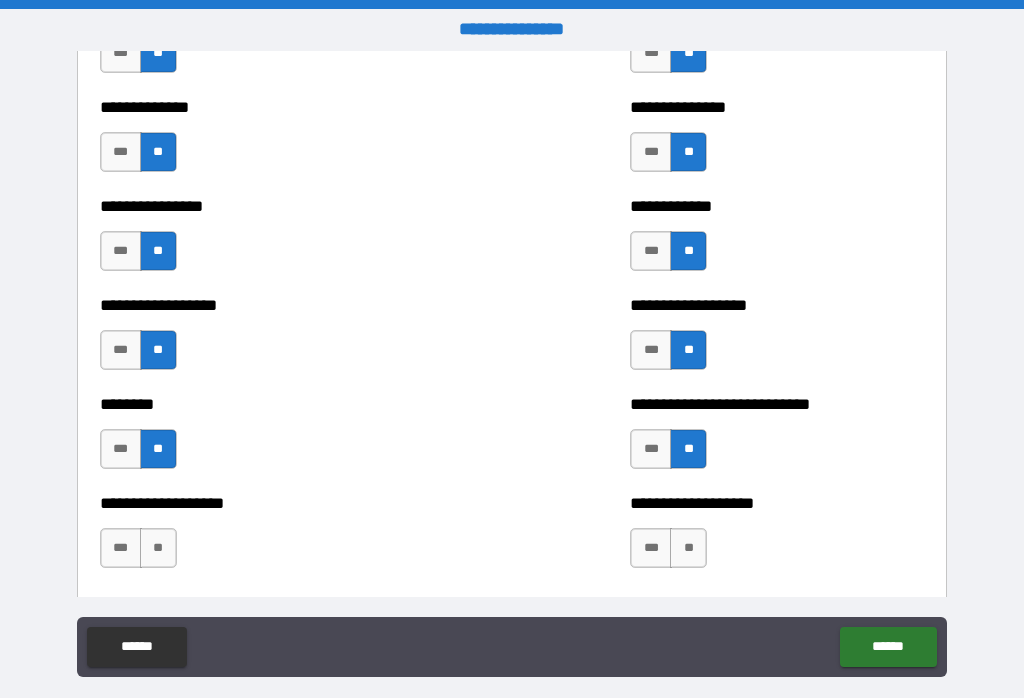 click on "**" at bounding box center [158, 548] 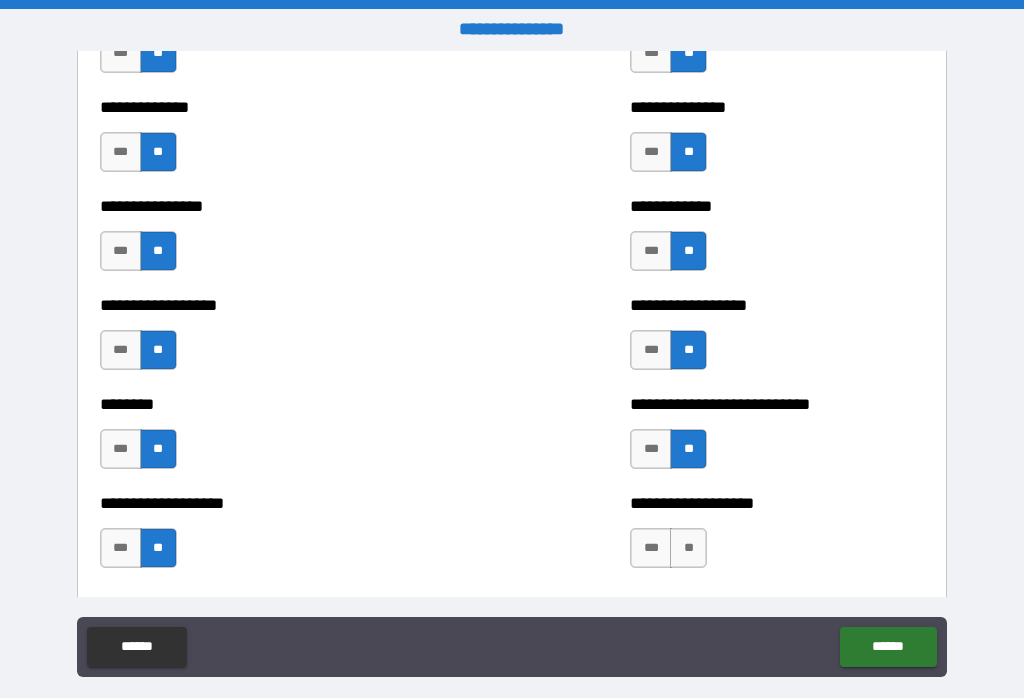 click on "**" at bounding box center [688, 548] 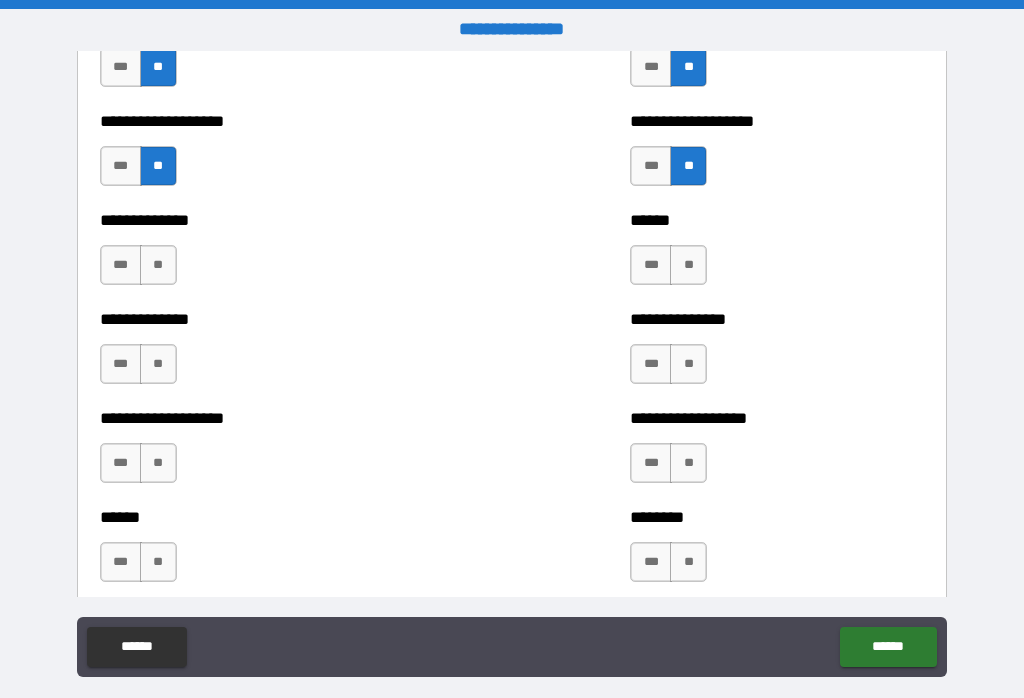 scroll, scrollTop: 4541, scrollLeft: 0, axis: vertical 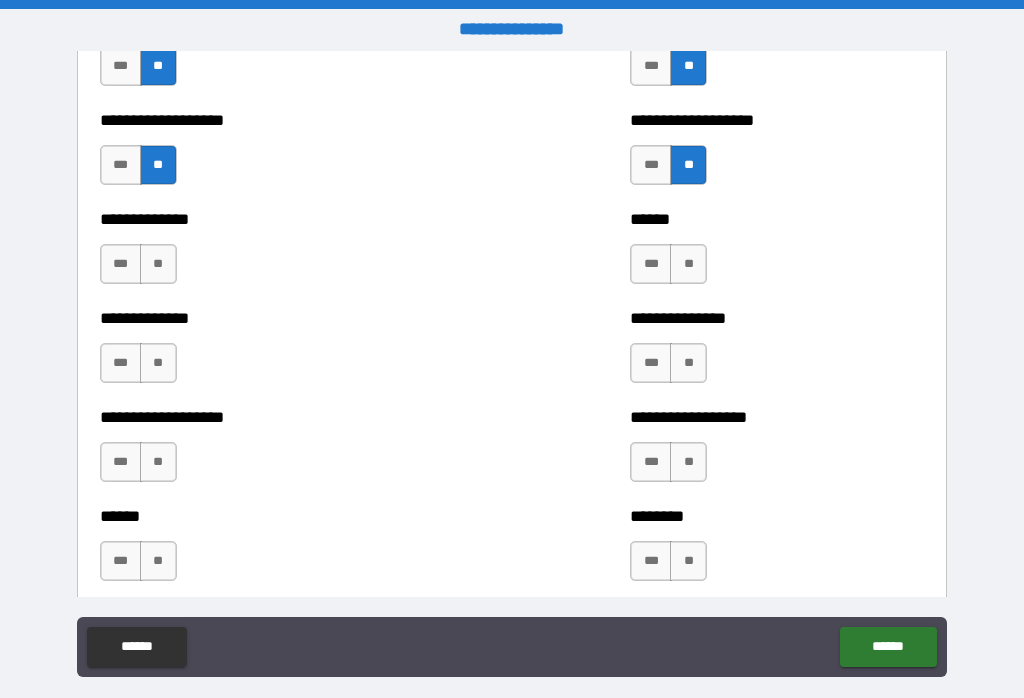 click on "**" at bounding box center (688, 264) 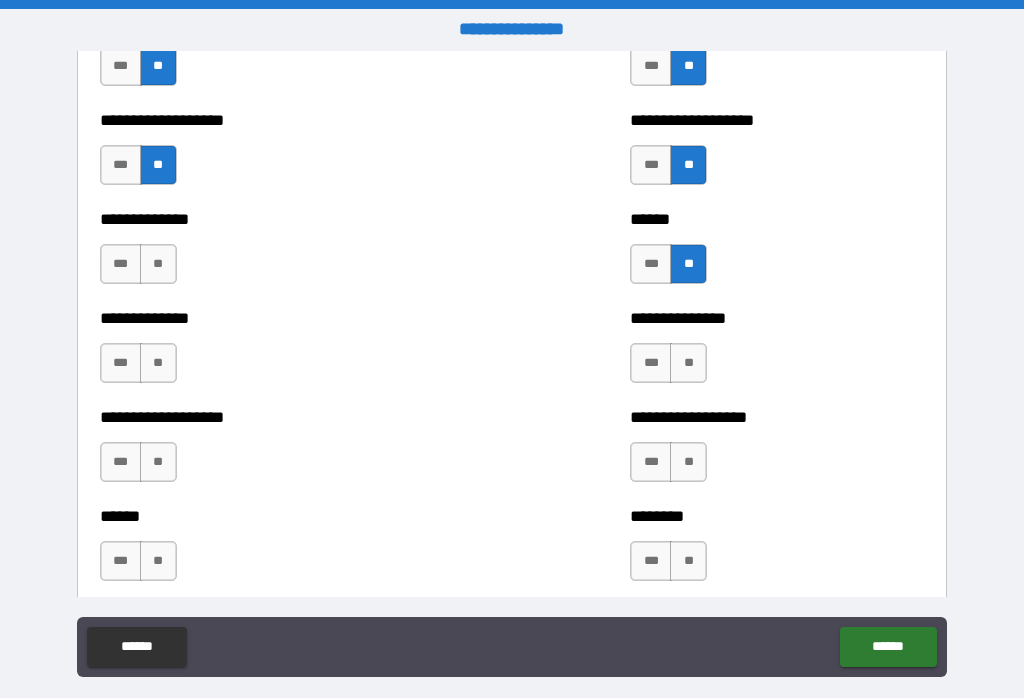 click on "**" at bounding box center [158, 264] 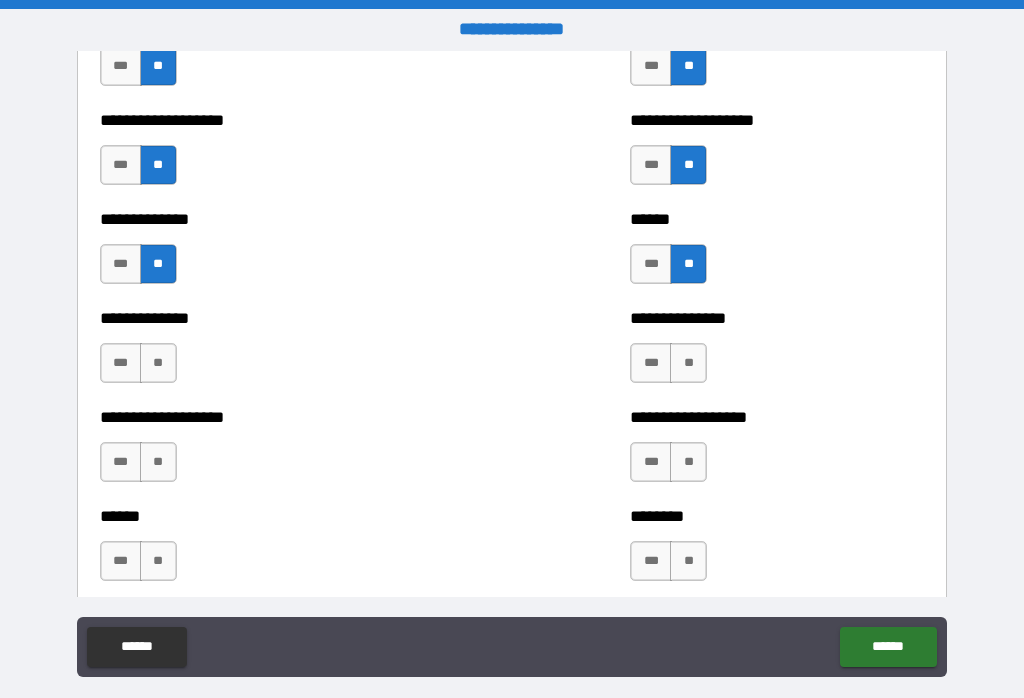 click on "**" at bounding box center (158, 363) 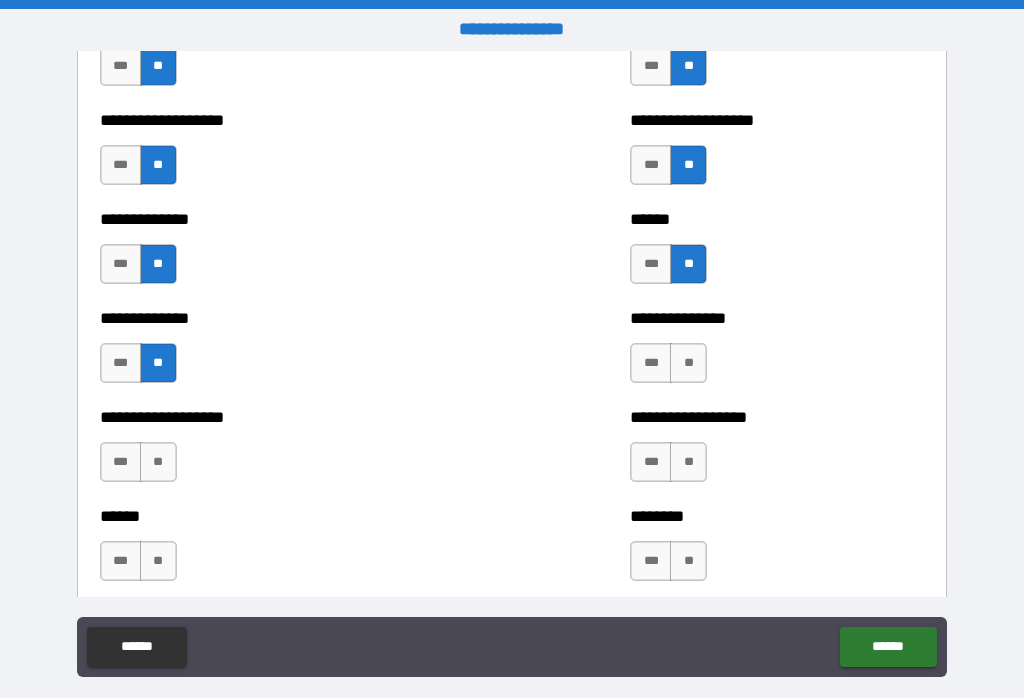 click on "**" at bounding box center [688, 363] 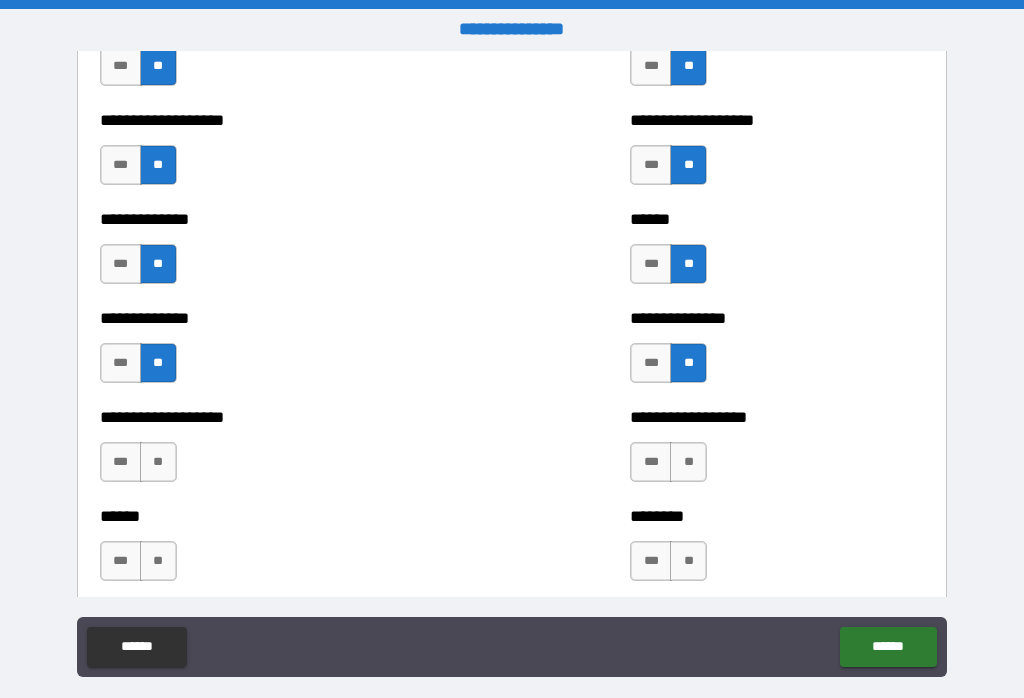 click on "**" at bounding box center (688, 462) 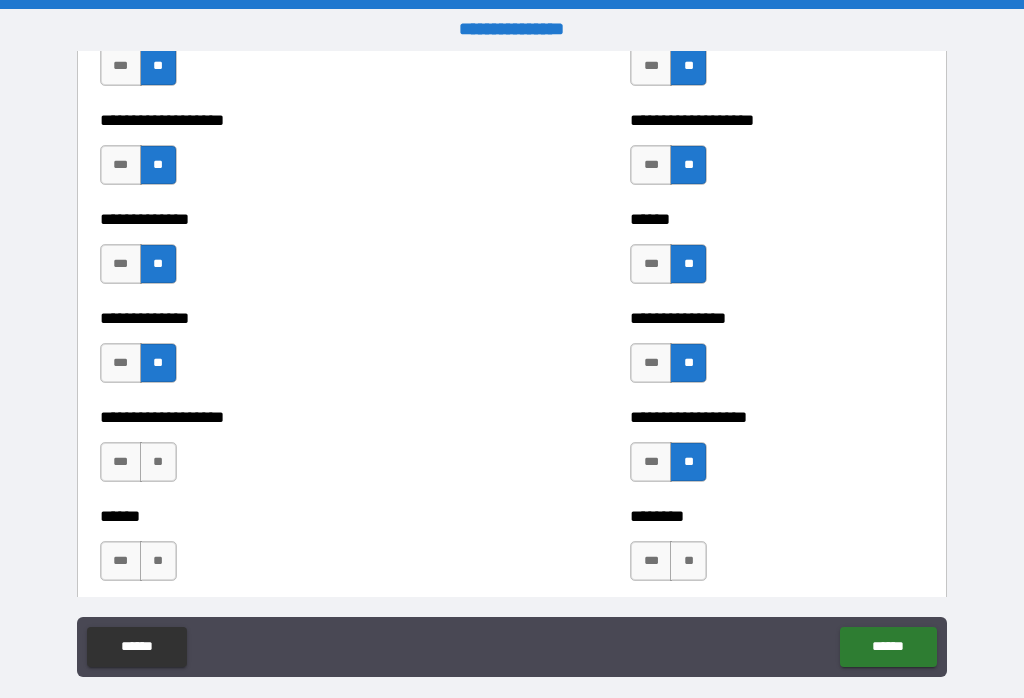 click on "**" at bounding box center (158, 462) 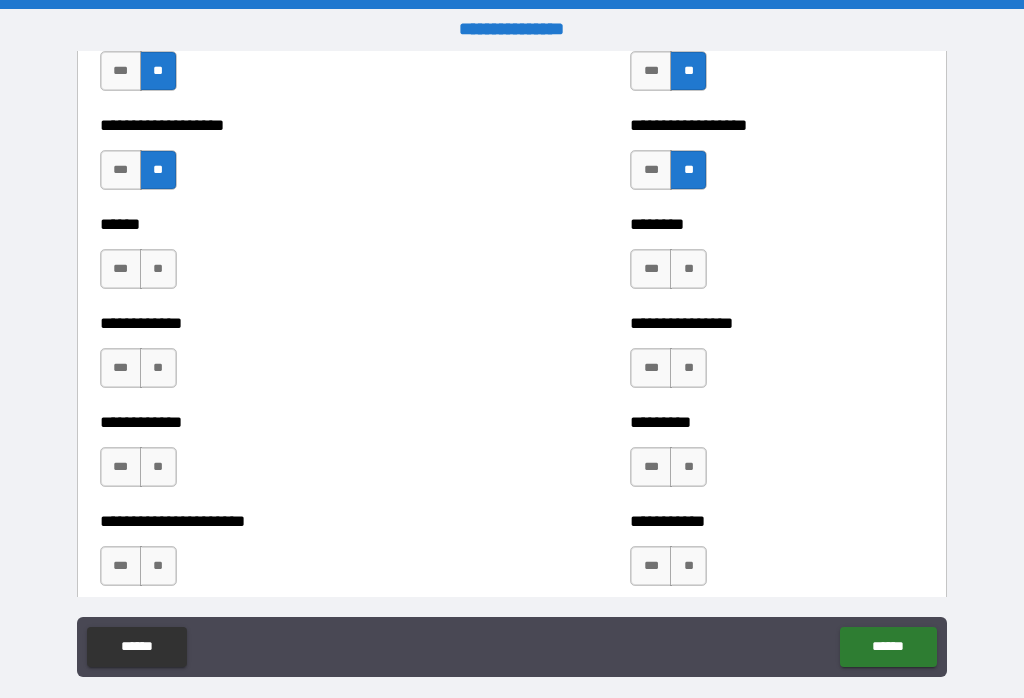 scroll, scrollTop: 4834, scrollLeft: 0, axis: vertical 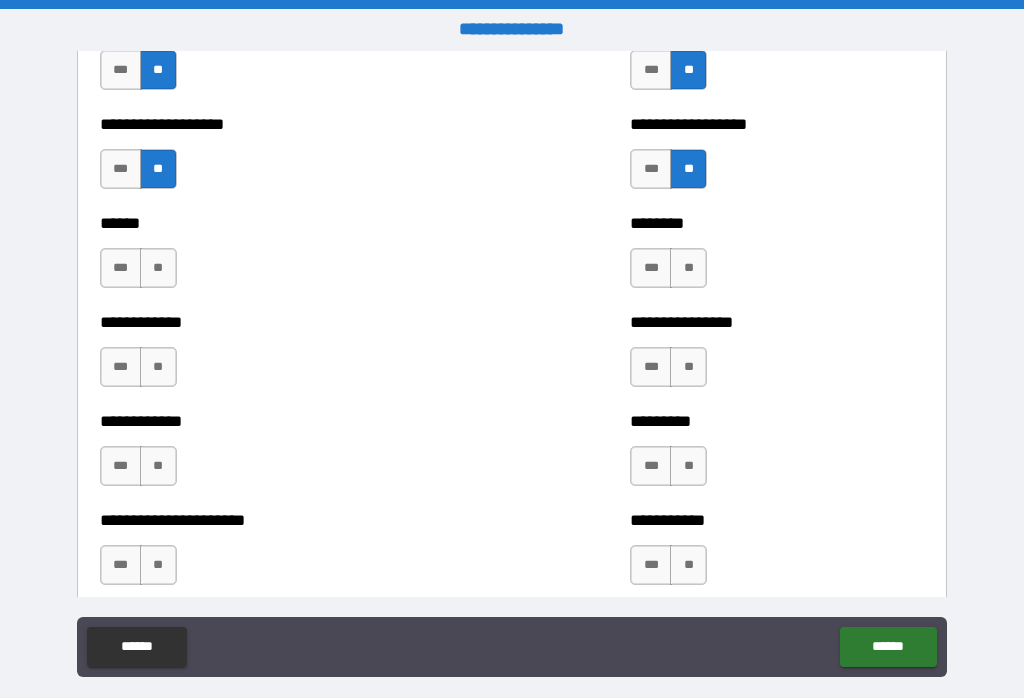 click on "**" at bounding box center (158, 268) 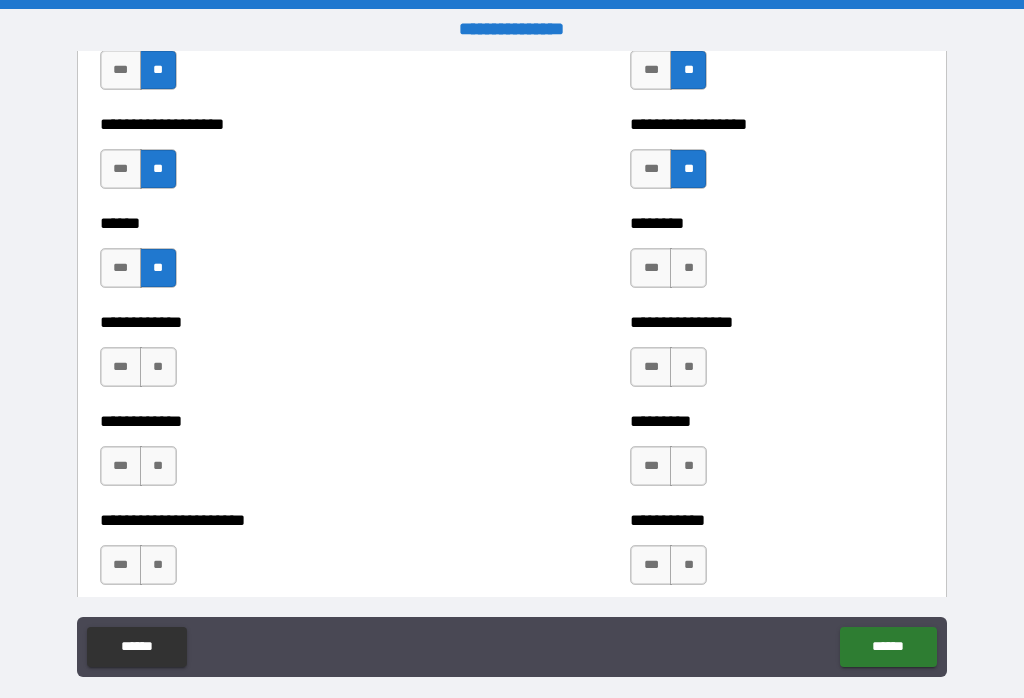 click on "**" at bounding box center [688, 268] 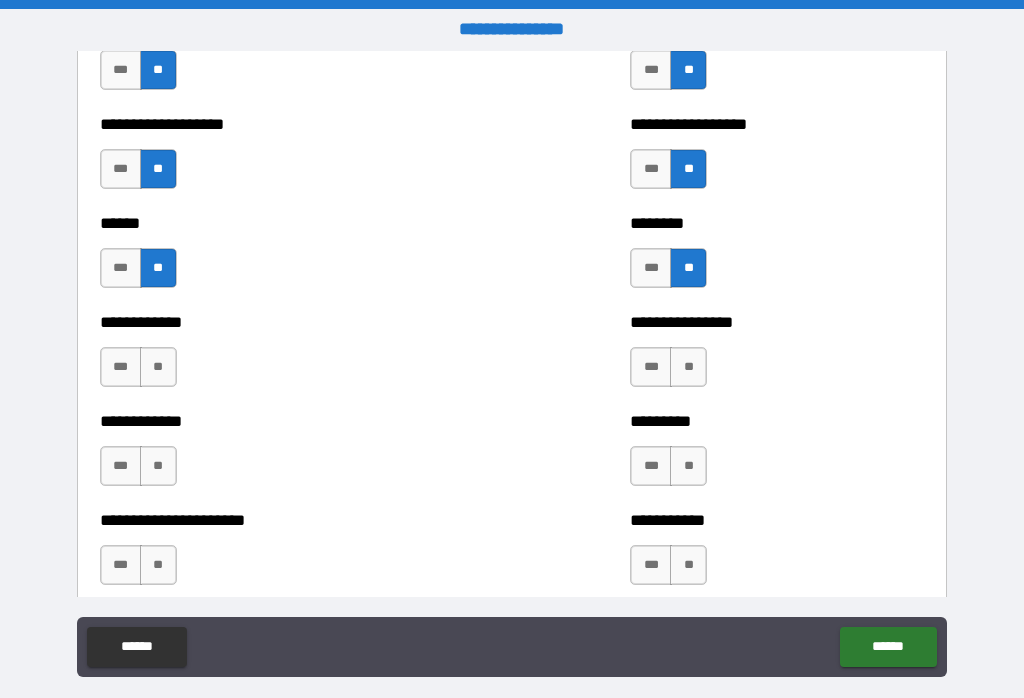click on "**" at bounding box center [688, 367] 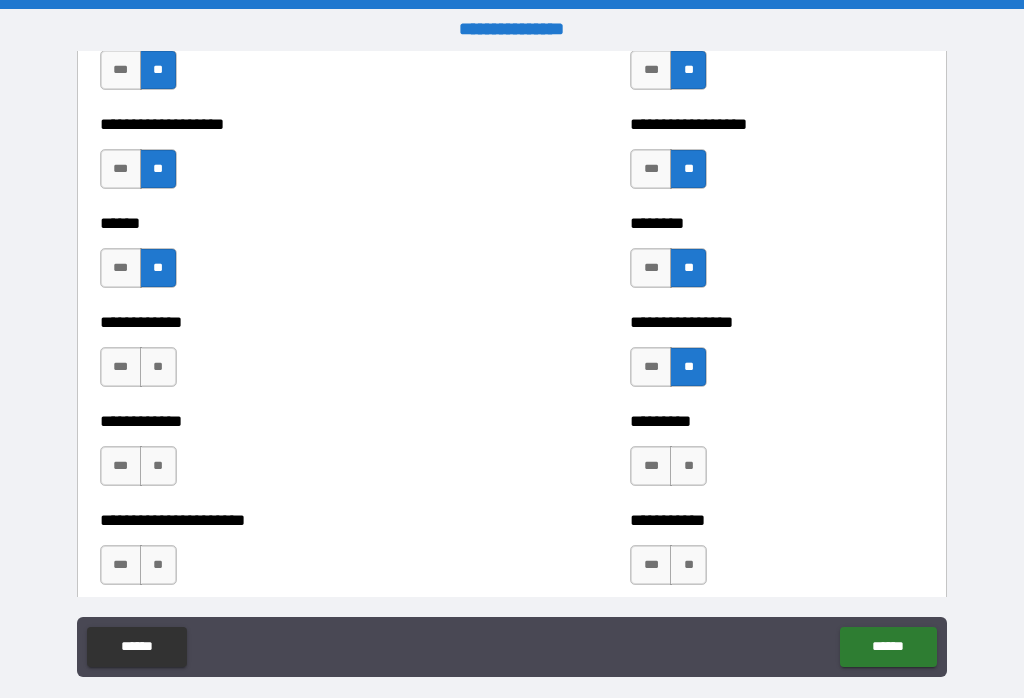click on "**" at bounding box center (158, 367) 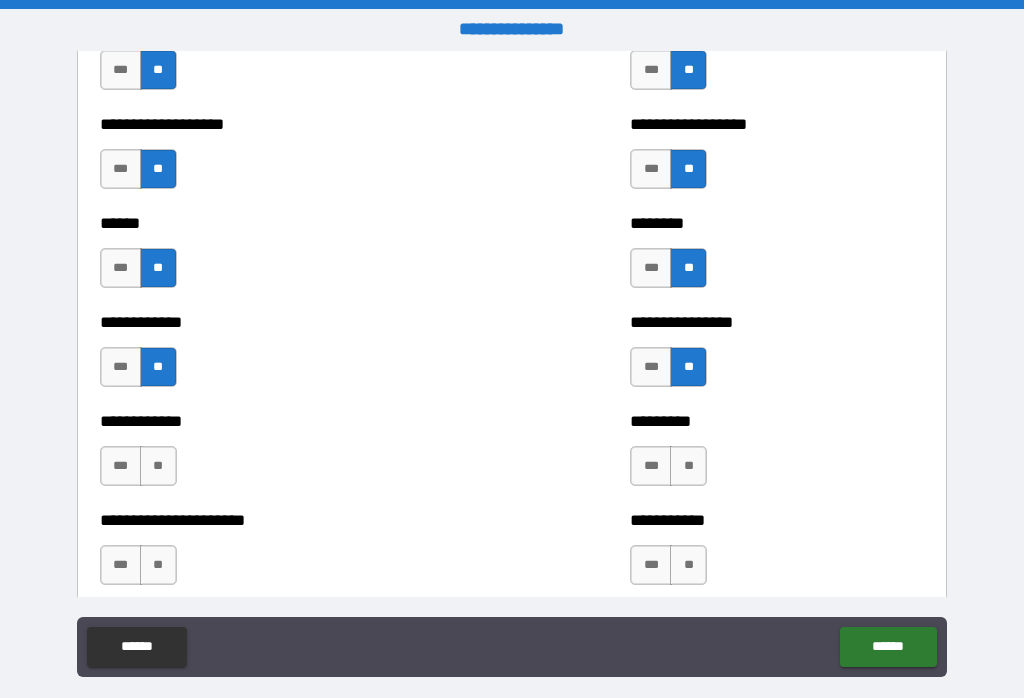 click on "**" at bounding box center [158, 466] 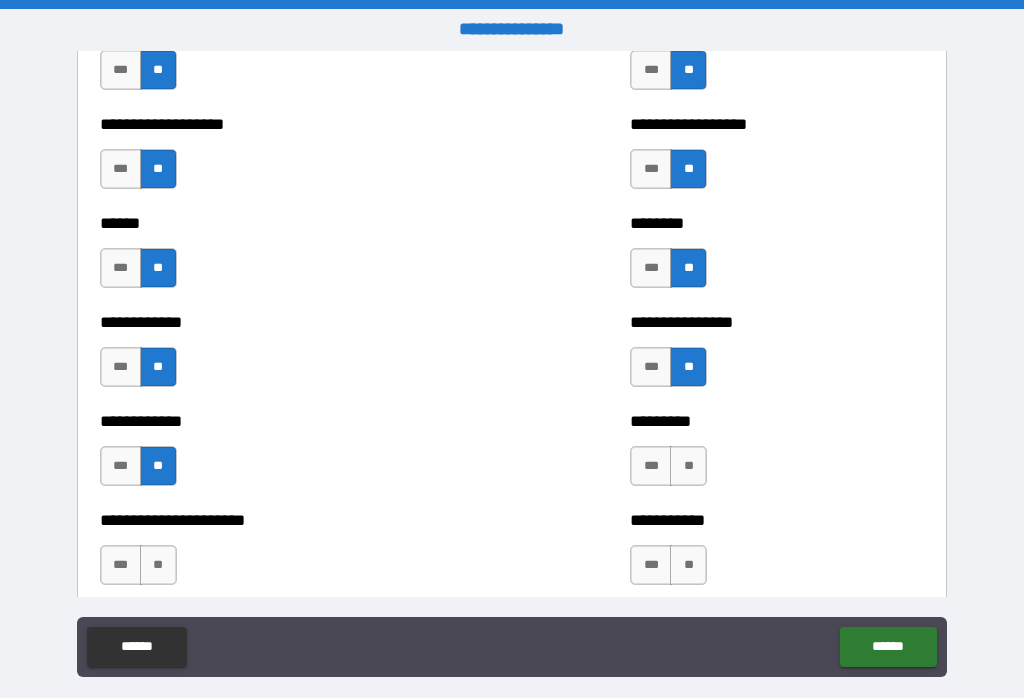 click on "**" at bounding box center [688, 466] 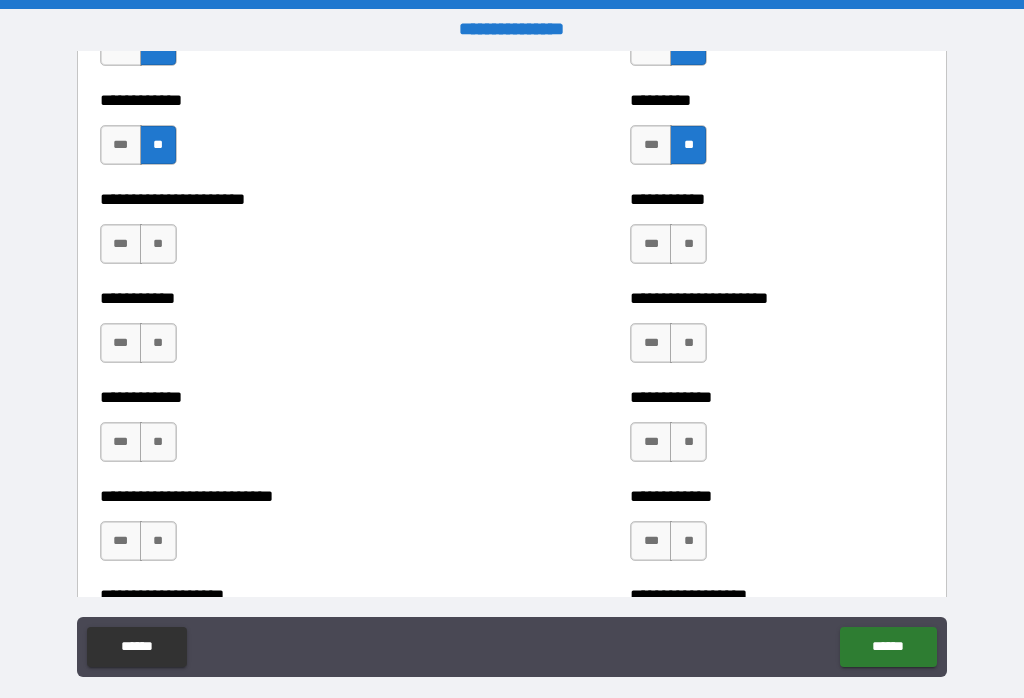 scroll, scrollTop: 5157, scrollLeft: 0, axis: vertical 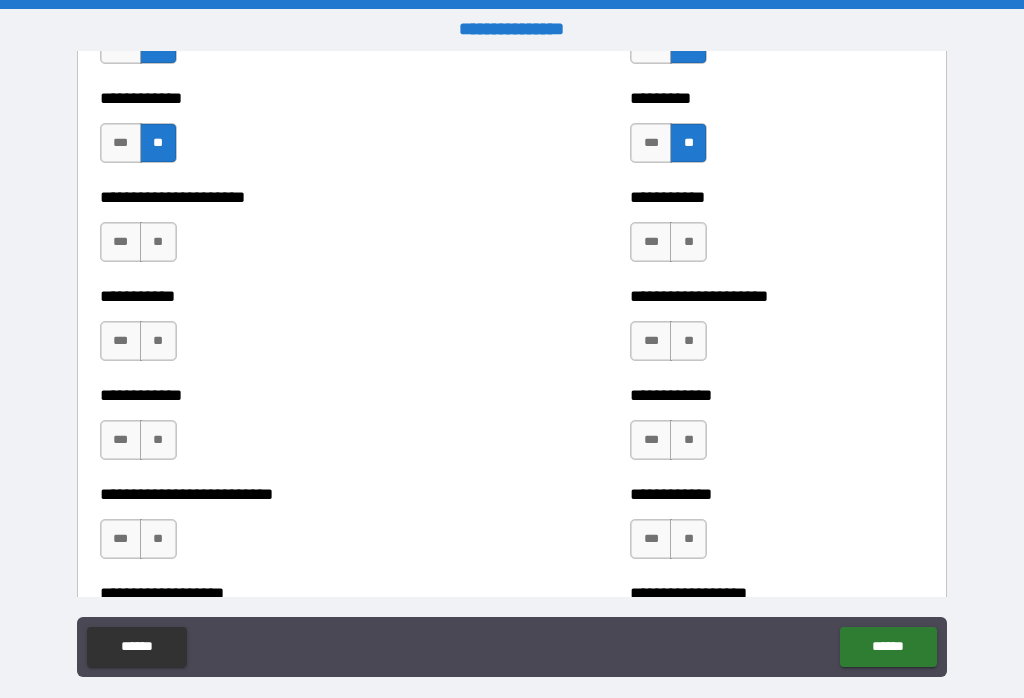 click on "**" at bounding box center [688, 242] 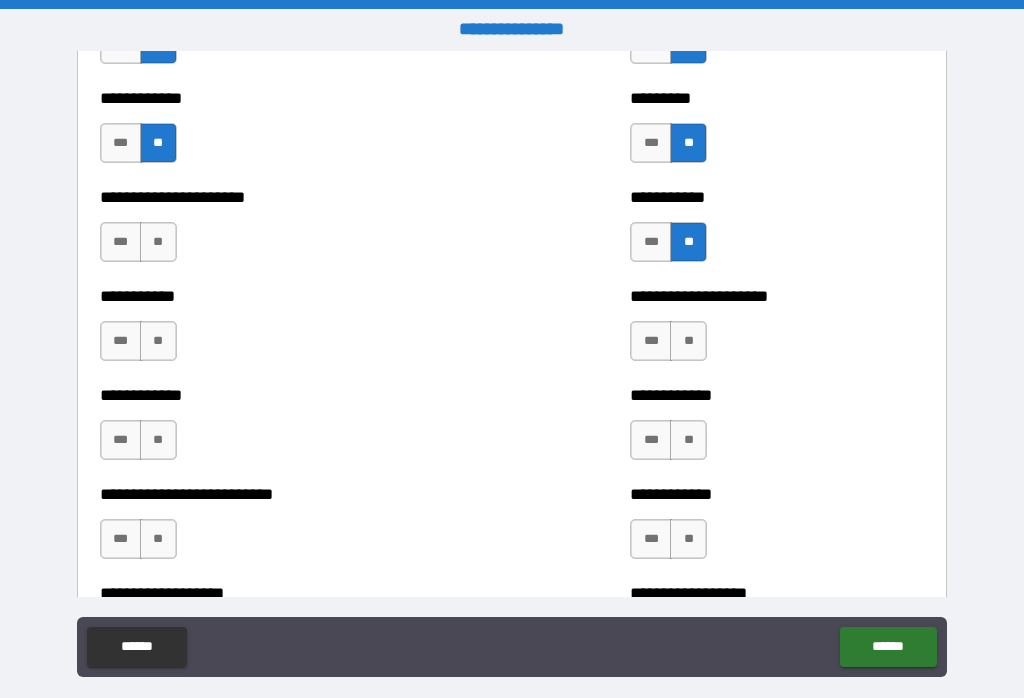 click on "**" at bounding box center [158, 242] 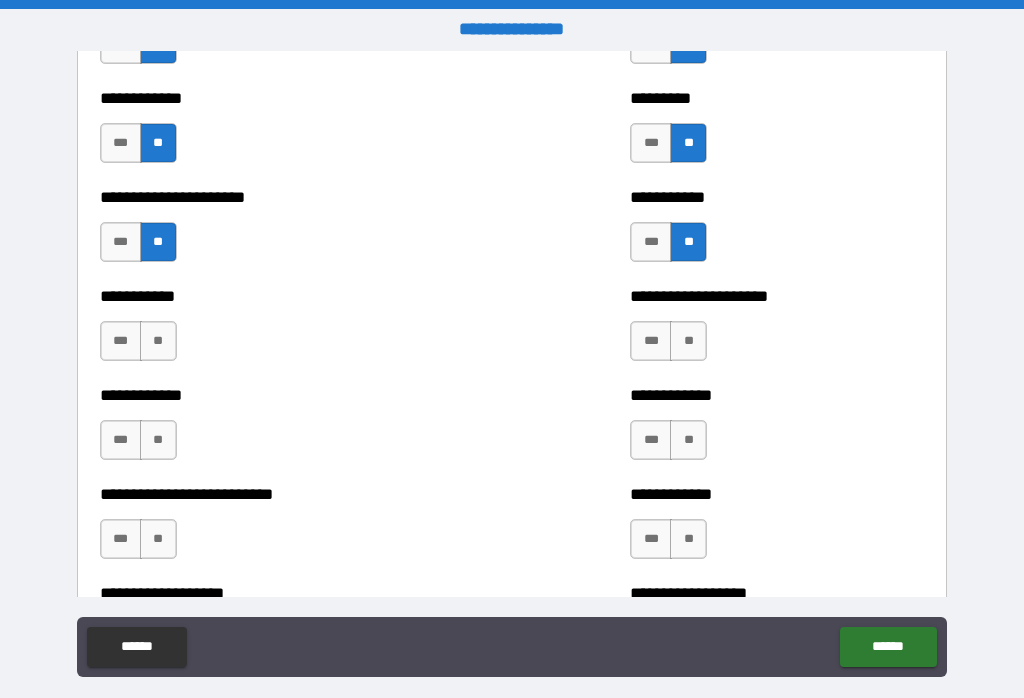 click on "**" at bounding box center [158, 341] 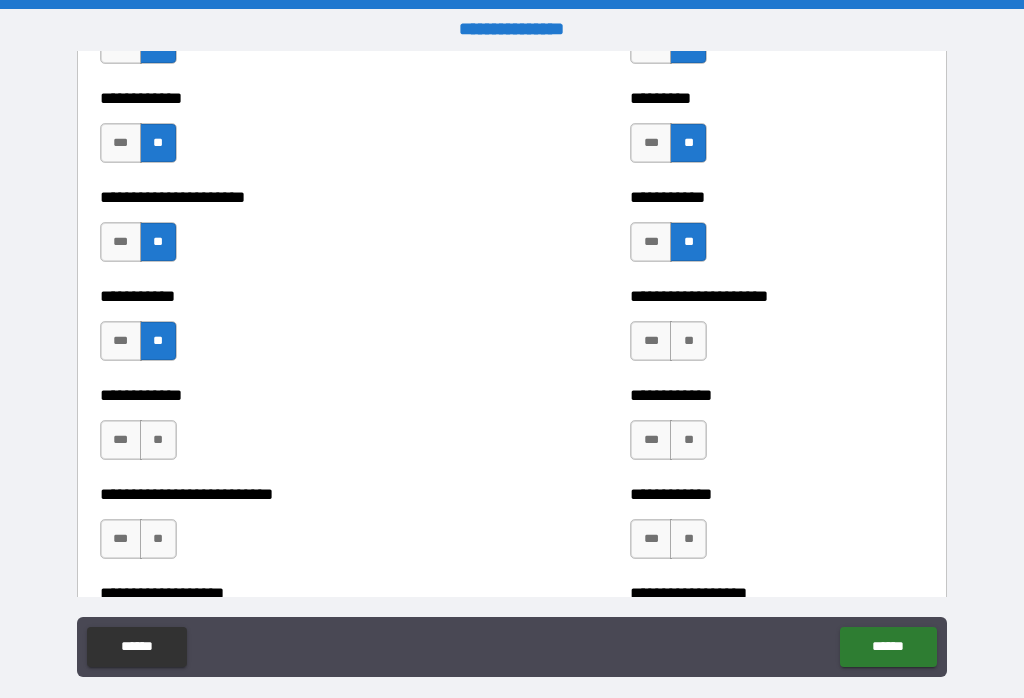 click on "**" at bounding box center [688, 341] 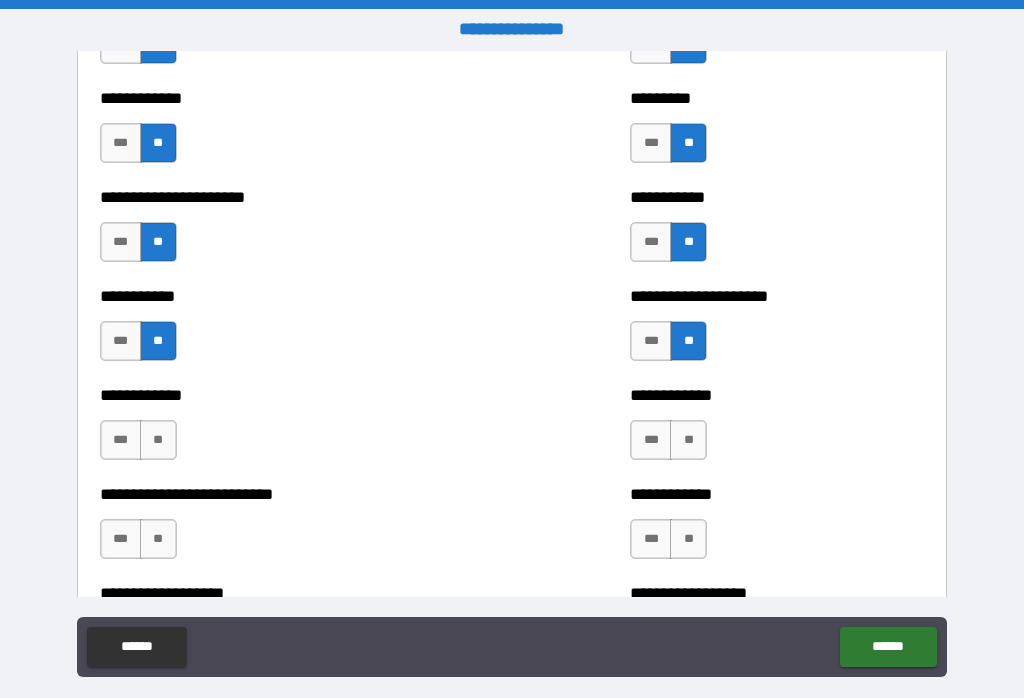 click on "**" at bounding box center [688, 440] 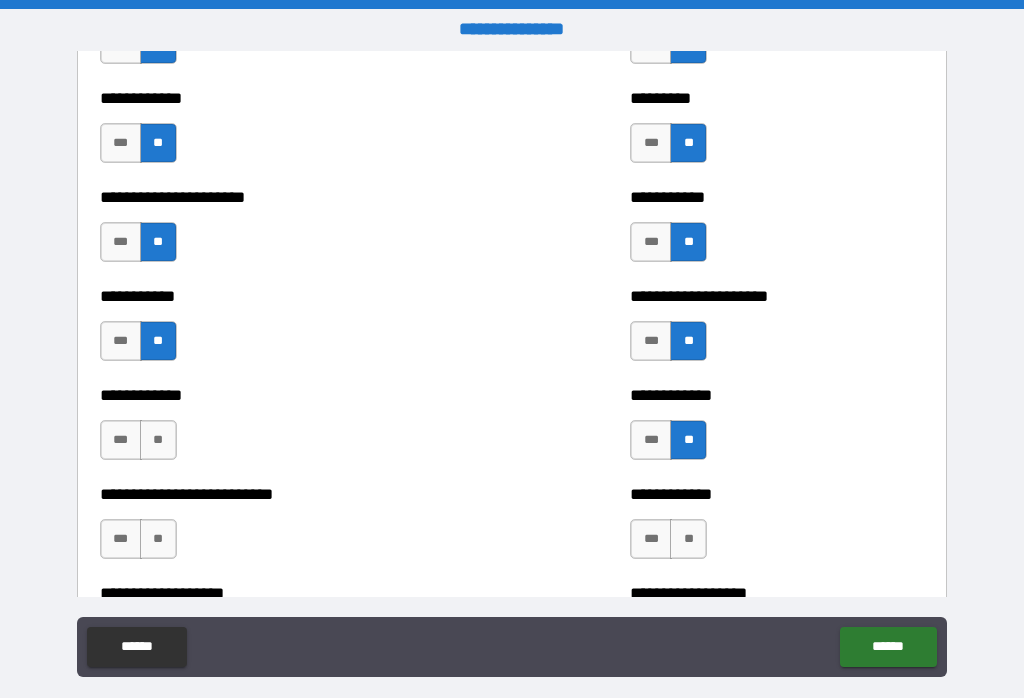 click on "**" at bounding box center [158, 440] 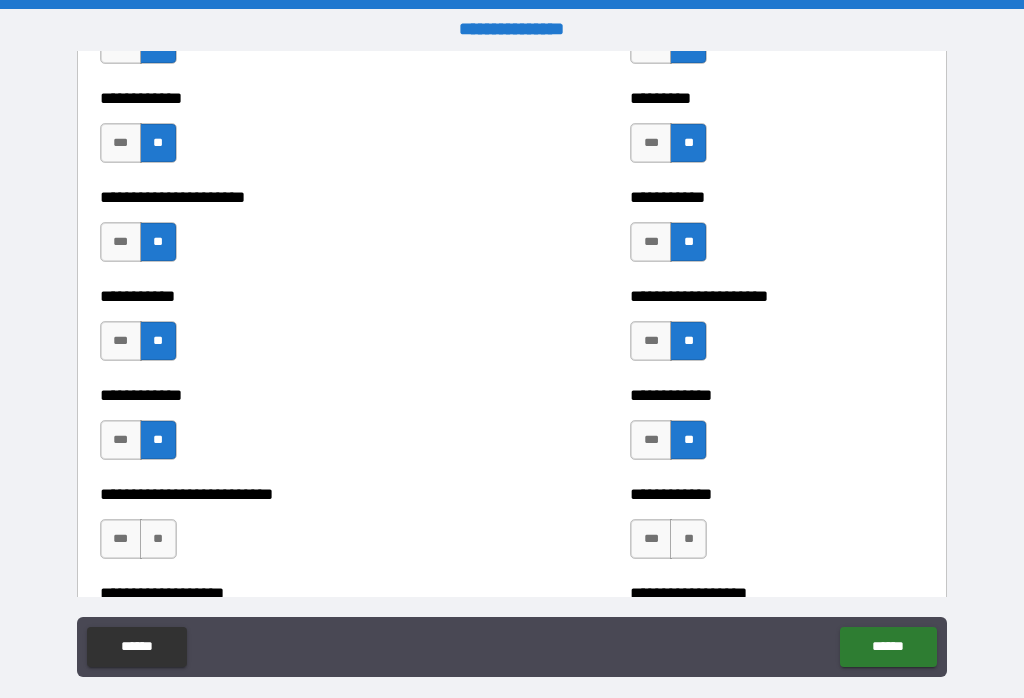 click on "**" at bounding box center (158, 539) 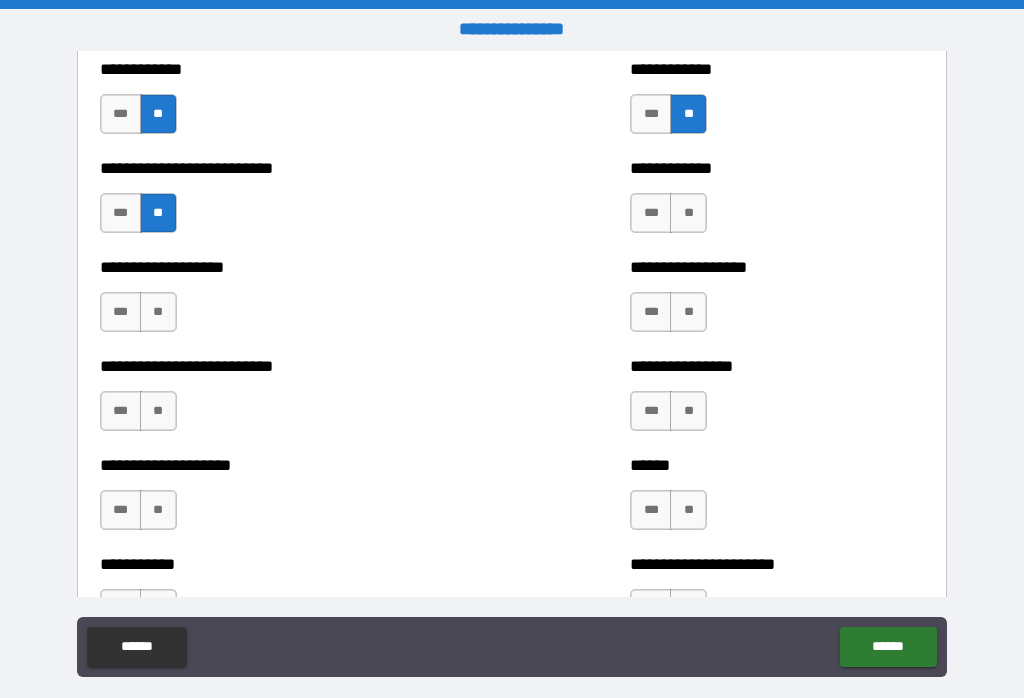 scroll, scrollTop: 5488, scrollLeft: 0, axis: vertical 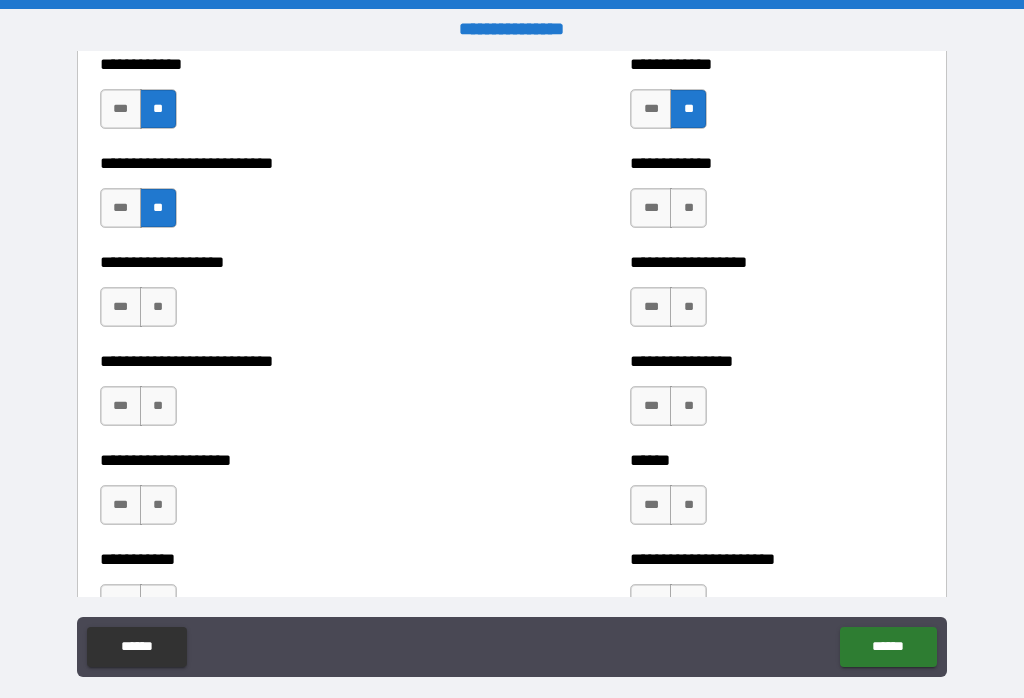 click on "**" at bounding box center (688, 307) 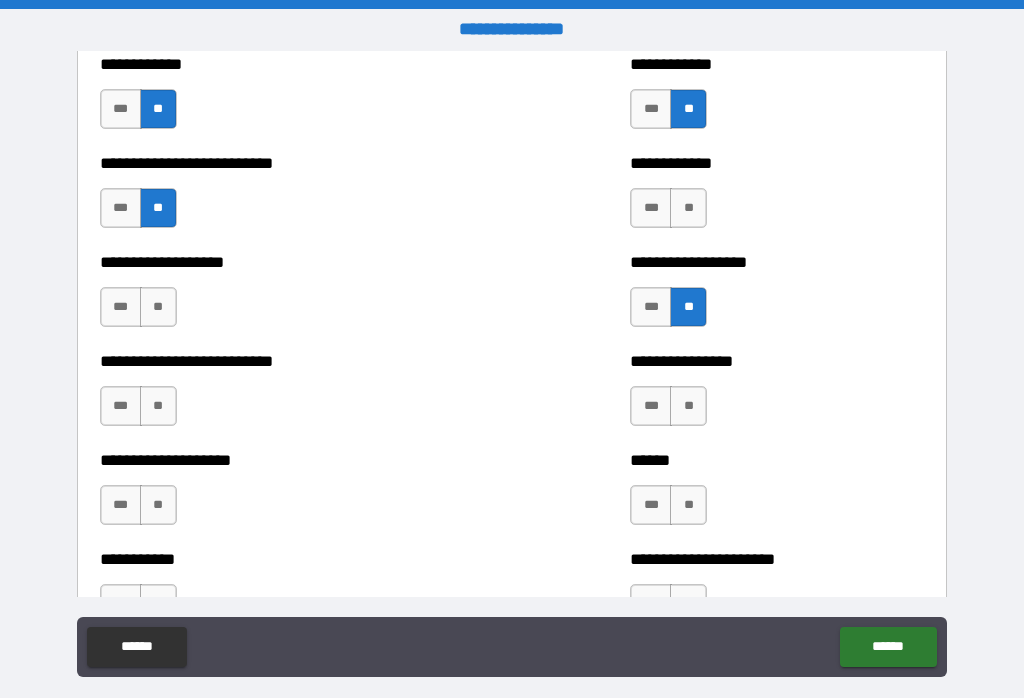 click on "**" at bounding box center [158, 307] 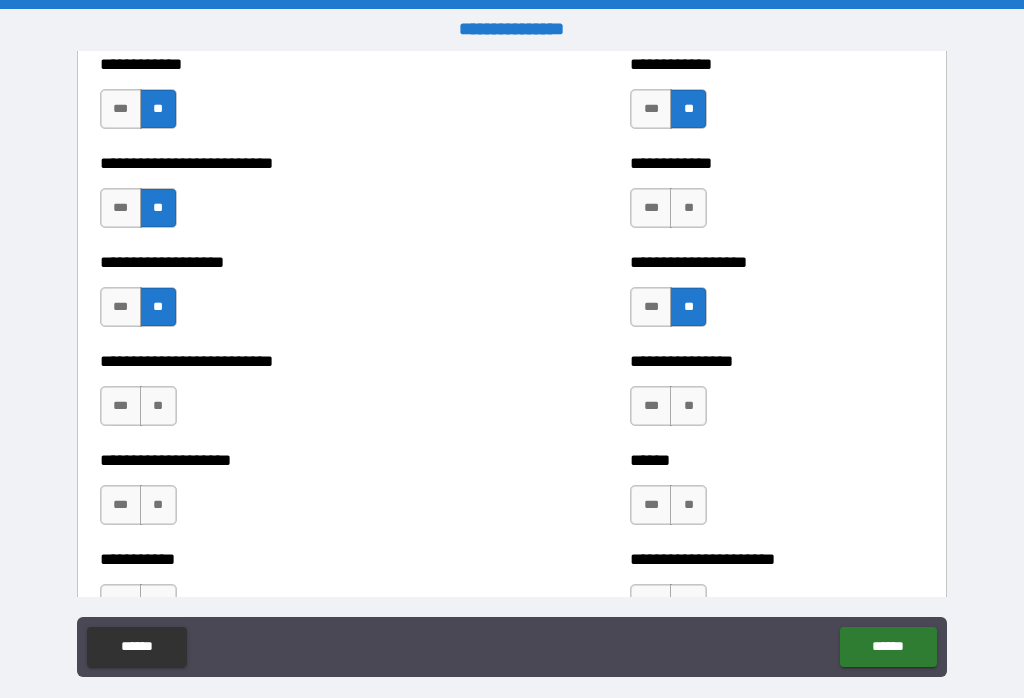 click on "**" at bounding box center [158, 406] 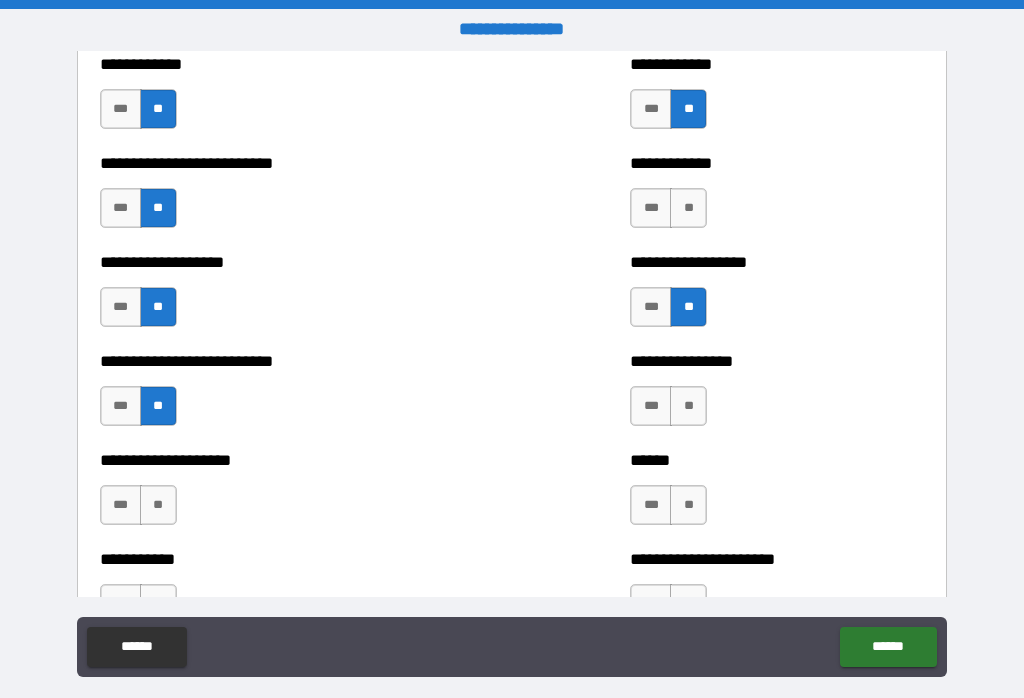 click on "**" at bounding box center (688, 406) 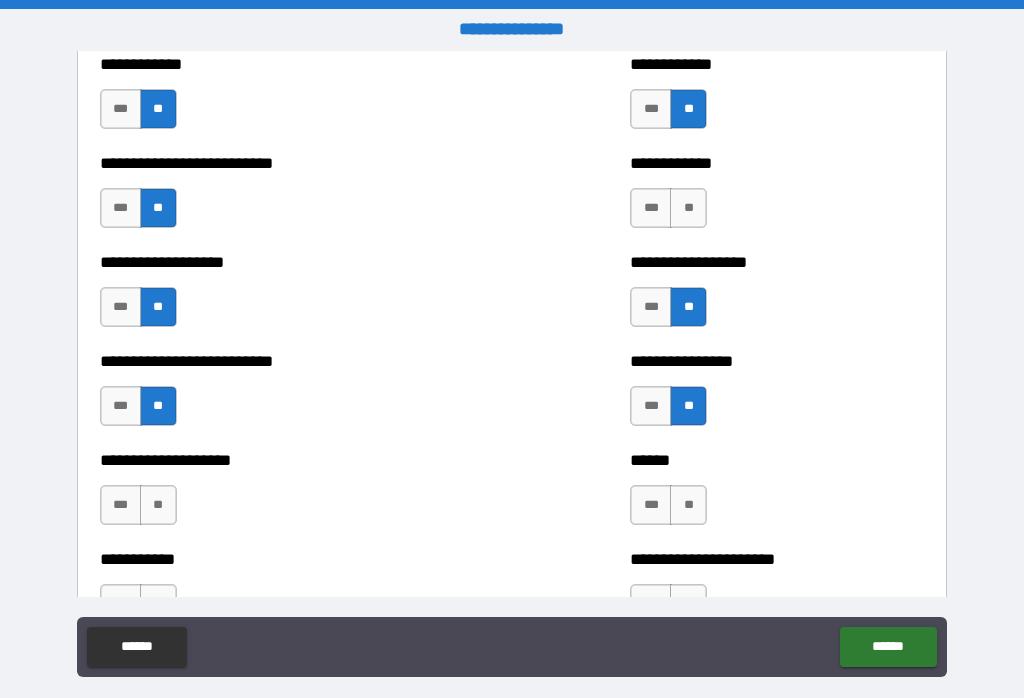 click on "**" at bounding box center (688, 505) 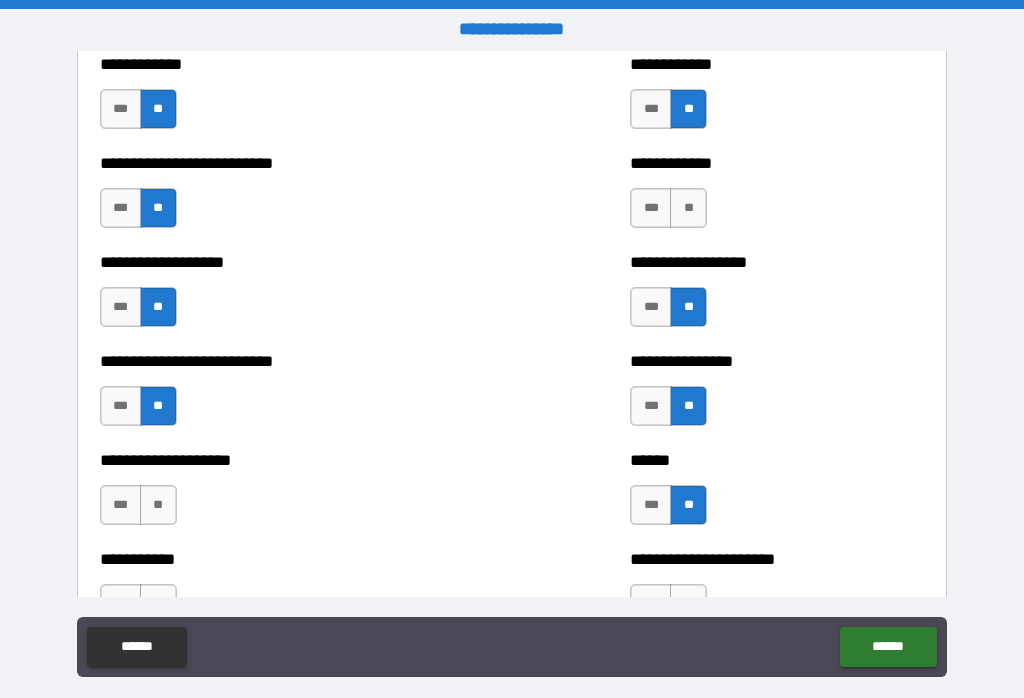click on "**" at bounding box center (158, 505) 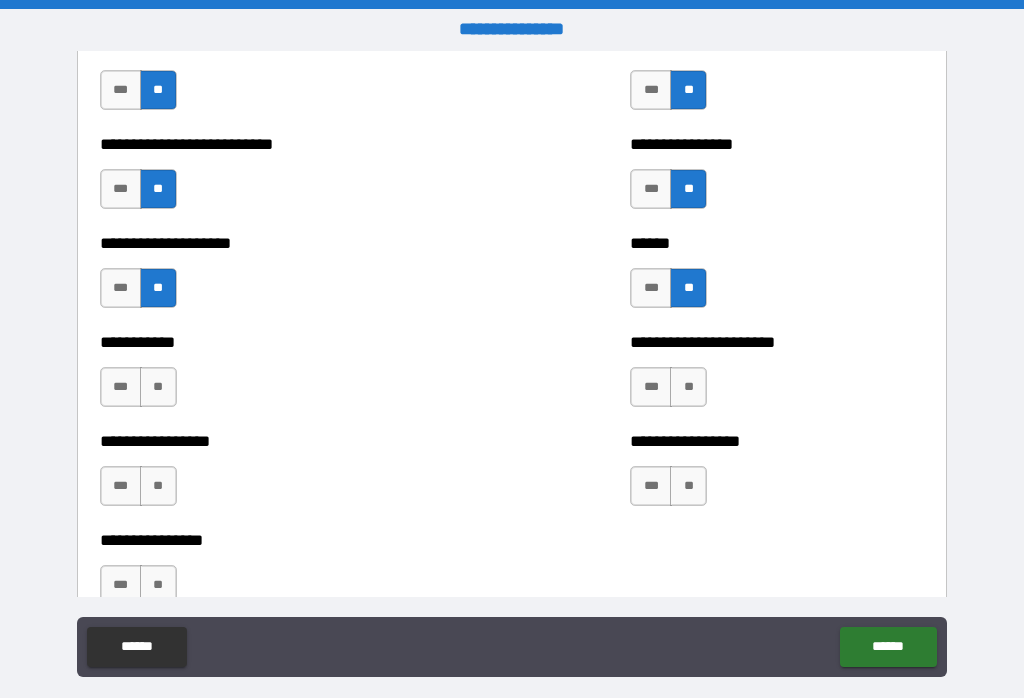 scroll, scrollTop: 5712, scrollLeft: 0, axis: vertical 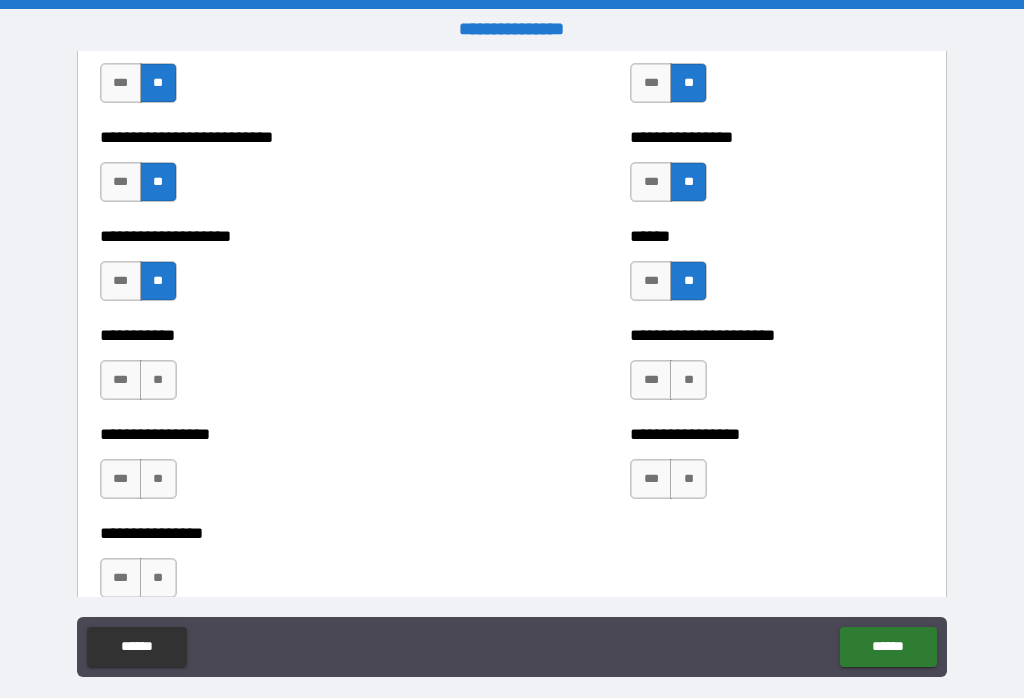click on "**" at bounding box center (688, 380) 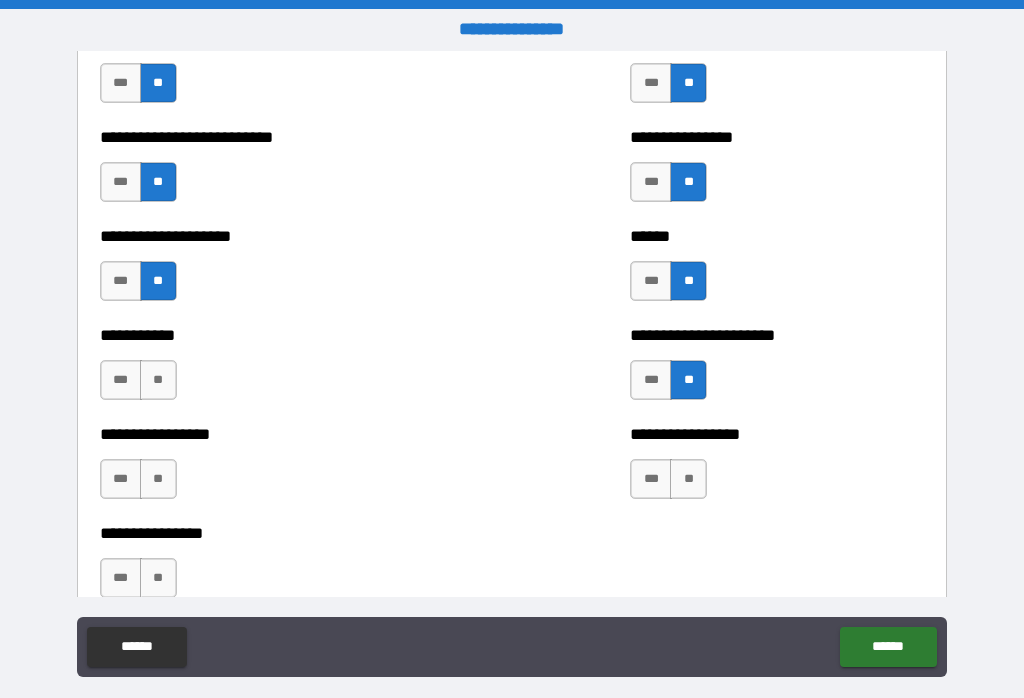click on "**" at bounding box center (158, 380) 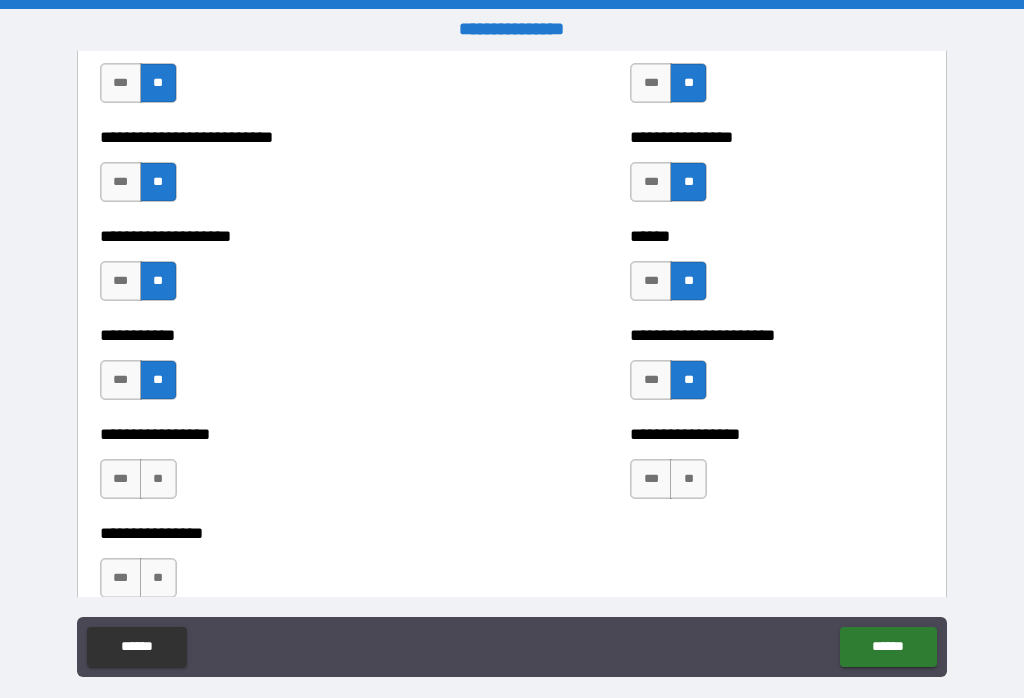 click on "**" at bounding box center [158, 479] 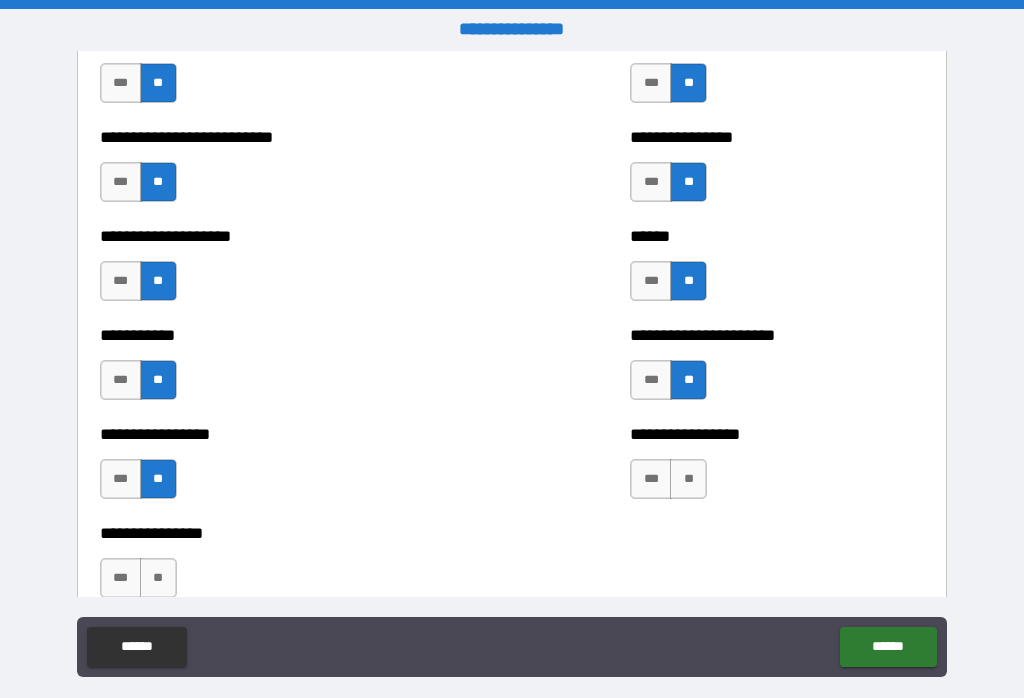 click on "**" at bounding box center [688, 479] 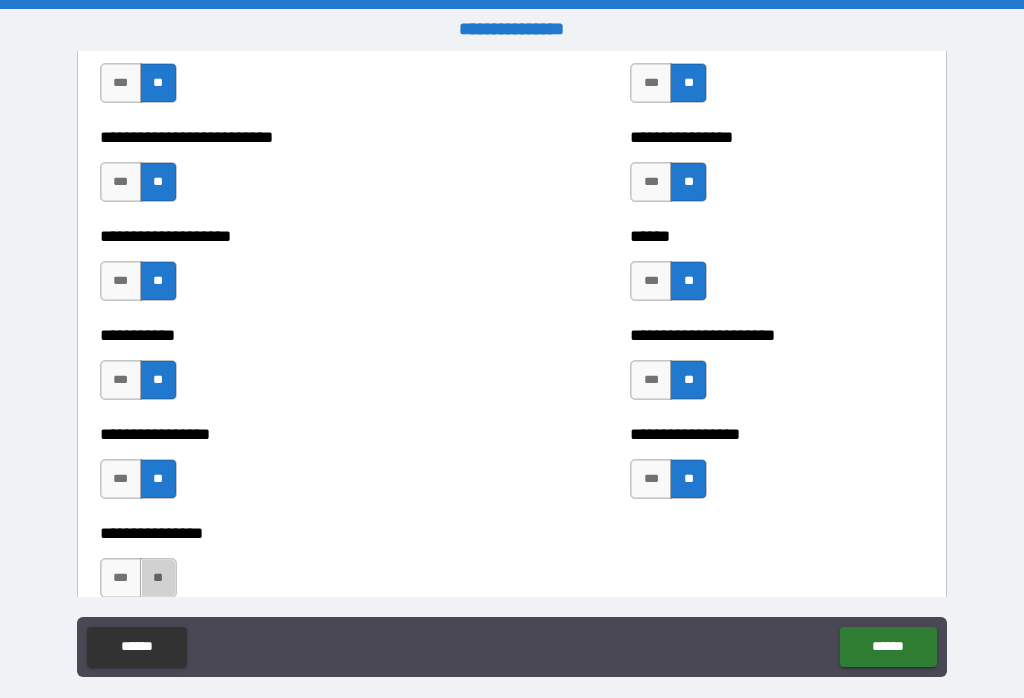 click on "**" at bounding box center [158, 578] 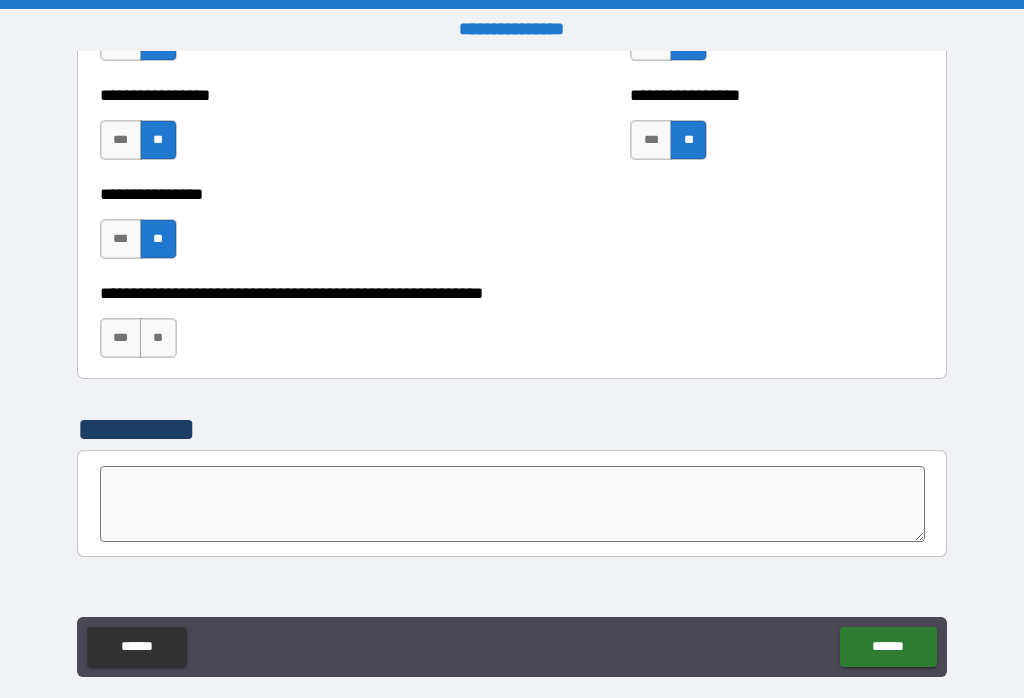 scroll, scrollTop: 6217, scrollLeft: 0, axis: vertical 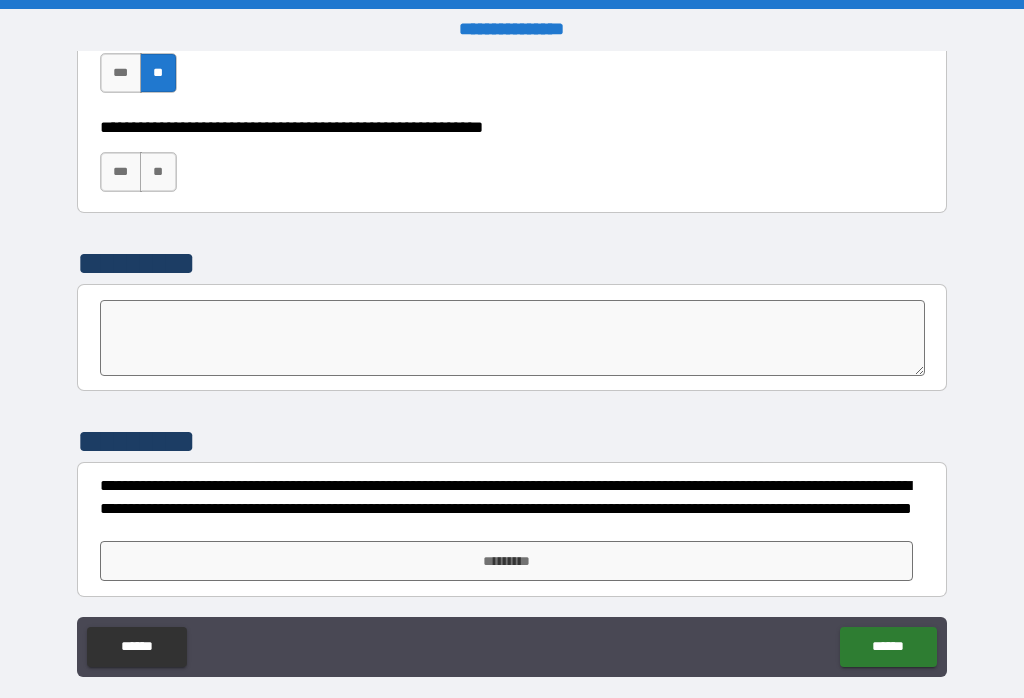 click on "*********" at bounding box center (507, 561) 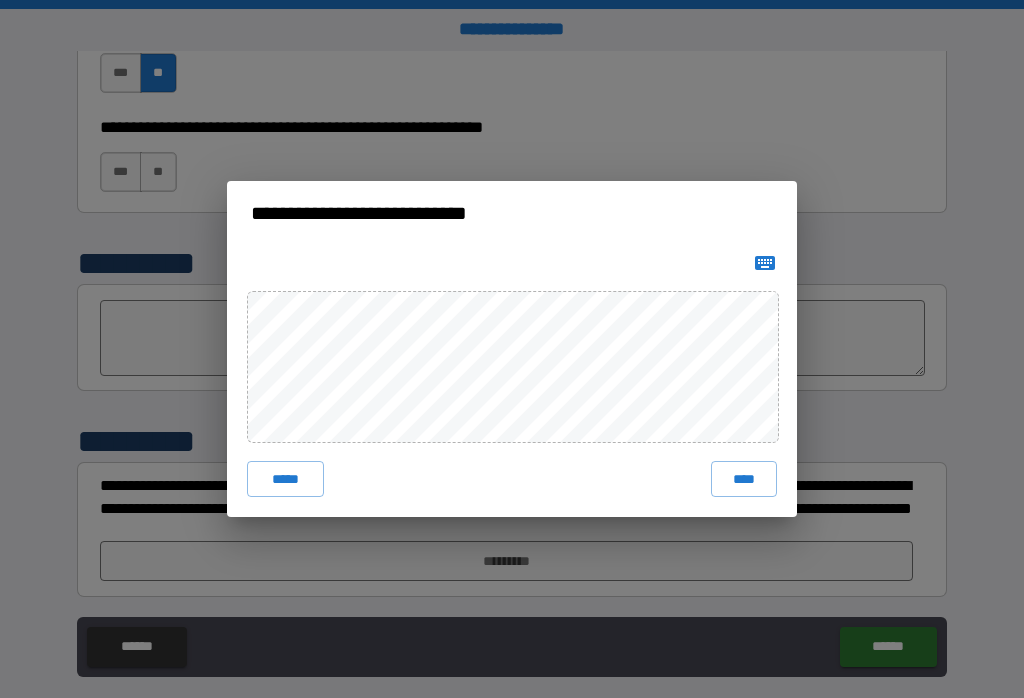 click on "****" at bounding box center (744, 479) 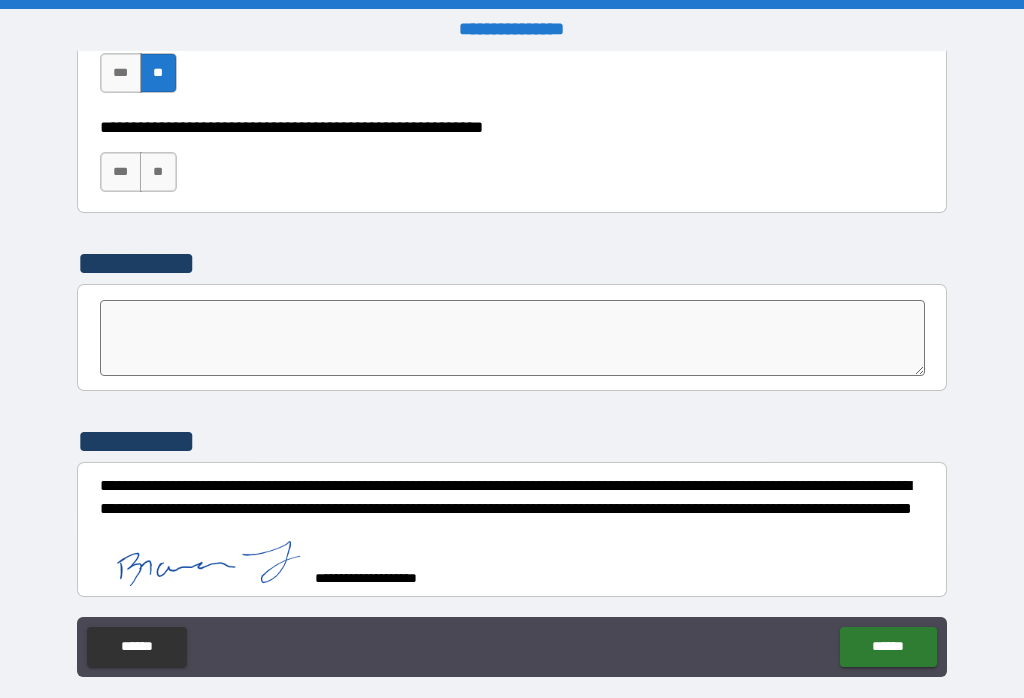 scroll, scrollTop: 6212, scrollLeft: 0, axis: vertical 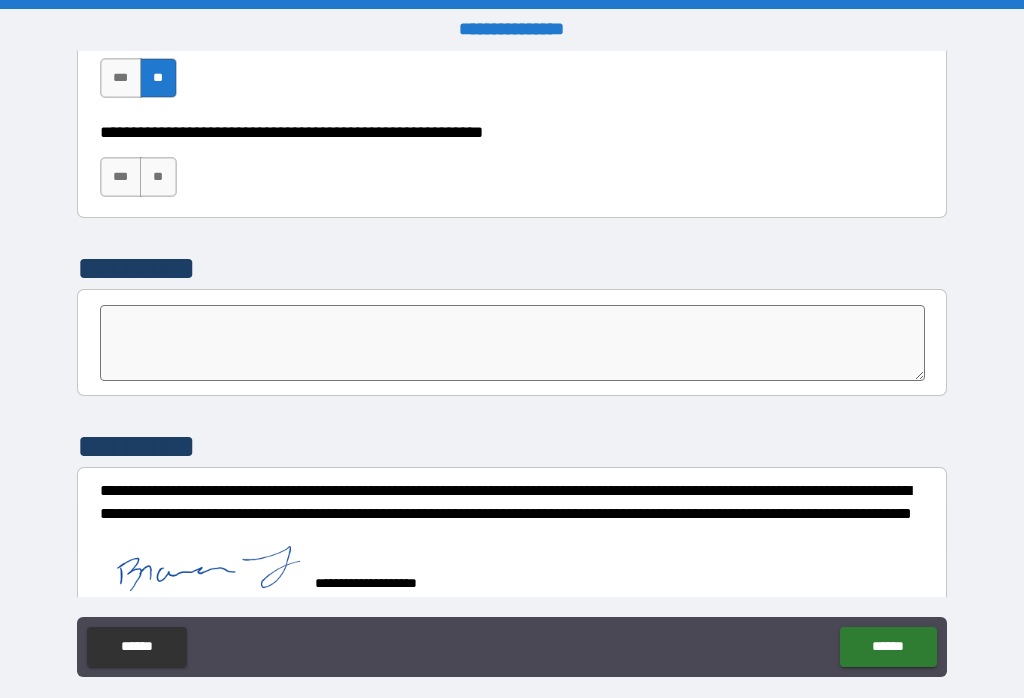 click on "******" at bounding box center [888, 647] 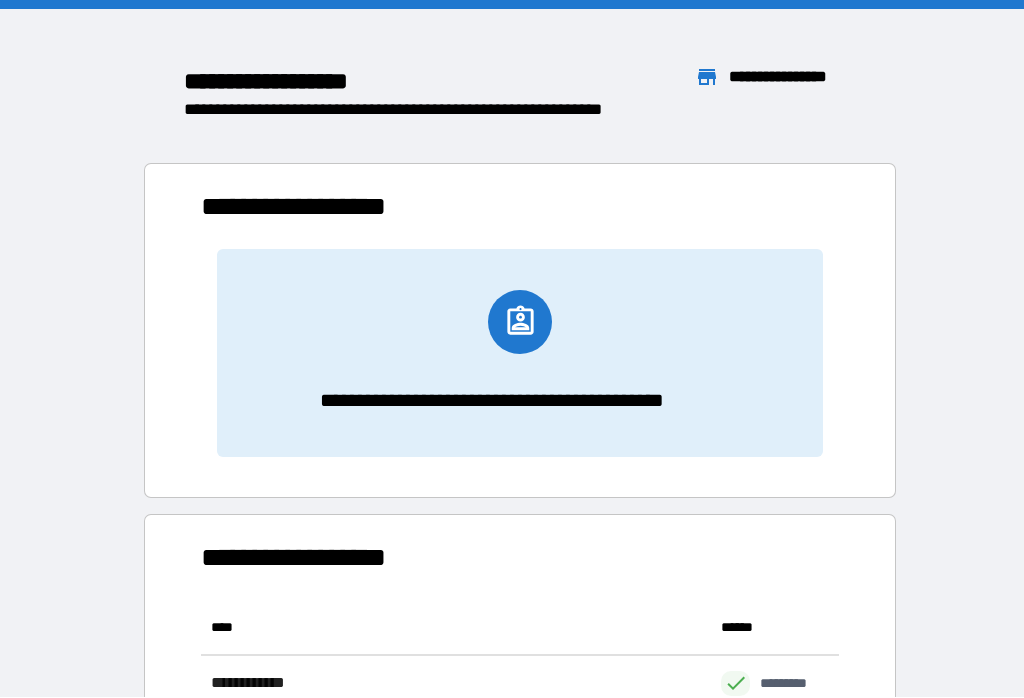 scroll, scrollTop: 1, scrollLeft: 1, axis: both 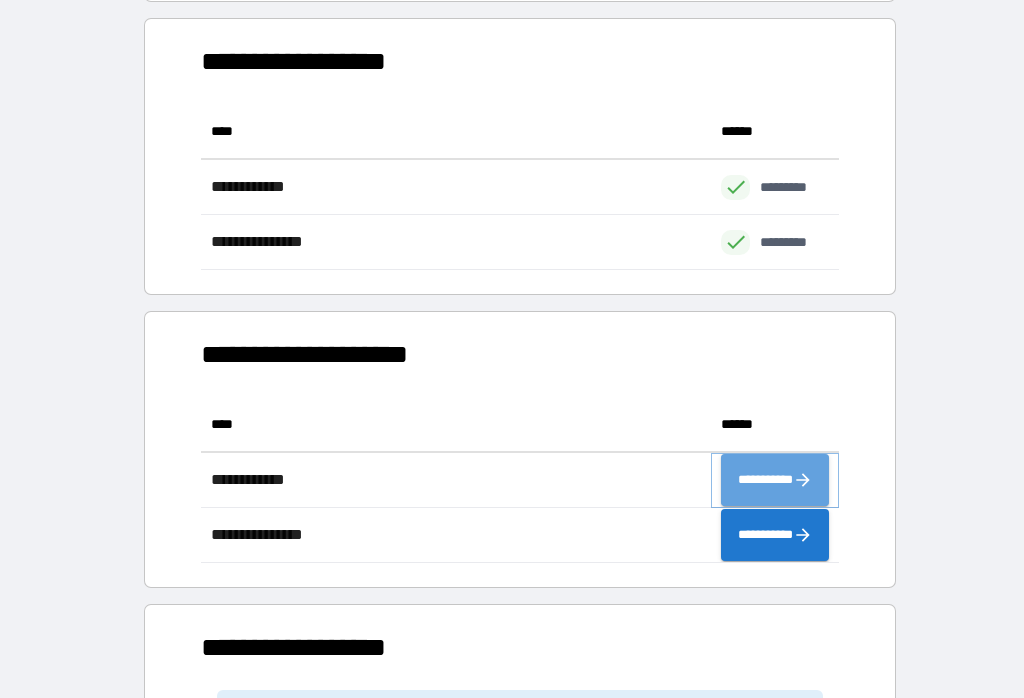 click on "**********" at bounding box center (775, 480) 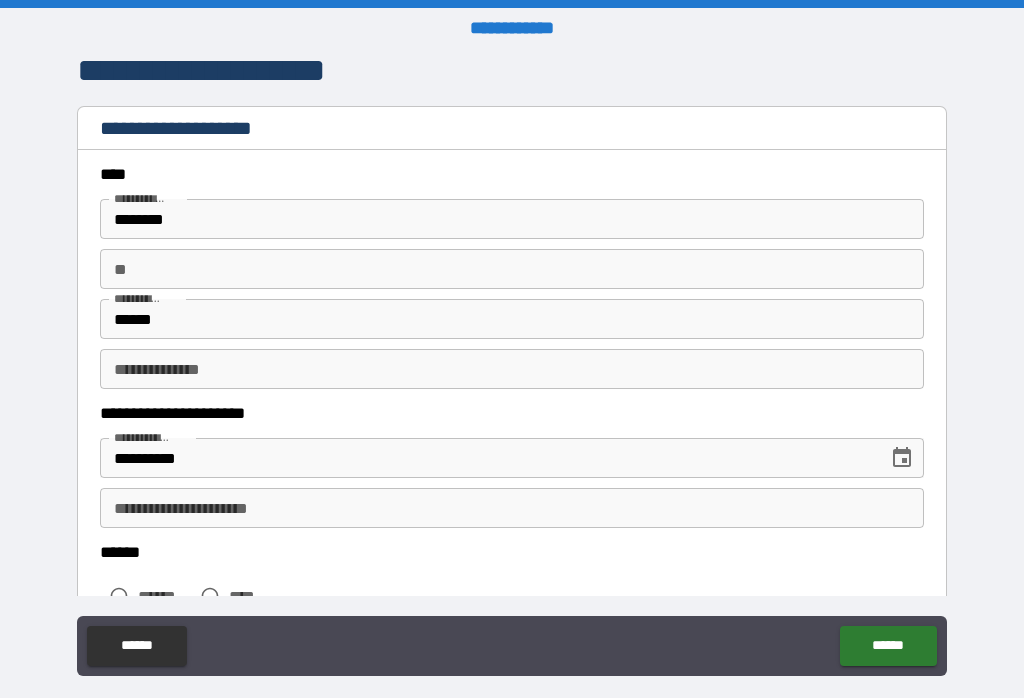 scroll, scrollTop: 1, scrollLeft: 0, axis: vertical 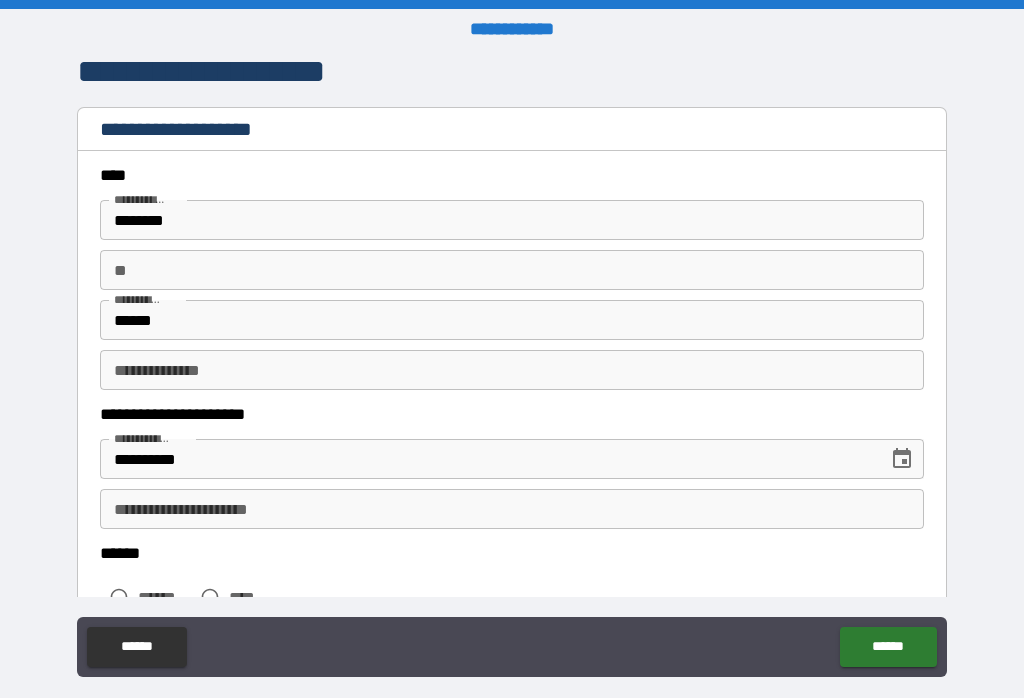 click on "**********" at bounding box center [487, 459] 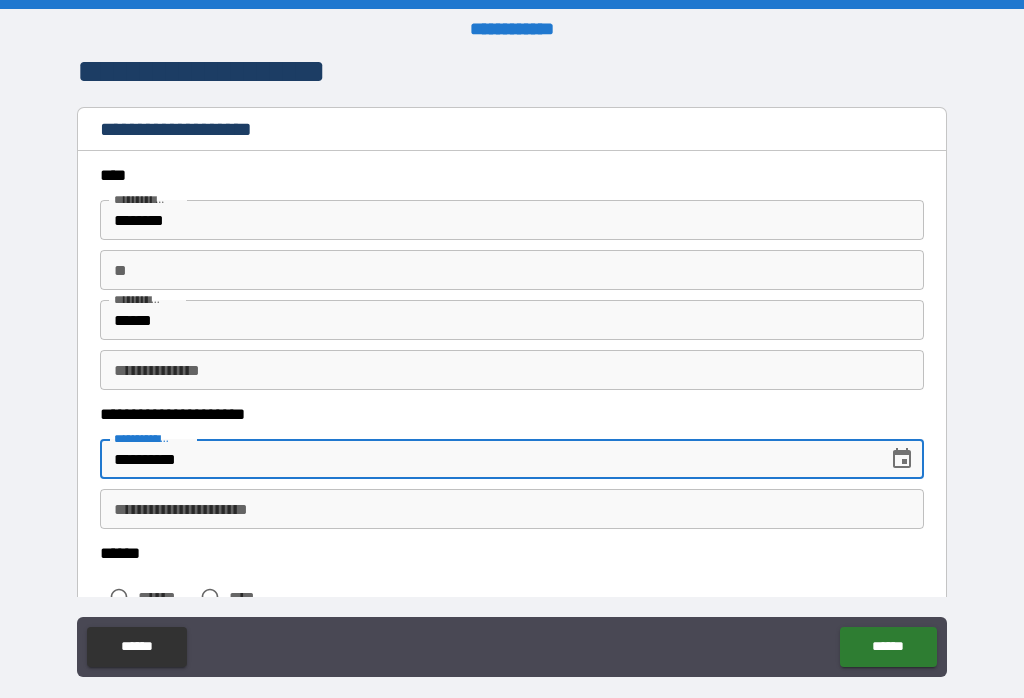 scroll, scrollTop: 295, scrollLeft: 0, axis: vertical 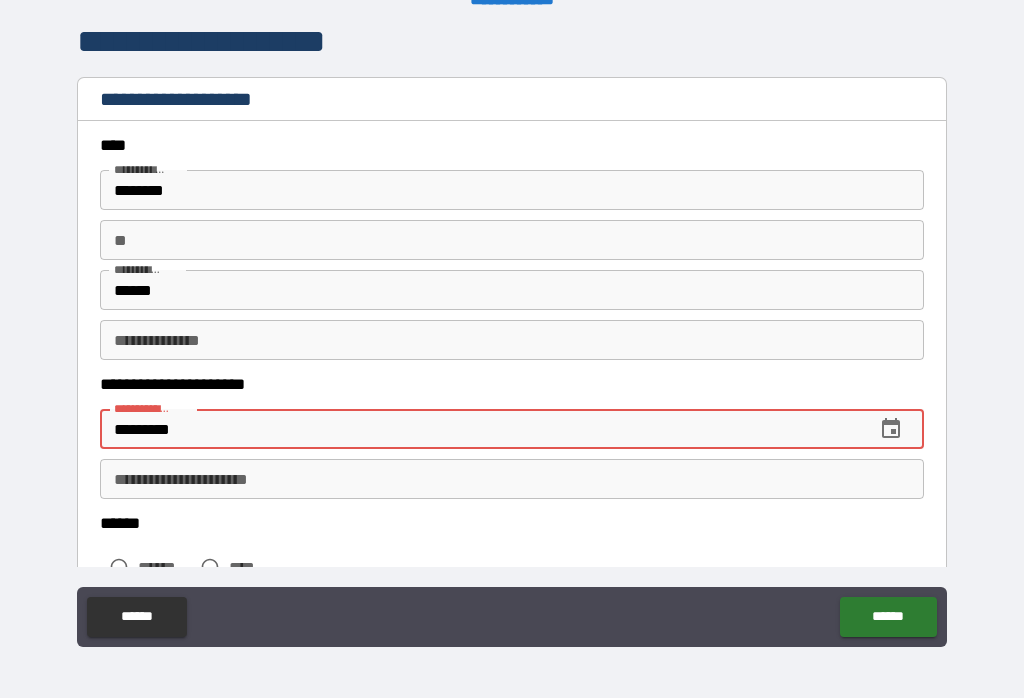 type on "**********" 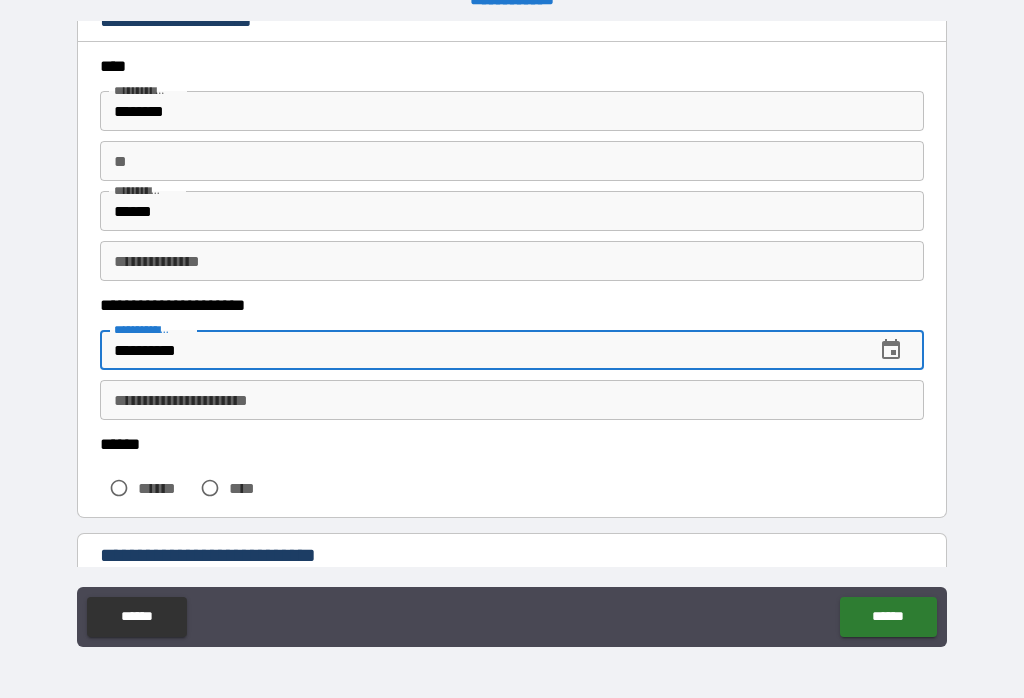 scroll, scrollTop: 81, scrollLeft: 0, axis: vertical 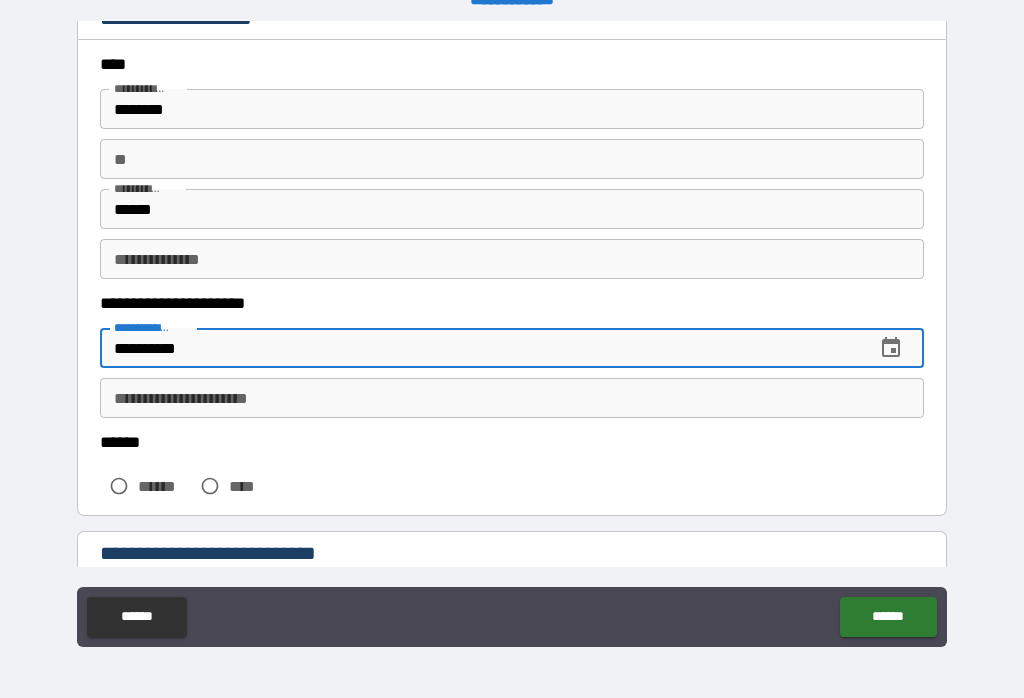 click on "**********" at bounding box center [512, 398] 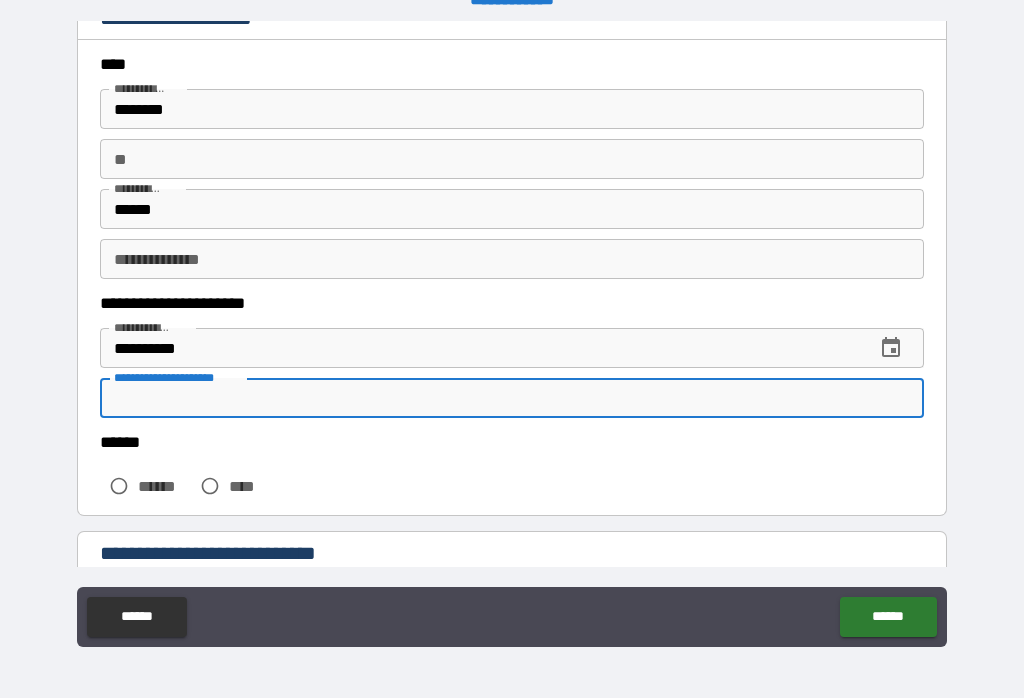 scroll, scrollTop: 264, scrollLeft: 0, axis: vertical 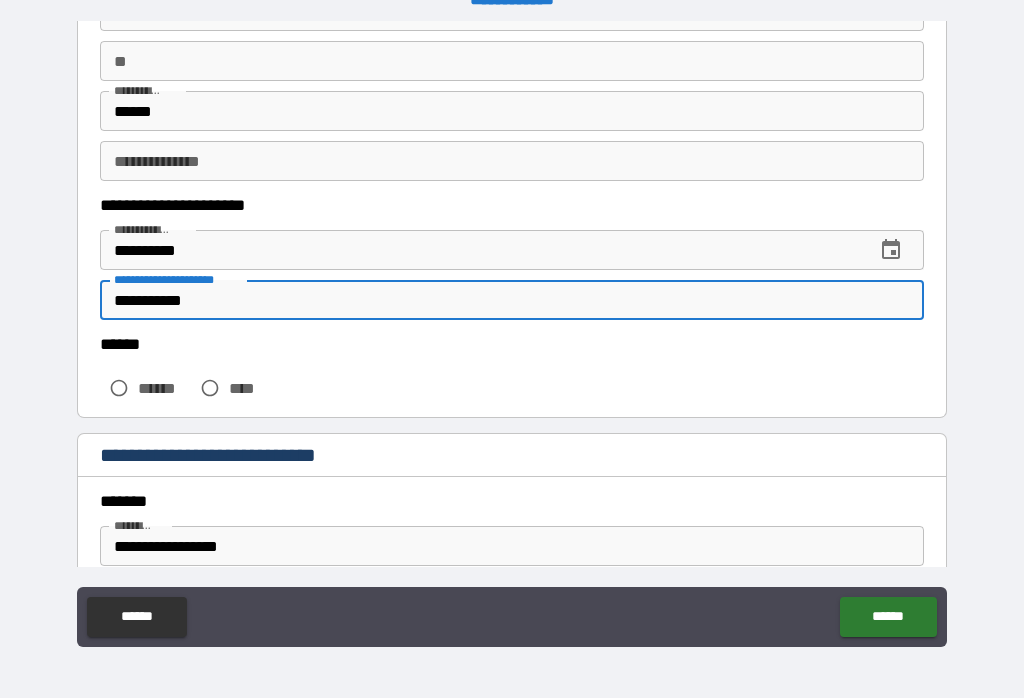 type on "**********" 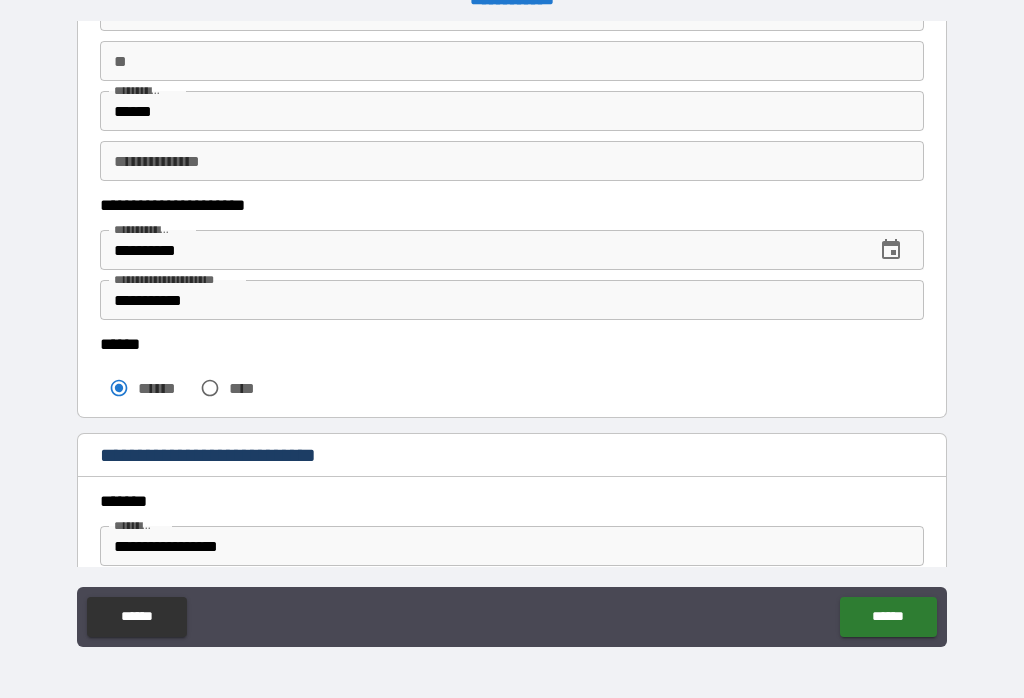 scroll, scrollTop: 1, scrollLeft: 0, axis: vertical 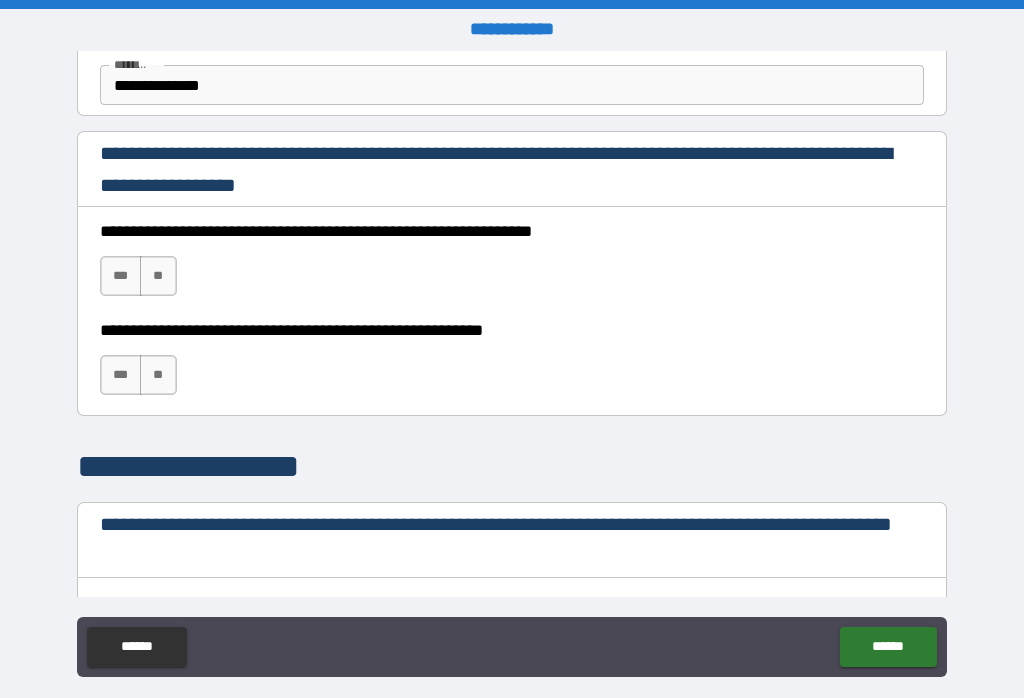 click on "***" at bounding box center (121, 276) 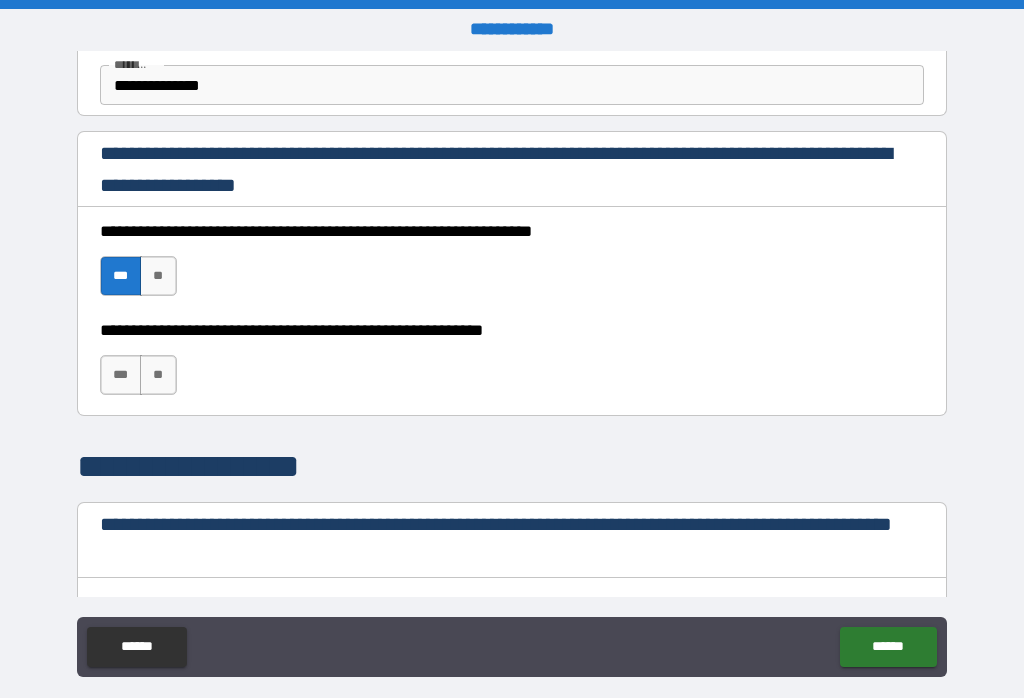 click on "***" at bounding box center [121, 375] 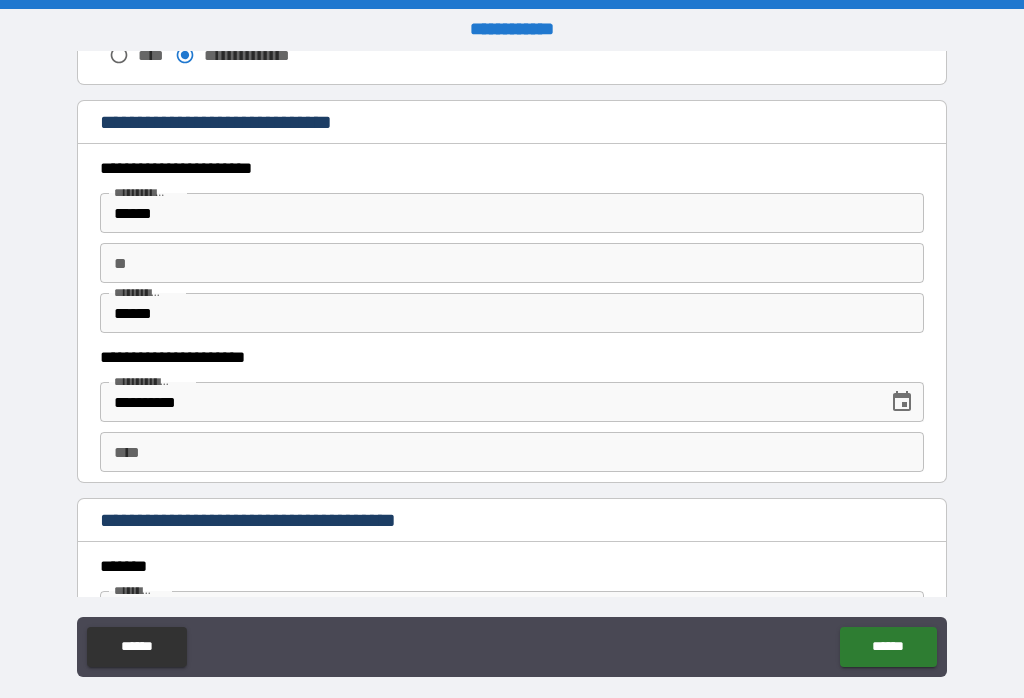 scroll, scrollTop: 1579, scrollLeft: 0, axis: vertical 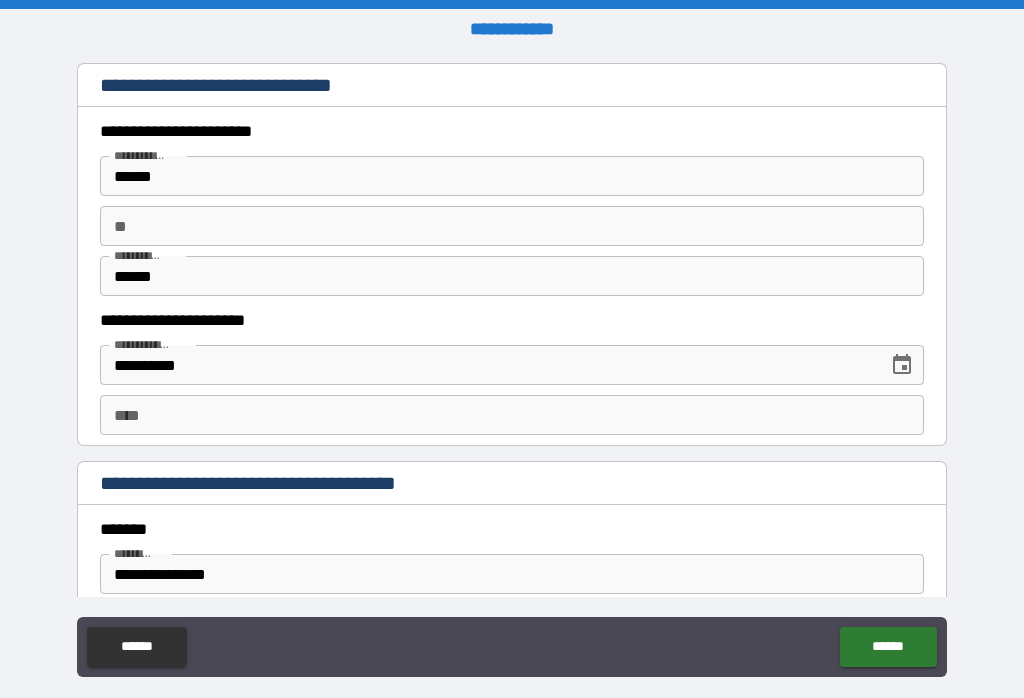 click on "**********" at bounding box center [487, 365] 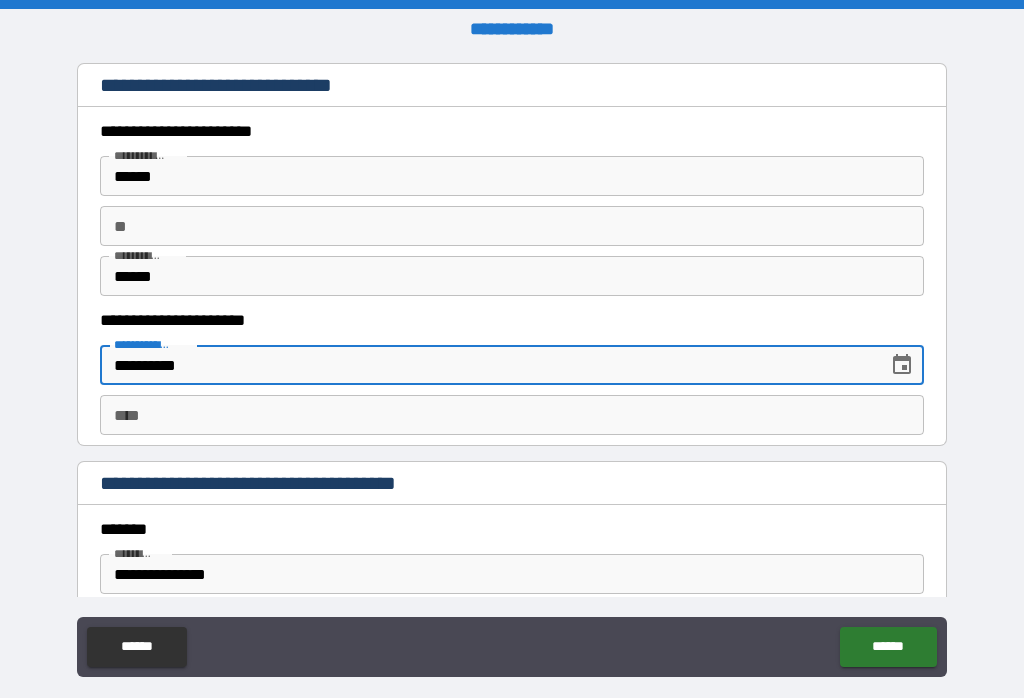 scroll, scrollTop: 201, scrollLeft: 0, axis: vertical 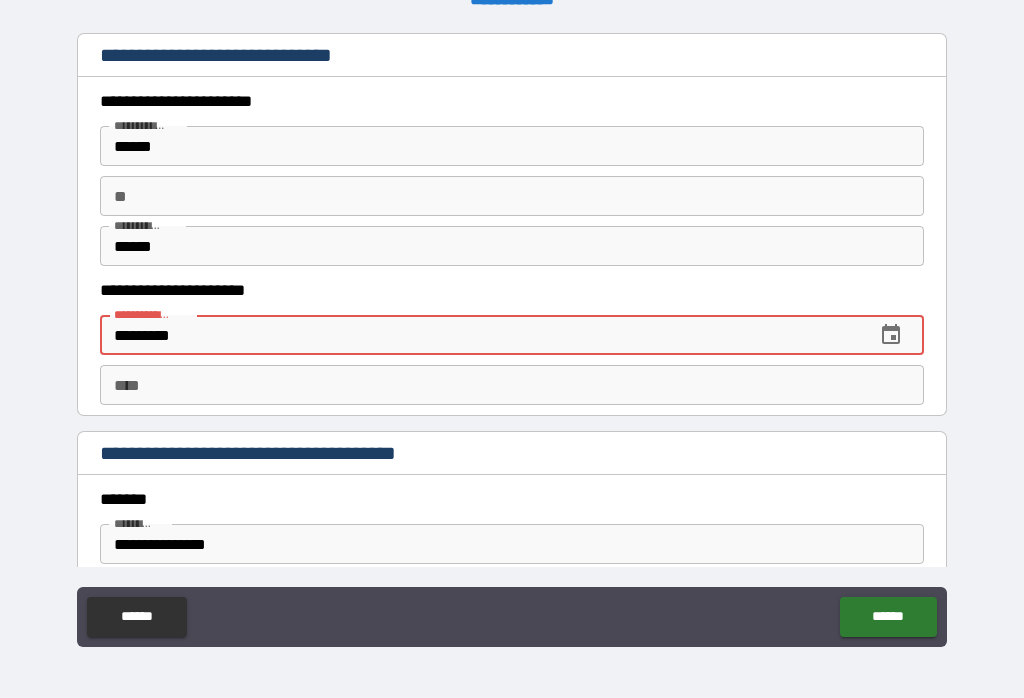 type on "**********" 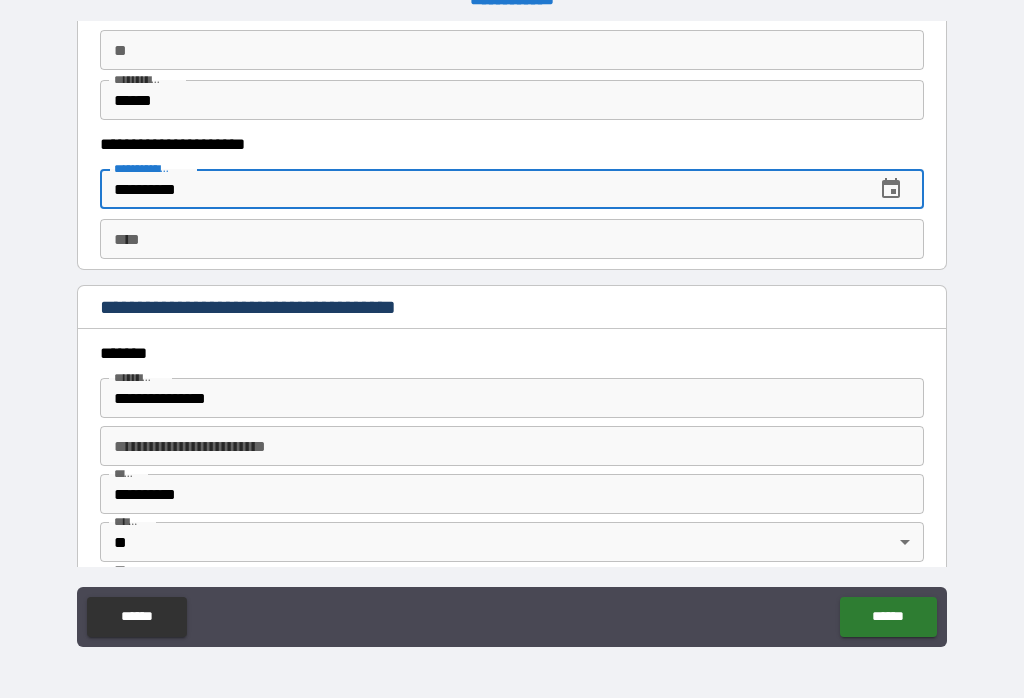 scroll, scrollTop: 1728, scrollLeft: 0, axis: vertical 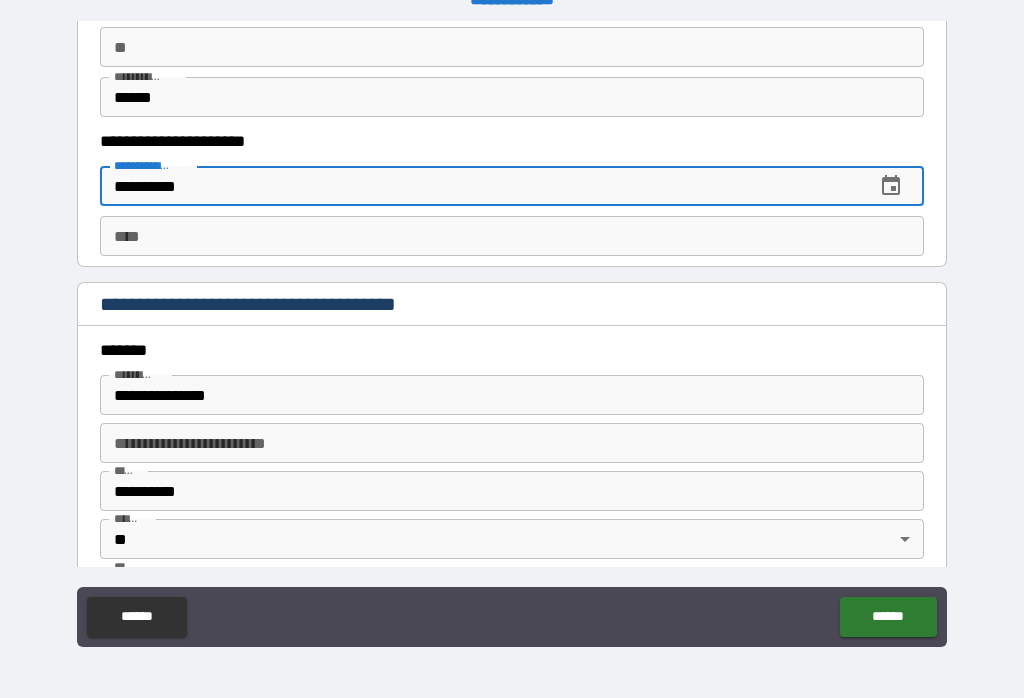 click on "**********" at bounding box center [512, 395] 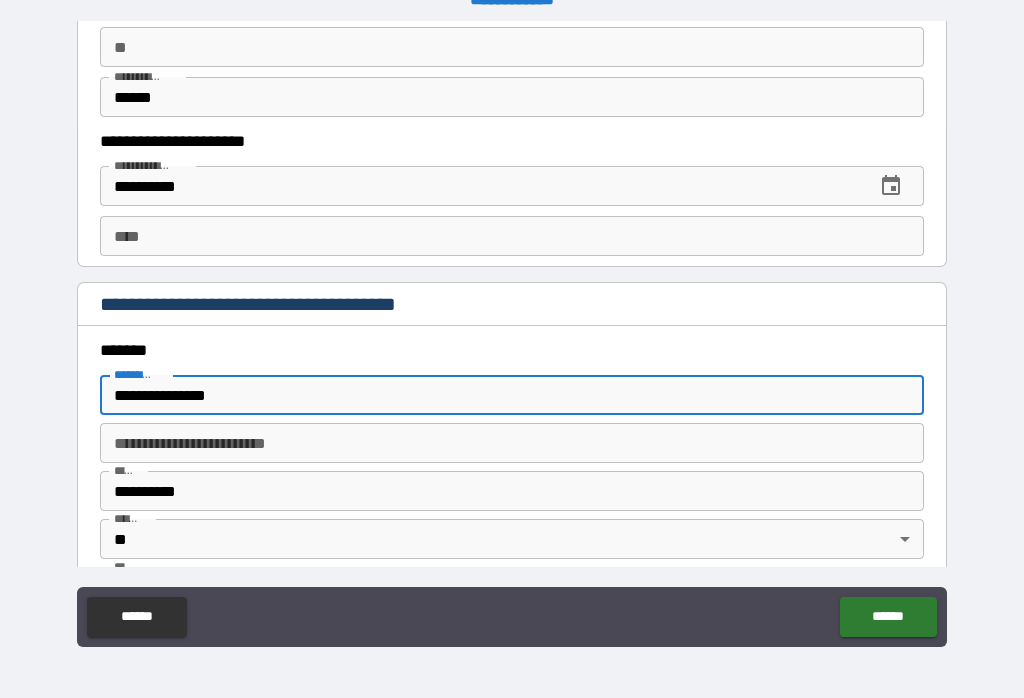 scroll, scrollTop: 261, scrollLeft: 0, axis: vertical 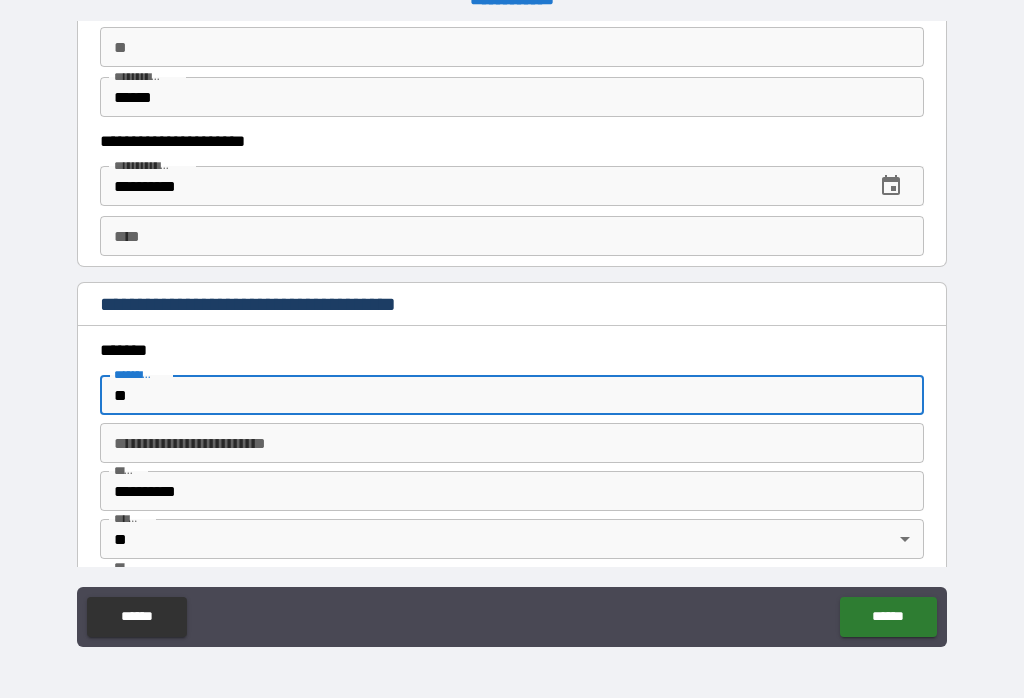 type on "*" 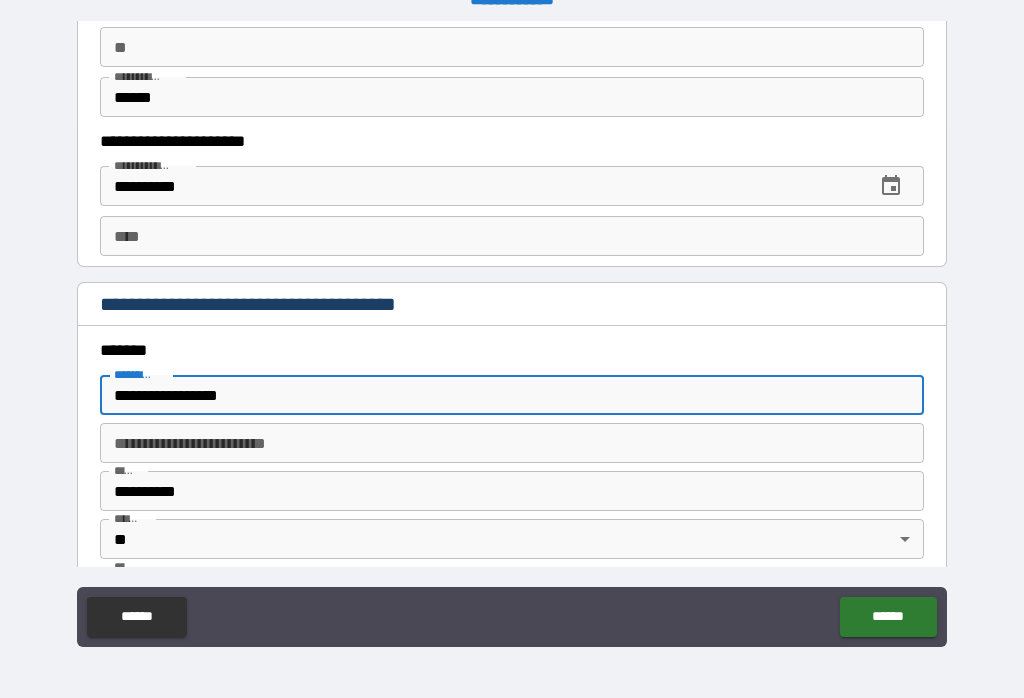 scroll, scrollTop: 399, scrollLeft: 0, axis: vertical 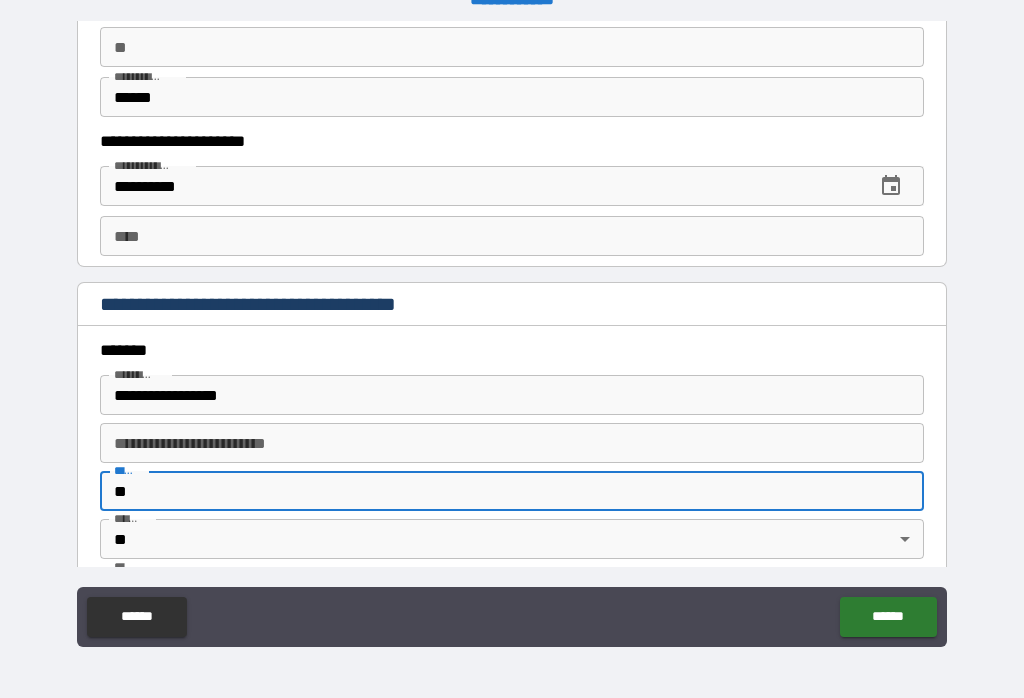 type on "*" 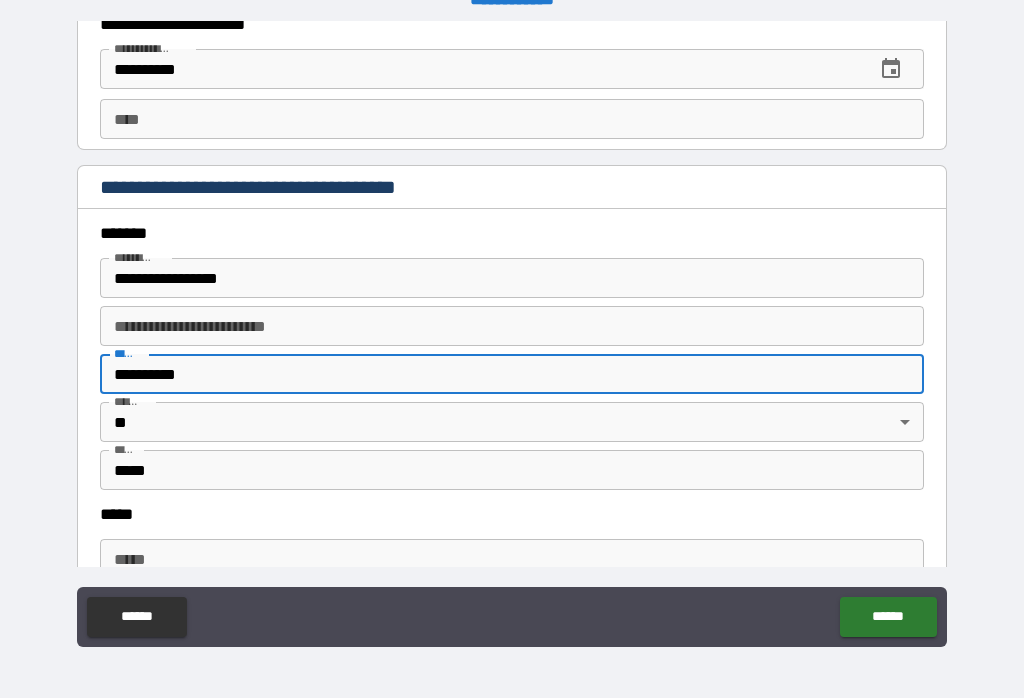 scroll, scrollTop: 1852, scrollLeft: 0, axis: vertical 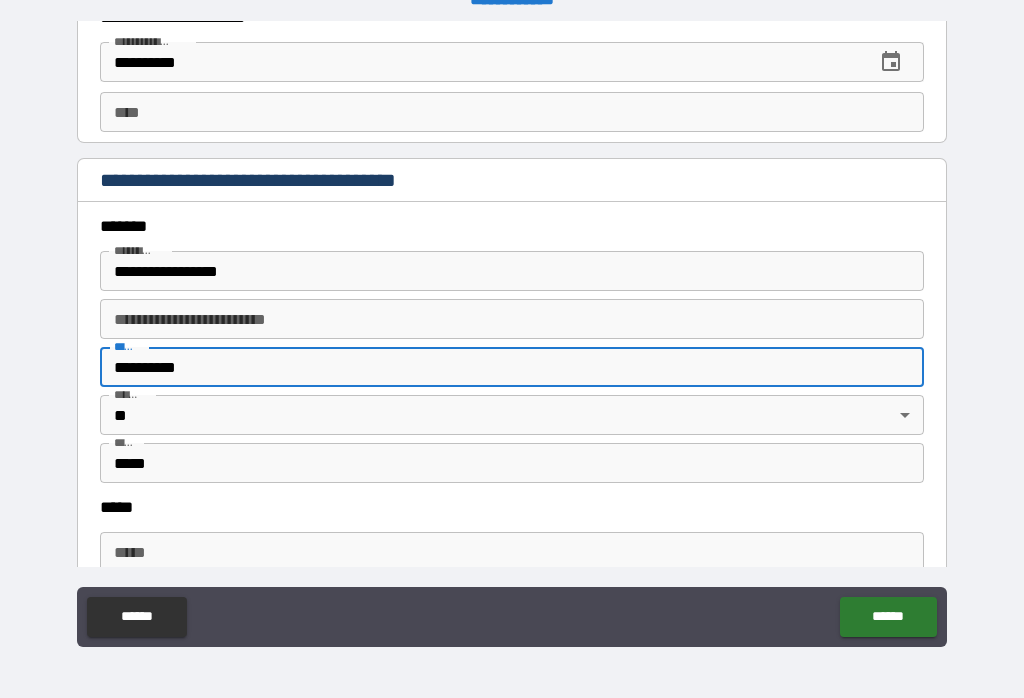 type on "**********" 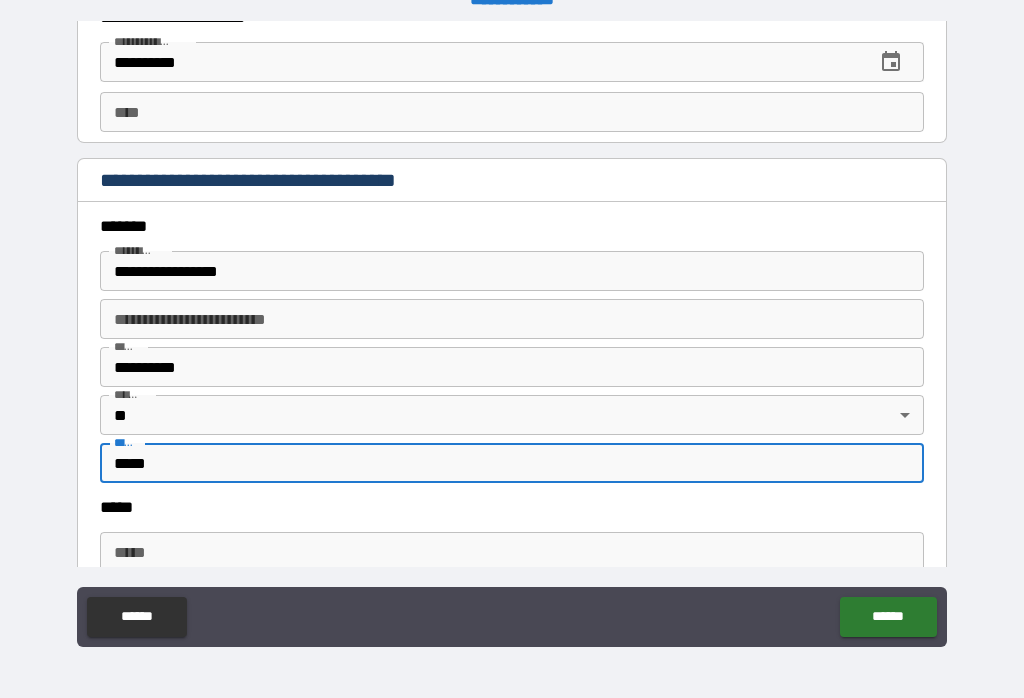 scroll, scrollTop: 329, scrollLeft: 0, axis: vertical 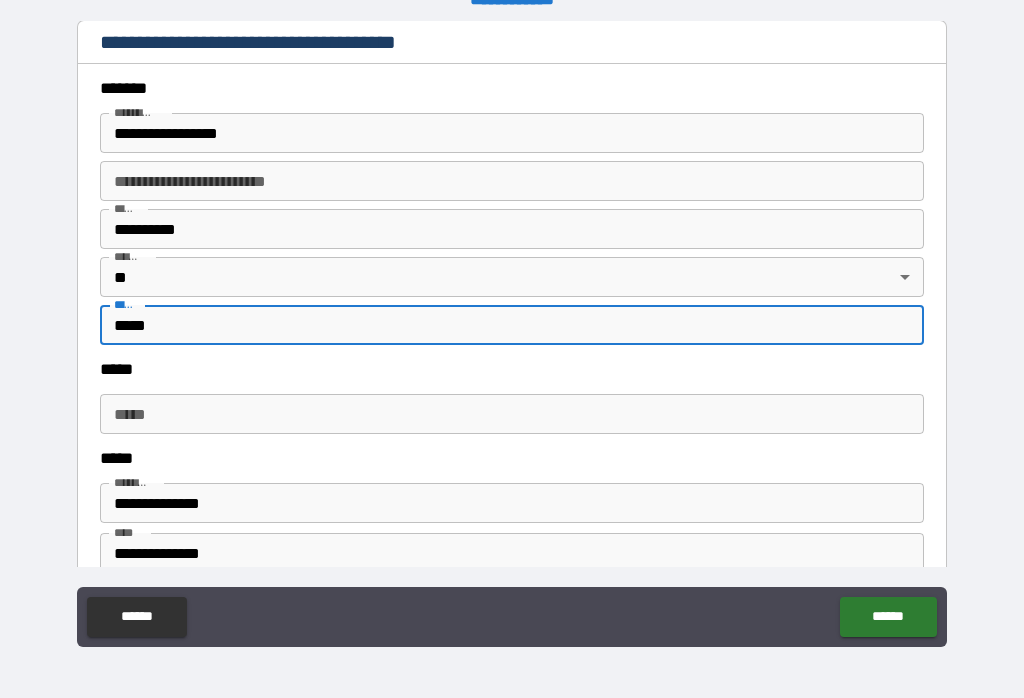 type on "*****" 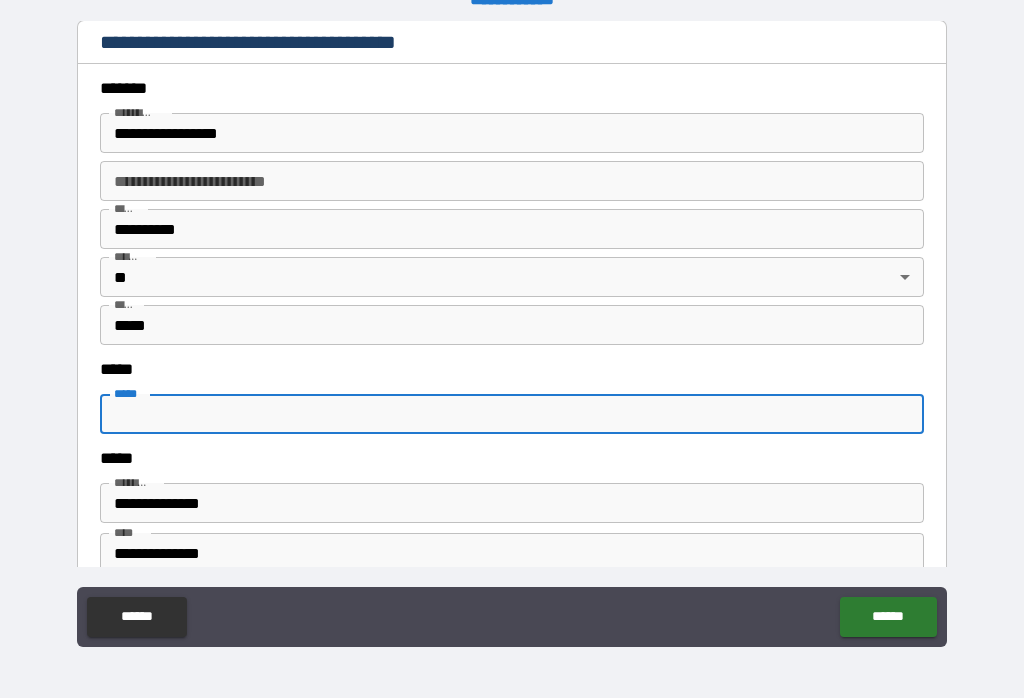 scroll, scrollTop: 280, scrollLeft: 0, axis: vertical 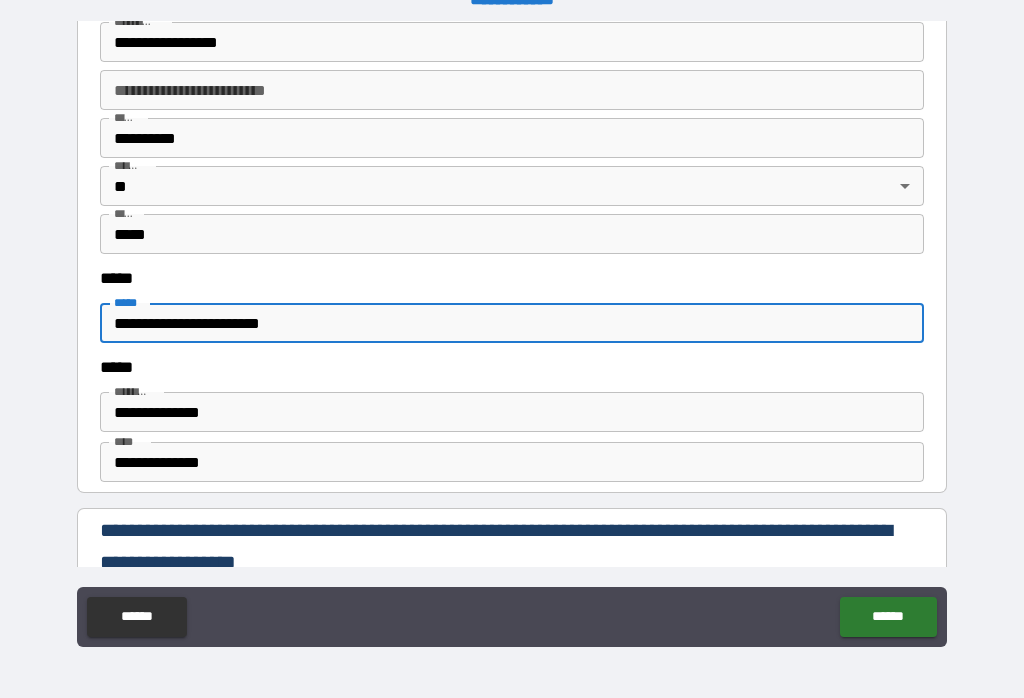 type on "**********" 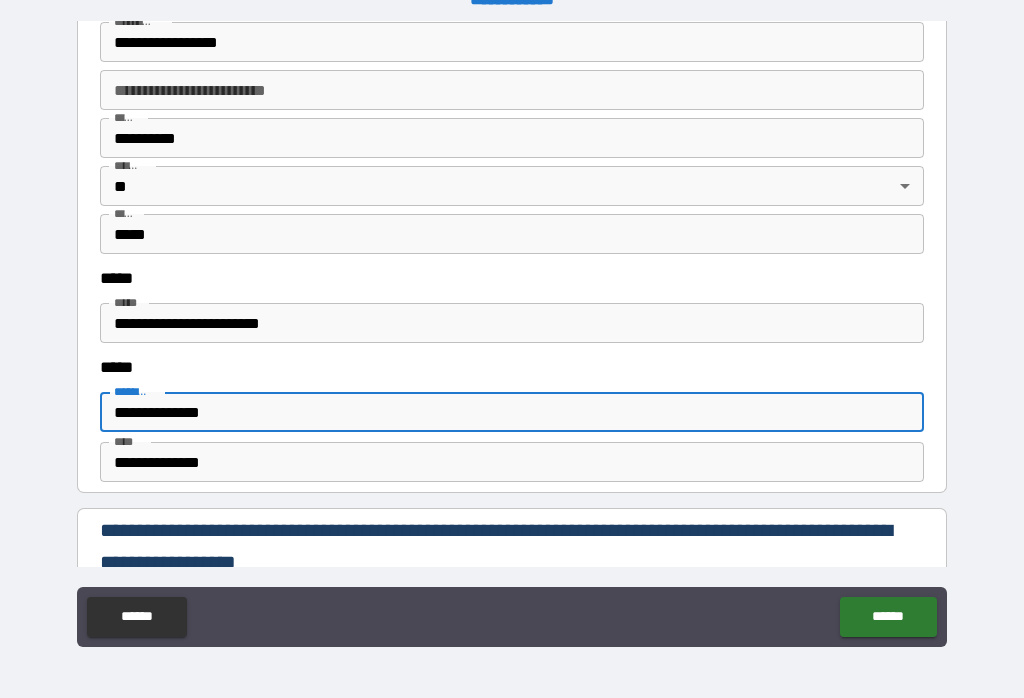 scroll, scrollTop: 278, scrollLeft: 0, axis: vertical 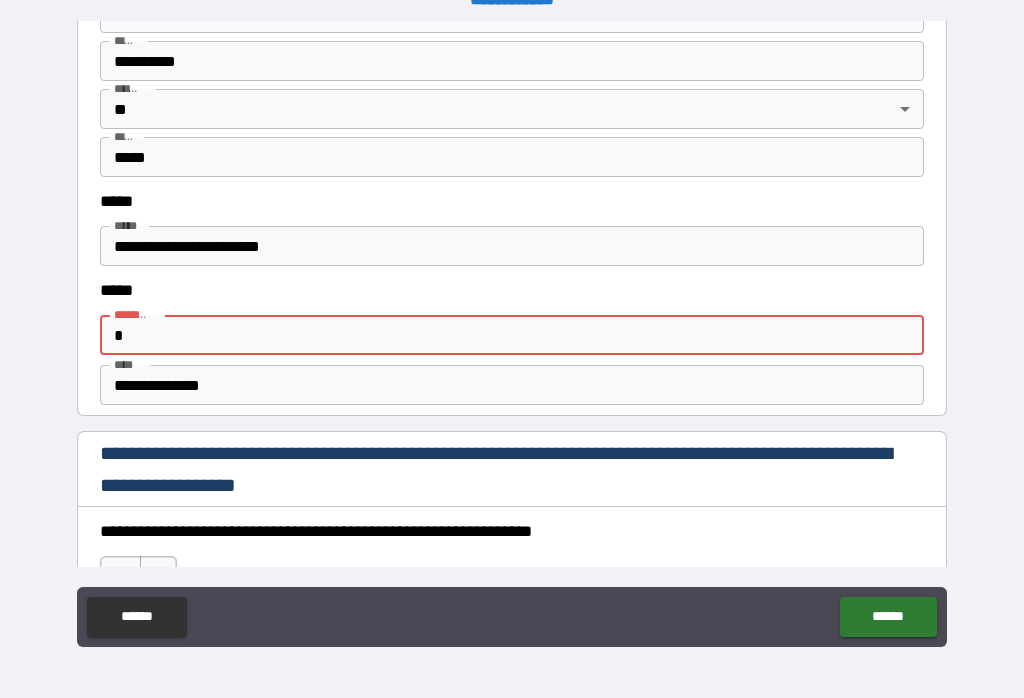 click on "*" at bounding box center (507, 335) 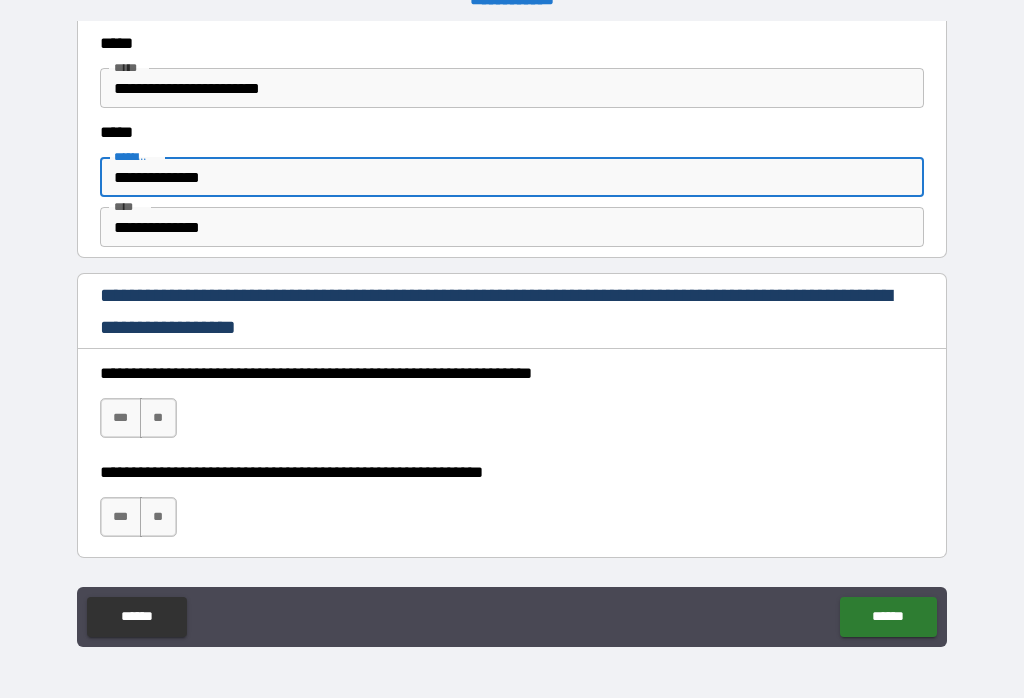 scroll, scrollTop: 2341, scrollLeft: 0, axis: vertical 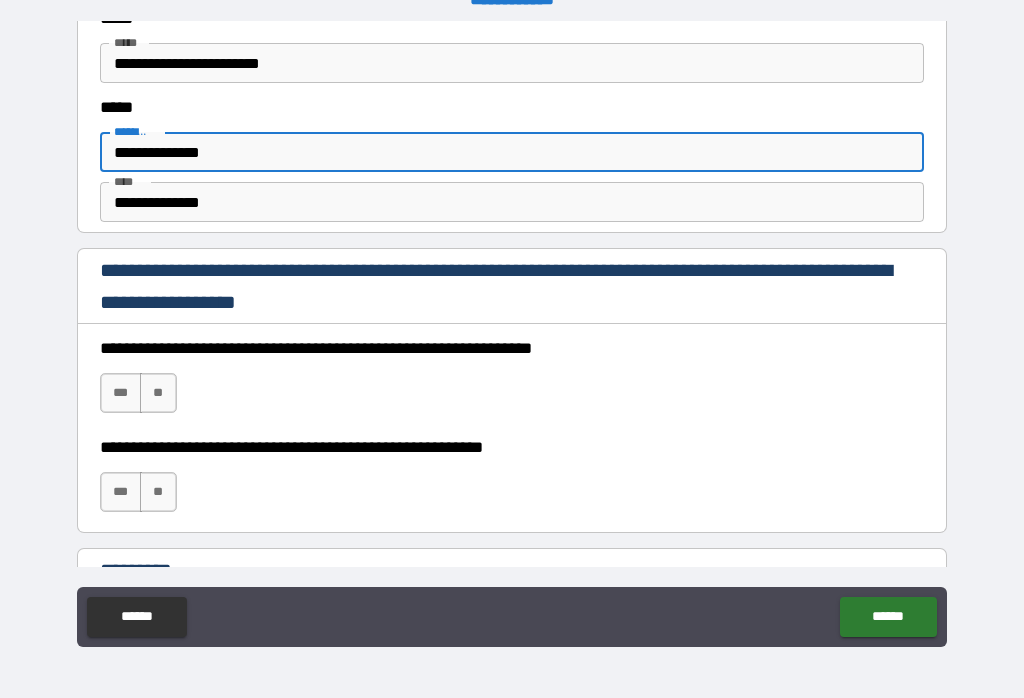 type on "**********" 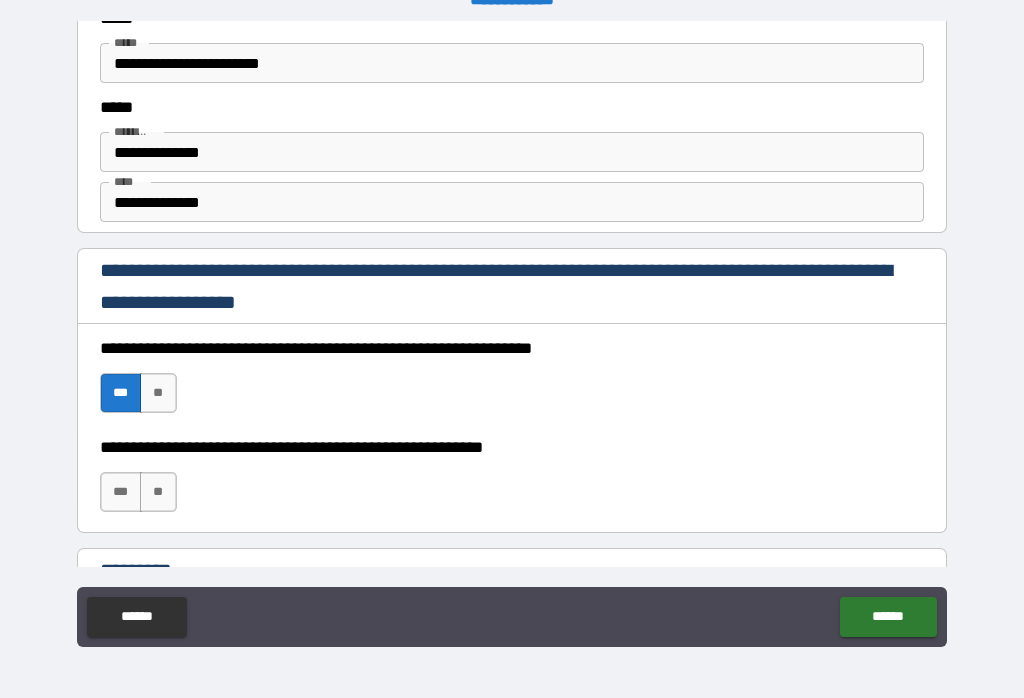 scroll, scrollTop: 1, scrollLeft: 0, axis: vertical 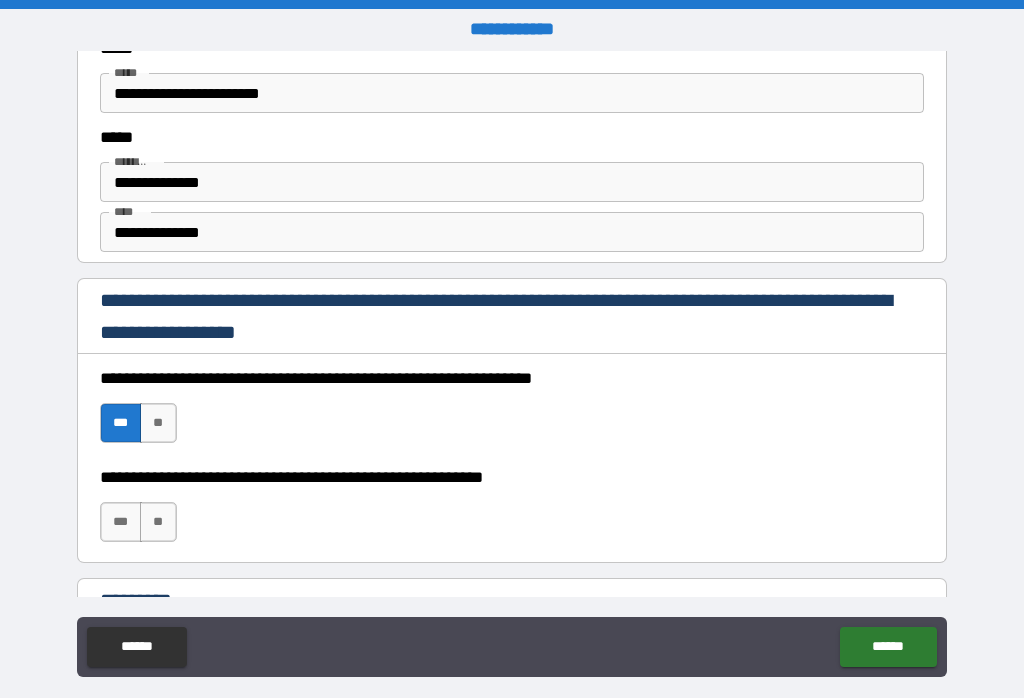 click on "***" at bounding box center [121, 522] 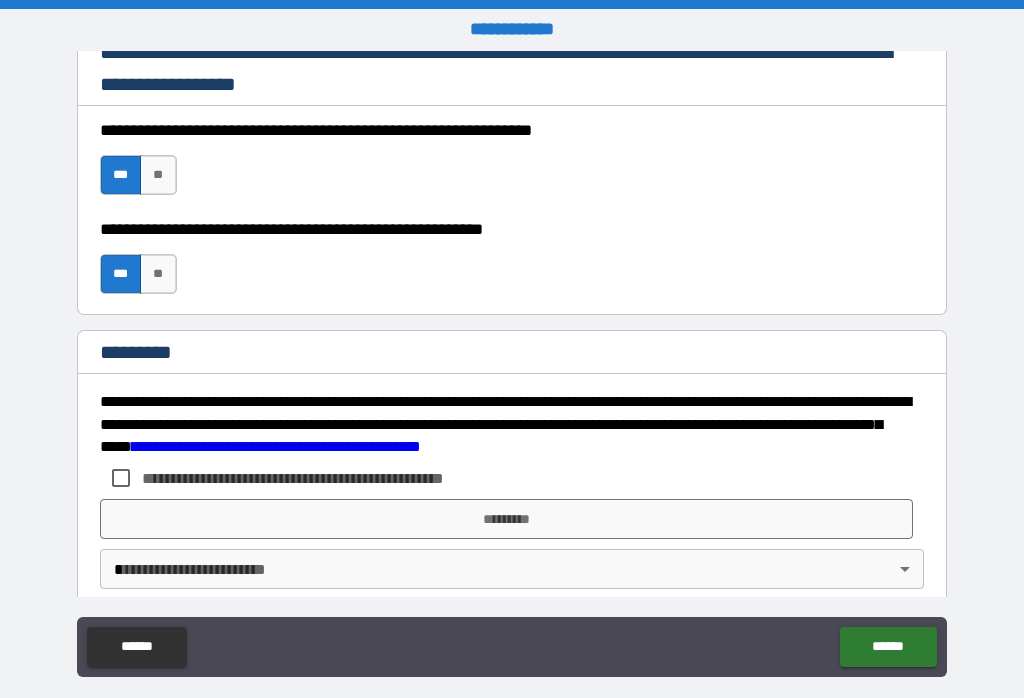 scroll, scrollTop: 2607, scrollLeft: 0, axis: vertical 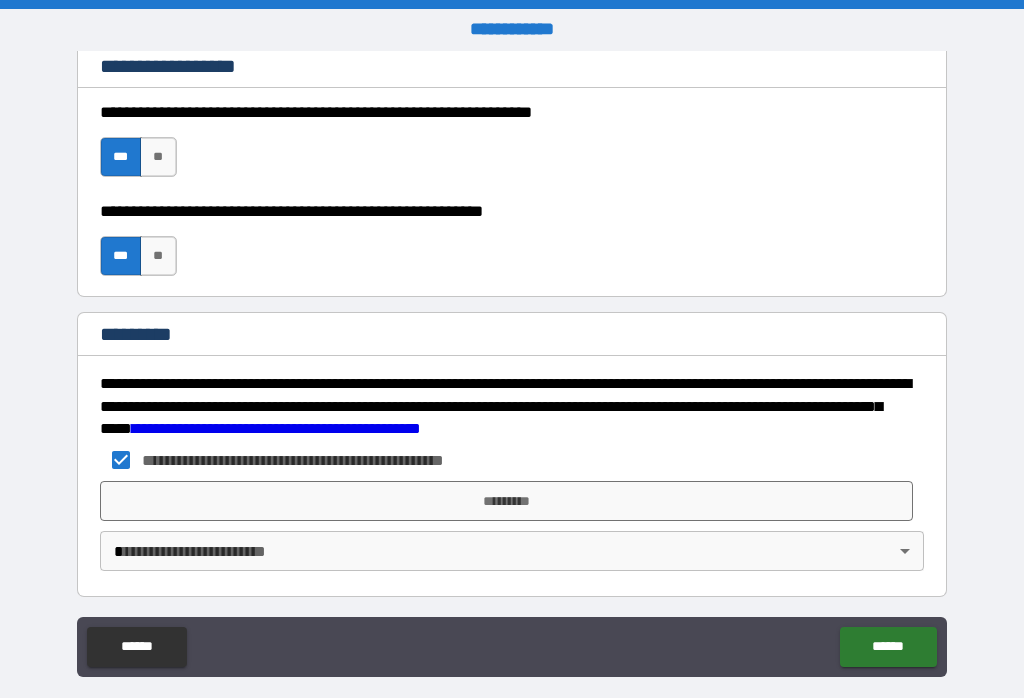 click on "**********" at bounding box center [512, 363] 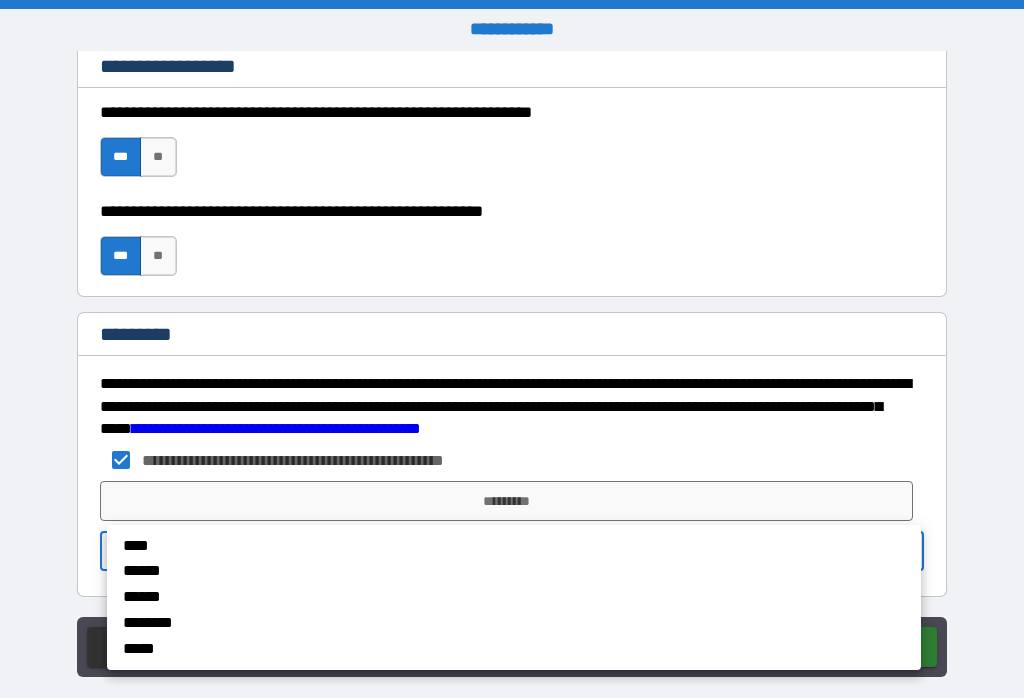 click on "******" at bounding box center (447, 572) 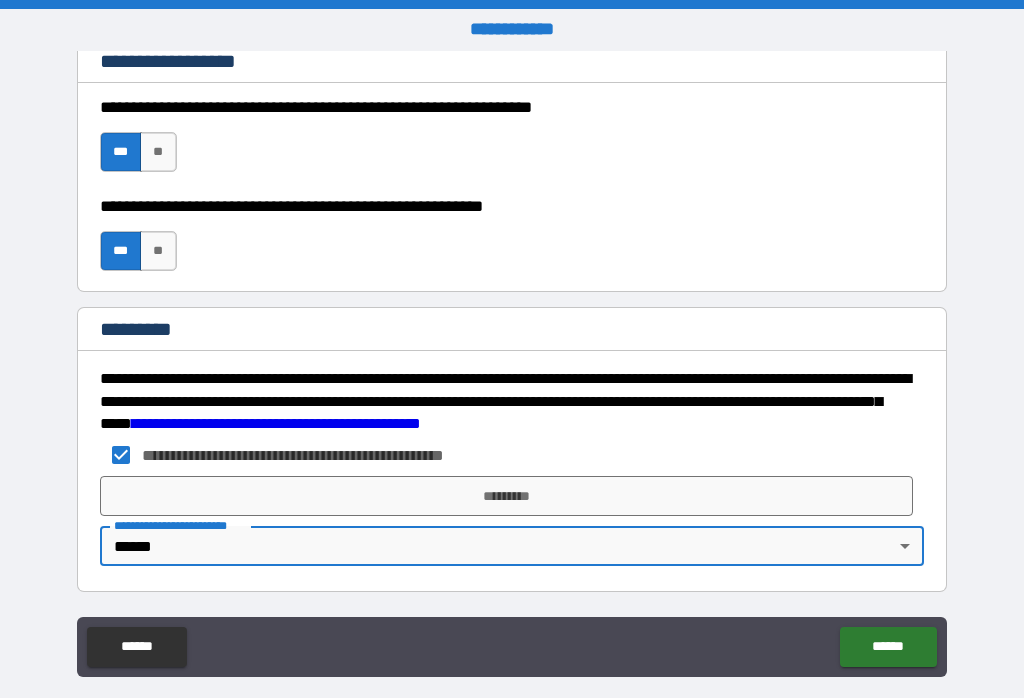 scroll, scrollTop: 2607, scrollLeft: 0, axis: vertical 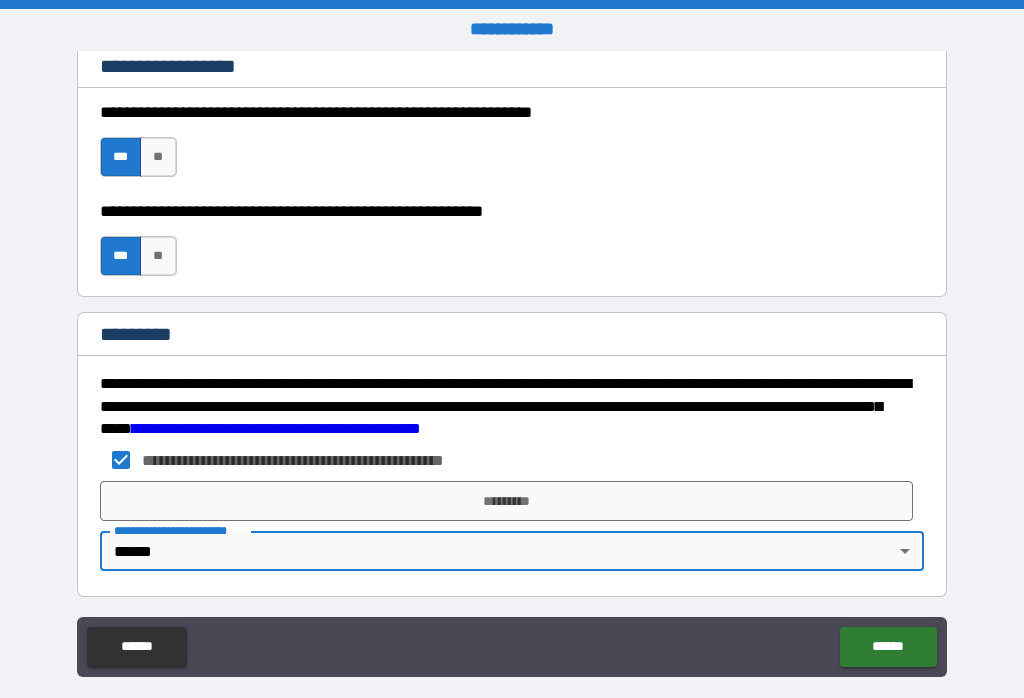 click on "*********" at bounding box center (507, 501) 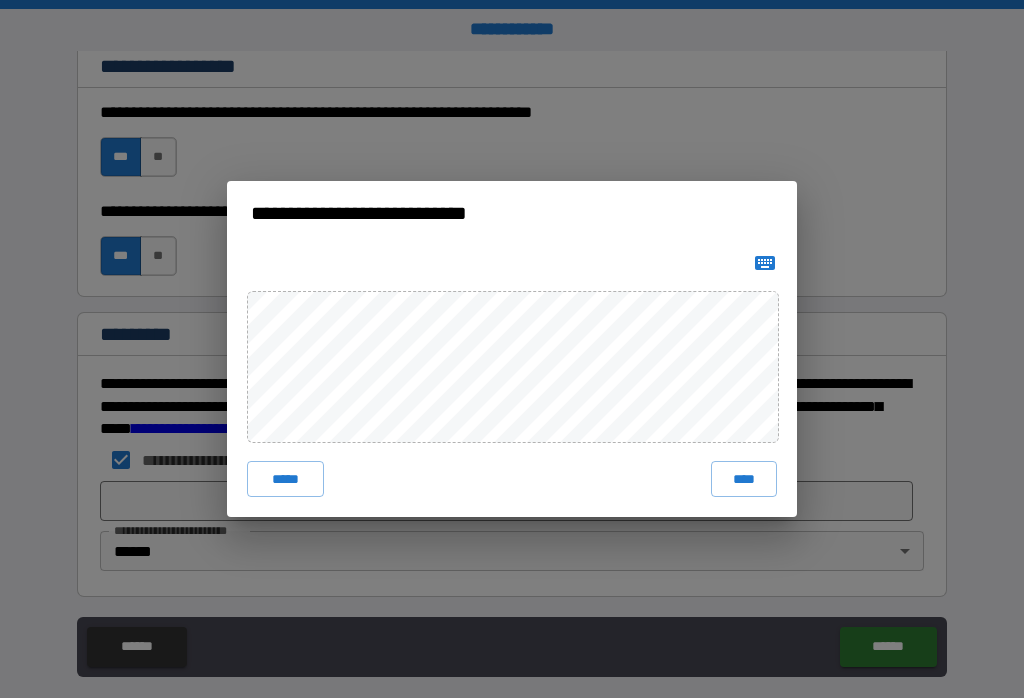 click on "***** ****" at bounding box center (512, 381) 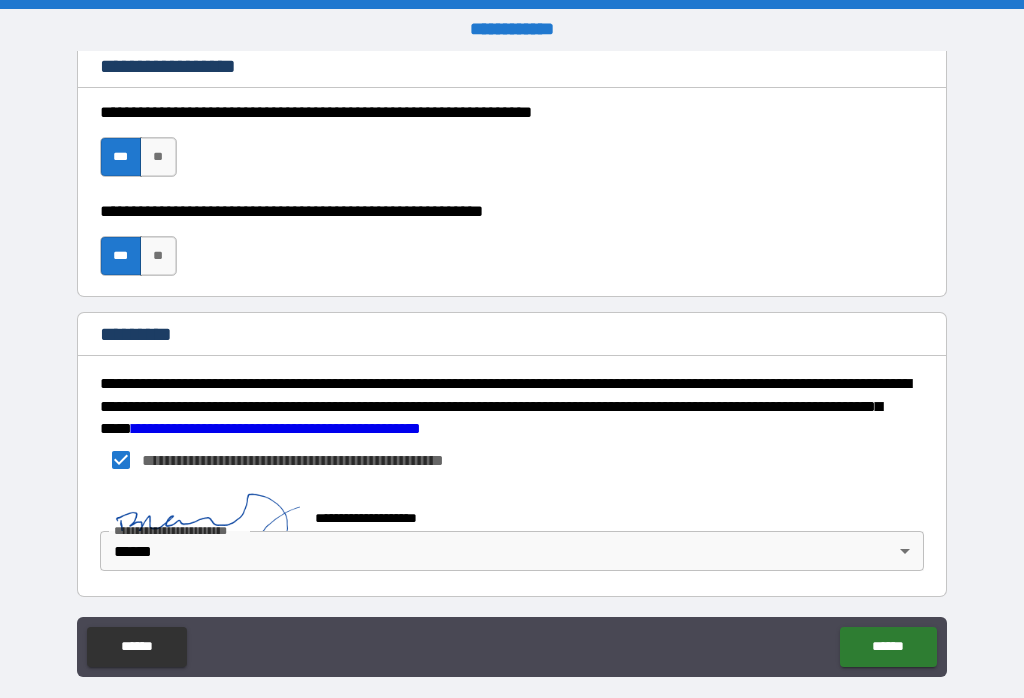 click on "******" at bounding box center [888, 647] 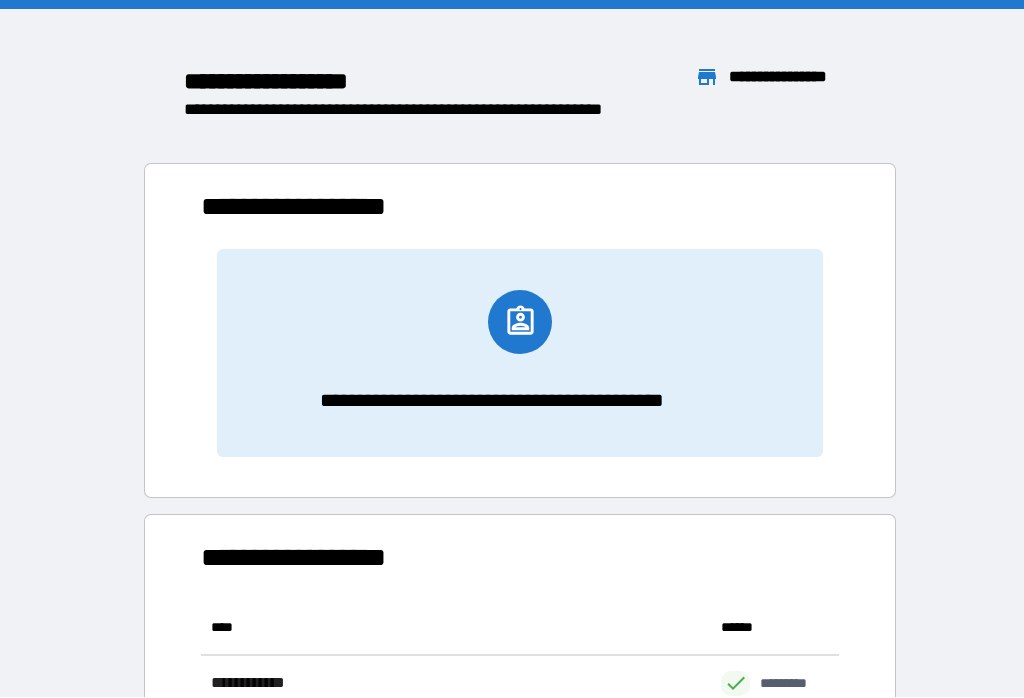 scroll, scrollTop: 166, scrollLeft: 638, axis: both 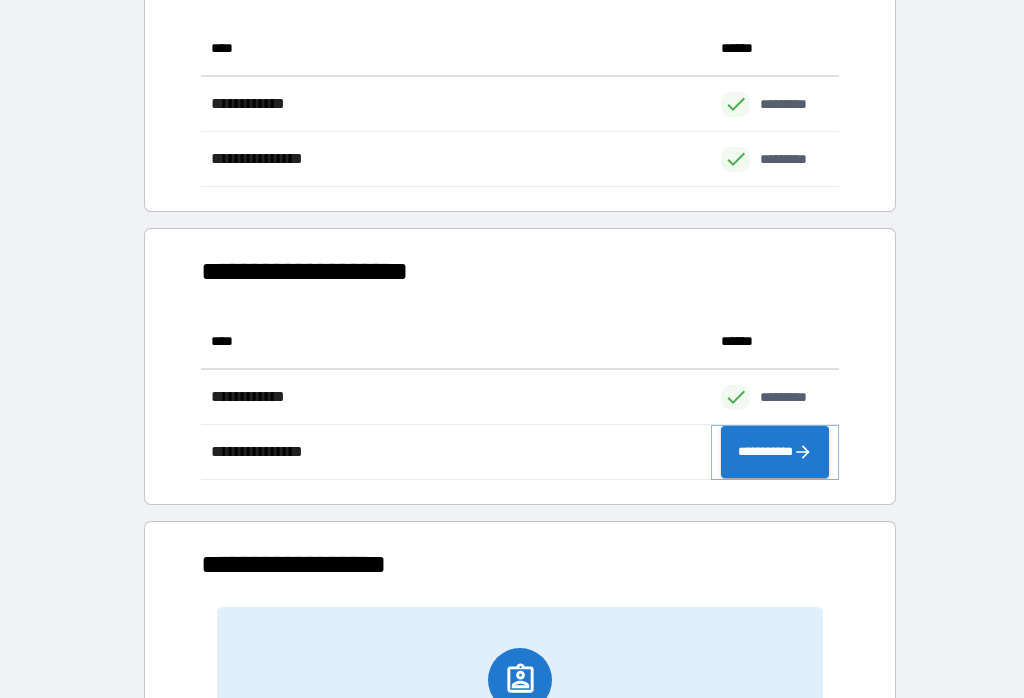 click on "**********" at bounding box center [775, 452] 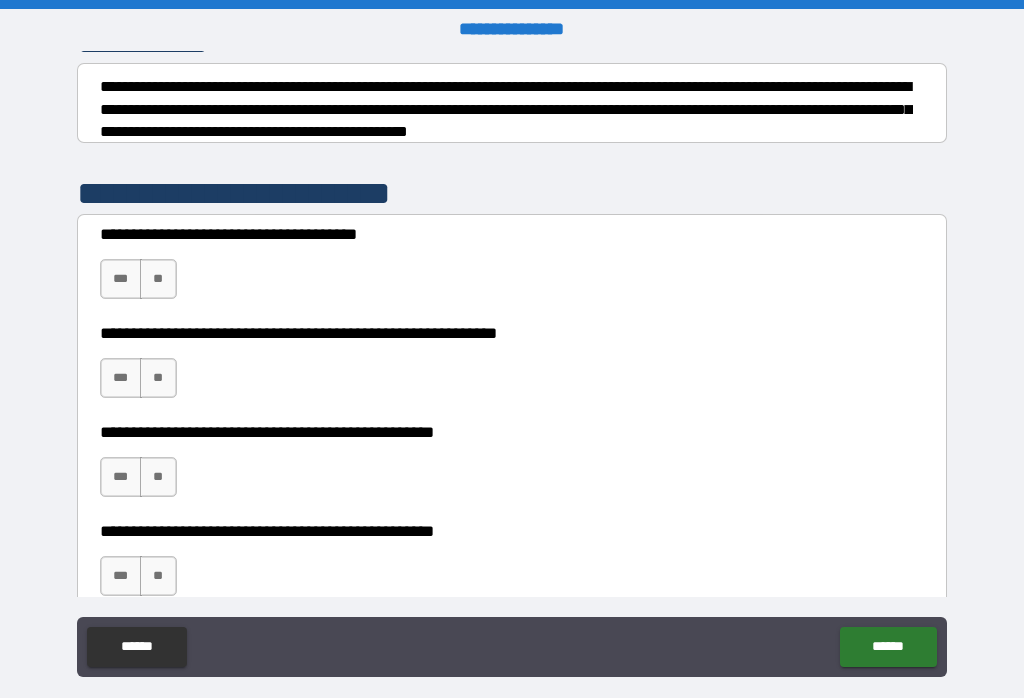 scroll, scrollTop: 306, scrollLeft: 0, axis: vertical 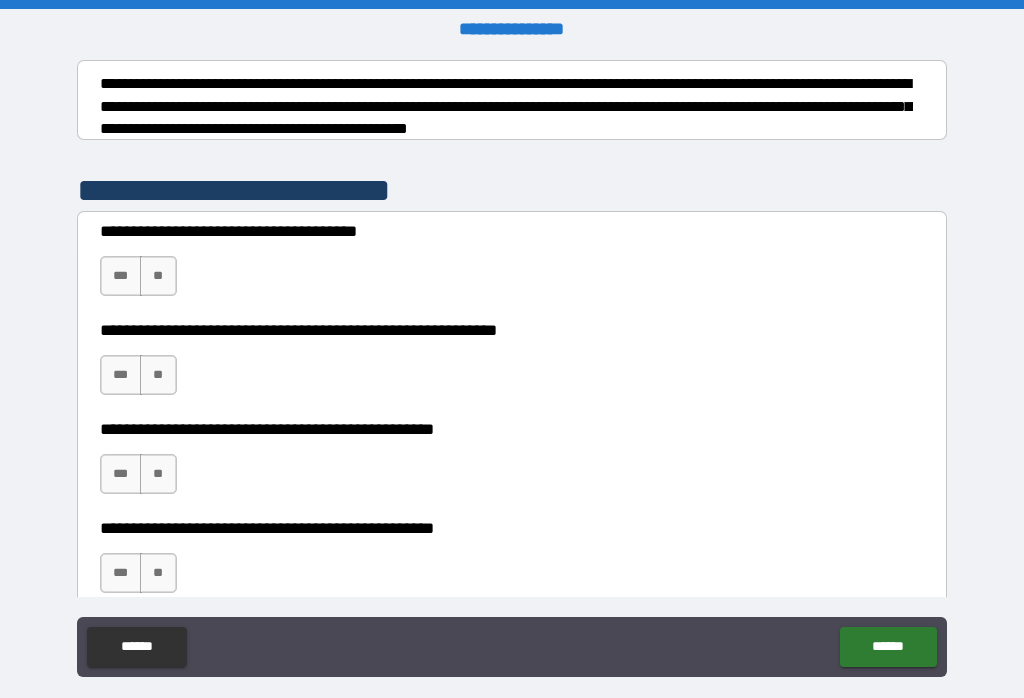 click on "**" at bounding box center [158, 276] 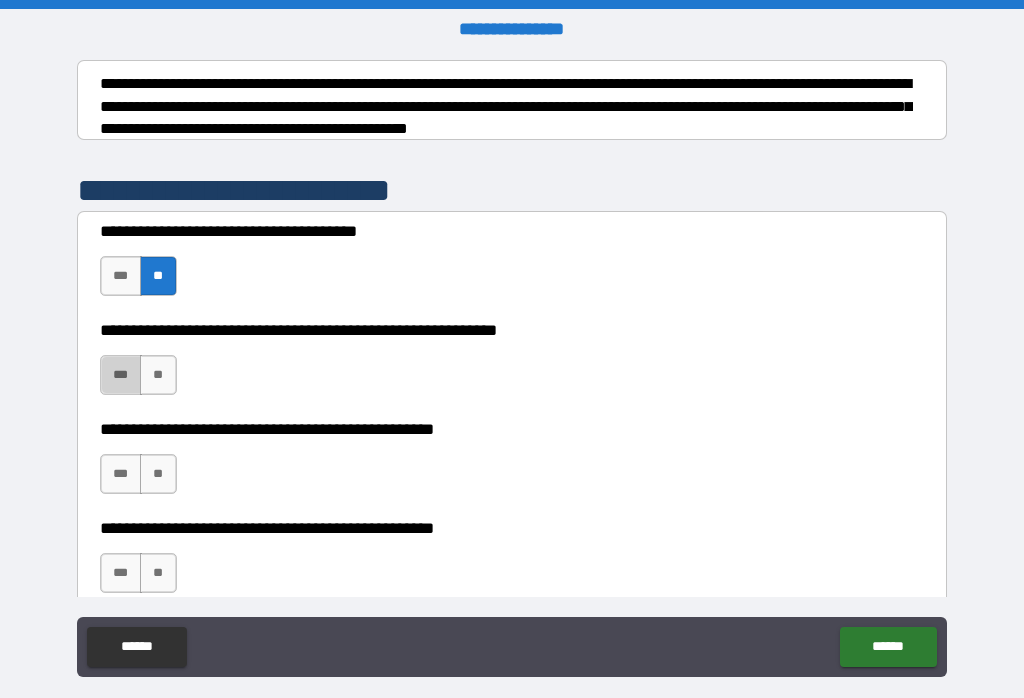 click on "***" at bounding box center (121, 375) 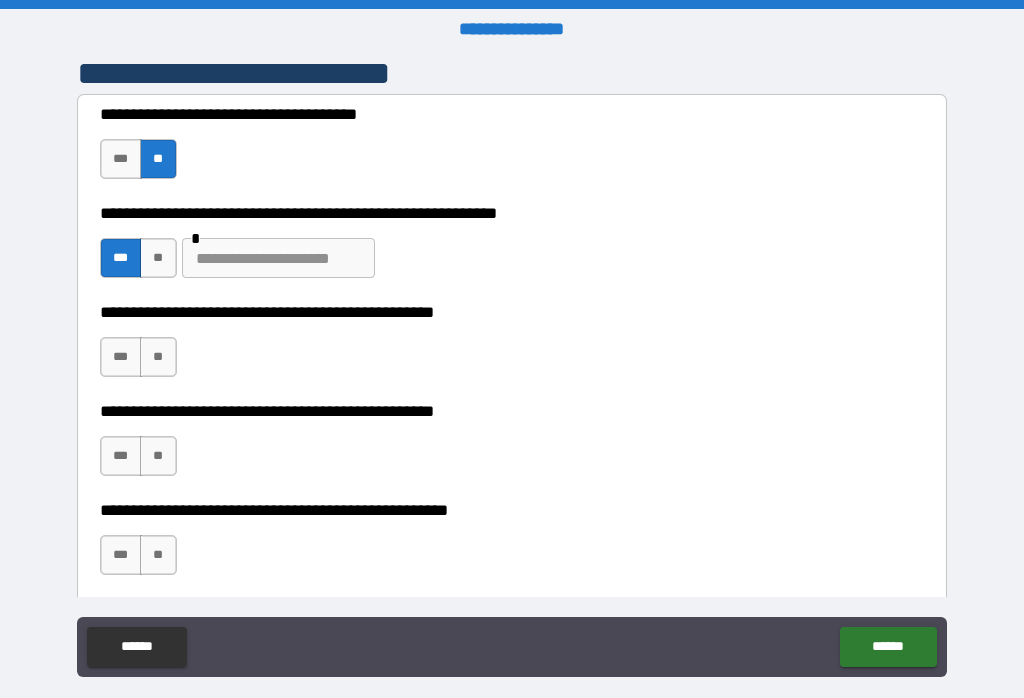 scroll, scrollTop: 442, scrollLeft: 0, axis: vertical 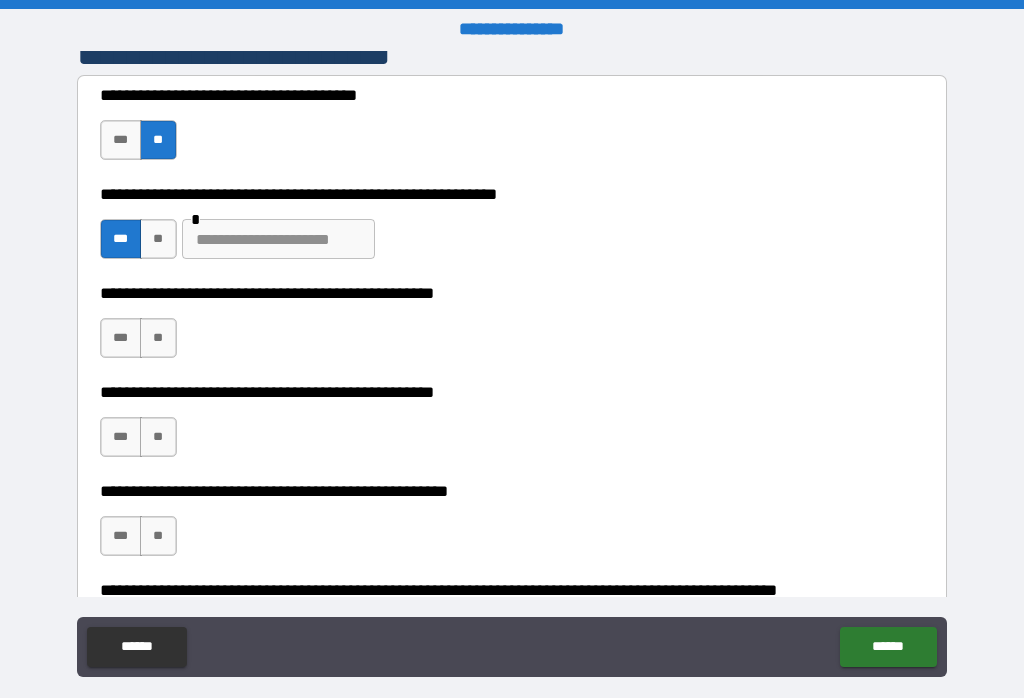 click on "**" at bounding box center (158, 338) 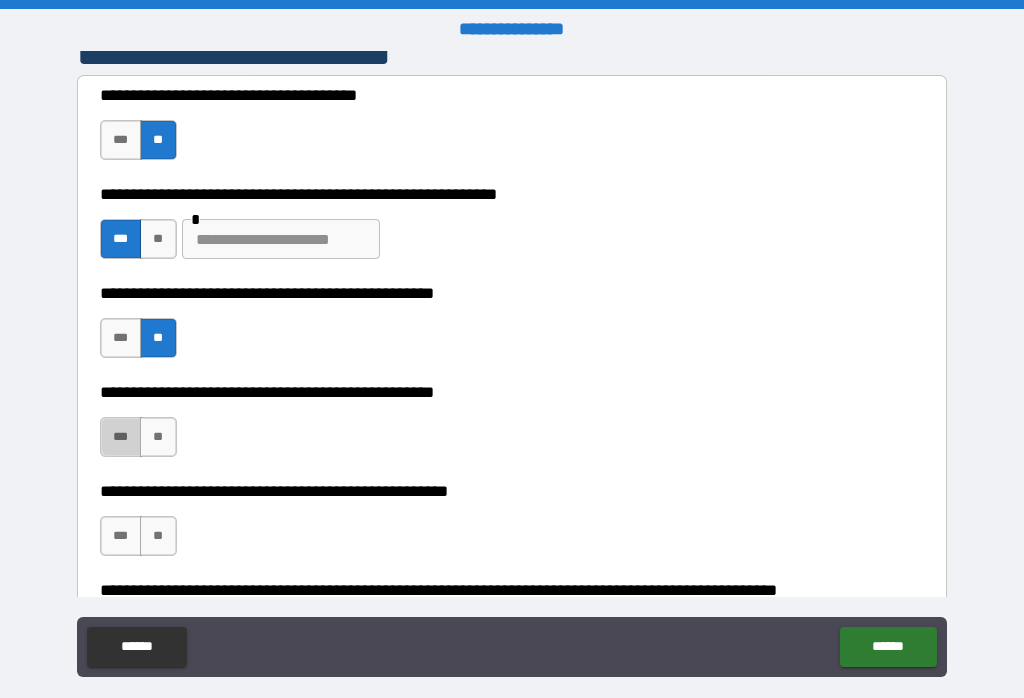 click on "***" at bounding box center [121, 437] 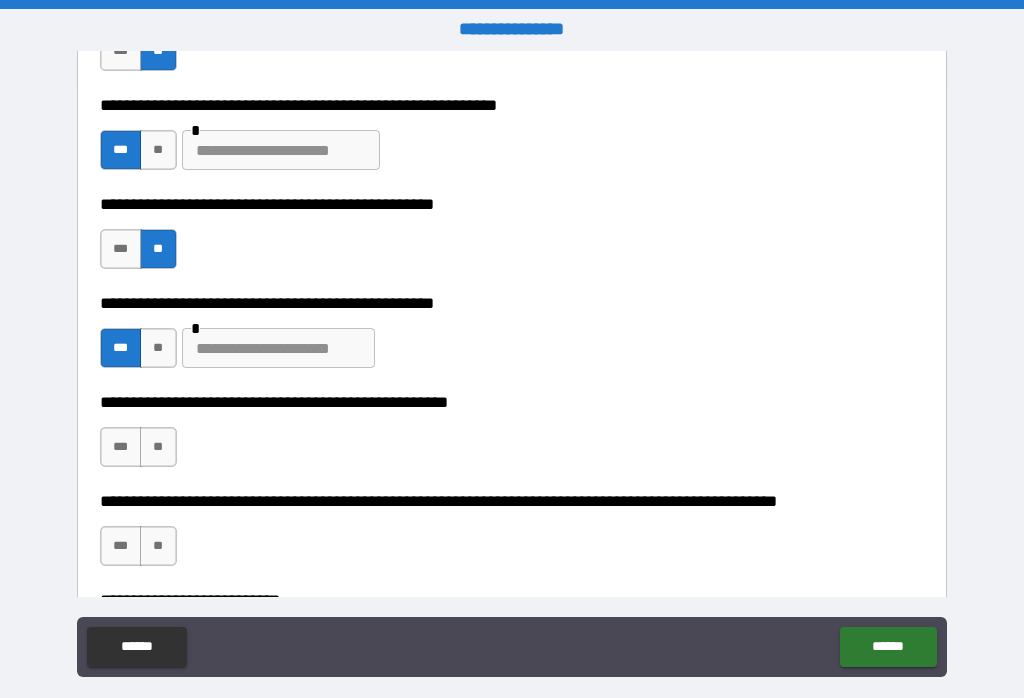 scroll, scrollTop: 589, scrollLeft: 0, axis: vertical 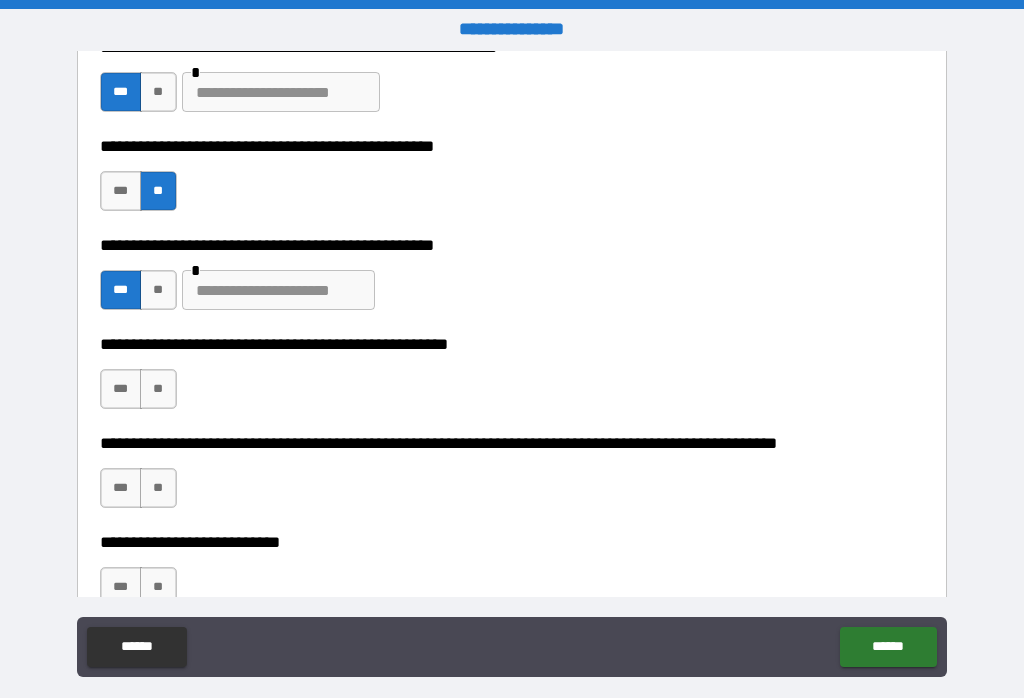 click on "**" at bounding box center [158, 389] 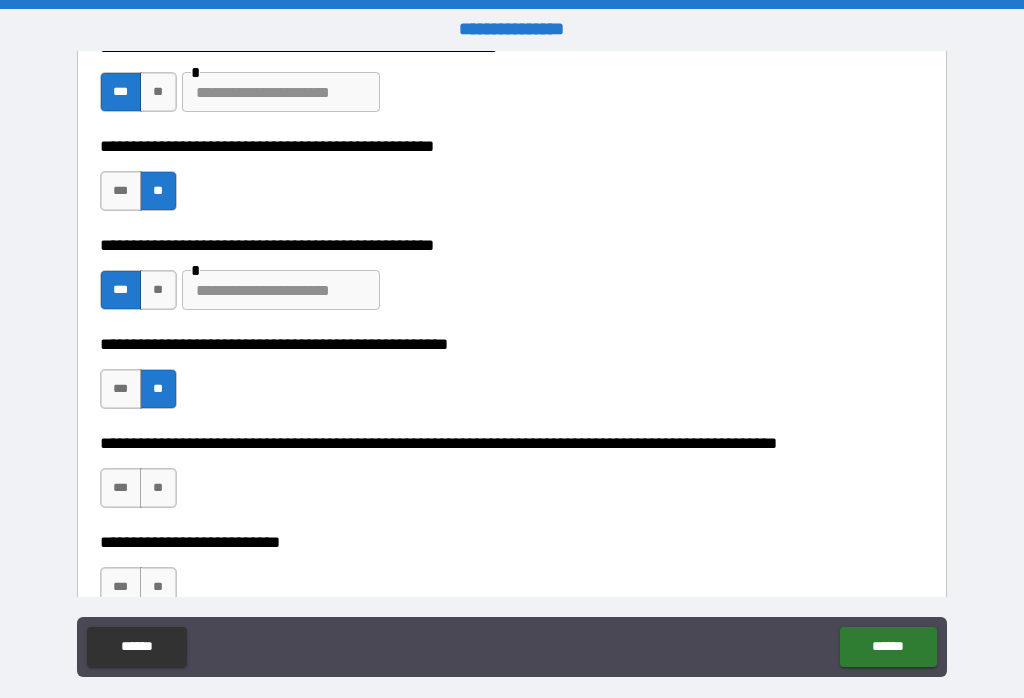 click on "**" at bounding box center (158, 488) 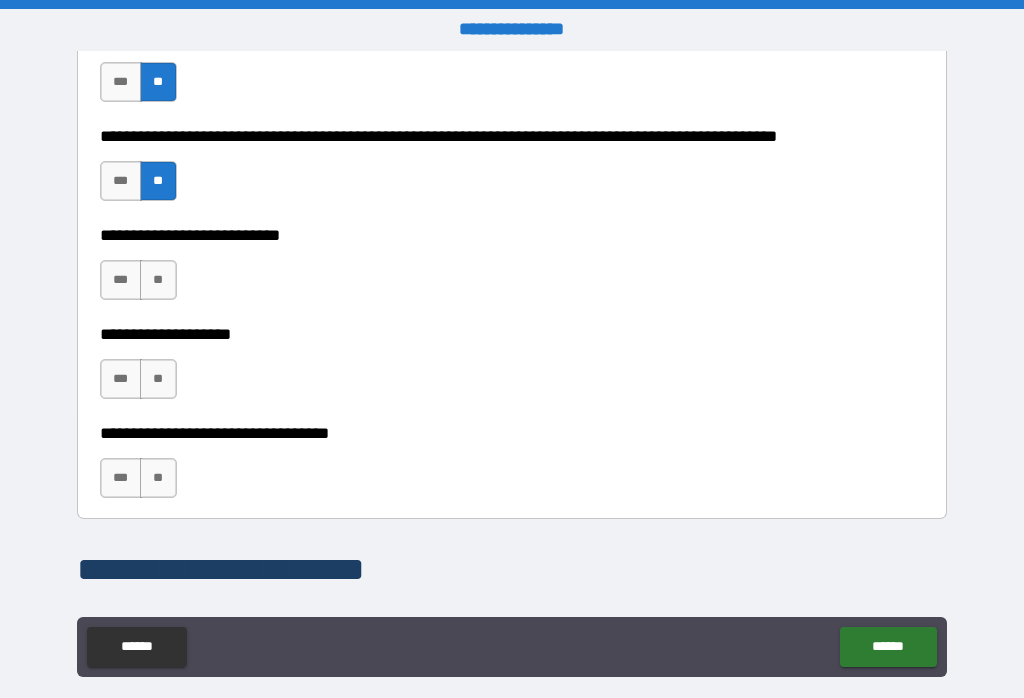 scroll, scrollTop: 902, scrollLeft: 0, axis: vertical 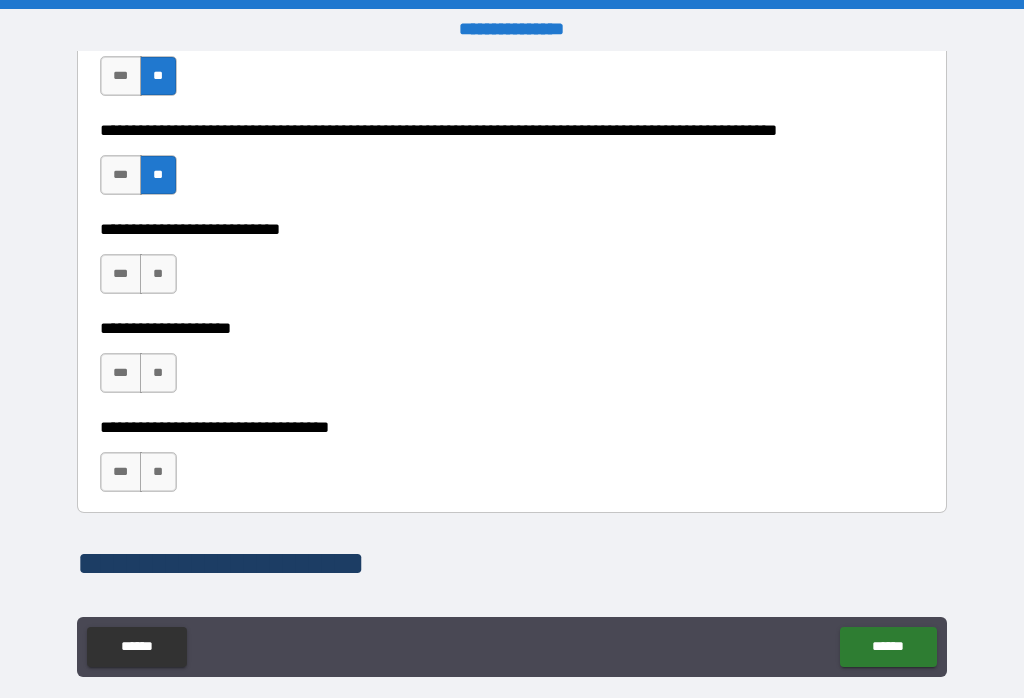 click on "**" at bounding box center (158, 274) 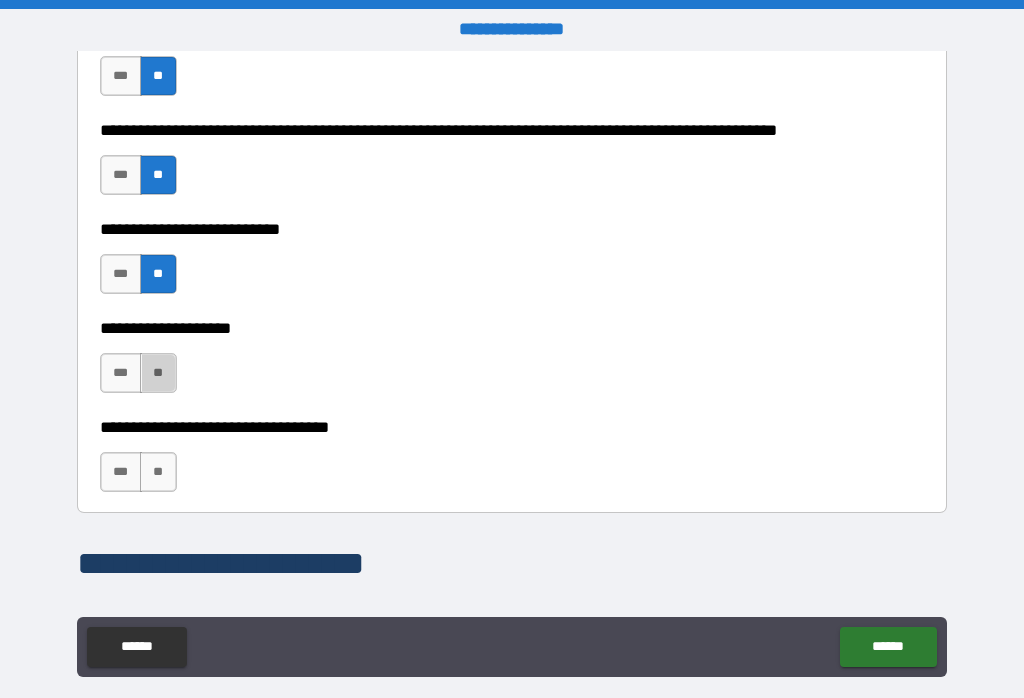 click on "**" at bounding box center (158, 373) 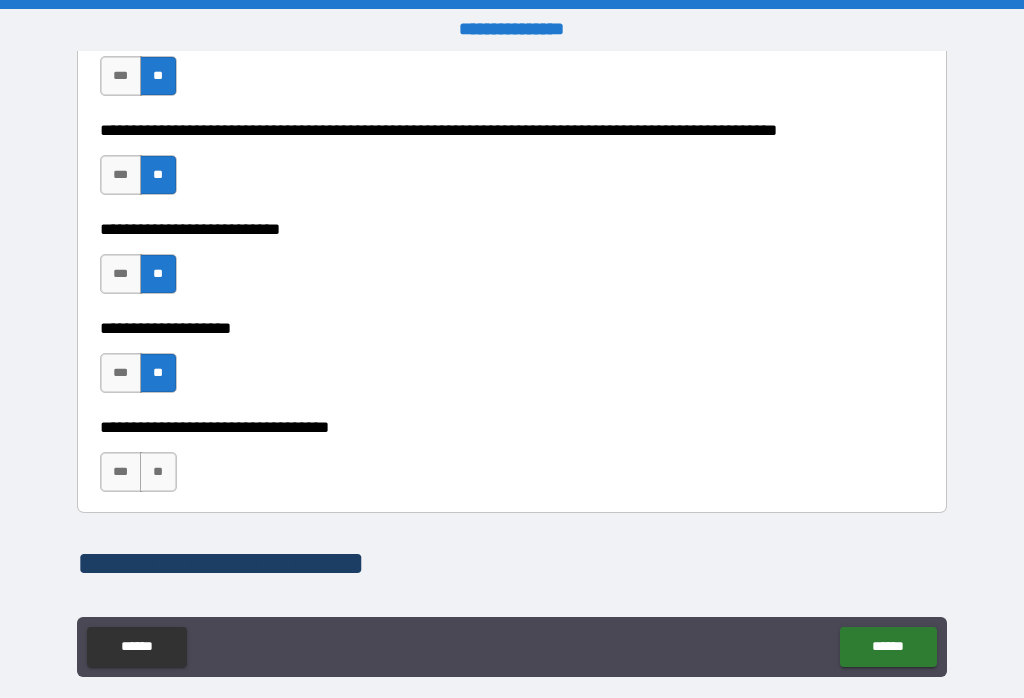 click on "**" at bounding box center [158, 472] 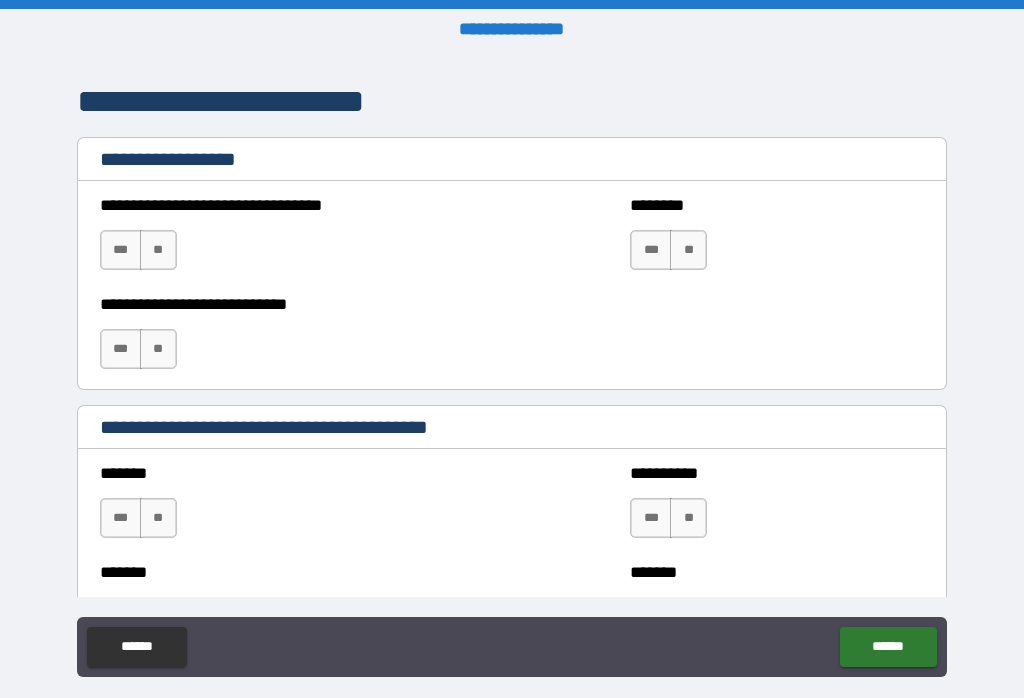 scroll, scrollTop: 1370, scrollLeft: 0, axis: vertical 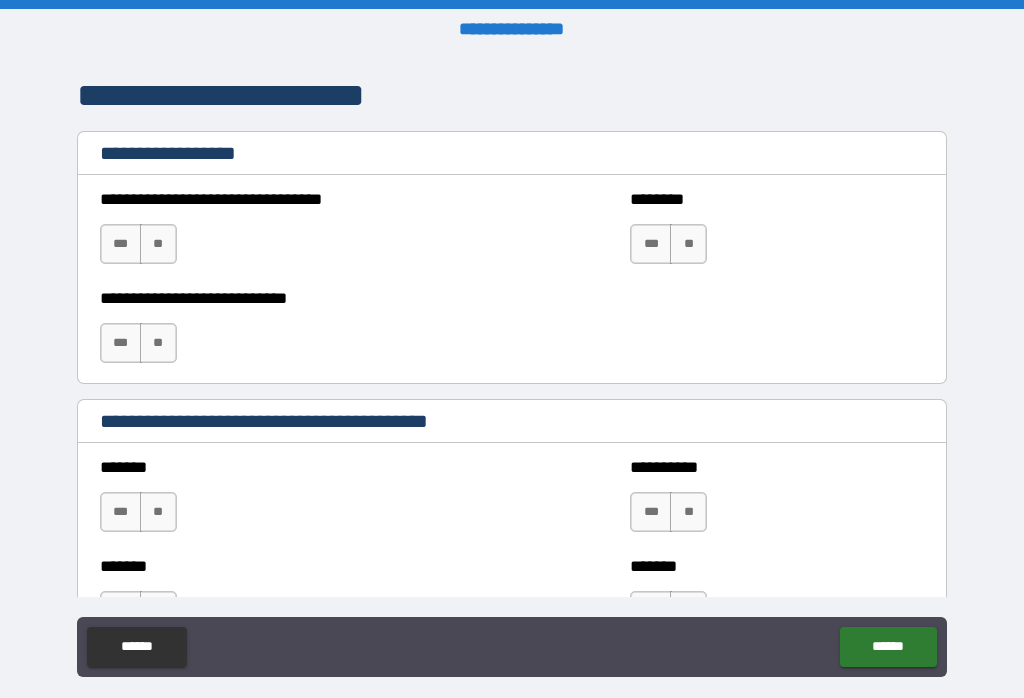 click on "**" at bounding box center [158, 244] 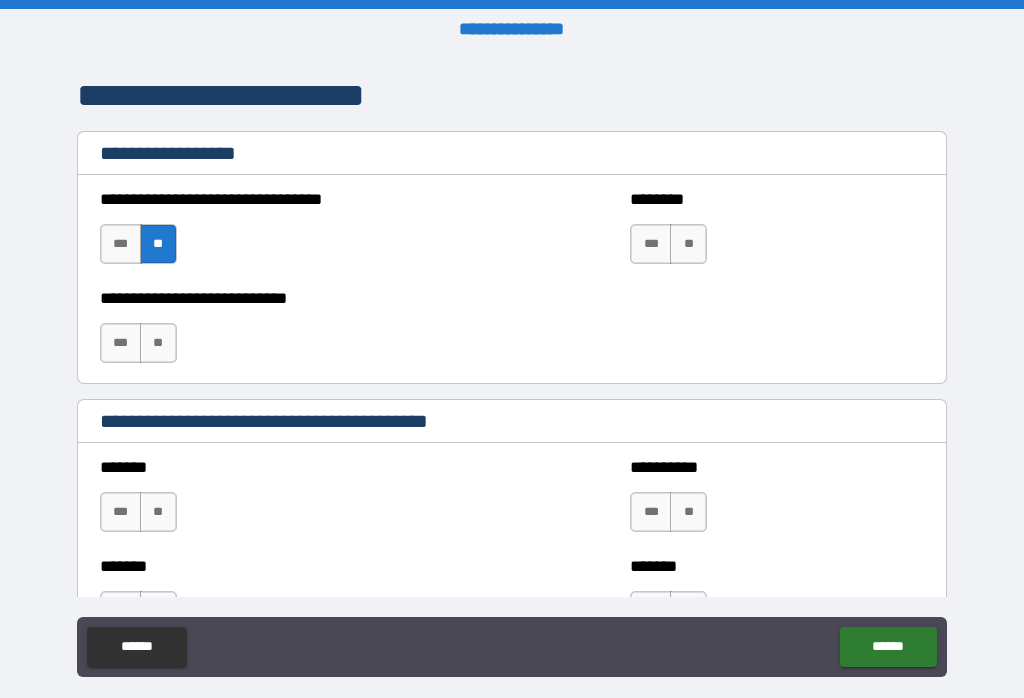 click on "**" at bounding box center [688, 244] 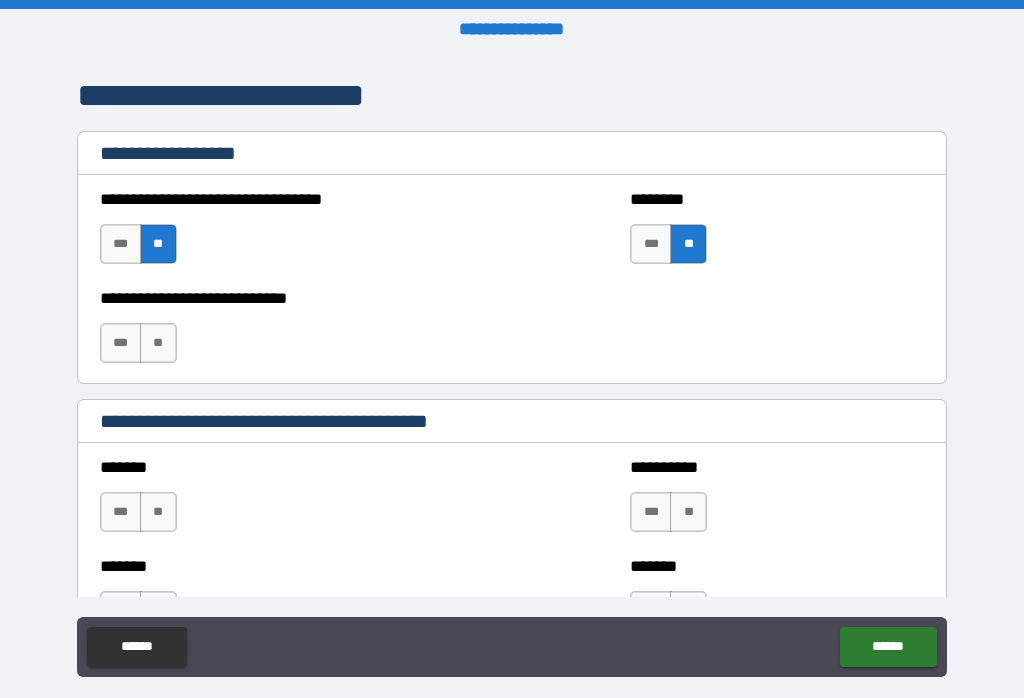click on "**" at bounding box center [158, 343] 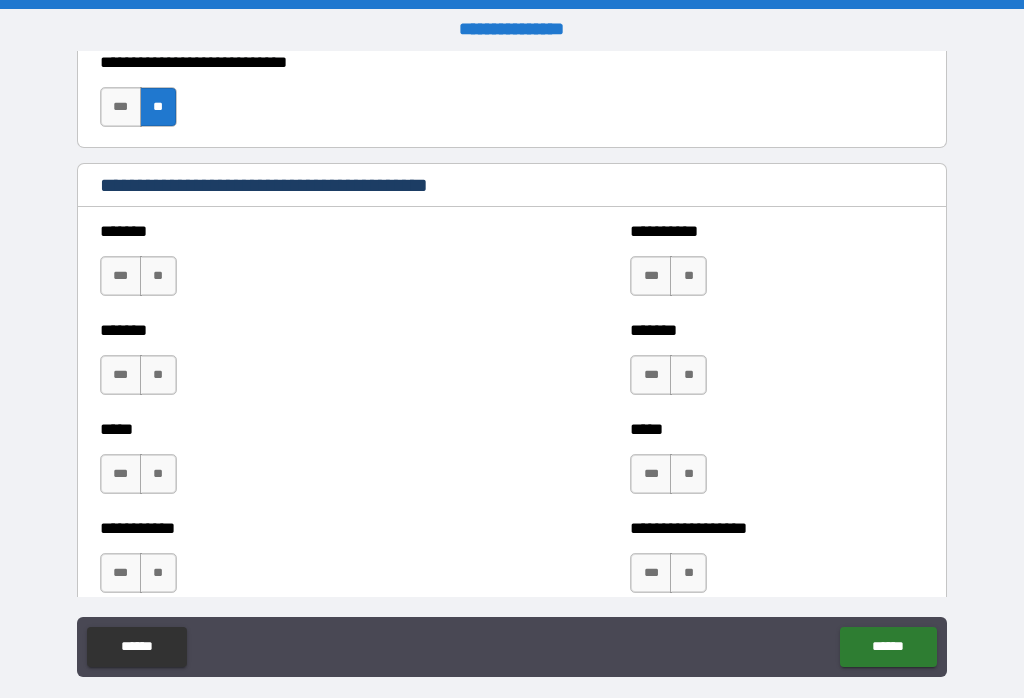 scroll, scrollTop: 1611, scrollLeft: 0, axis: vertical 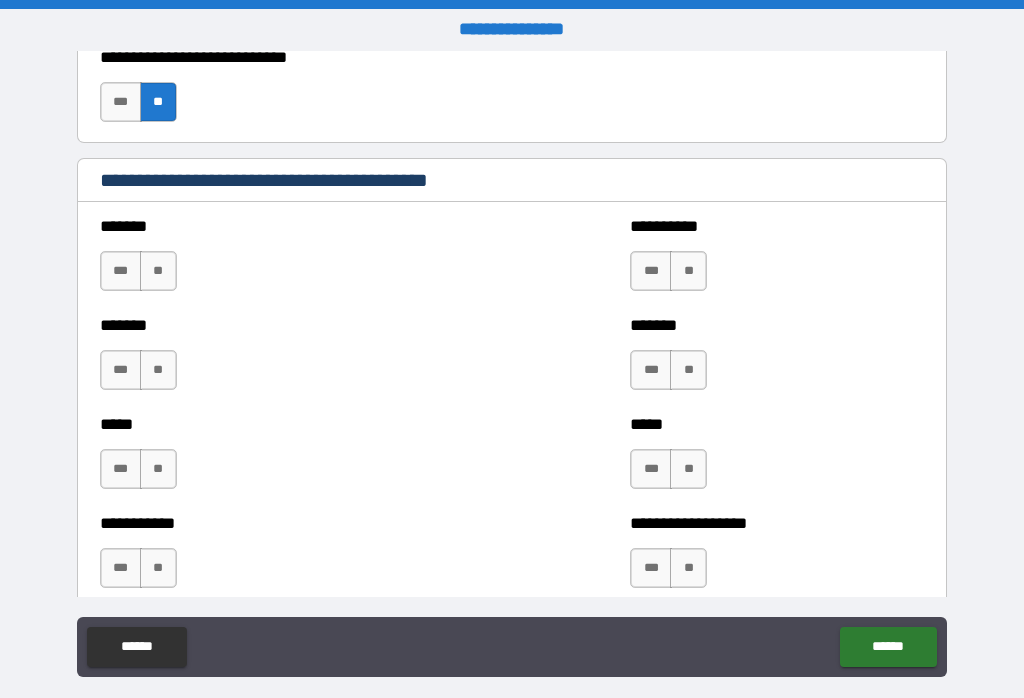 click on "**" at bounding box center [158, 271] 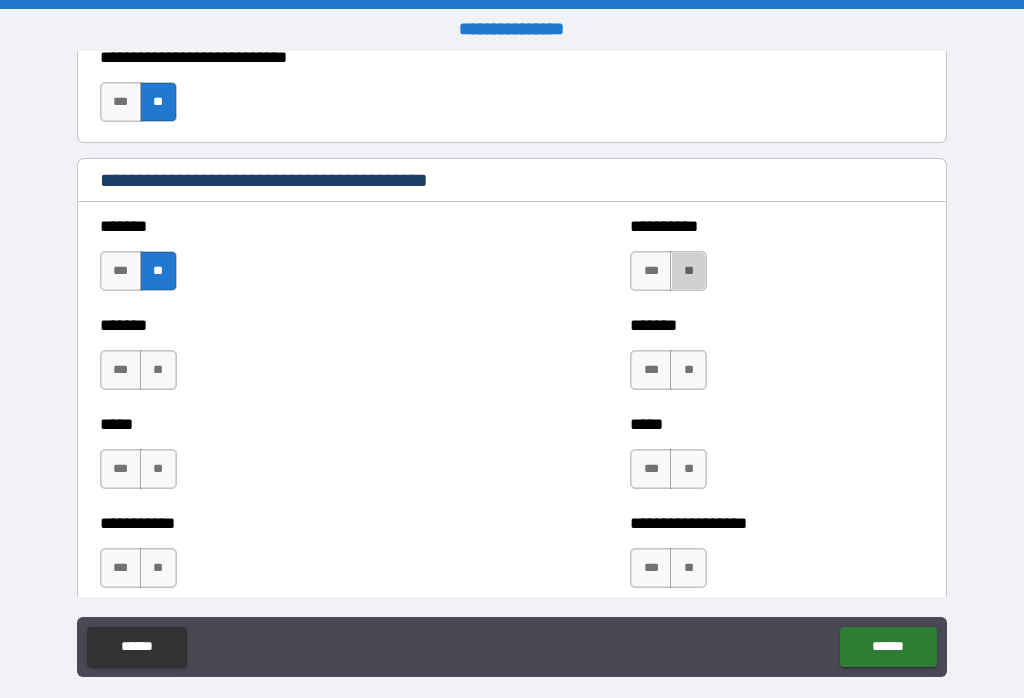click on "**" at bounding box center [688, 271] 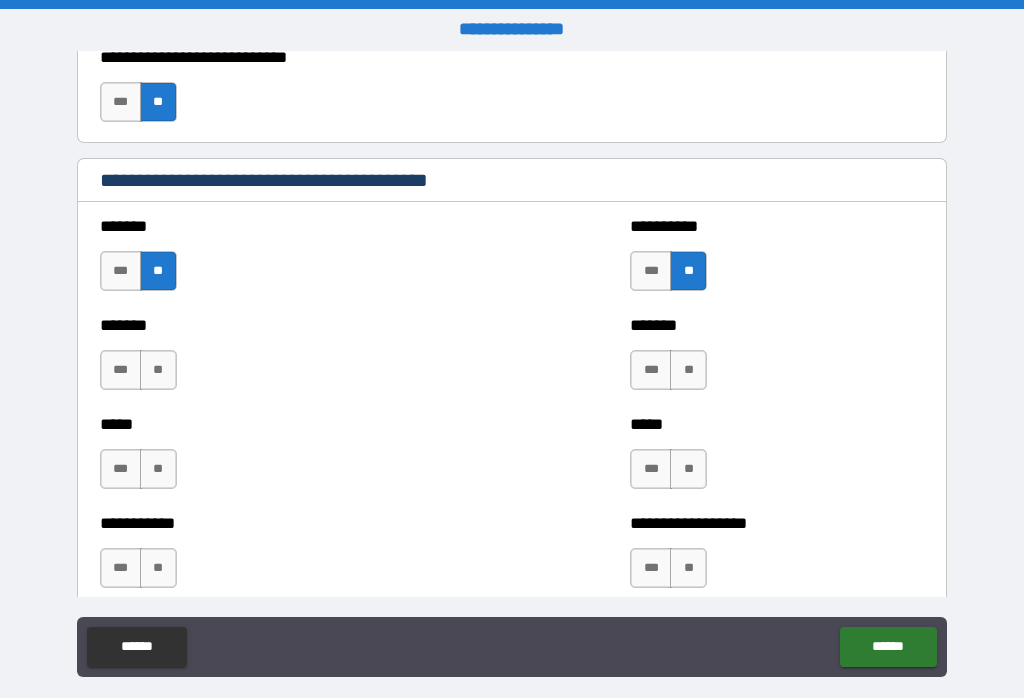 click on "**" at bounding box center [688, 370] 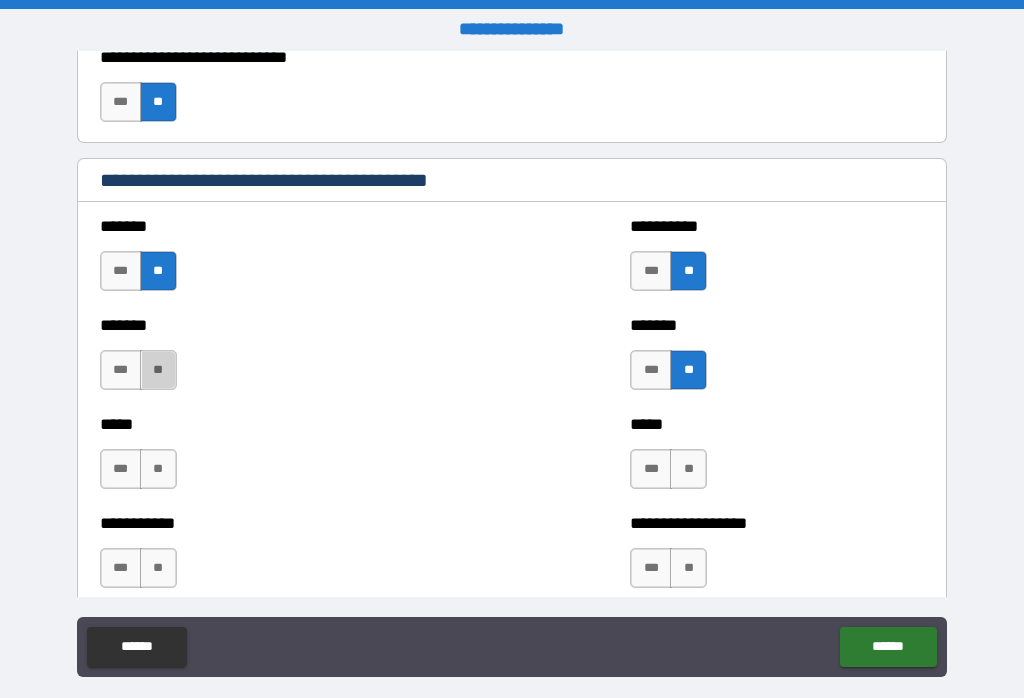 click on "**" at bounding box center (158, 370) 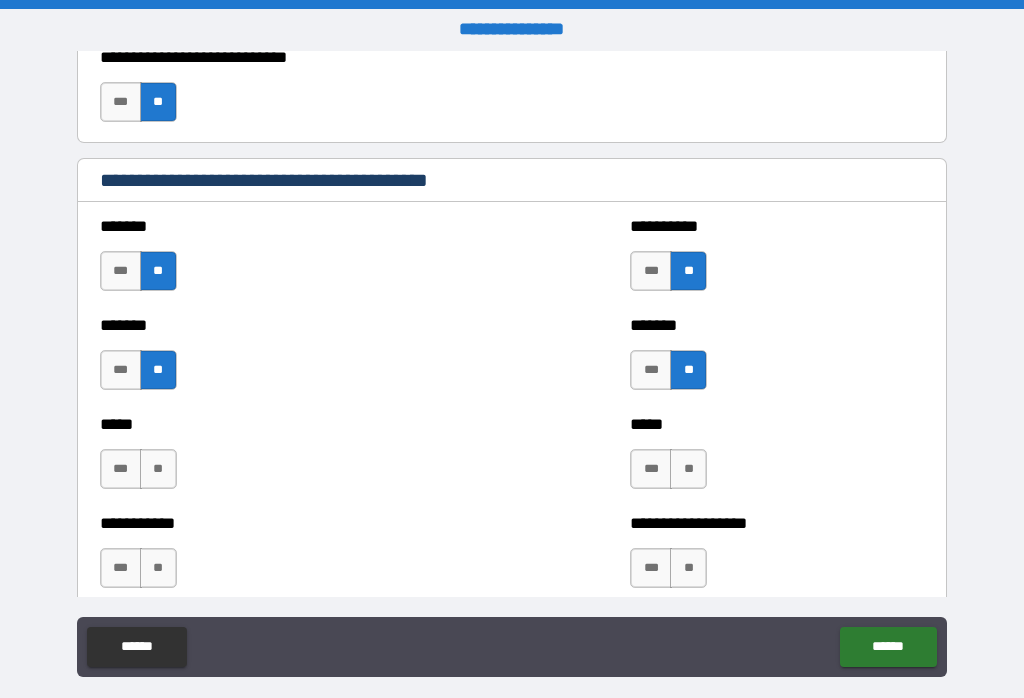 click on "**" at bounding box center [158, 469] 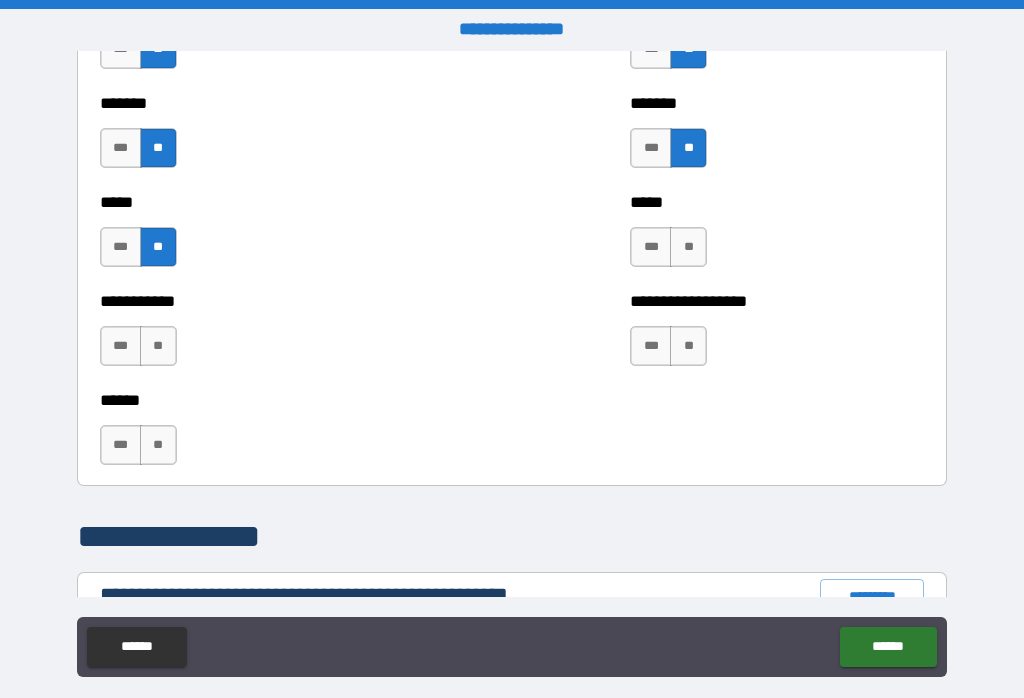 scroll, scrollTop: 1840, scrollLeft: 0, axis: vertical 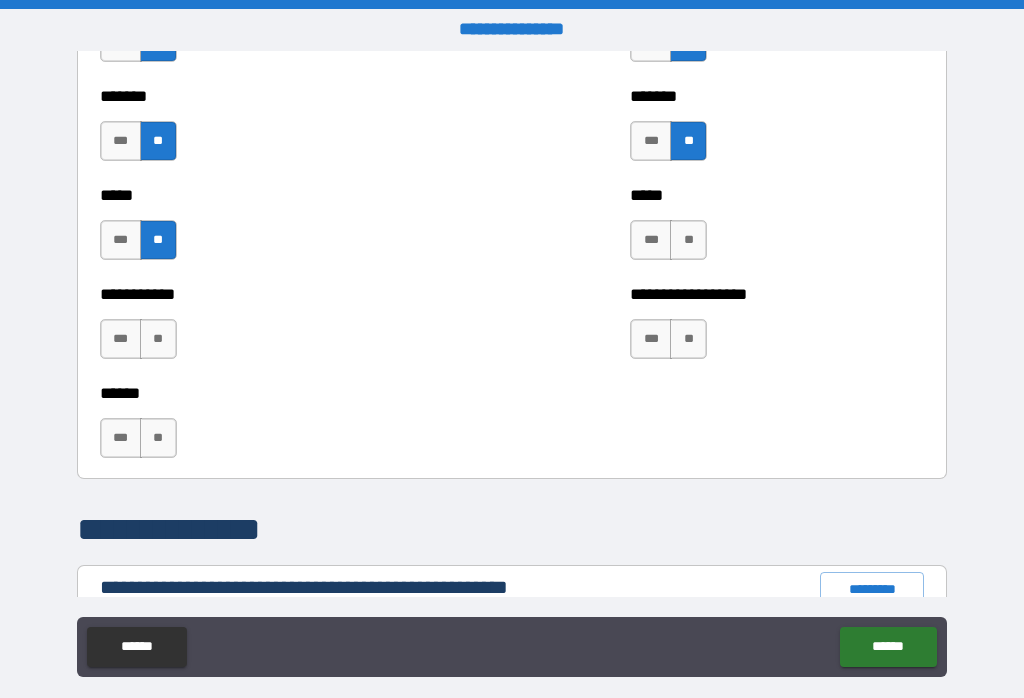 click on "***" at bounding box center [651, 240] 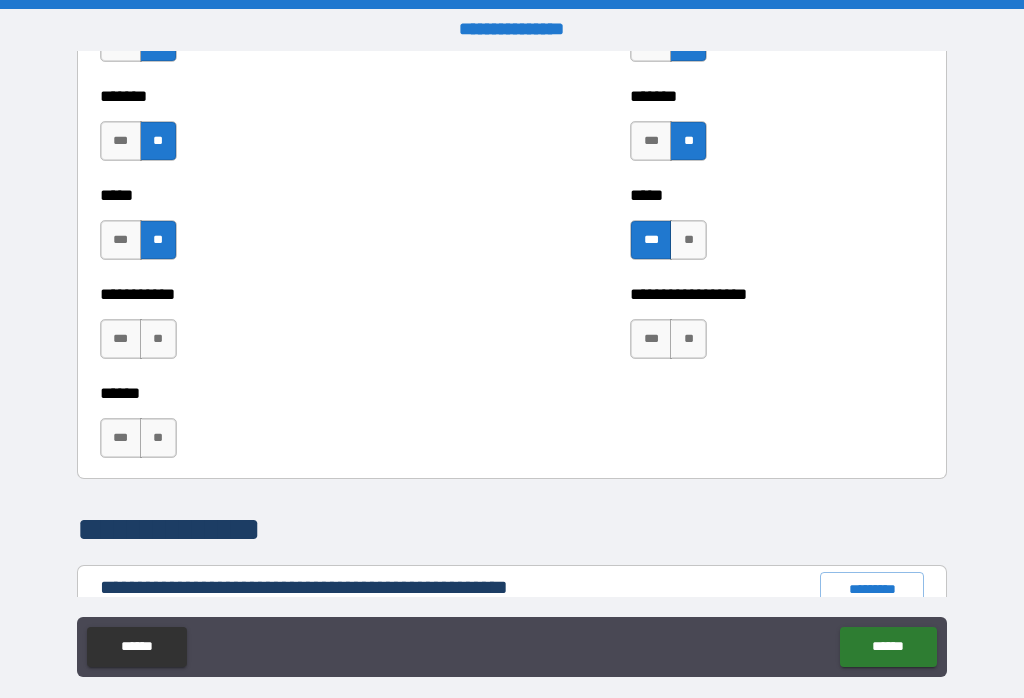 click on "**" at bounding box center [688, 339] 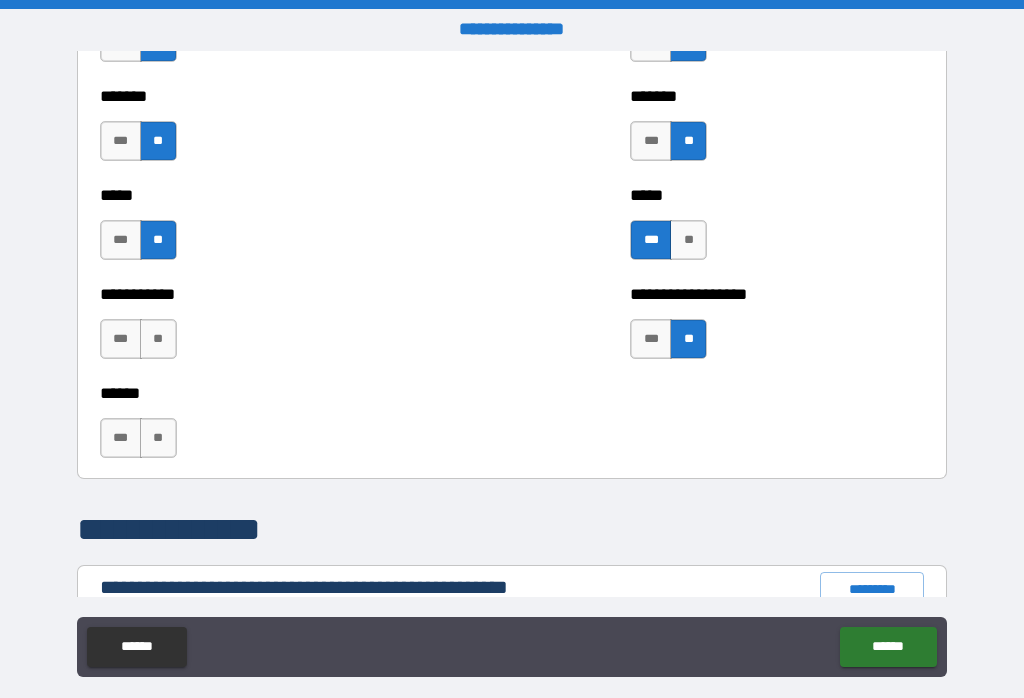 click on "**" at bounding box center (158, 339) 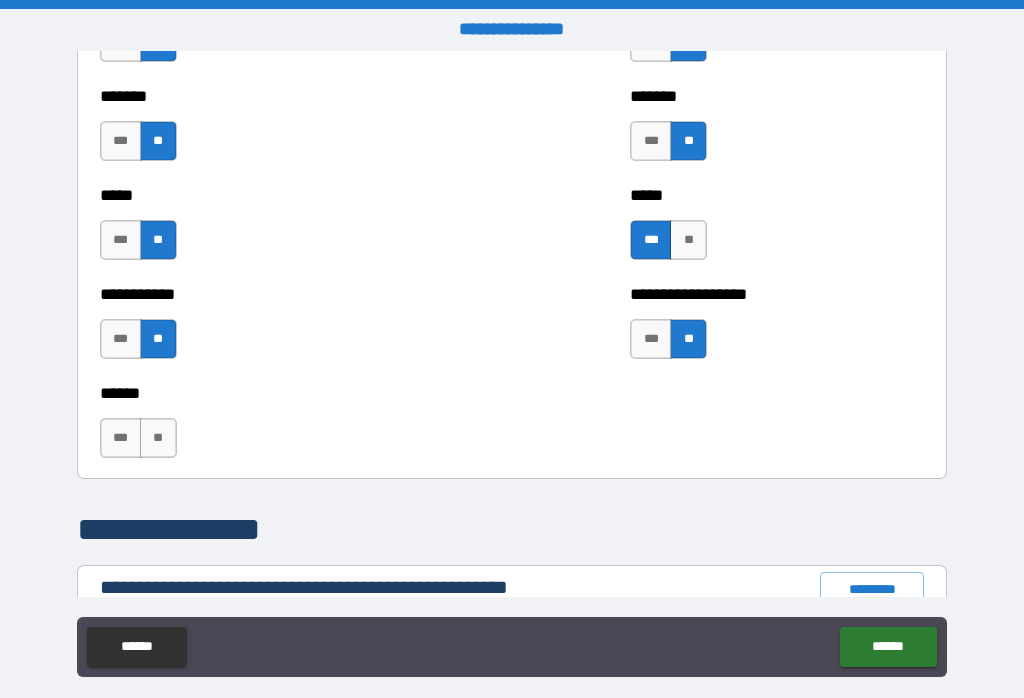 click on "**" at bounding box center (158, 438) 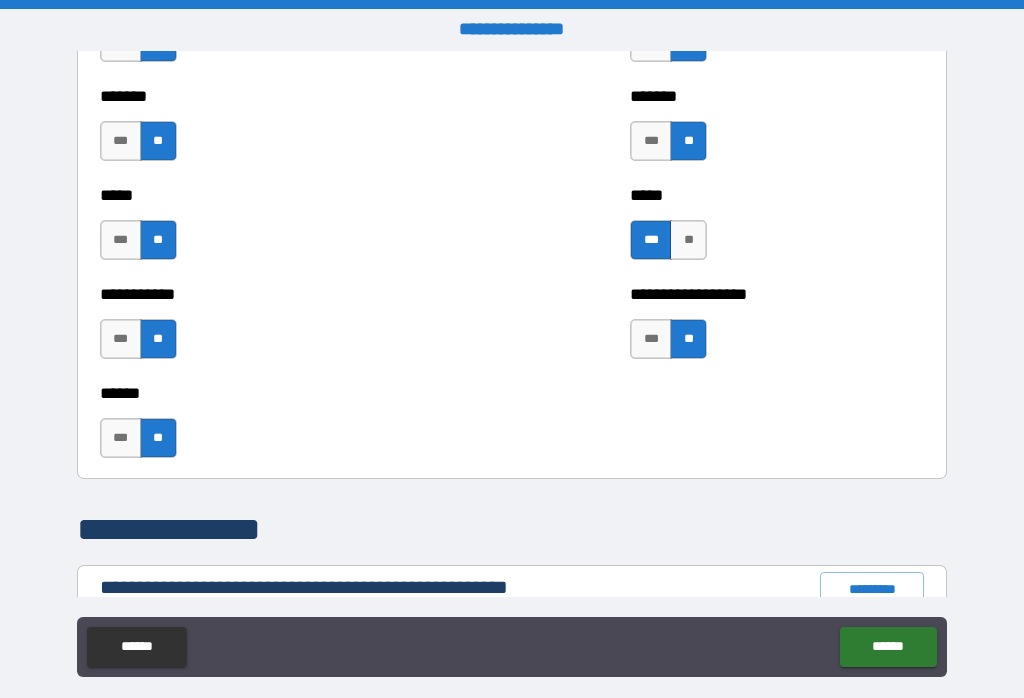click on "***" at bounding box center (121, 438) 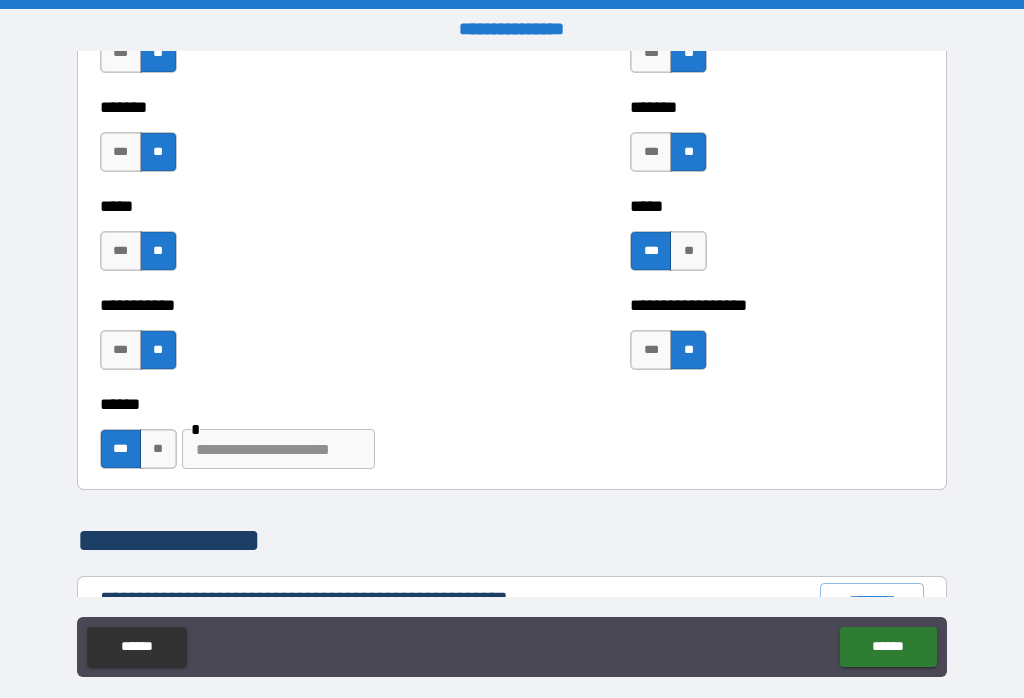 scroll, scrollTop: 1832, scrollLeft: 0, axis: vertical 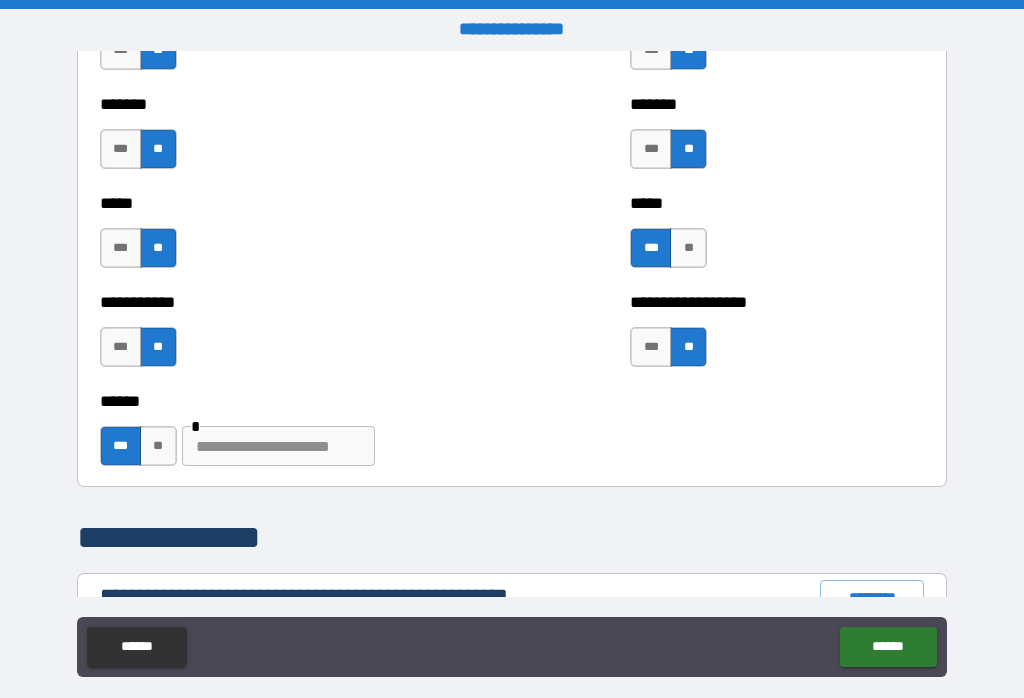 click at bounding box center [278, 446] 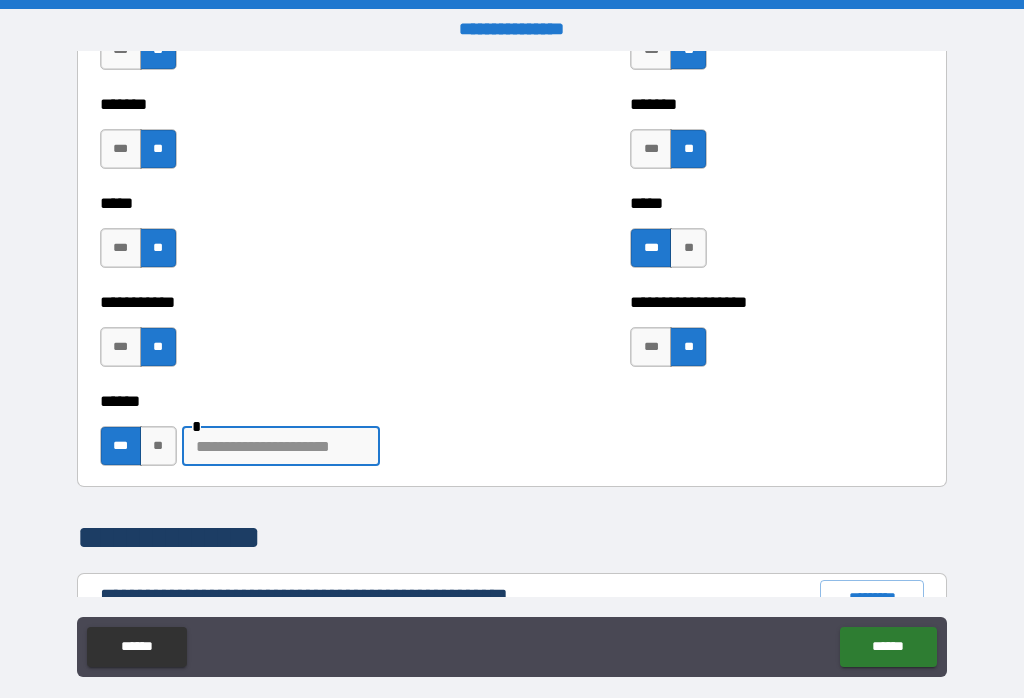 scroll, scrollTop: 282, scrollLeft: 0, axis: vertical 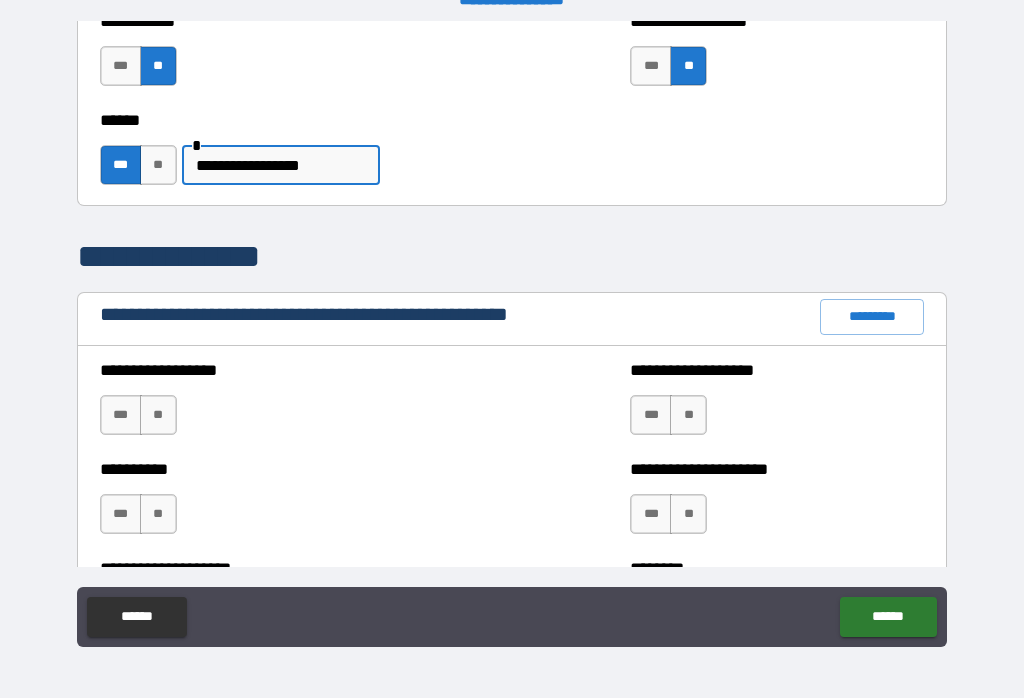 type on "**********" 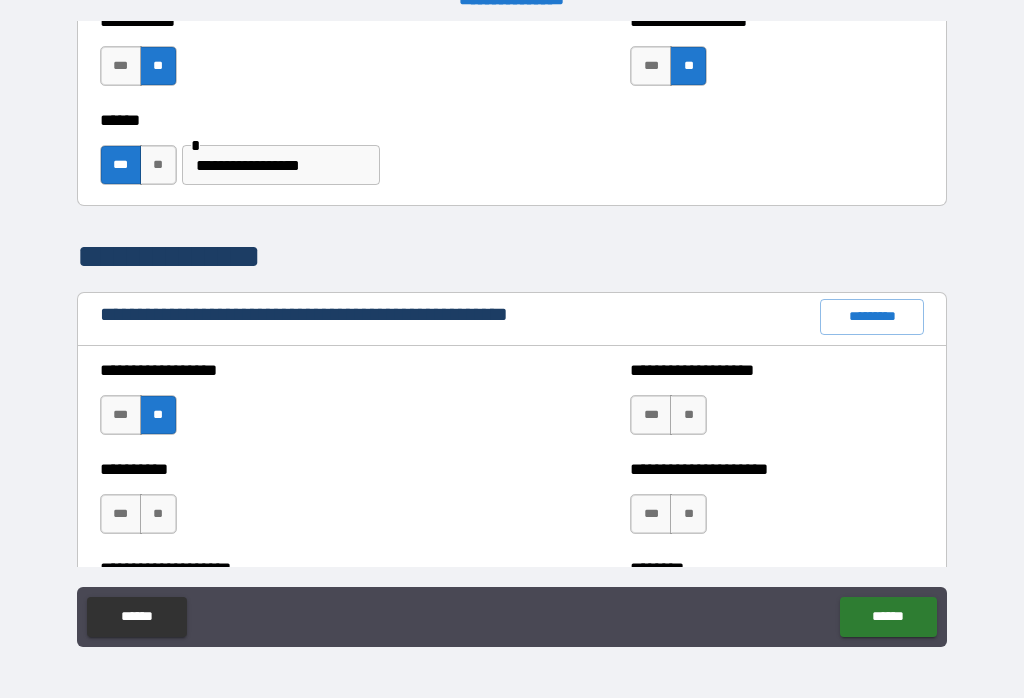 click on "**" at bounding box center (158, 514) 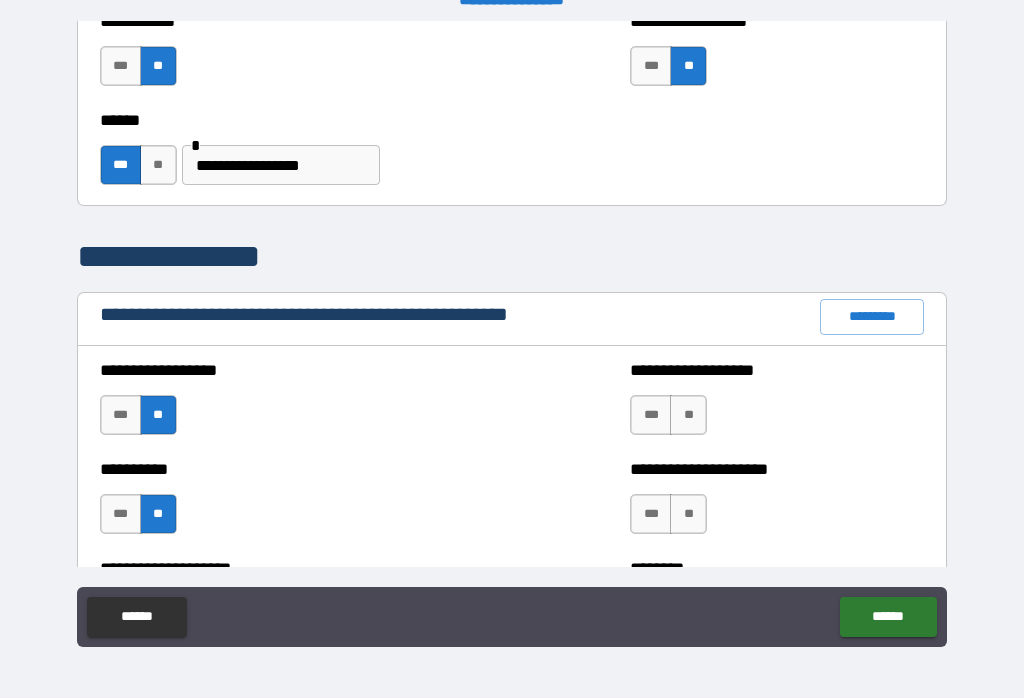 scroll, scrollTop: 1, scrollLeft: 0, axis: vertical 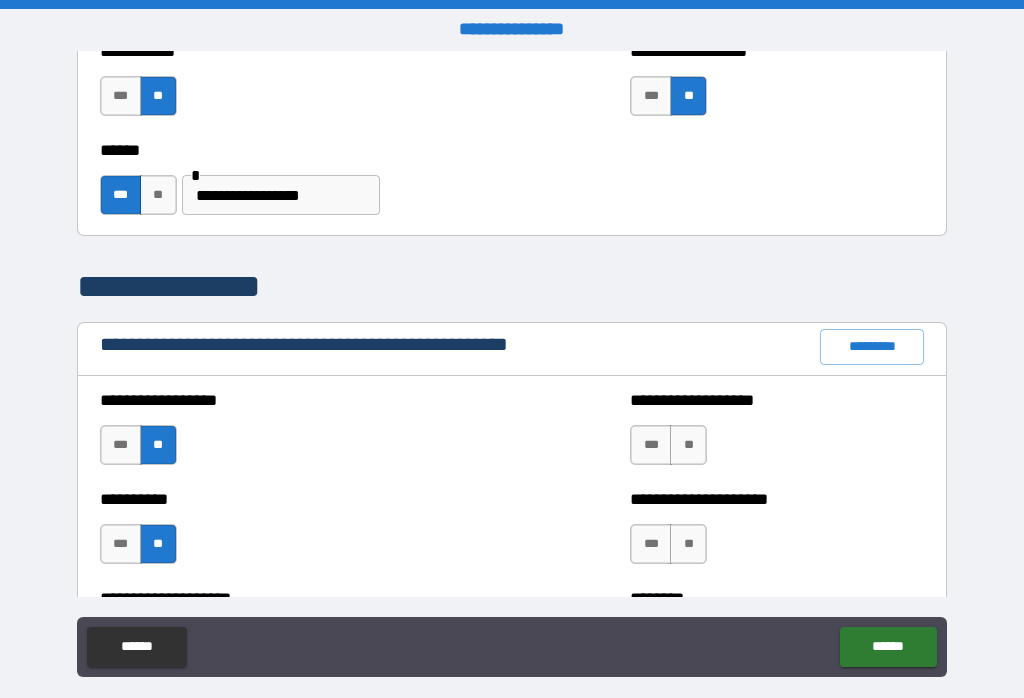 click on "**********" at bounding box center [512, 185] 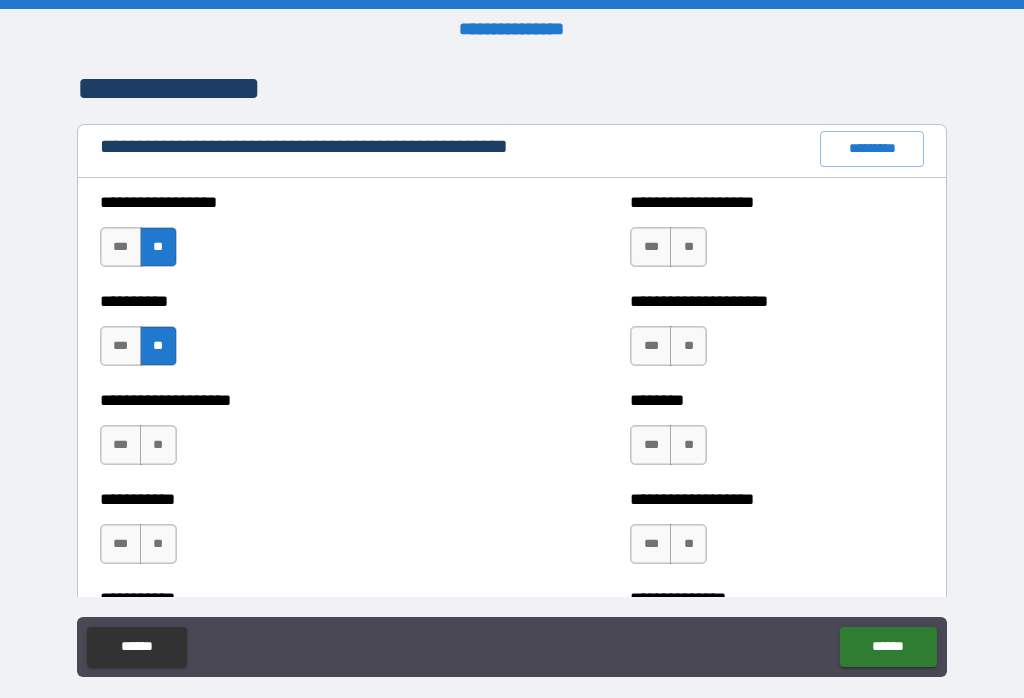 scroll, scrollTop: 2287, scrollLeft: 0, axis: vertical 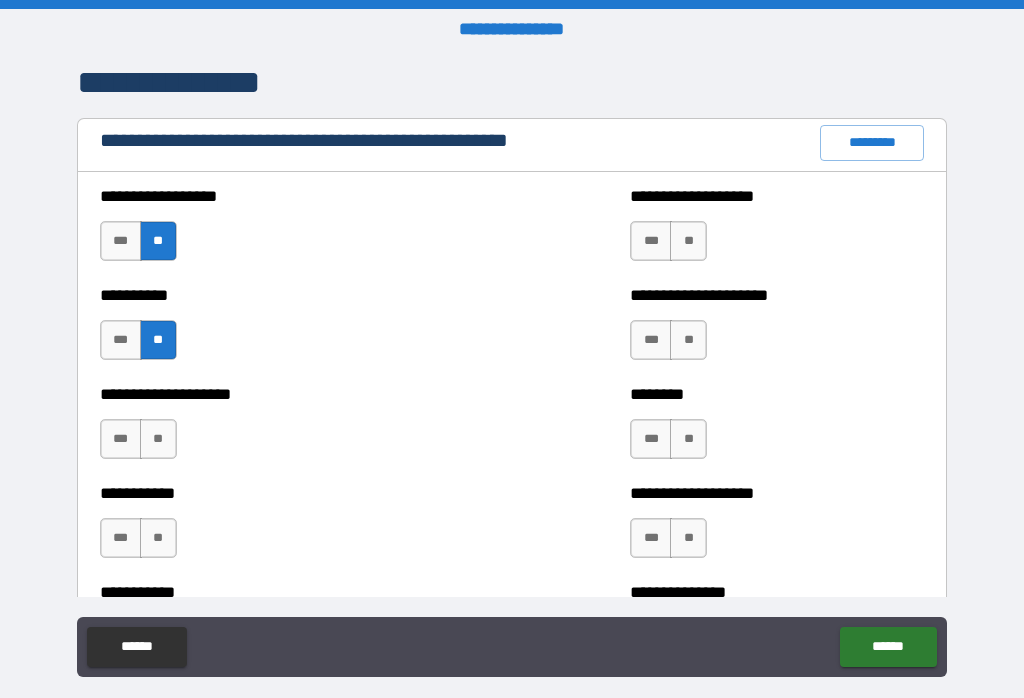 click on "**********" at bounding box center [833, 231] 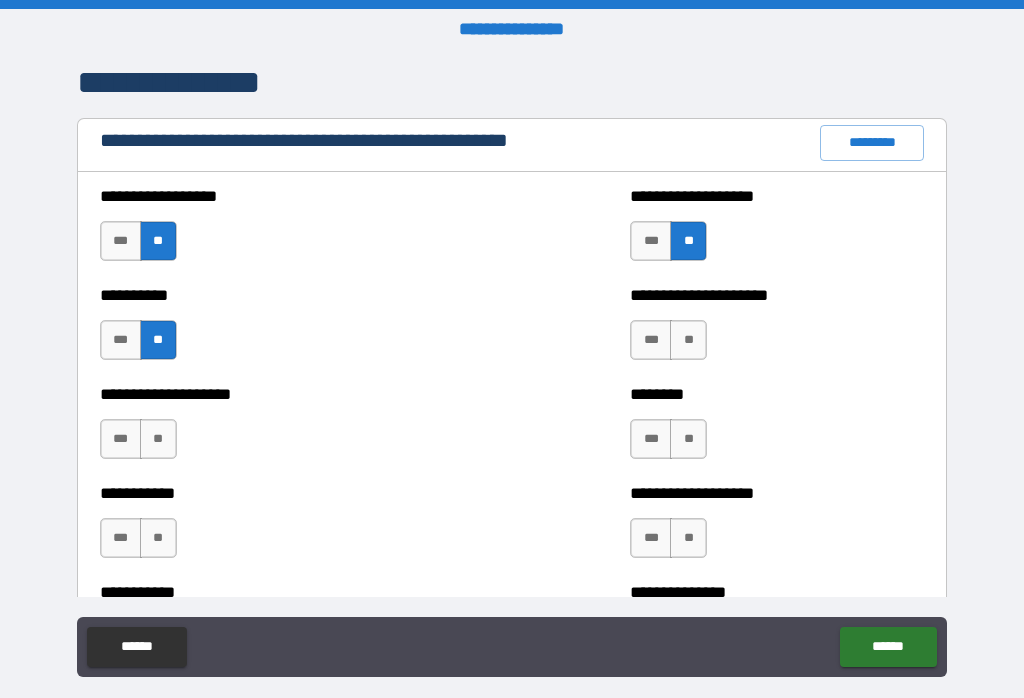 click on "**" at bounding box center (688, 340) 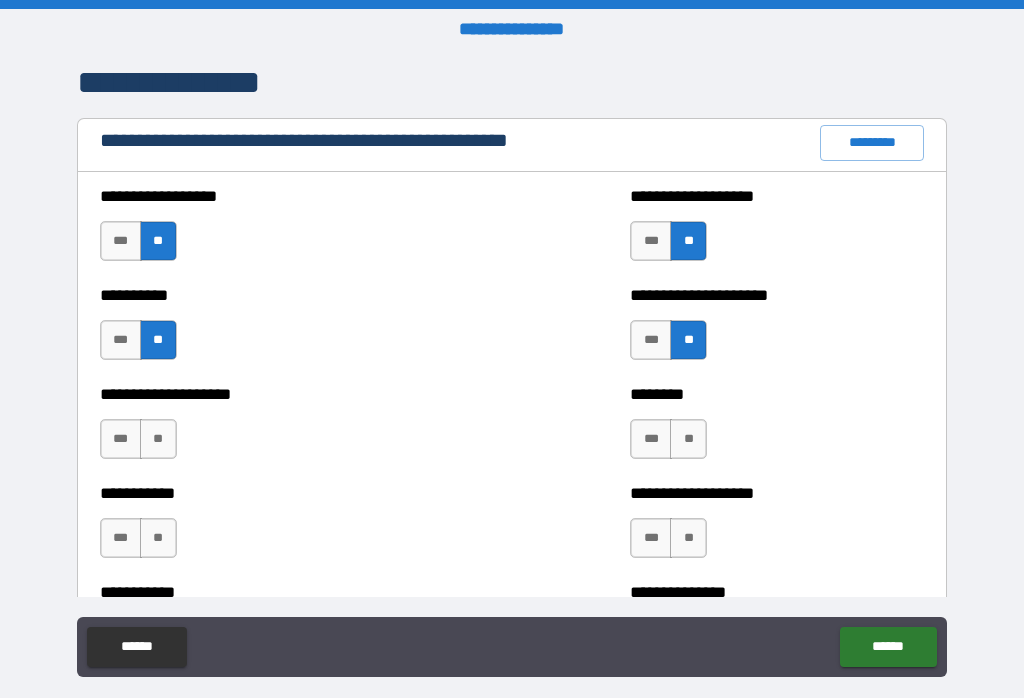 click on "**" at bounding box center (158, 439) 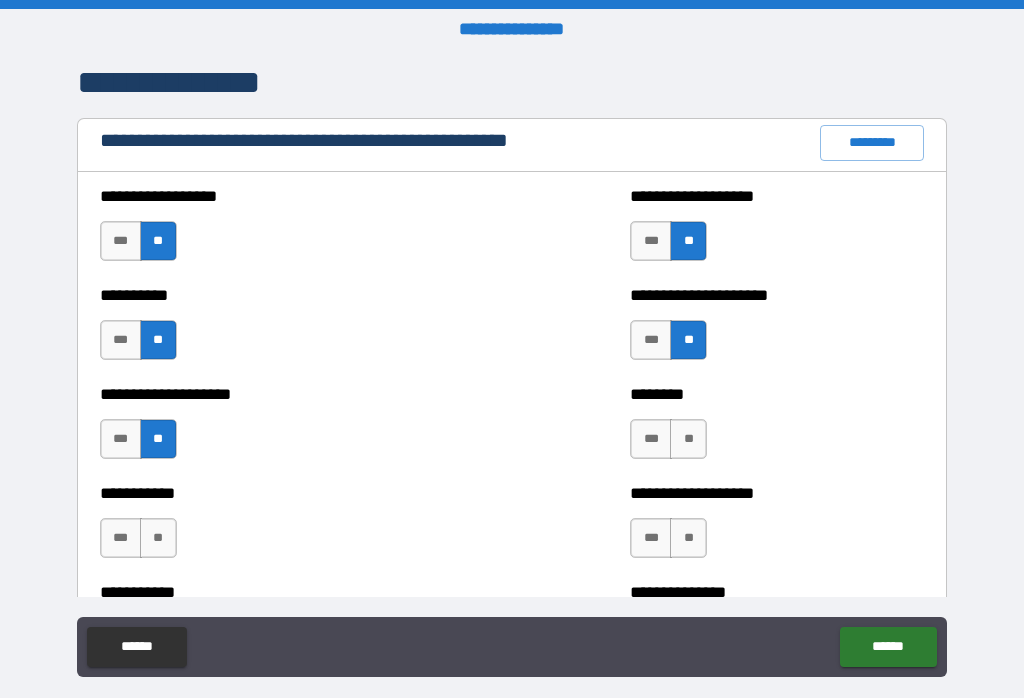 click on "**" at bounding box center (688, 439) 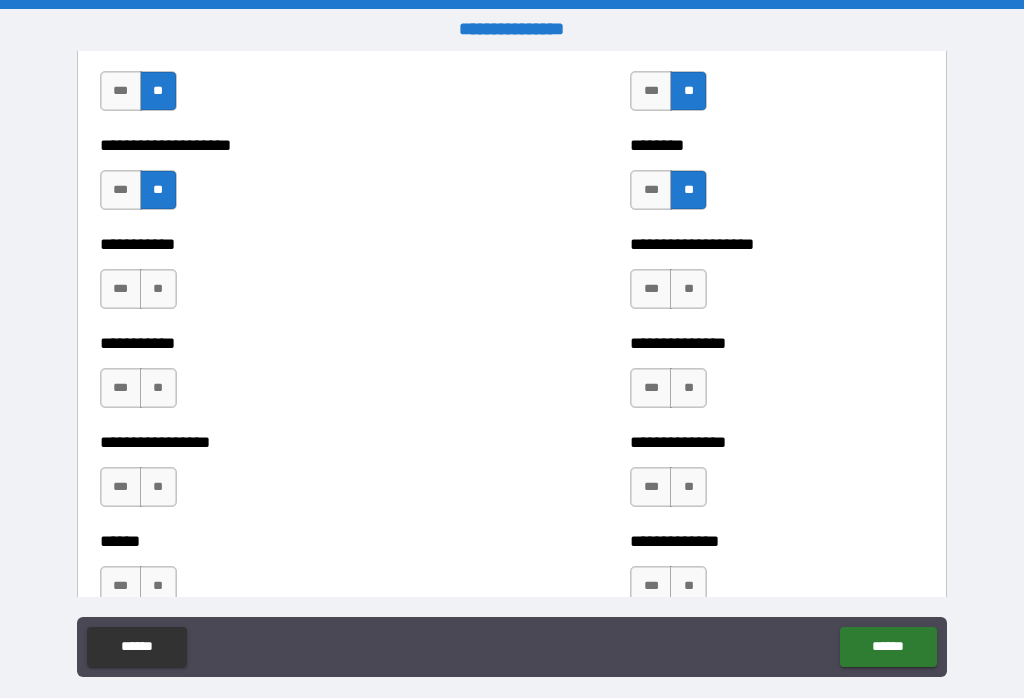 scroll, scrollTop: 2546, scrollLeft: 0, axis: vertical 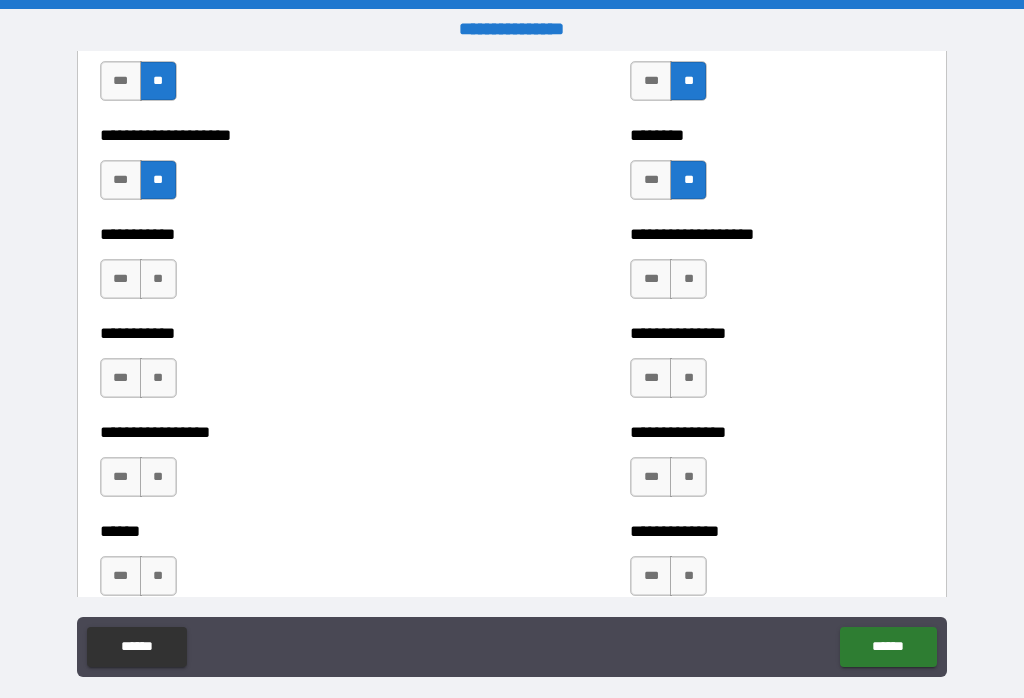 click on "**" at bounding box center (688, 279) 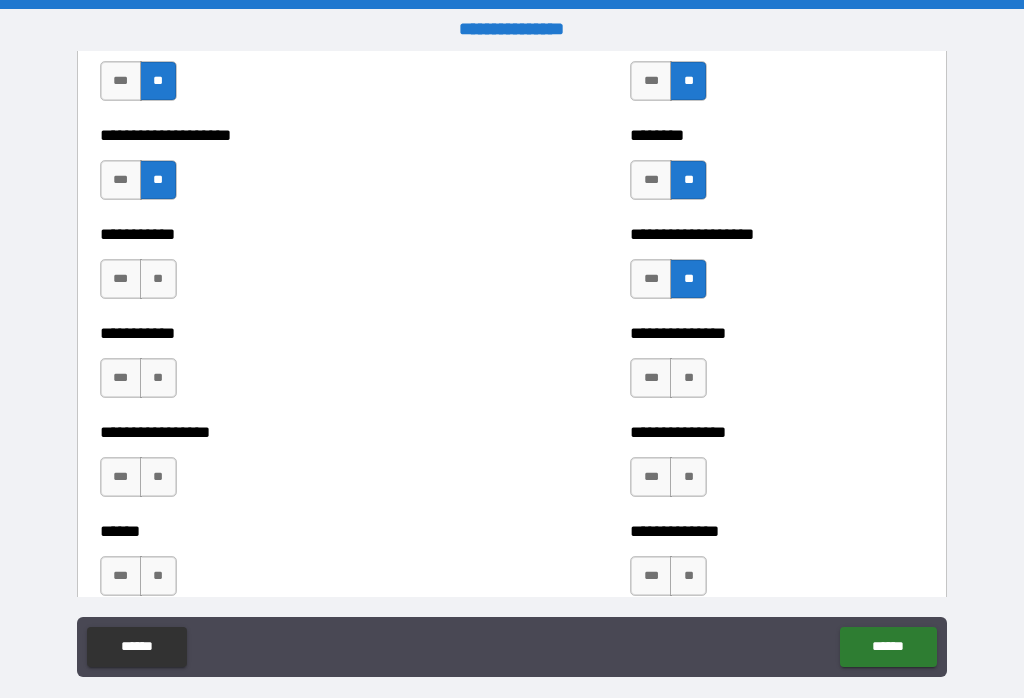 click on "**" at bounding box center [158, 279] 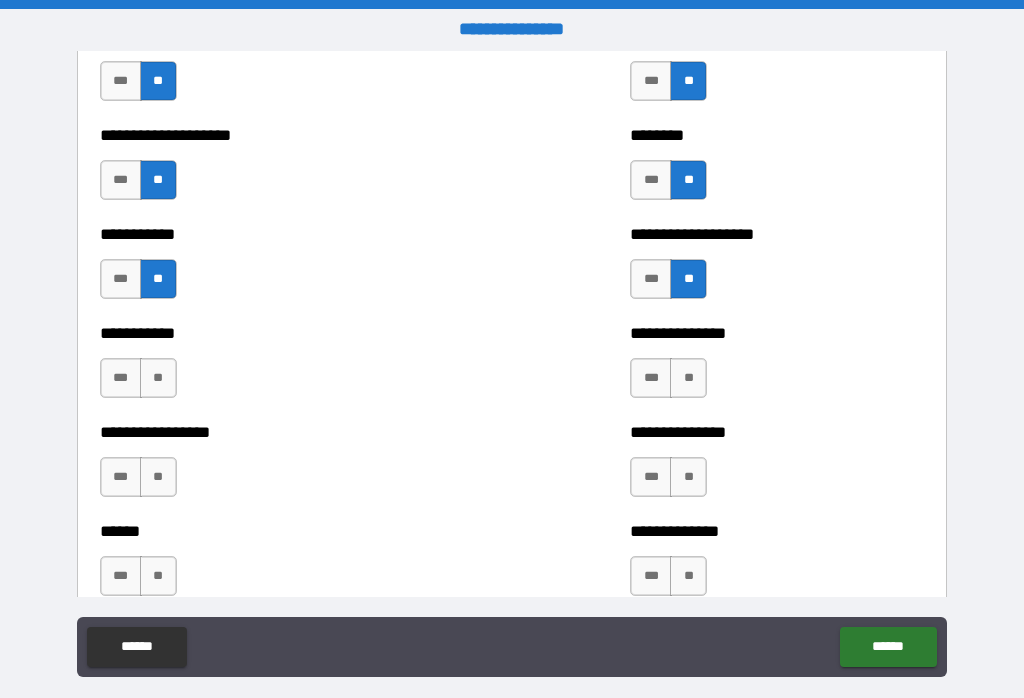 click on "**" at bounding box center (158, 378) 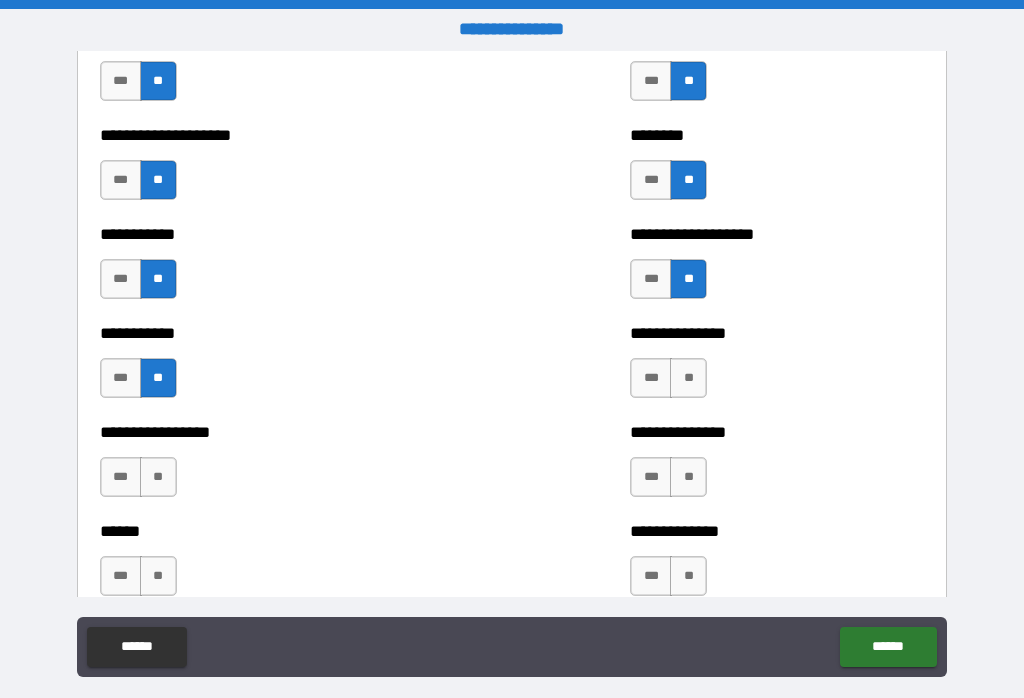 click on "**" at bounding box center [688, 378] 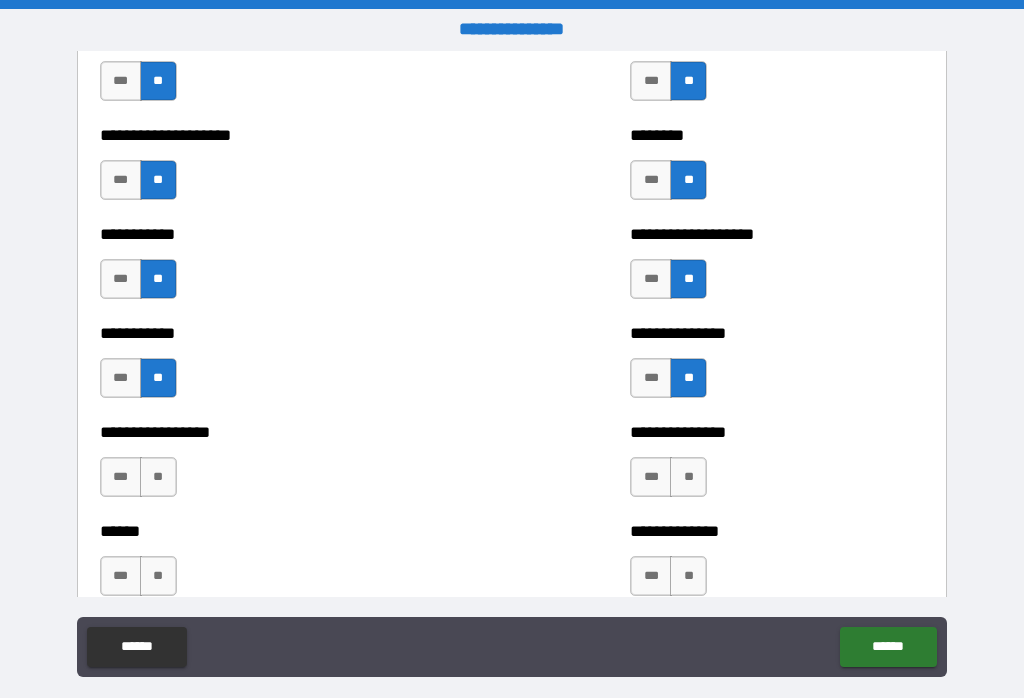 click on "**" at bounding box center [688, 477] 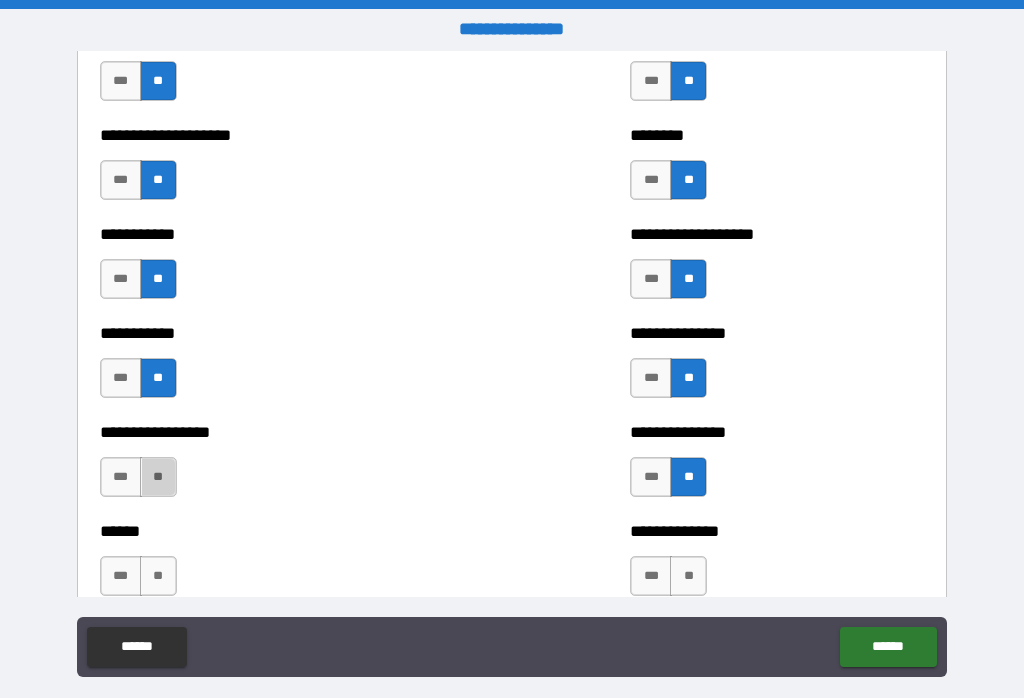 click on "**" at bounding box center (158, 477) 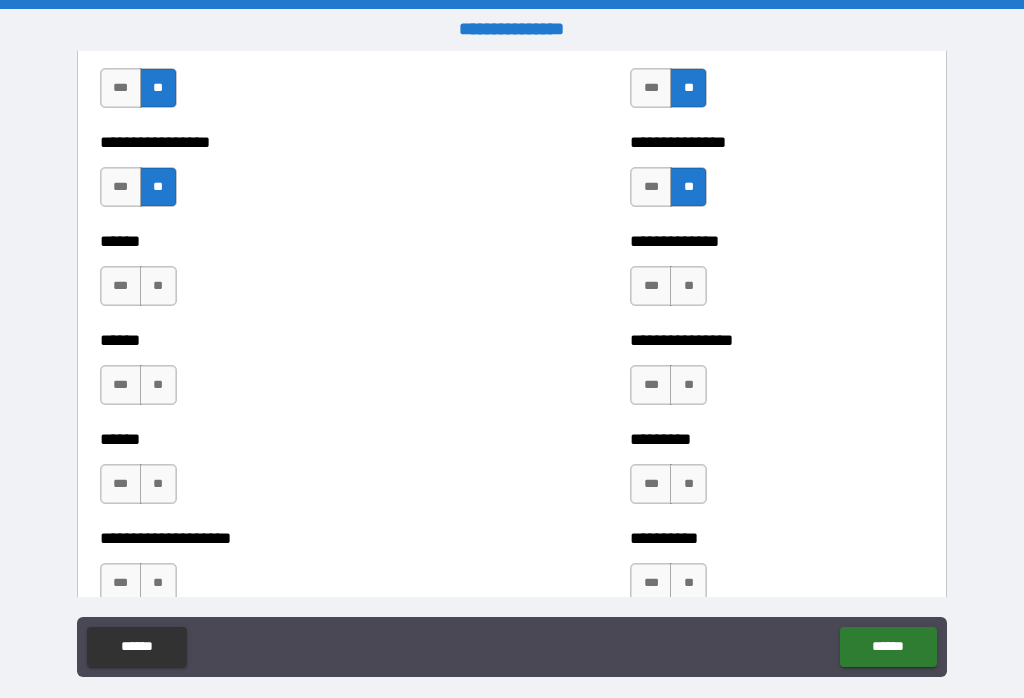 scroll, scrollTop: 2837, scrollLeft: 0, axis: vertical 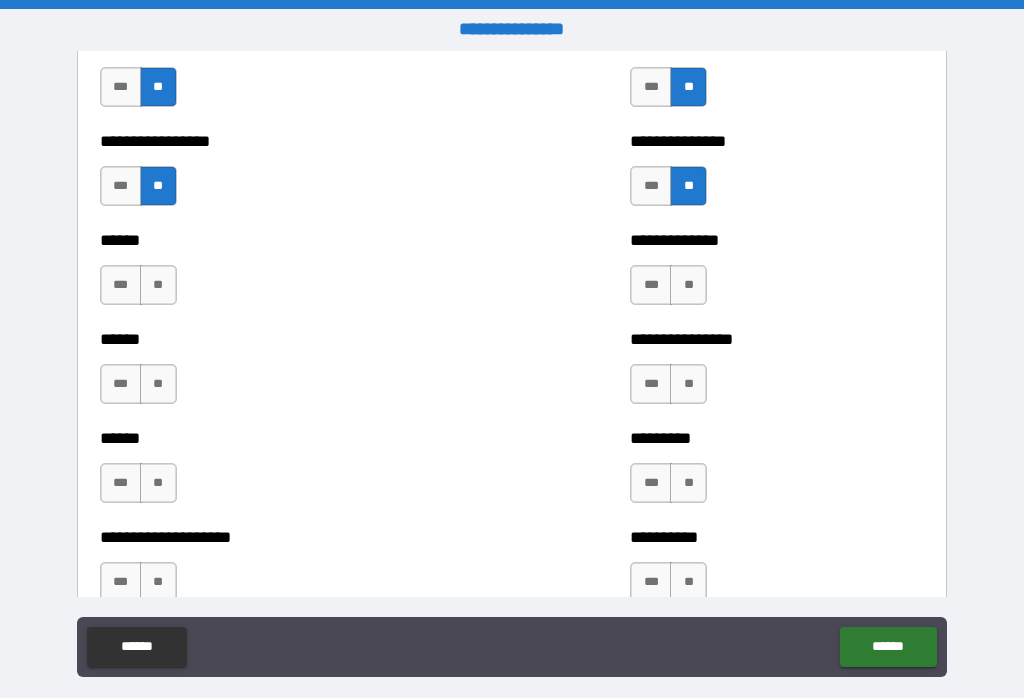 click on "**" at bounding box center [158, 285] 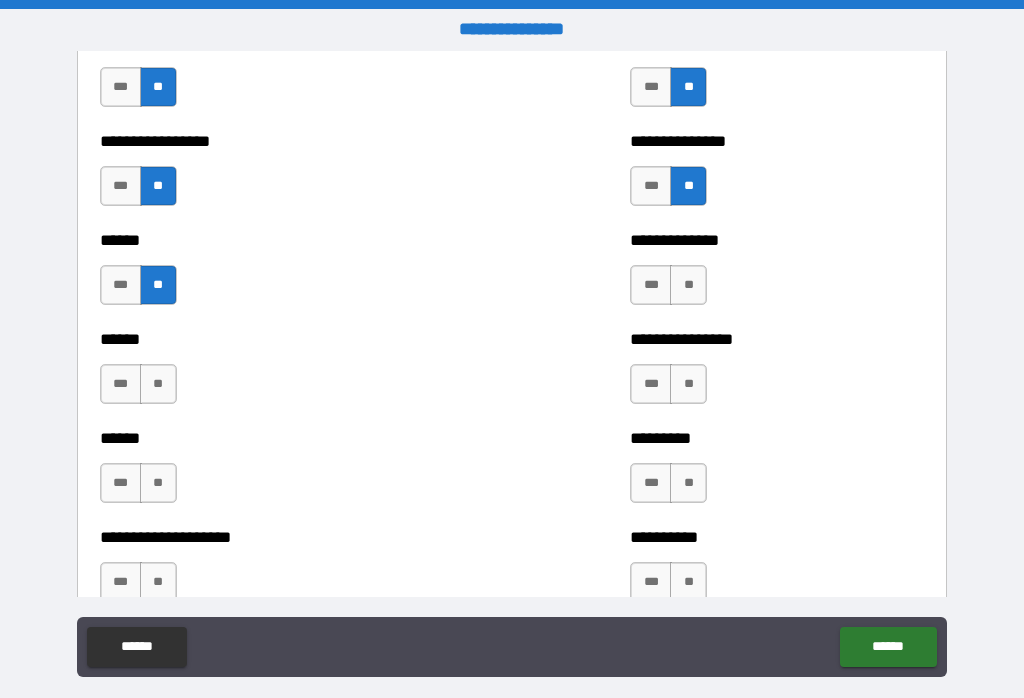 click on "**" at bounding box center [158, 384] 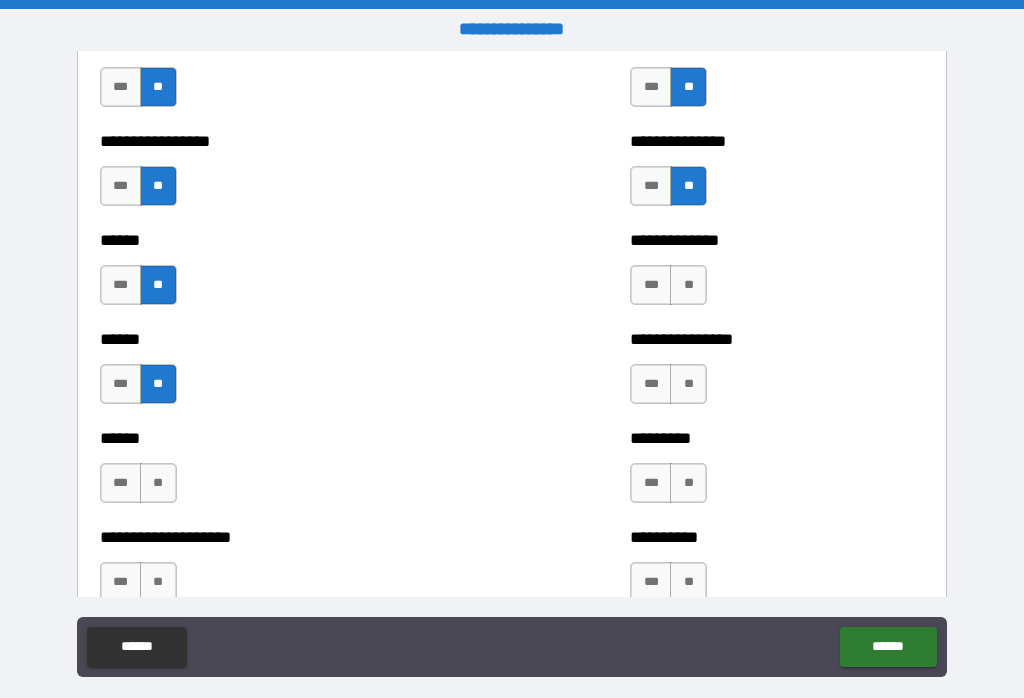 click on "**" at bounding box center [158, 483] 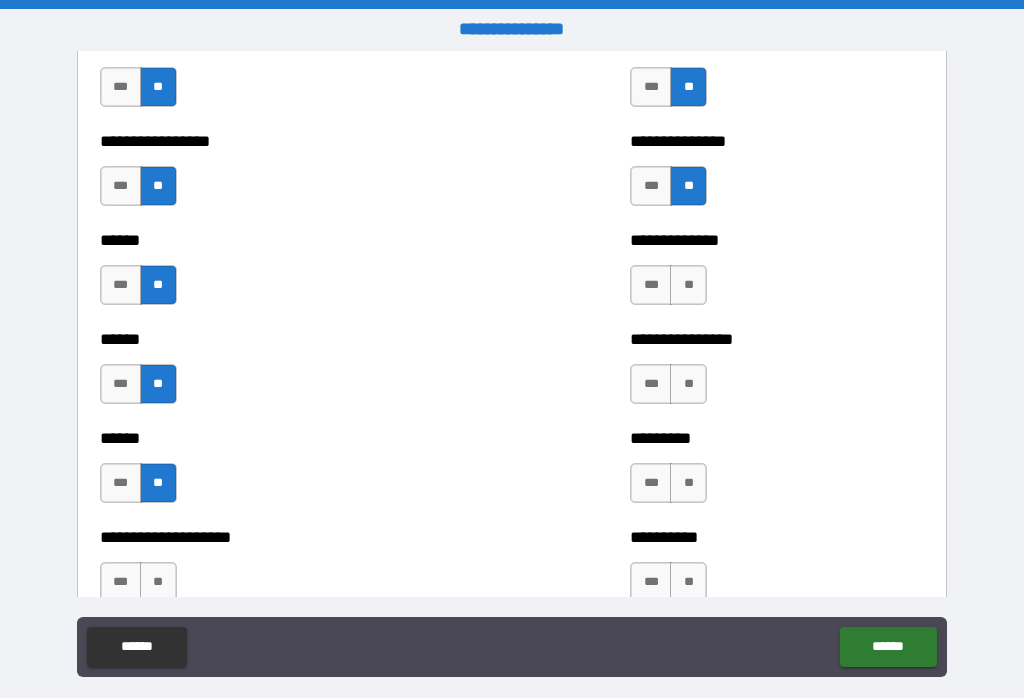 click on "**" at bounding box center [688, 384] 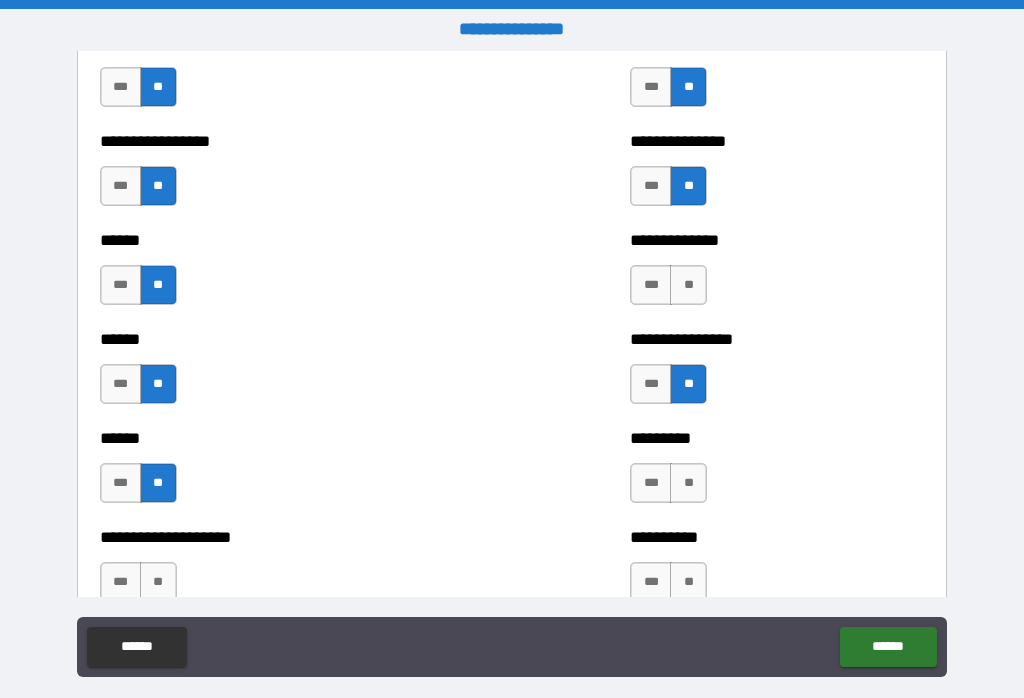 click on "**" at bounding box center [688, 285] 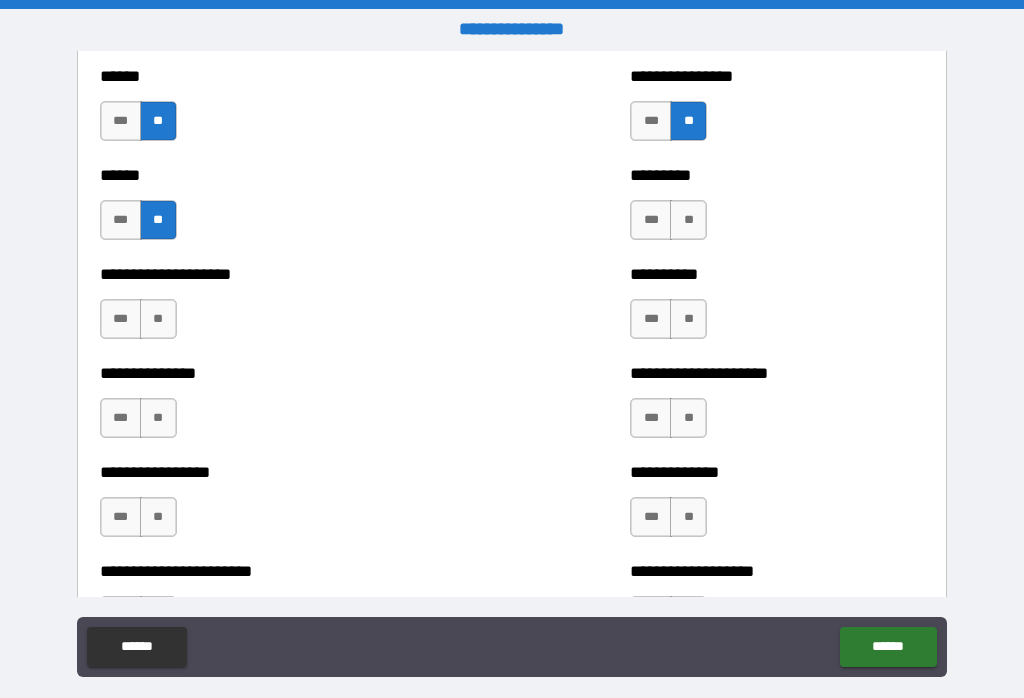 scroll, scrollTop: 3102, scrollLeft: 0, axis: vertical 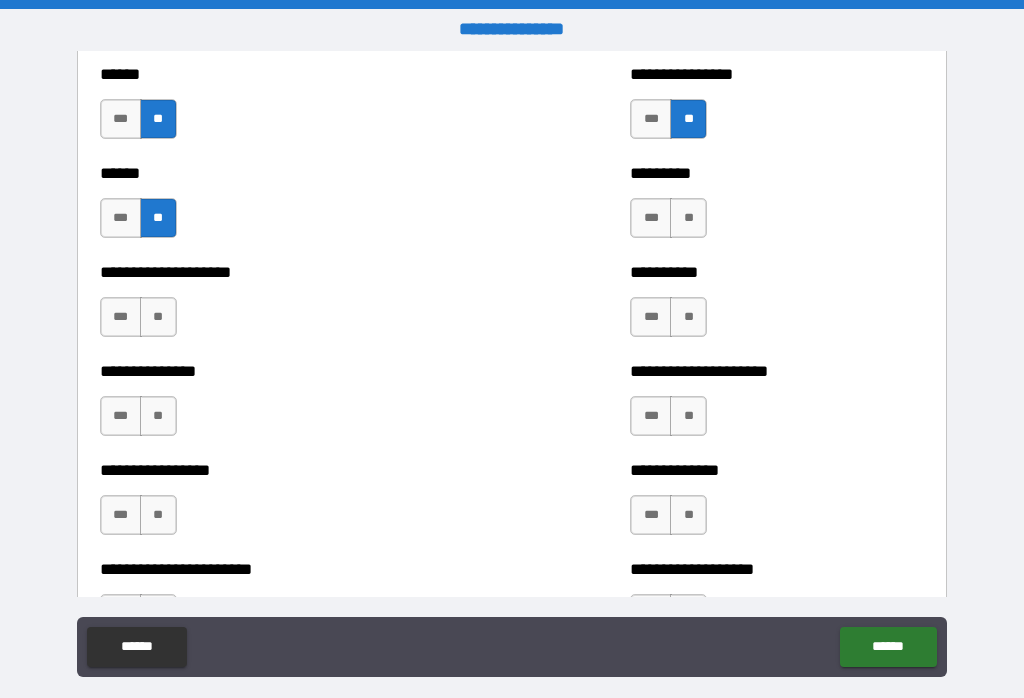 click on "**" at bounding box center (688, 218) 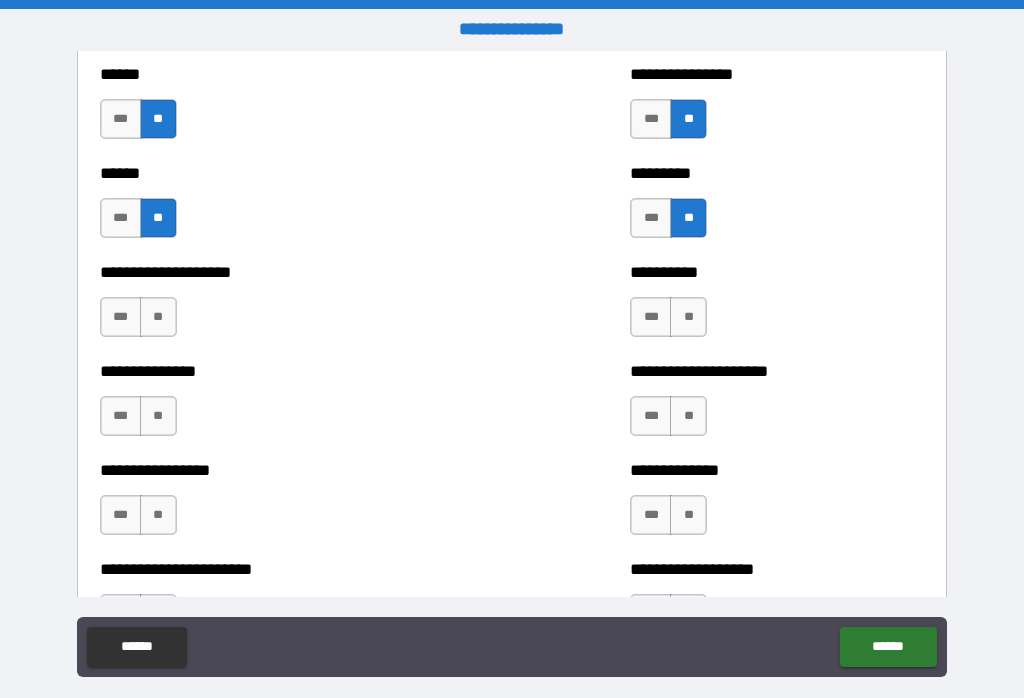 click on "**" at bounding box center (688, 317) 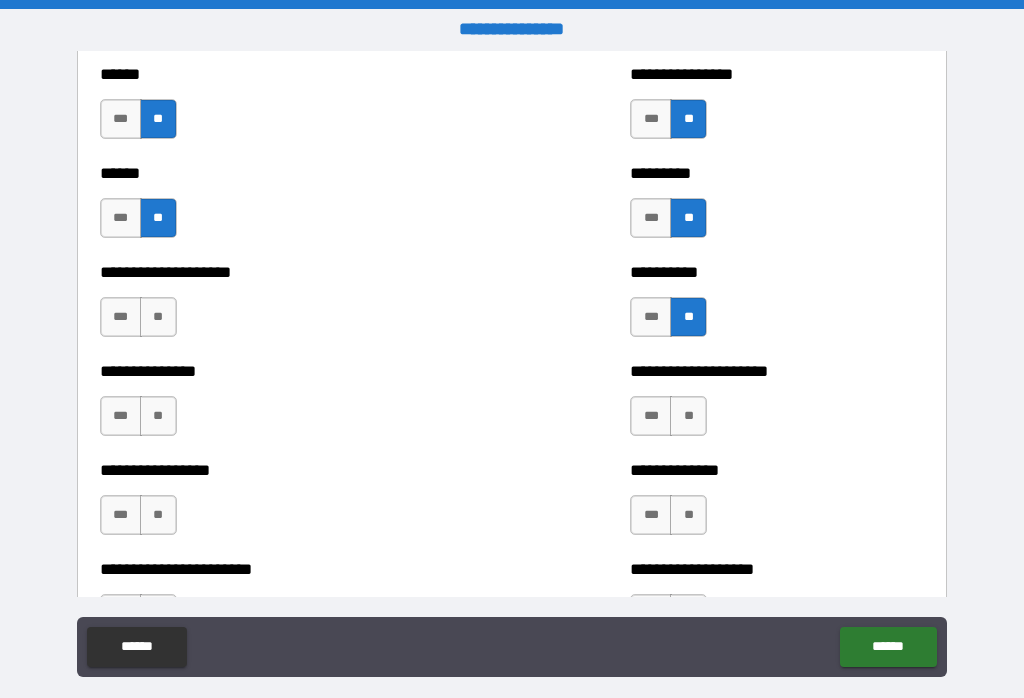 click on "**" at bounding box center [158, 317] 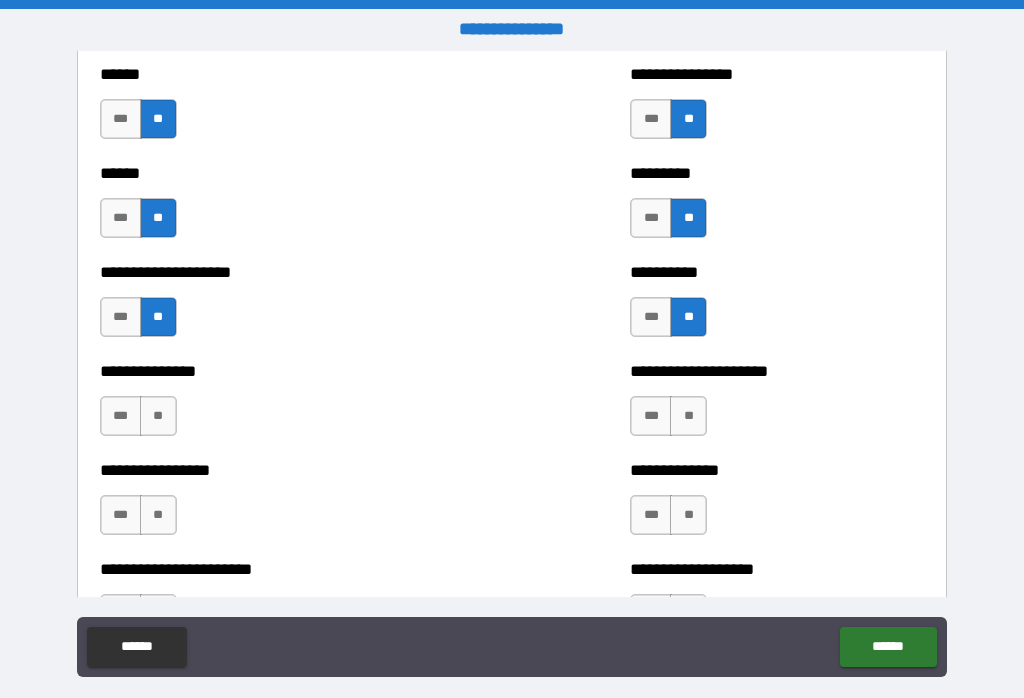 click on "**" at bounding box center [158, 416] 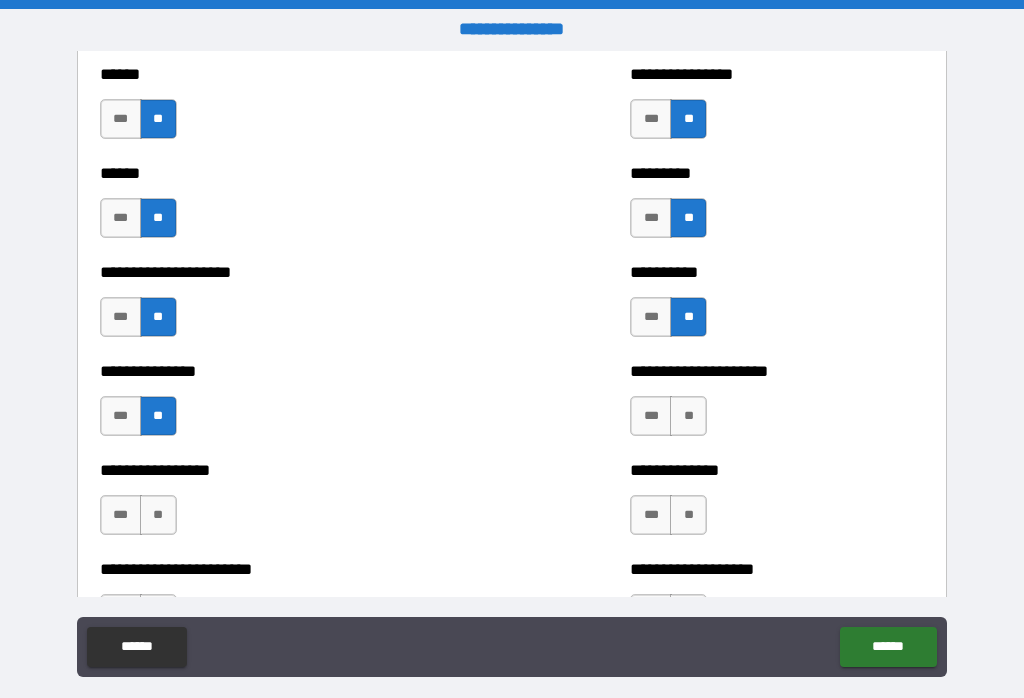 click on "***" at bounding box center [651, 416] 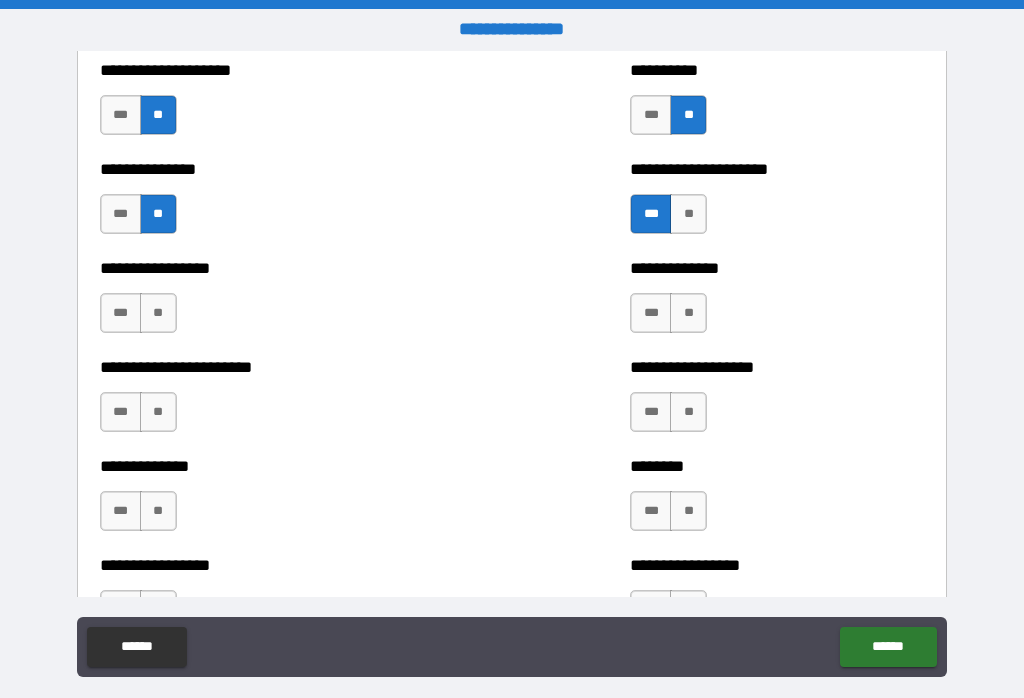 scroll, scrollTop: 3310, scrollLeft: 0, axis: vertical 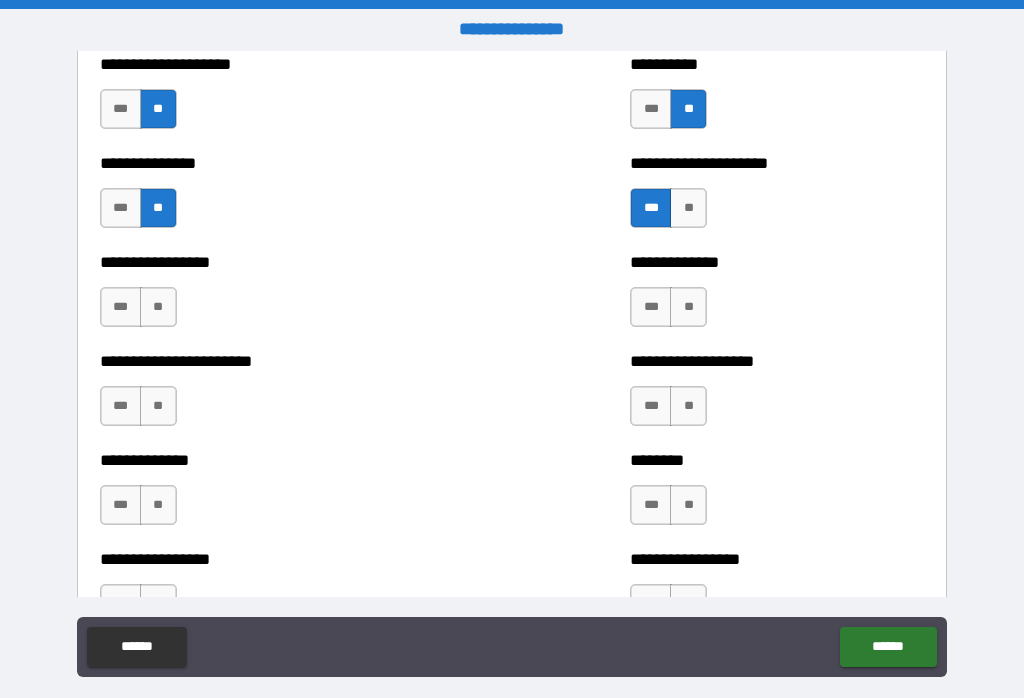 click on "**" at bounding box center [158, 307] 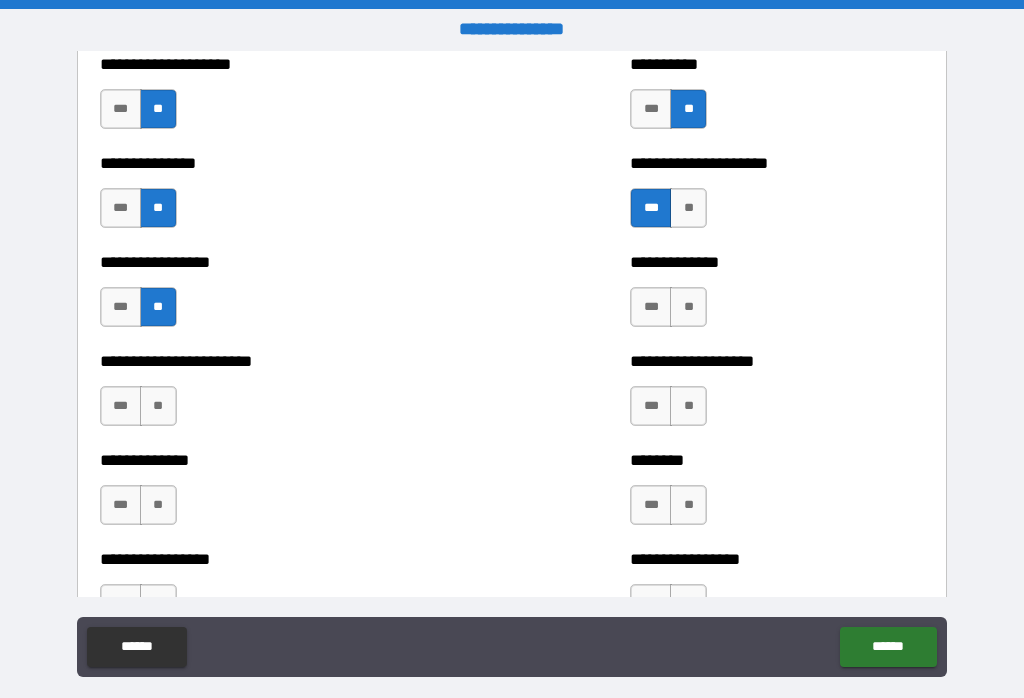 click on "**" at bounding box center [158, 406] 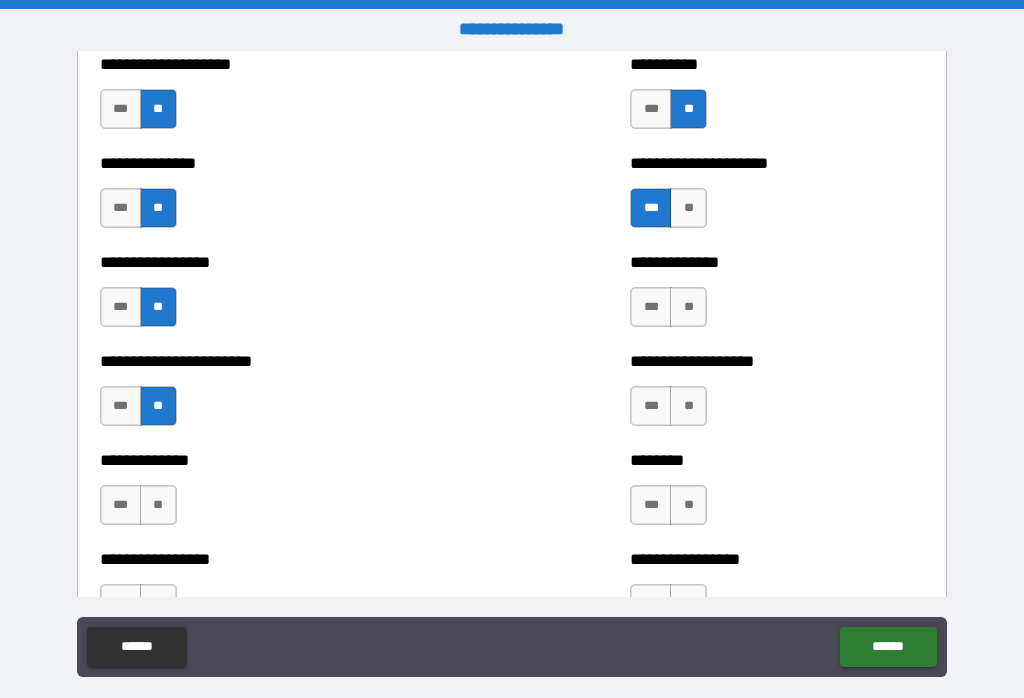 click on "**" at bounding box center [688, 307] 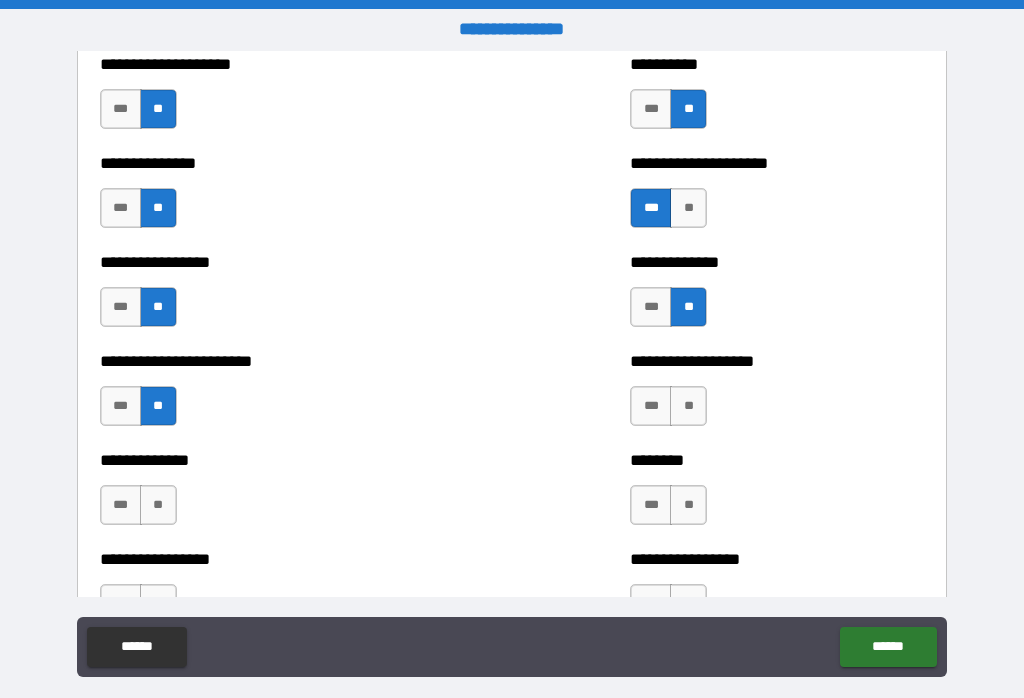 click on "**" at bounding box center (688, 406) 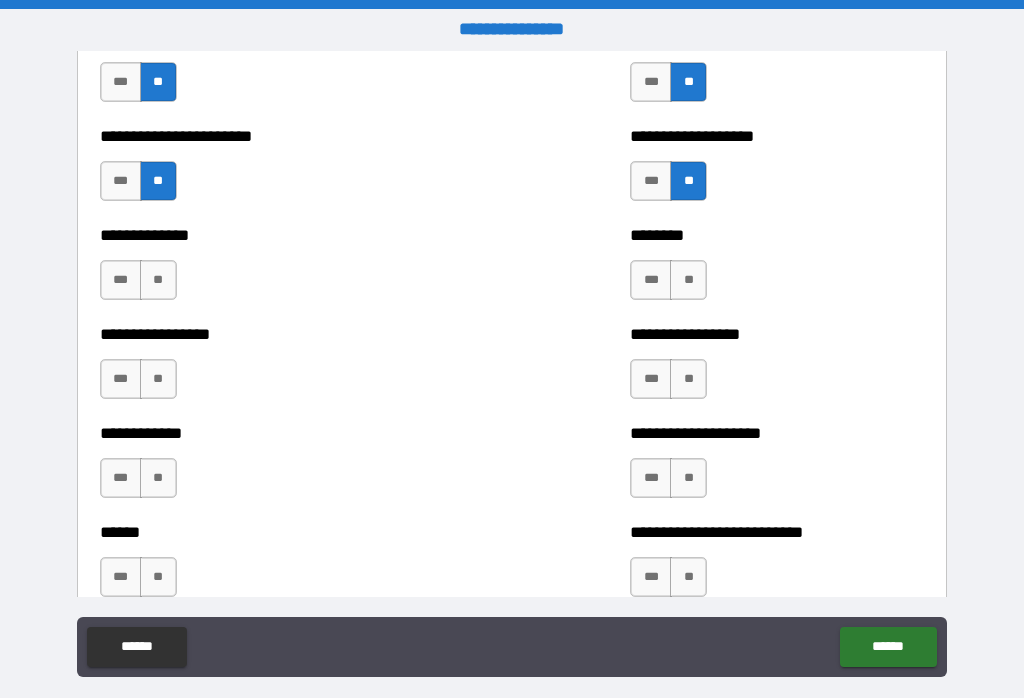 scroll, scrollTop: 3543, scrollLeft: 0, axis: vertical 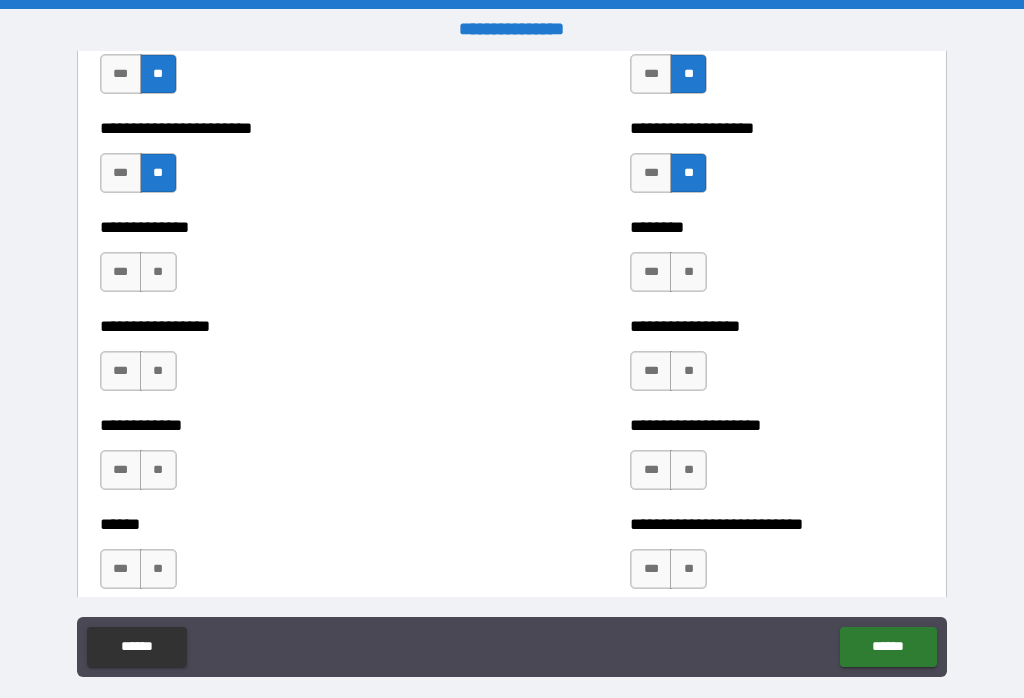 click on "**" at bounding box center (158, 272) 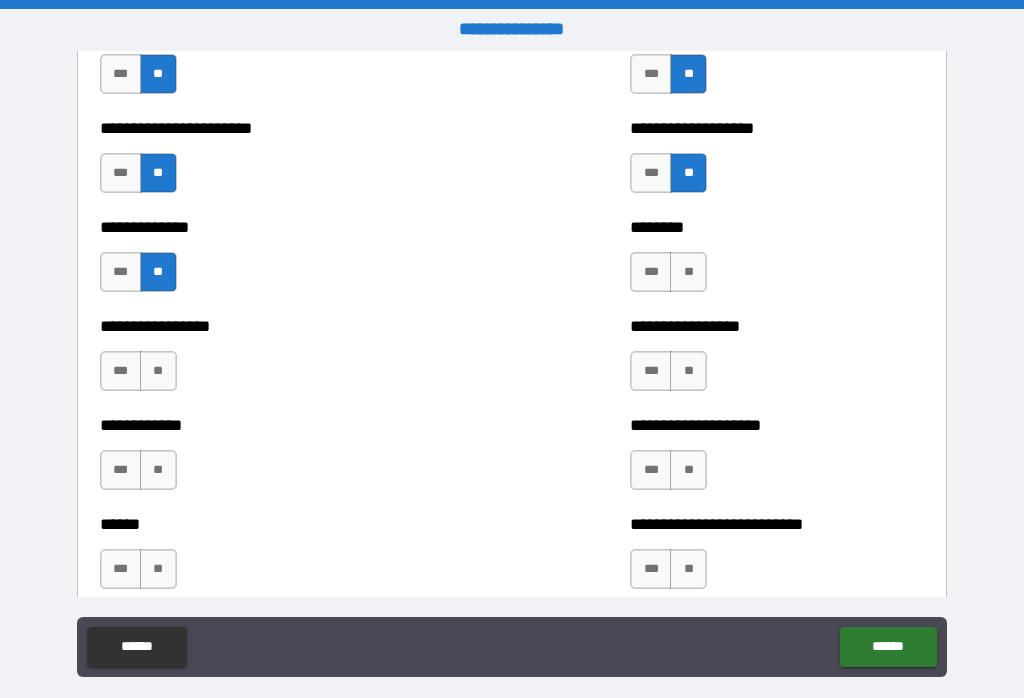 click on "**" at bounding box center (688, 272) 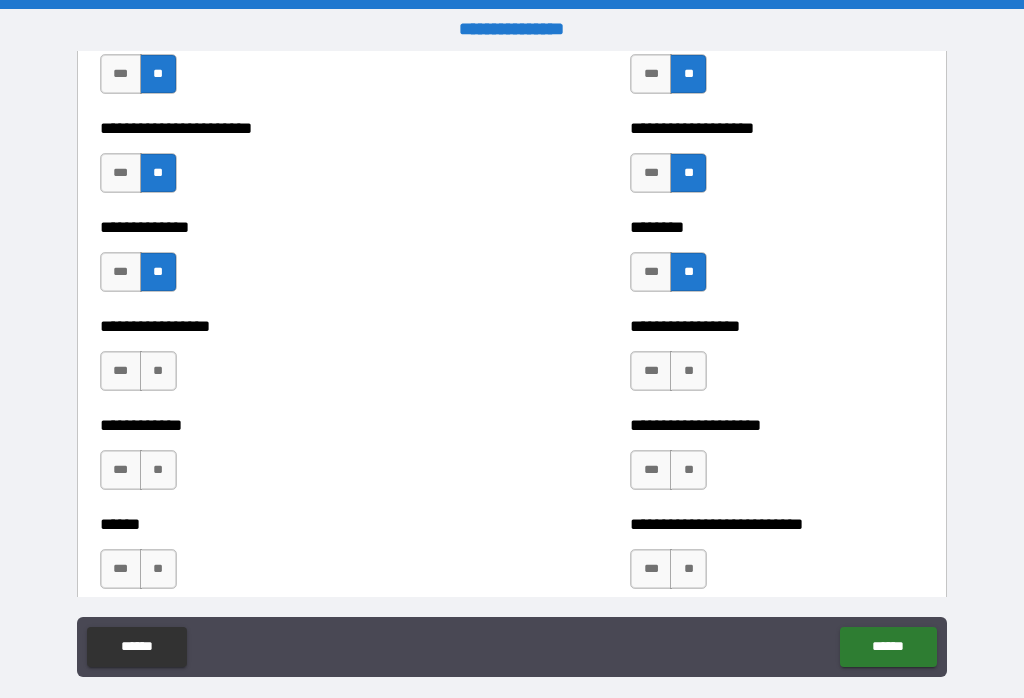 click on "**" at bounding box center [158, 371] 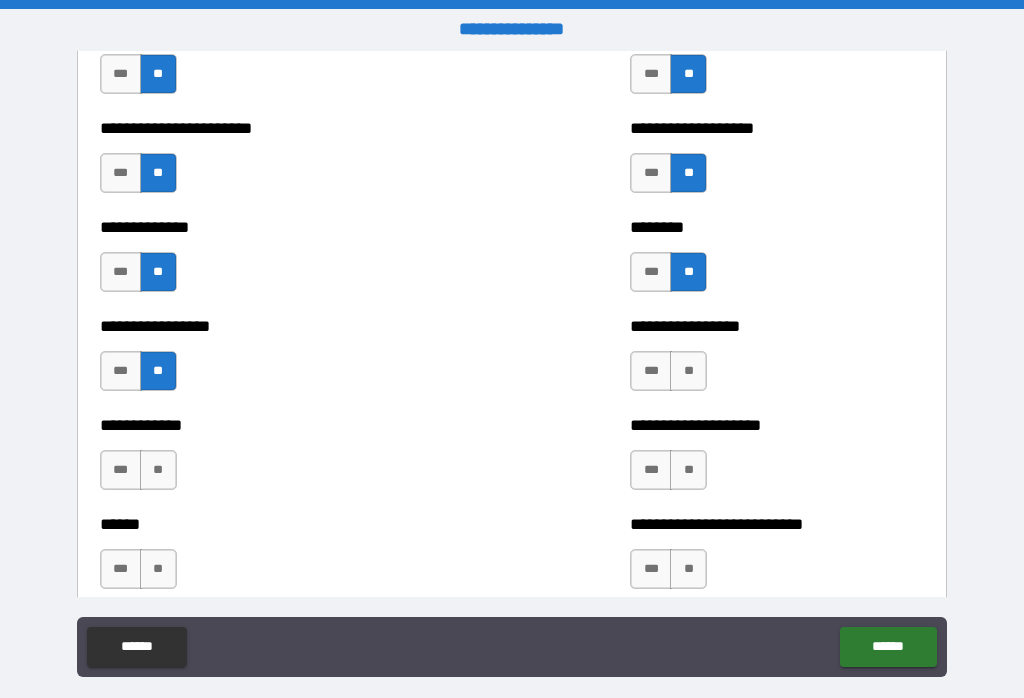click on "**" at bounding box center (688, 371) 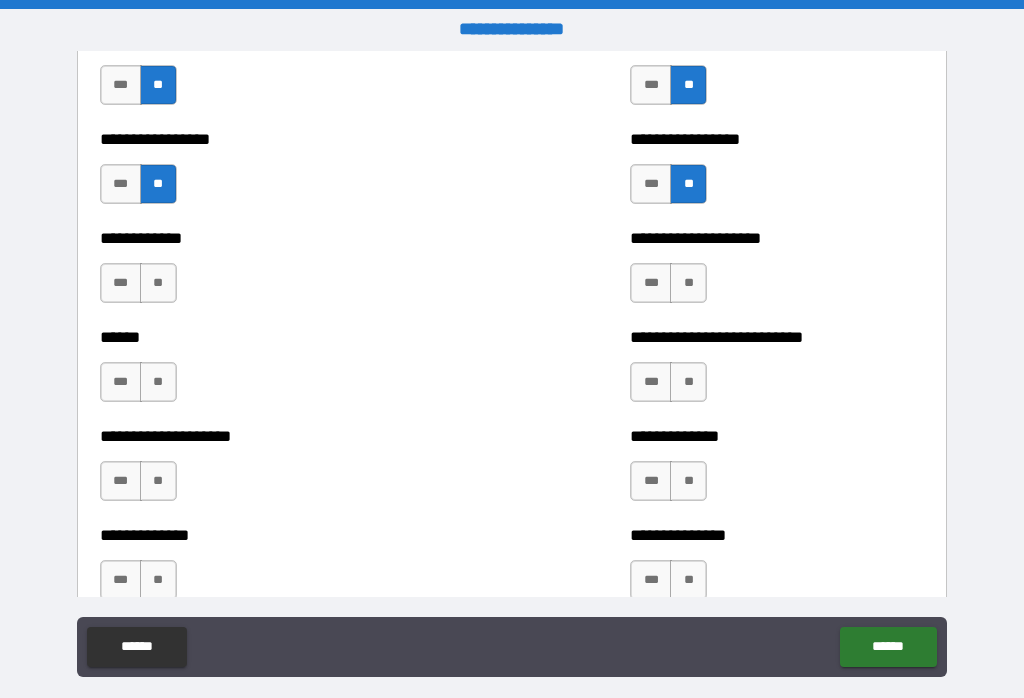 scroll, scrollTop: 3737, scrollLeft: 0, axis: vertical 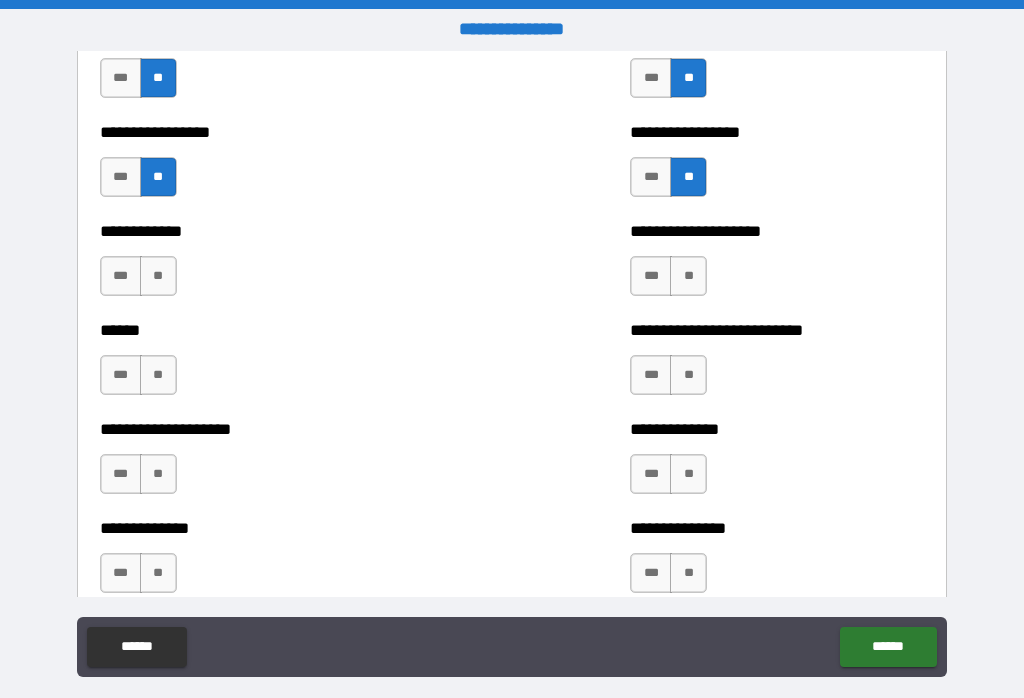 click on "**" at bounding box center [688, 276] 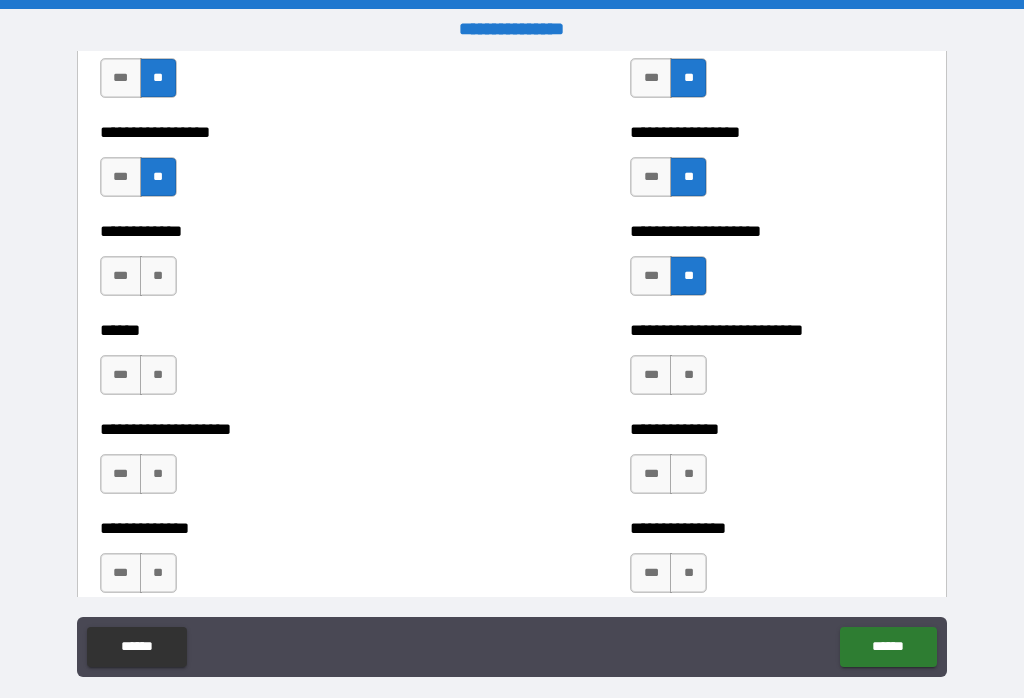 click on "**" at bounding box center [158, 276] 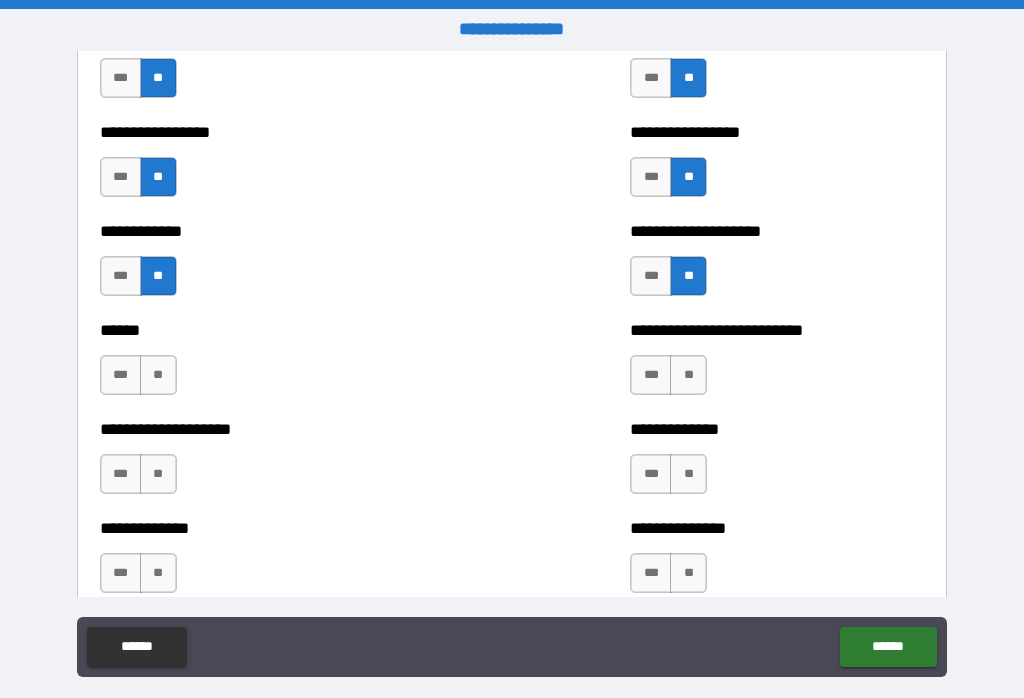 click on "**" at bounding box center [158, 375] 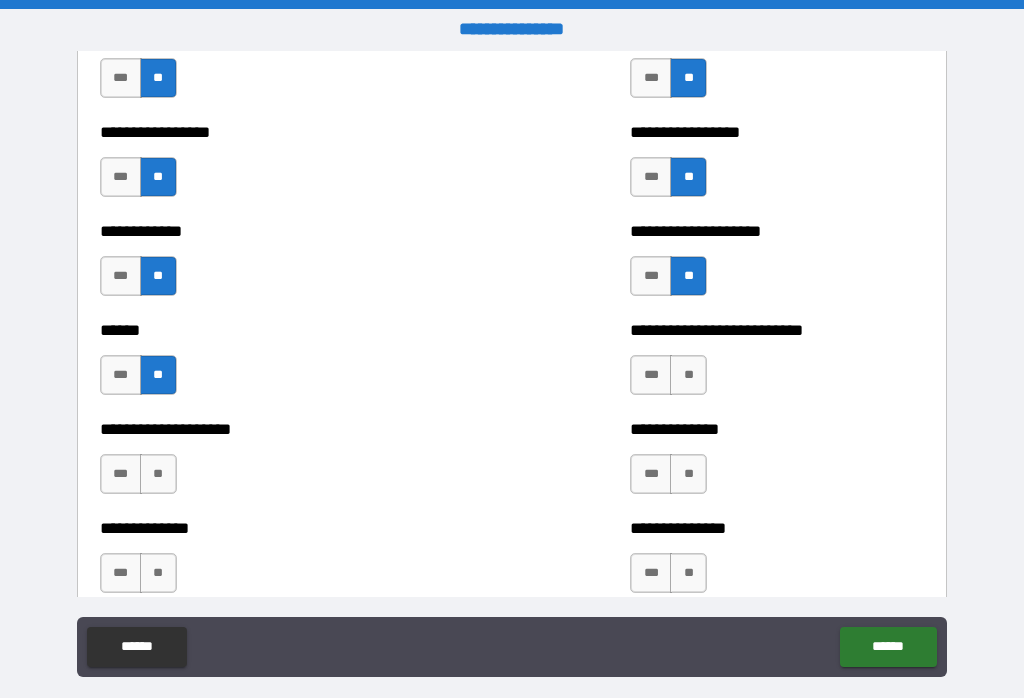 click on "***" at bounding box center [121, 276] 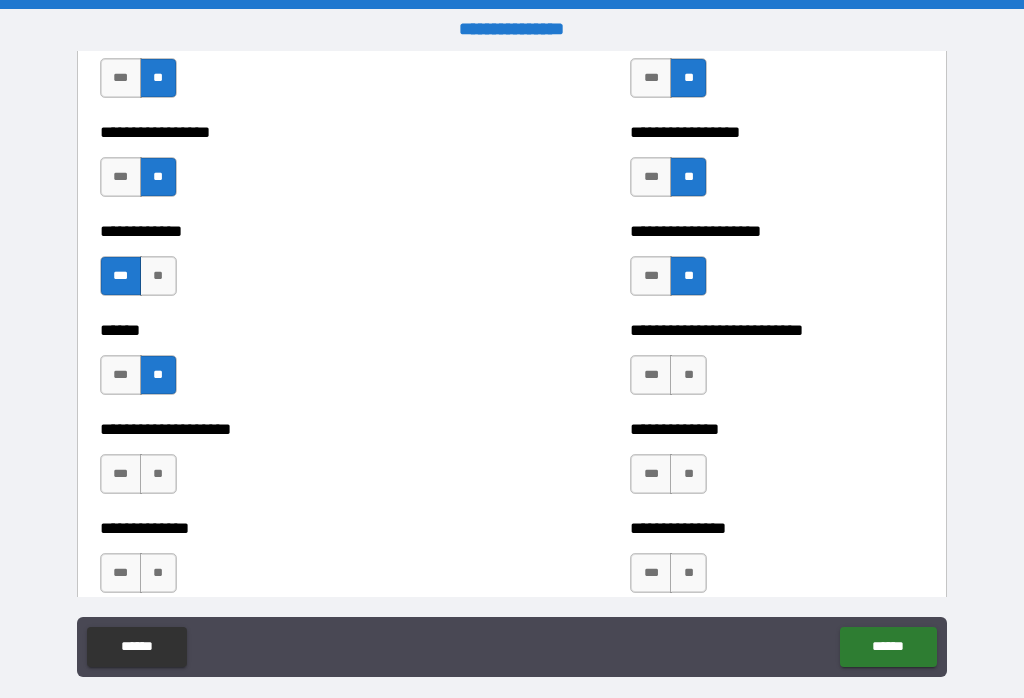 click on "**" at bounding box center (688, 375) 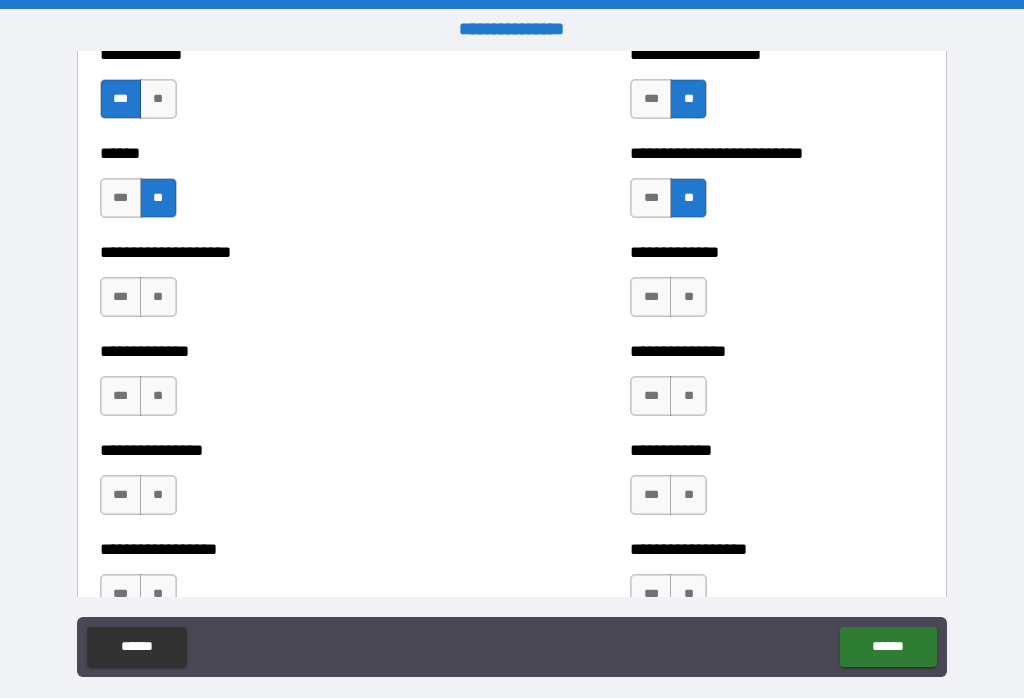 scroll, scrollTop: 3913, scrollLeft: 0, axis: vertical 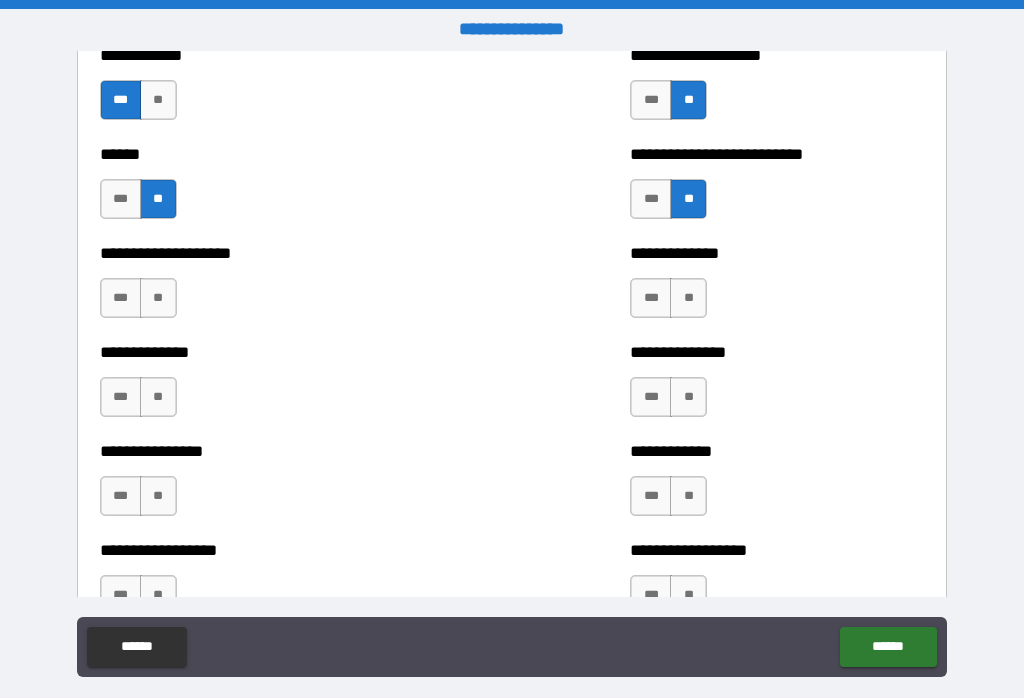 click on "**" at bounding box center [158, 298] 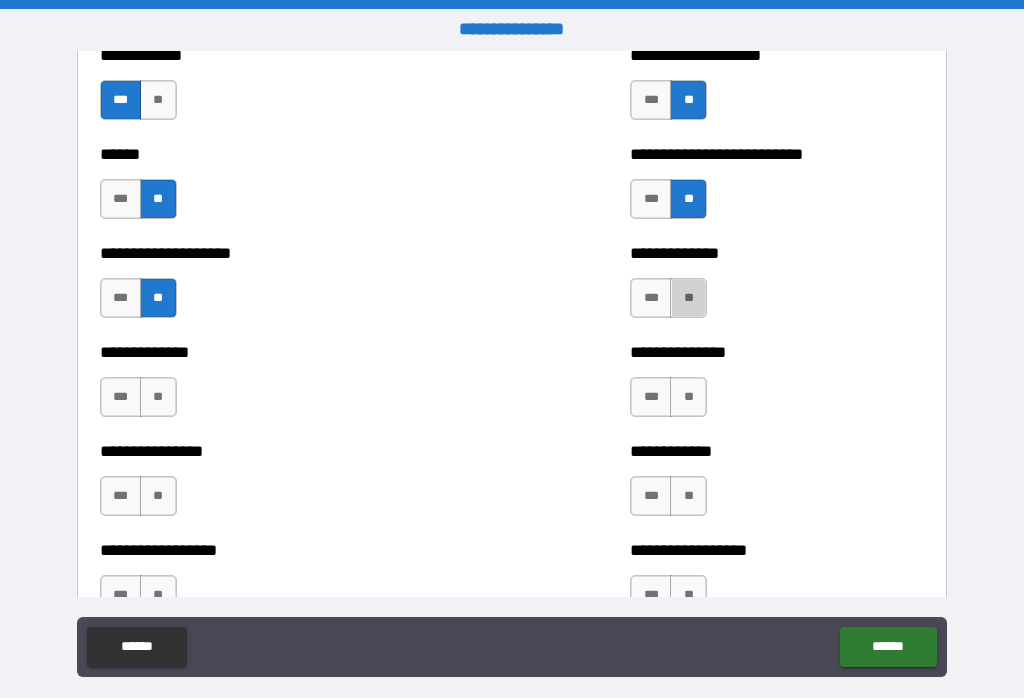 click on "**" at bounding box center (688, 298) 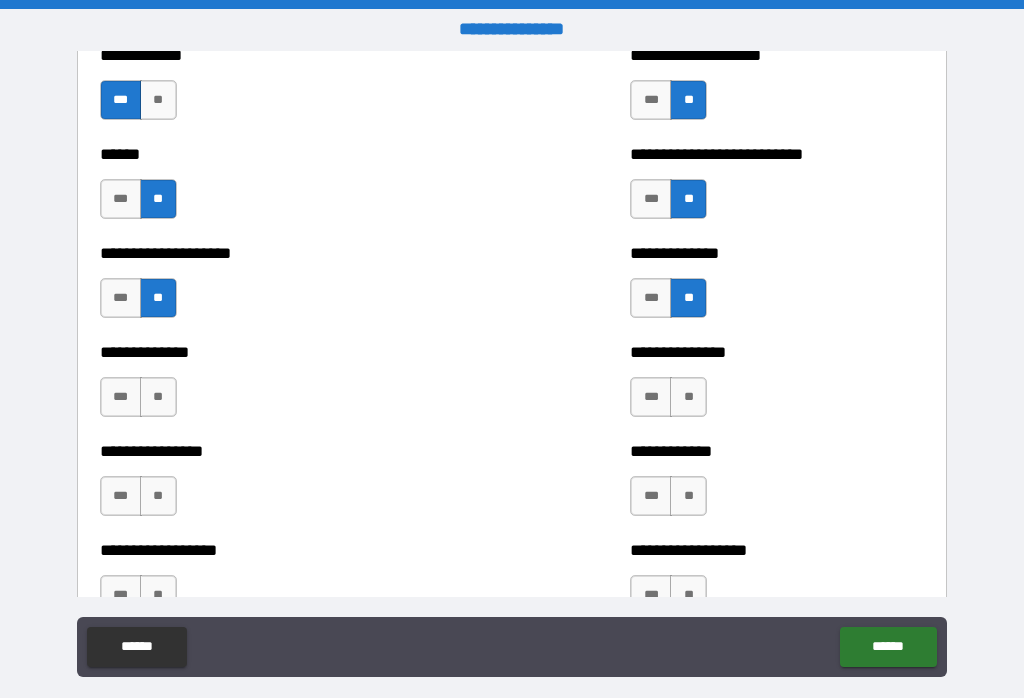 click on "**" at bounding box center [158, 397] 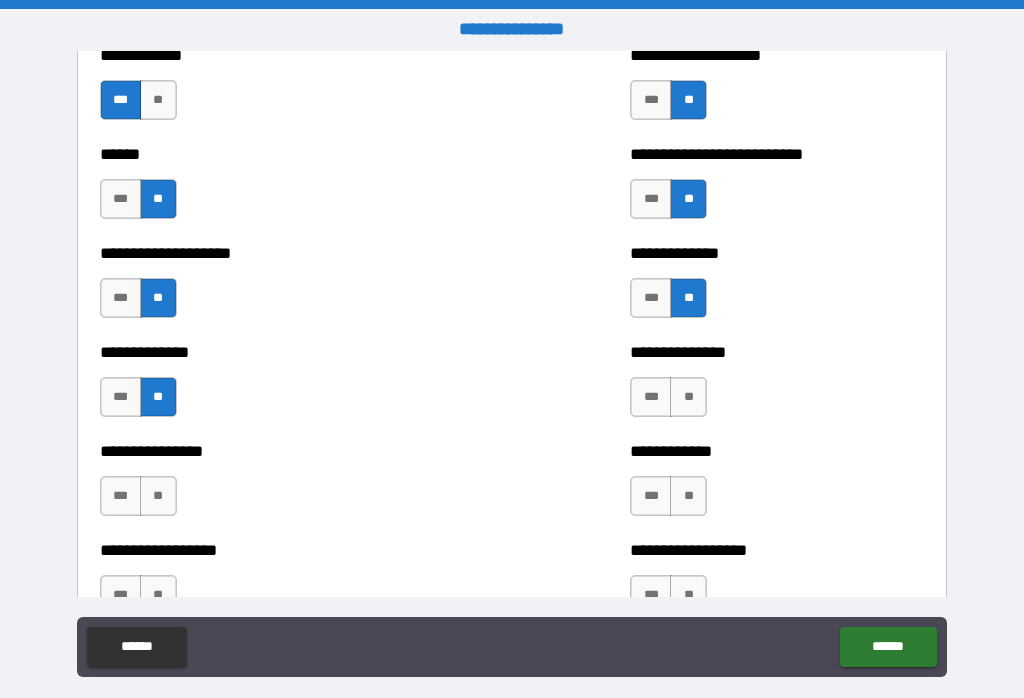 click on "**" at bounding box center (688, 397) 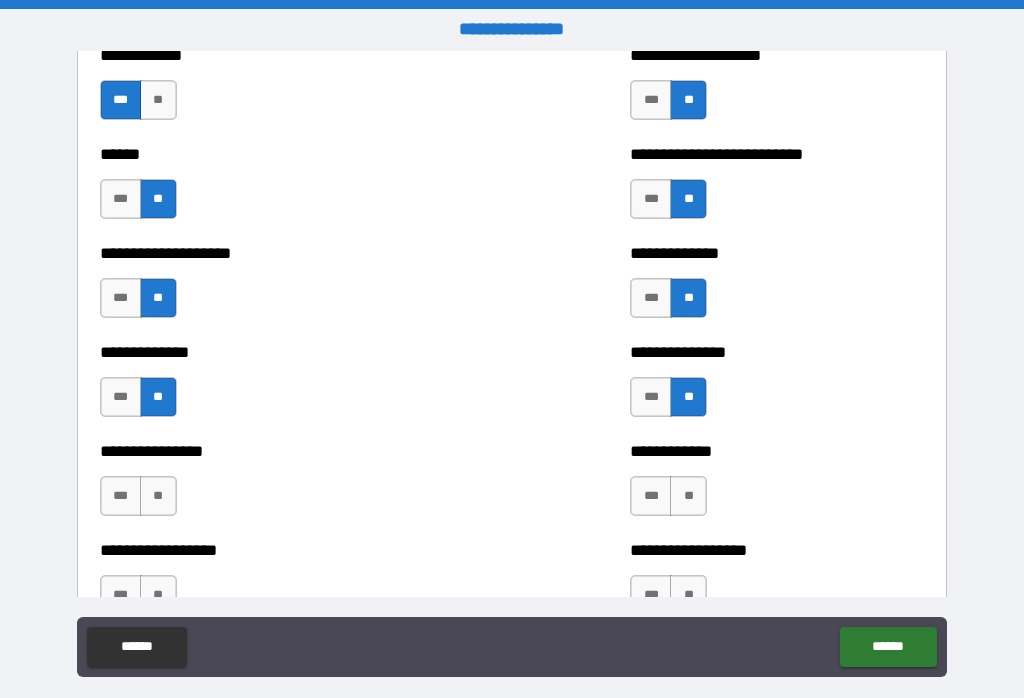 click on "**" at bounding box center (688, 496) 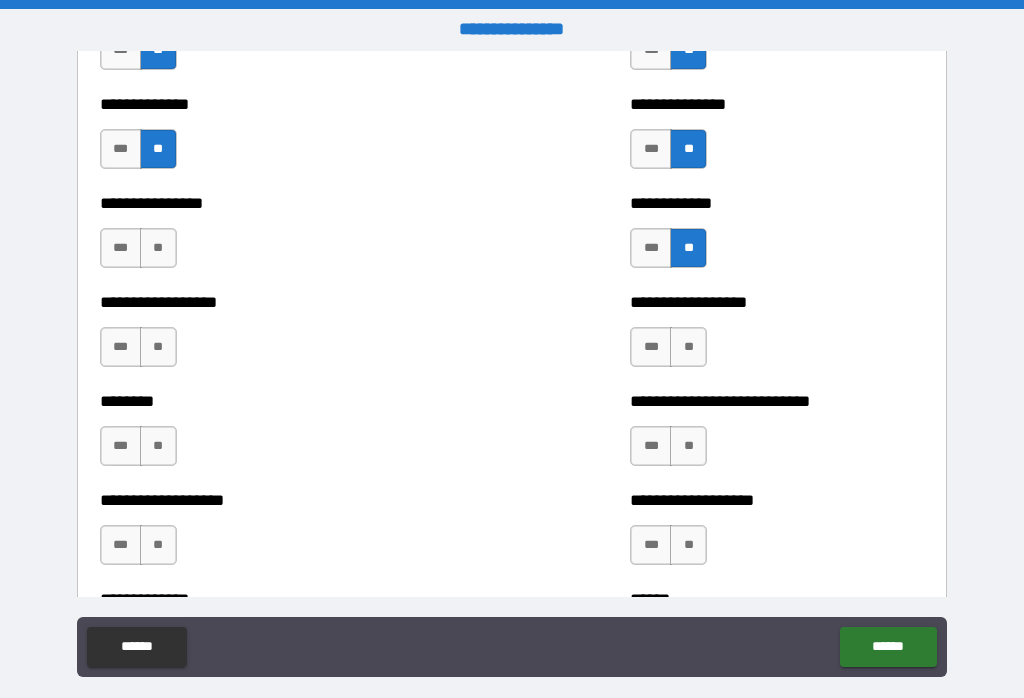 scroll, scrollTop: 4162, scrollLeft: 0, axis: vertical 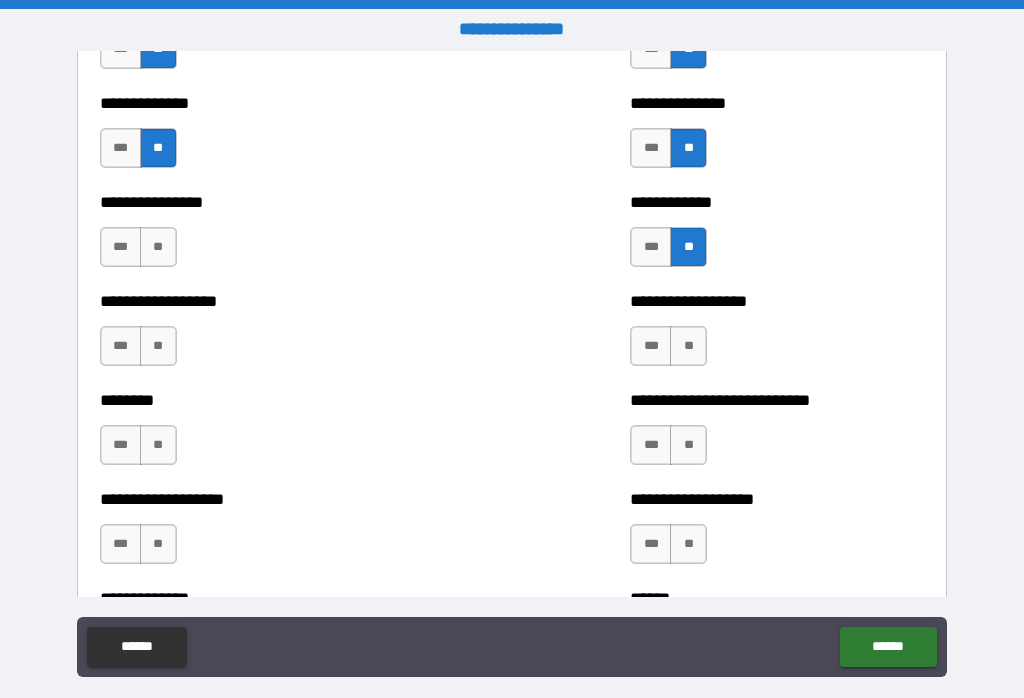 click on "**" at bounding box center [158, 247] 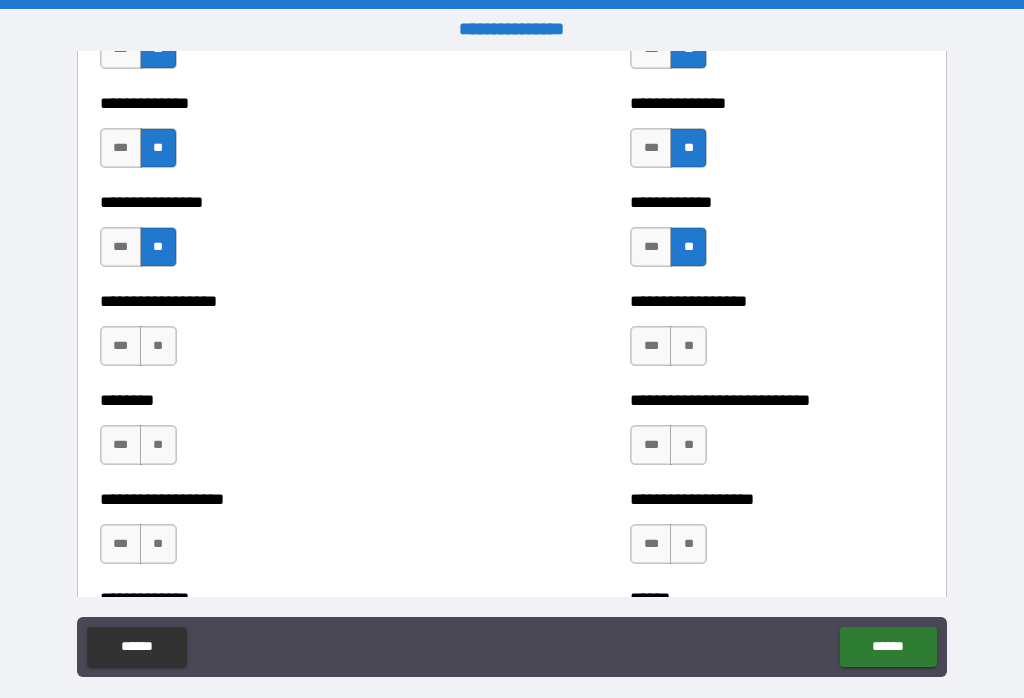 click on "**" at bounding box center [158, 346] 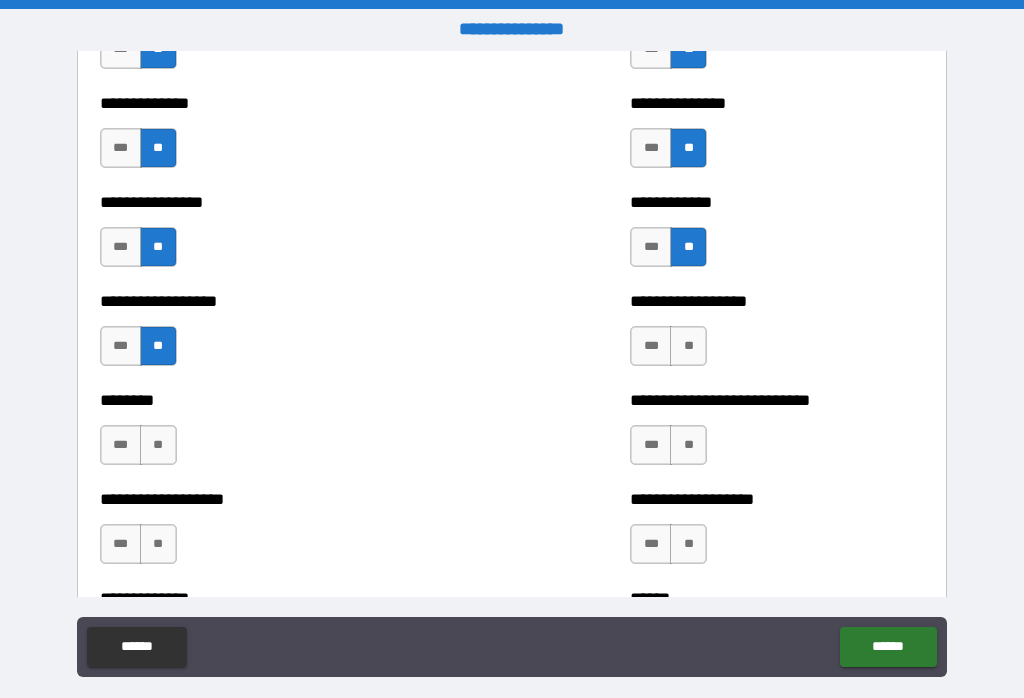 click on "**" at bounding box center [688, 346] 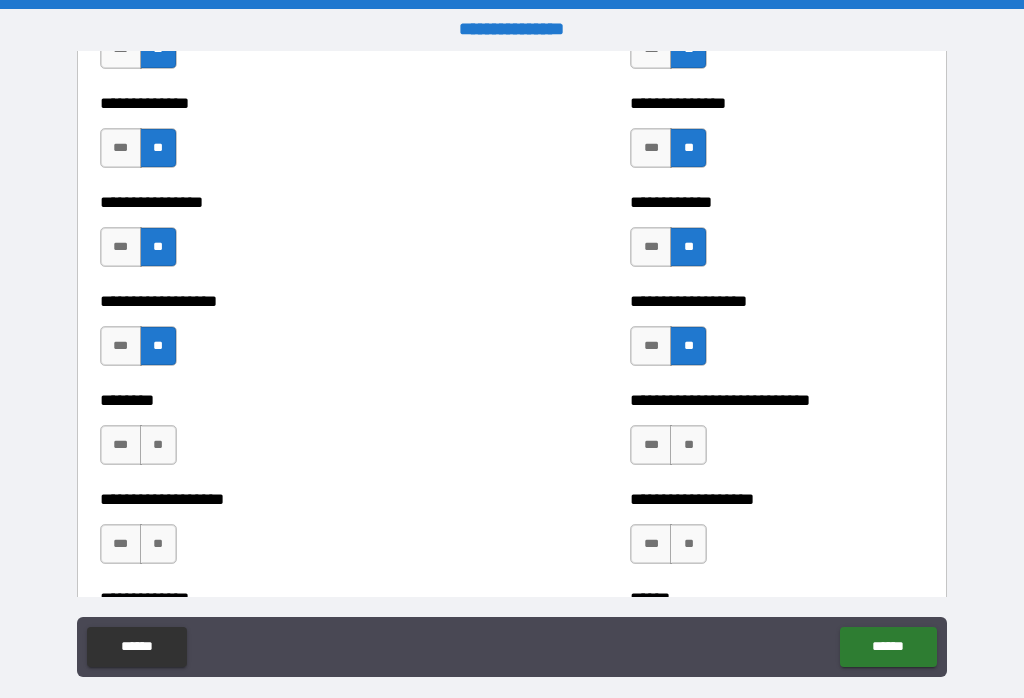 click on "**" at bounding box center (688, 445) 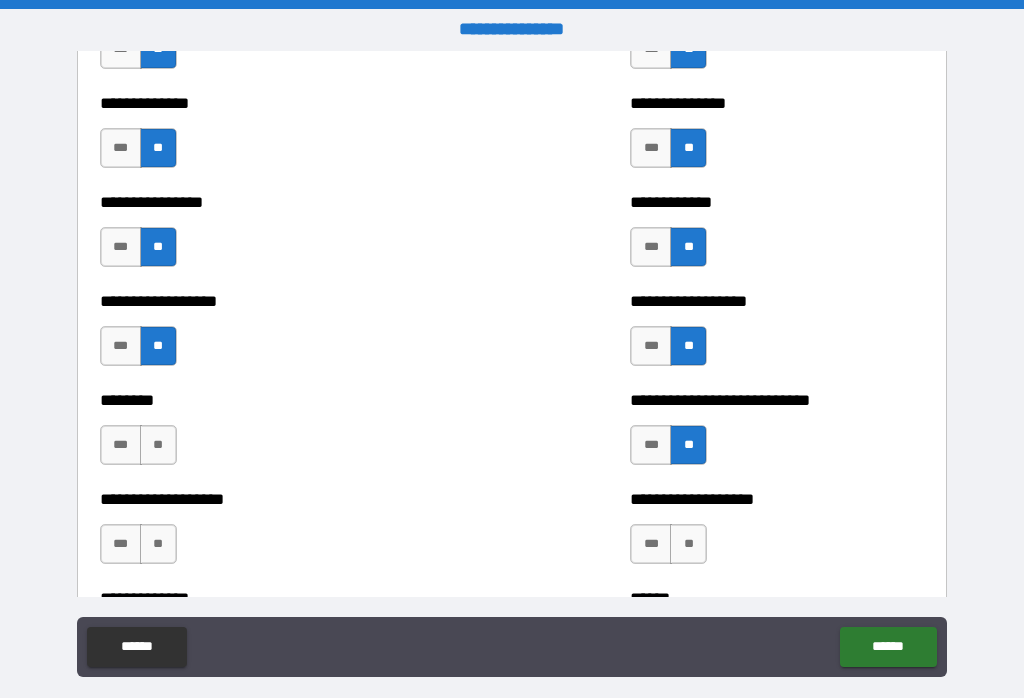 click on "**" at bounding box center [158, 445] 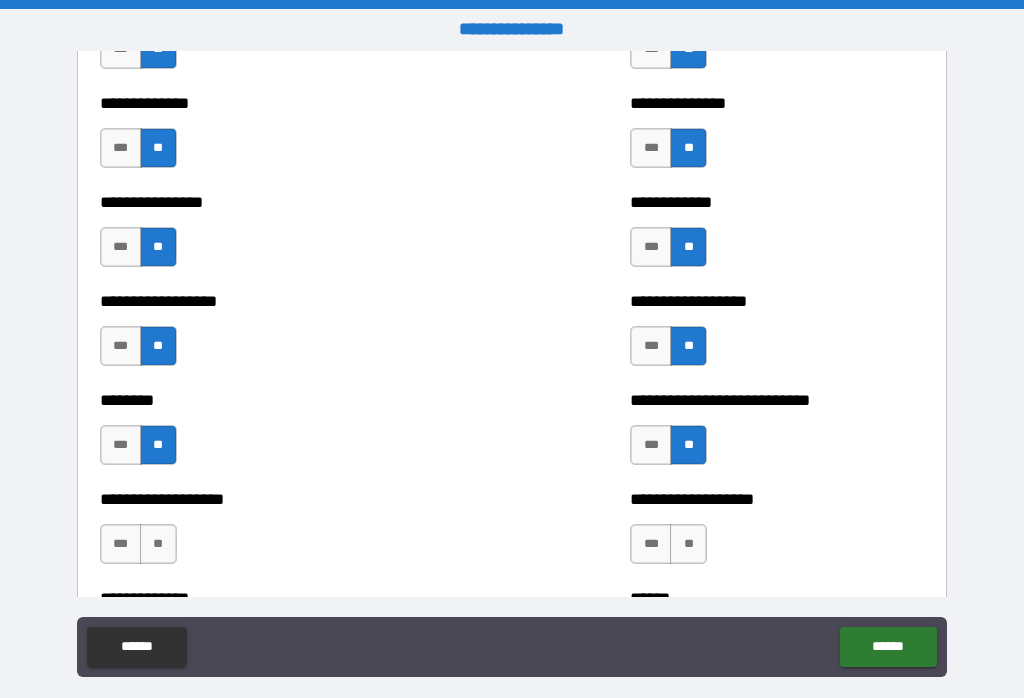 click on "**" at bounding box center [688, 544] 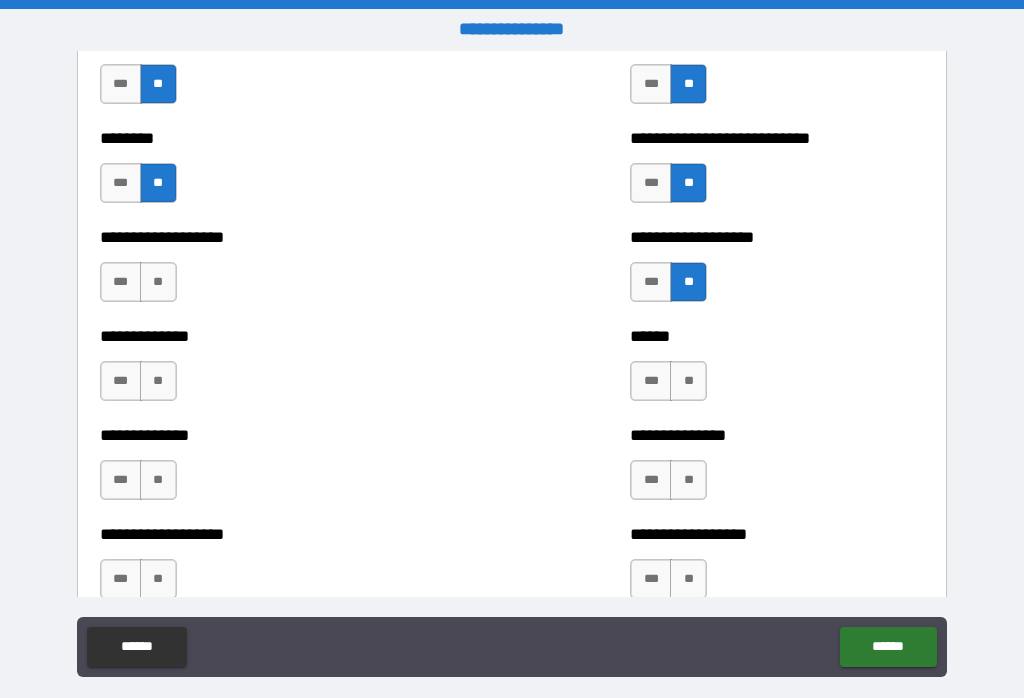 scroll, scrollTop: 4428, scrollLeft: 0, axis: vertical 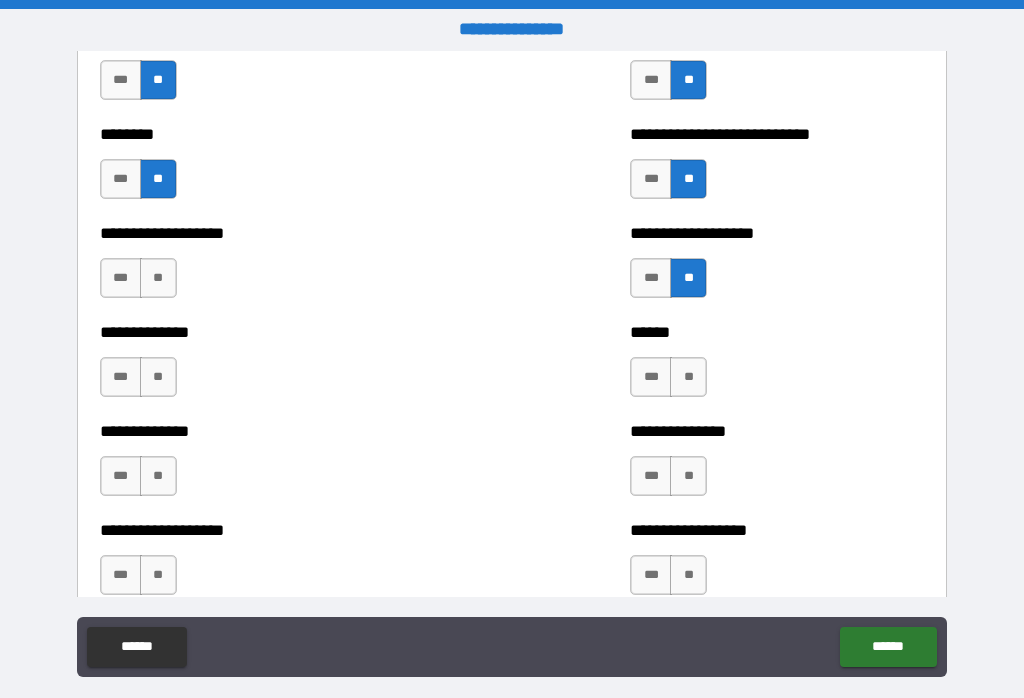 click on "**" at bounding box center (158, 278) 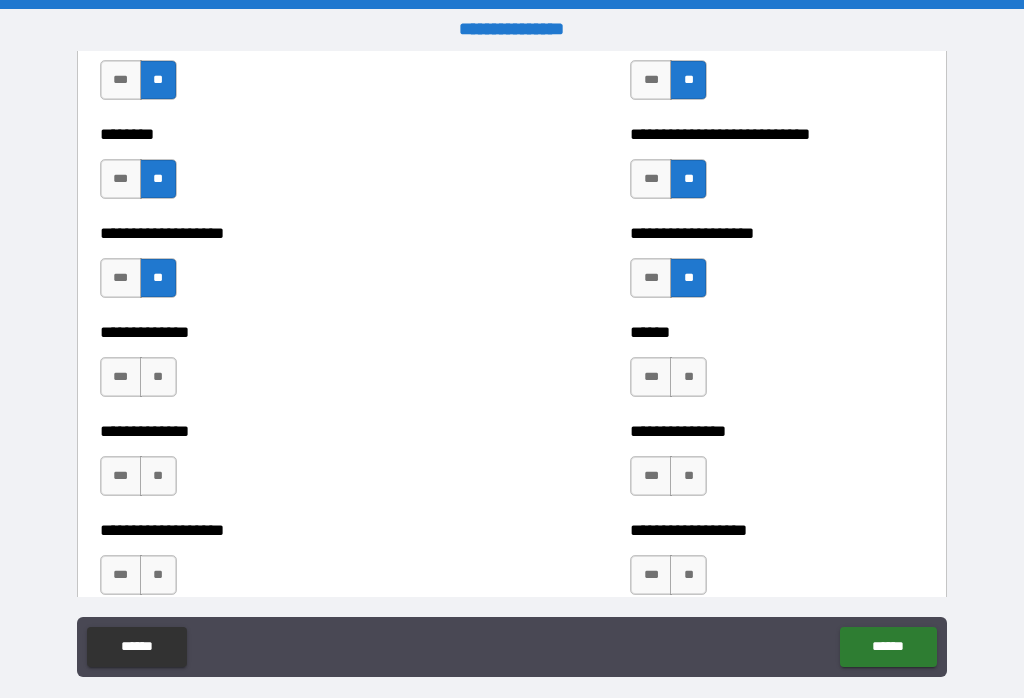 click on "**" at bounding box center [158, 377] 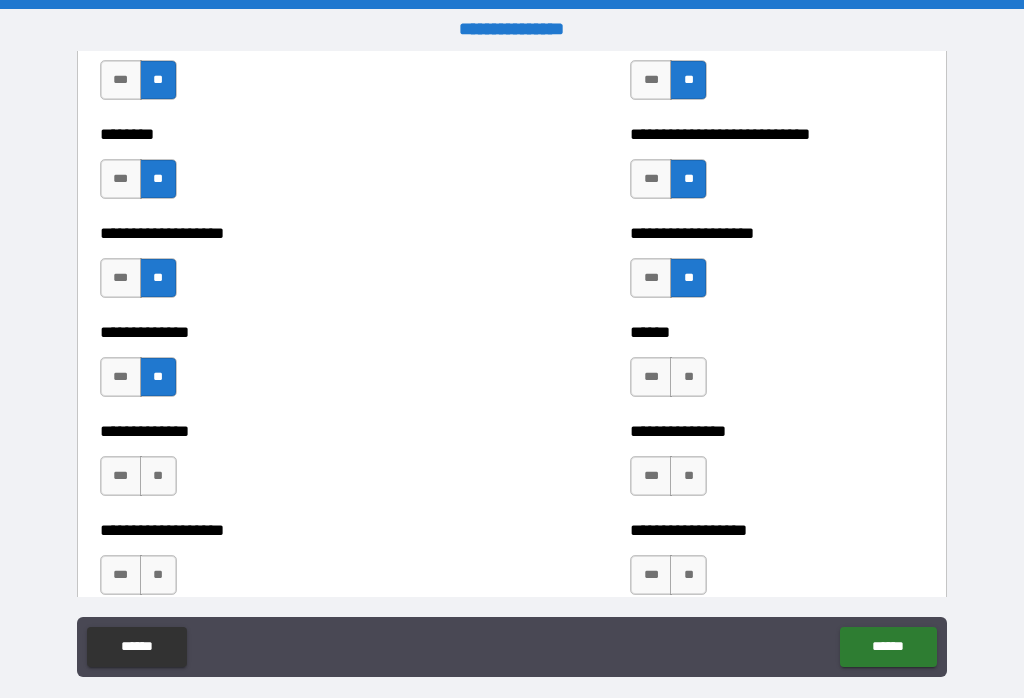 click on "**" at bounding box center (688, 377) 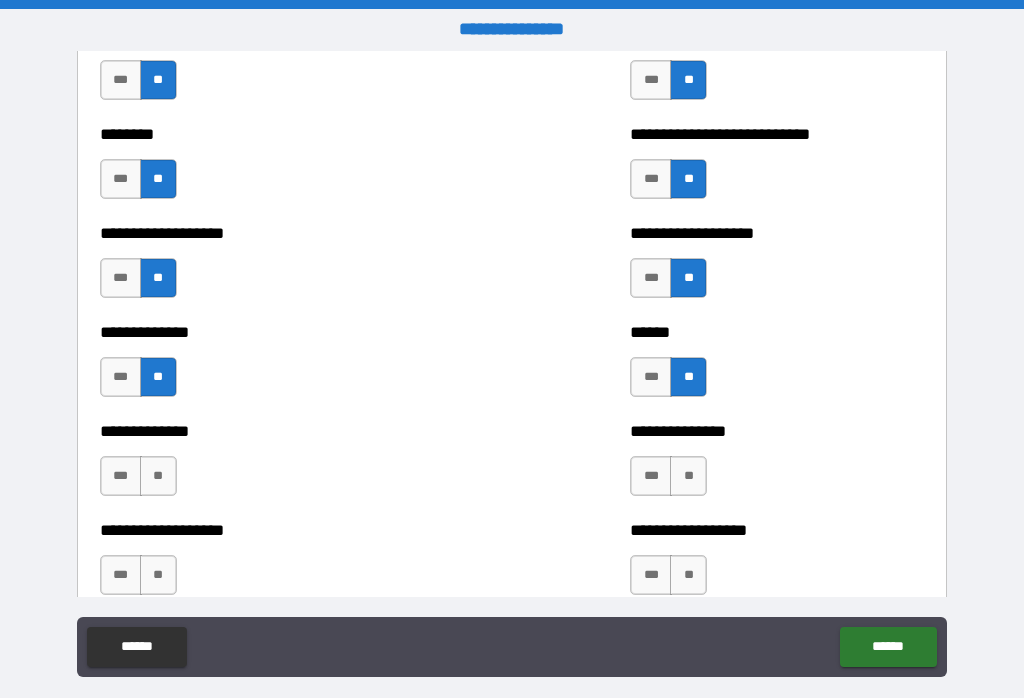 click on "**" at bounding box center [688, 476] 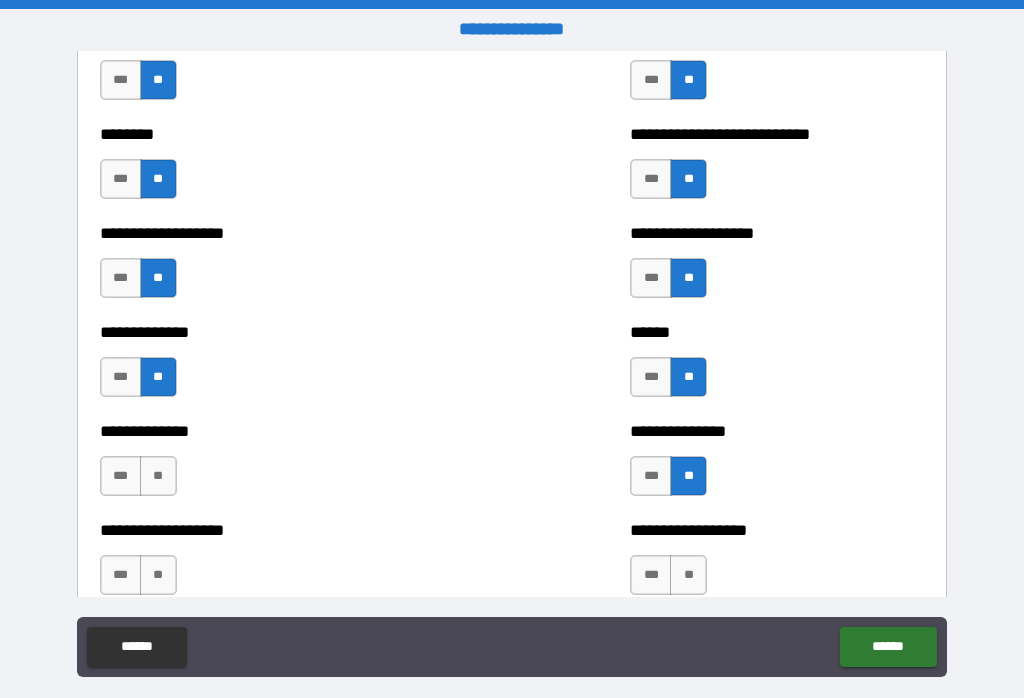 click on "**" at bounding box center (158, 476) 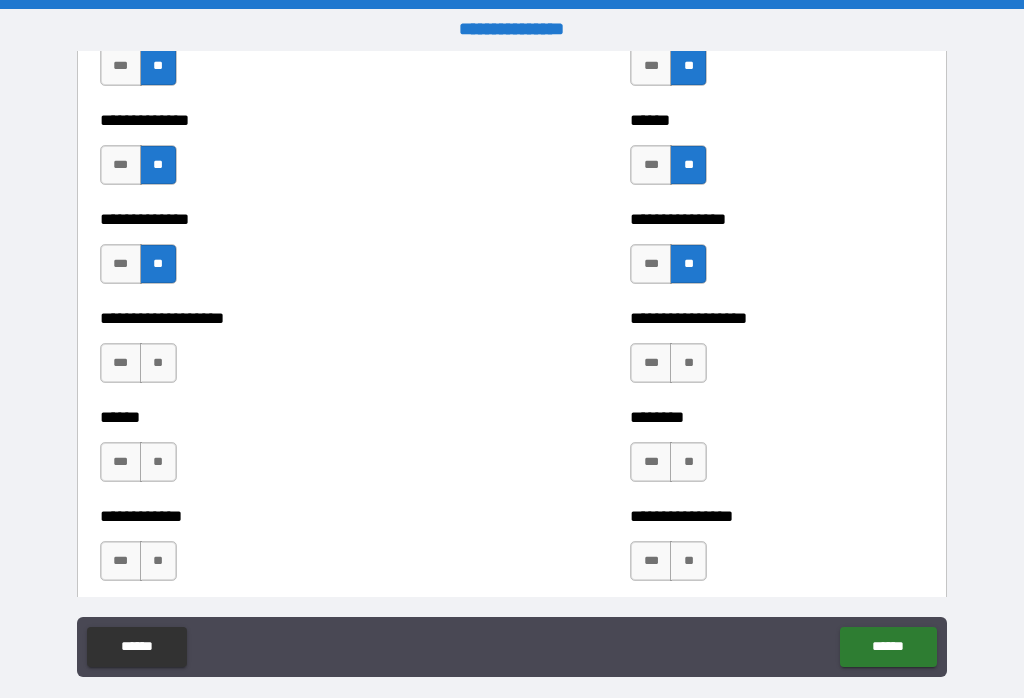 scroll, scrollTop: 4640, scrollLeft: 0, axis: vertical 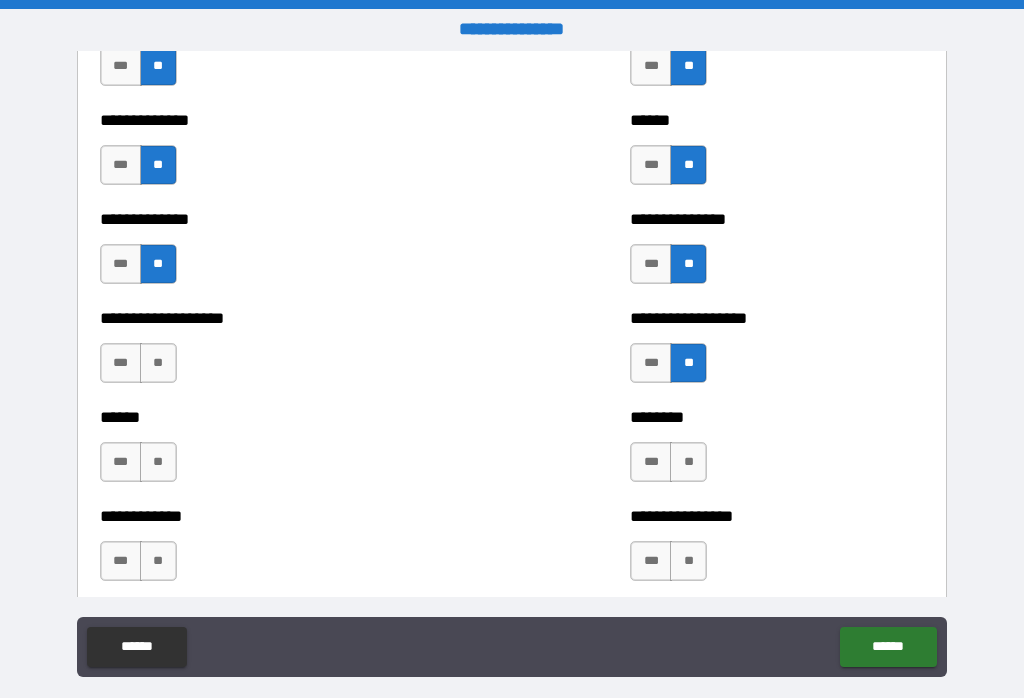 click on "**" at bounding box center [158, 363] 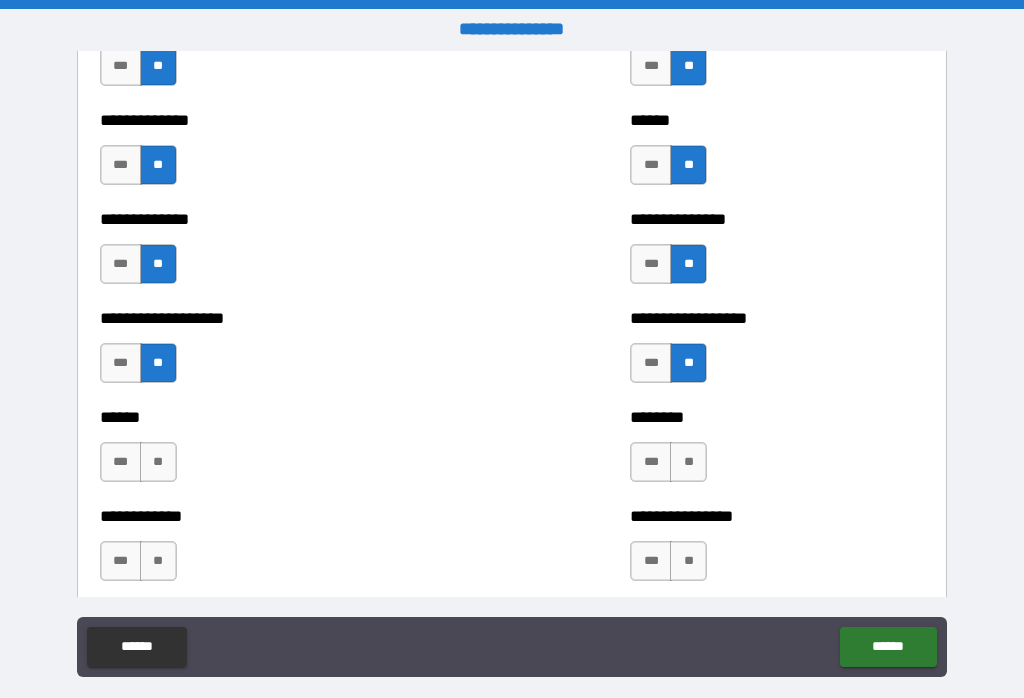 click on "**" at bounding box center [158, 462] 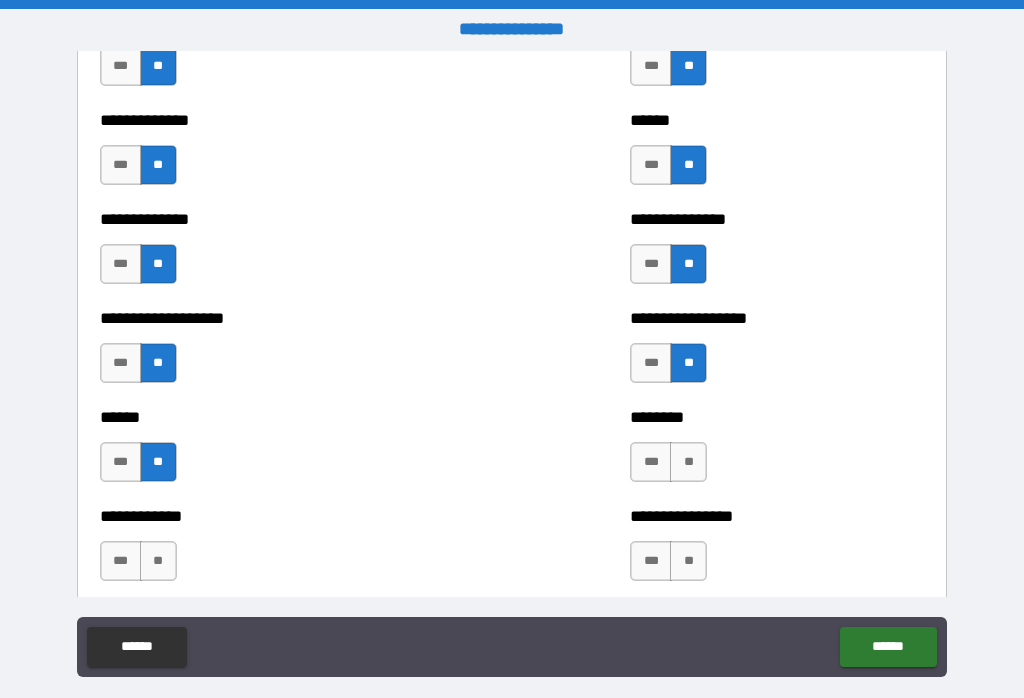 click on "**" at bounding box center (688, 462) 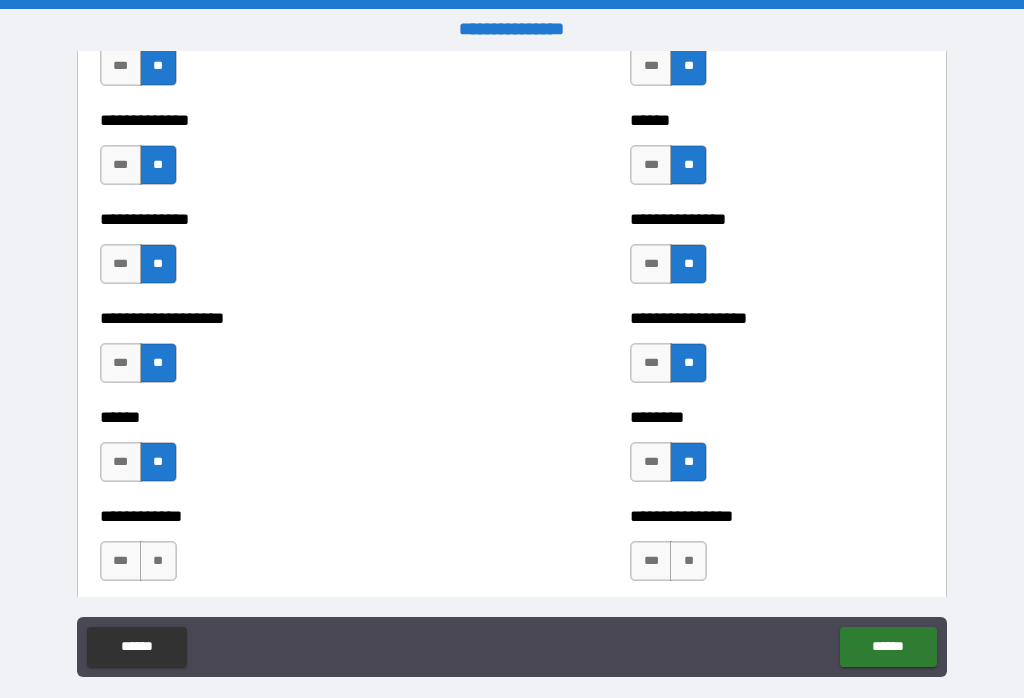 click on "**" at bounding box center [688, 561] 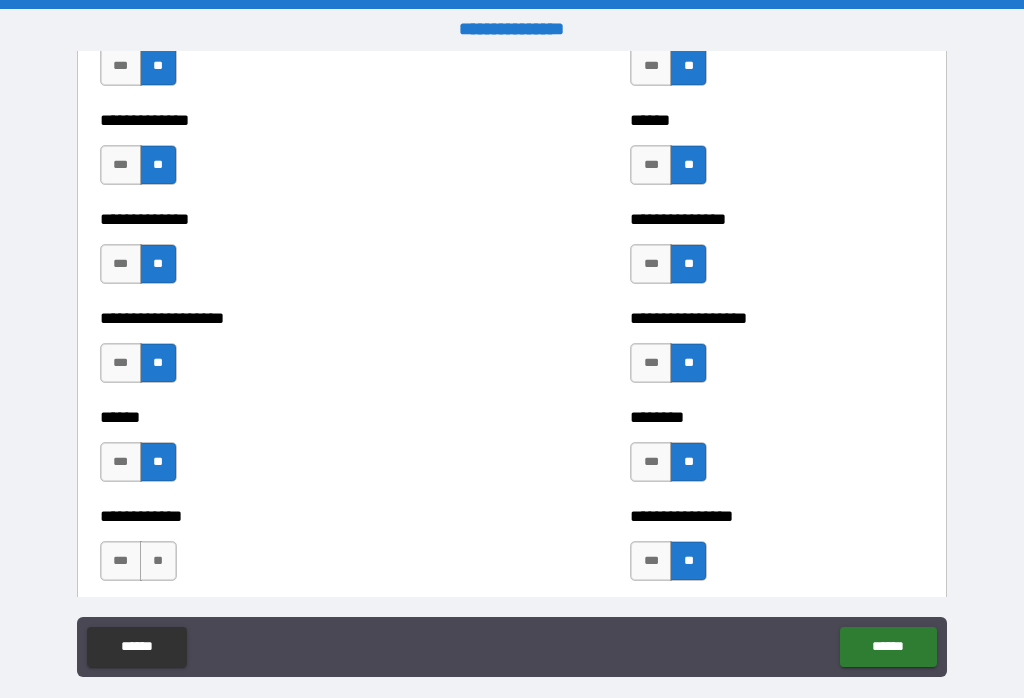 click on "**" at bounding box center [158, 561] 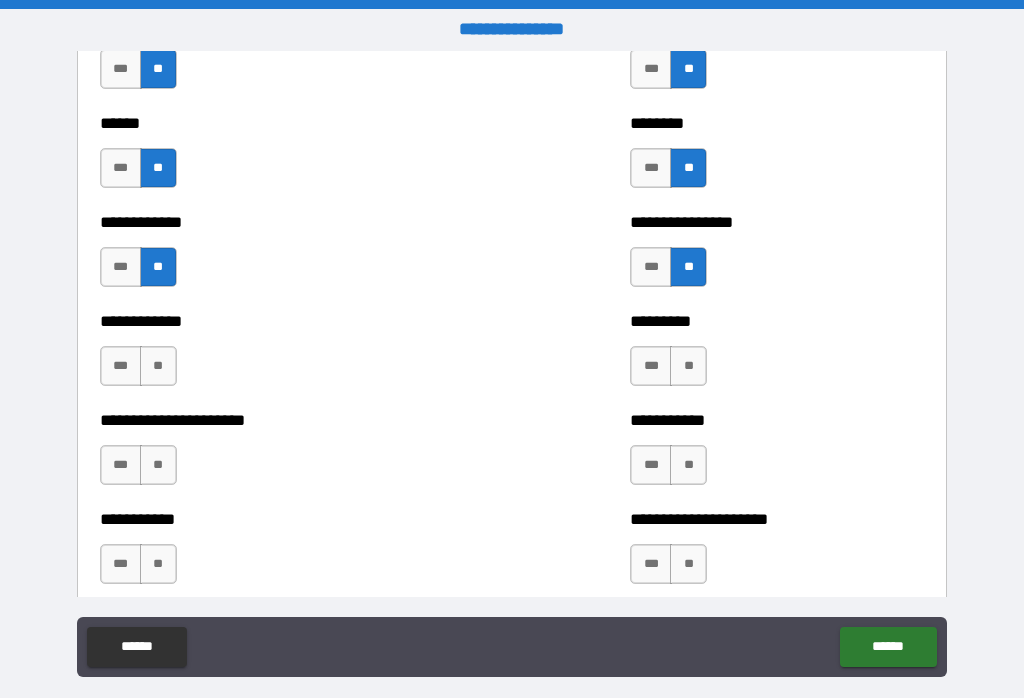 scroll, scrollTop: 4936, scrollLeft: 0, axis: vertical 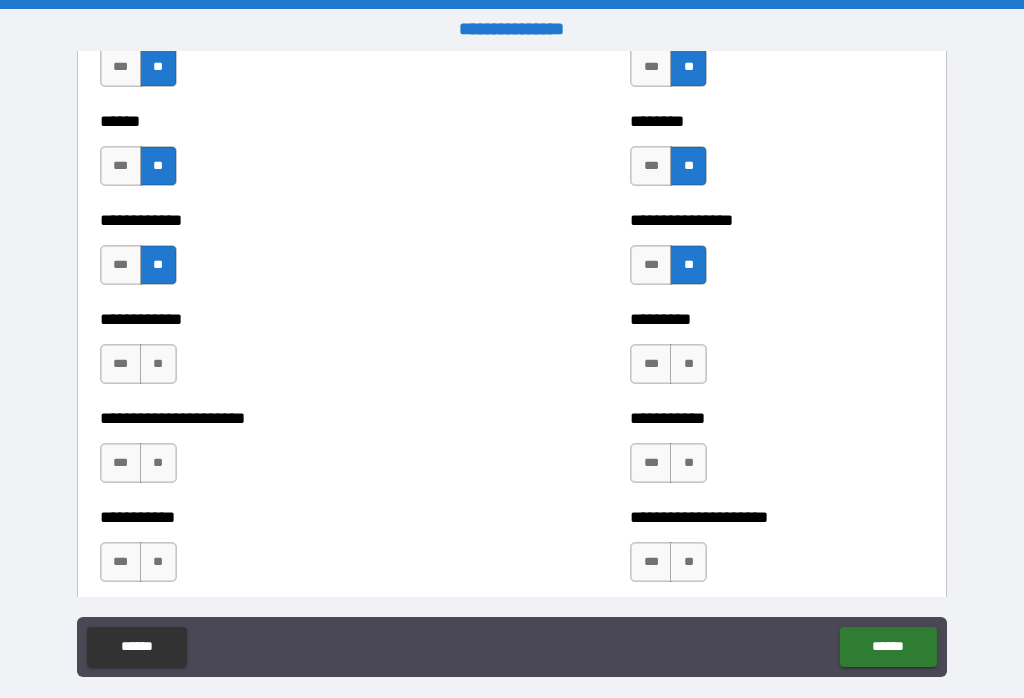 click on "**" at bounding box center [688, 364] 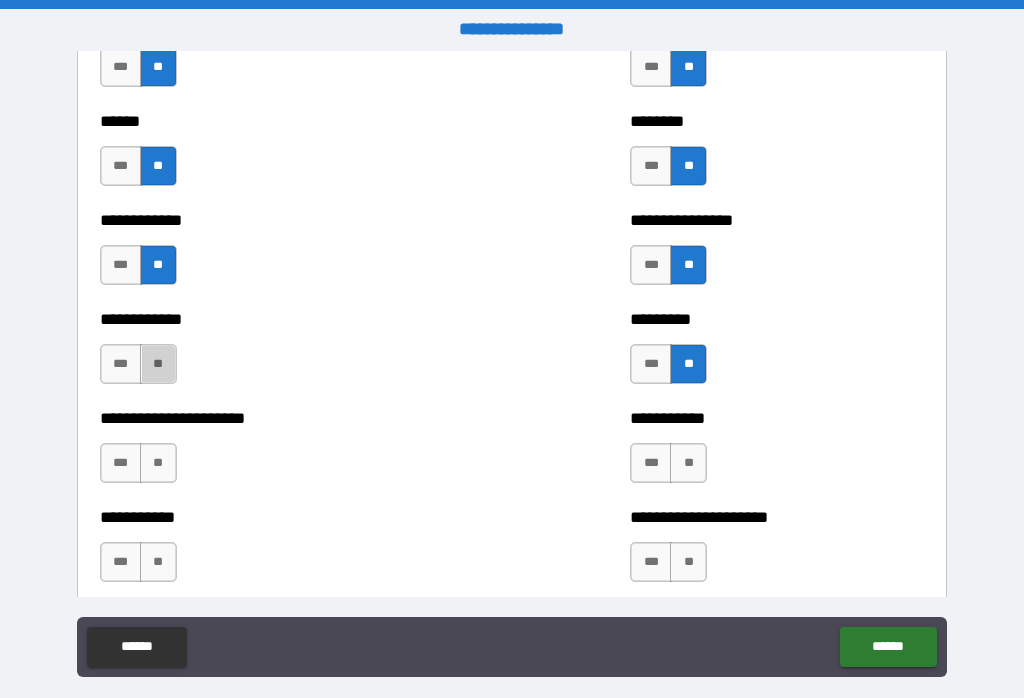click on "**" at bounding box center (158, 364) 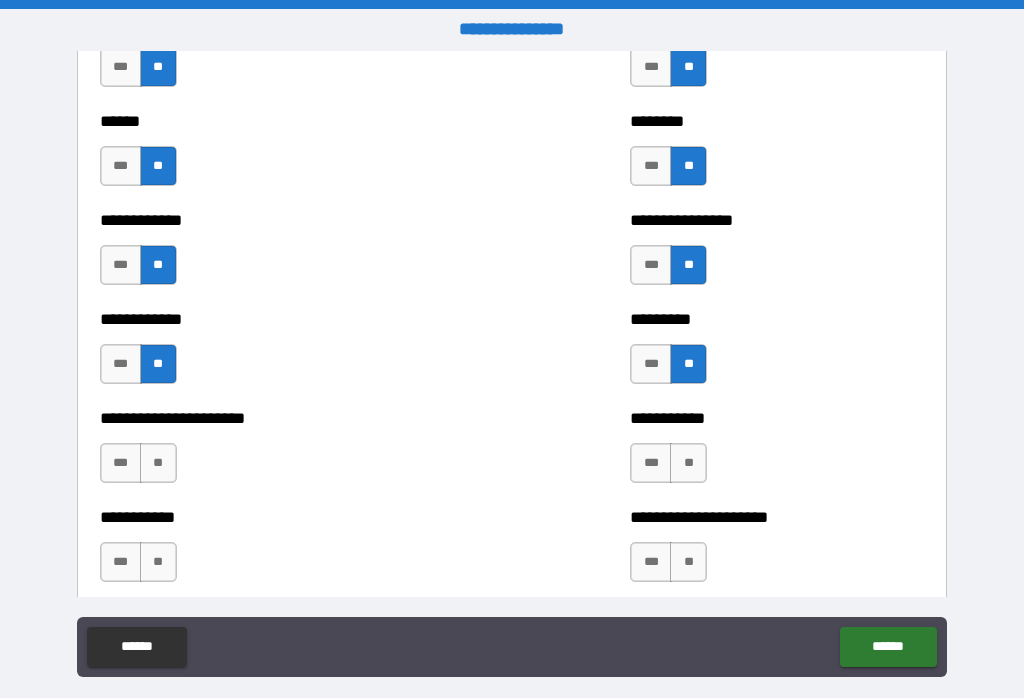 click on "**" at bounding box center (158, 463) 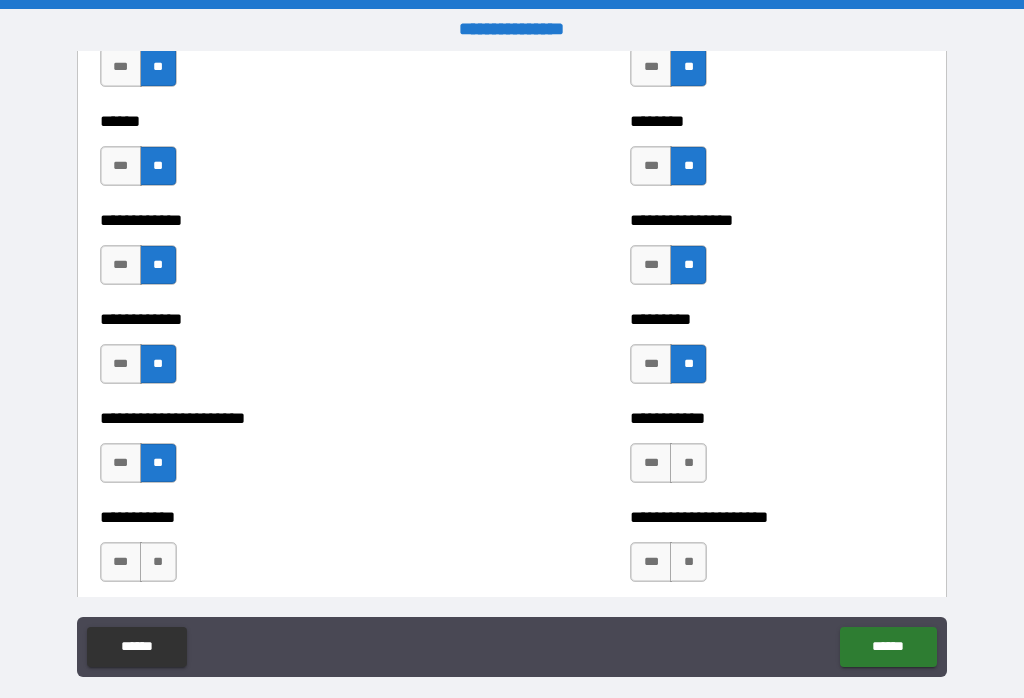 click on "**" at bounding box center (688, 463) 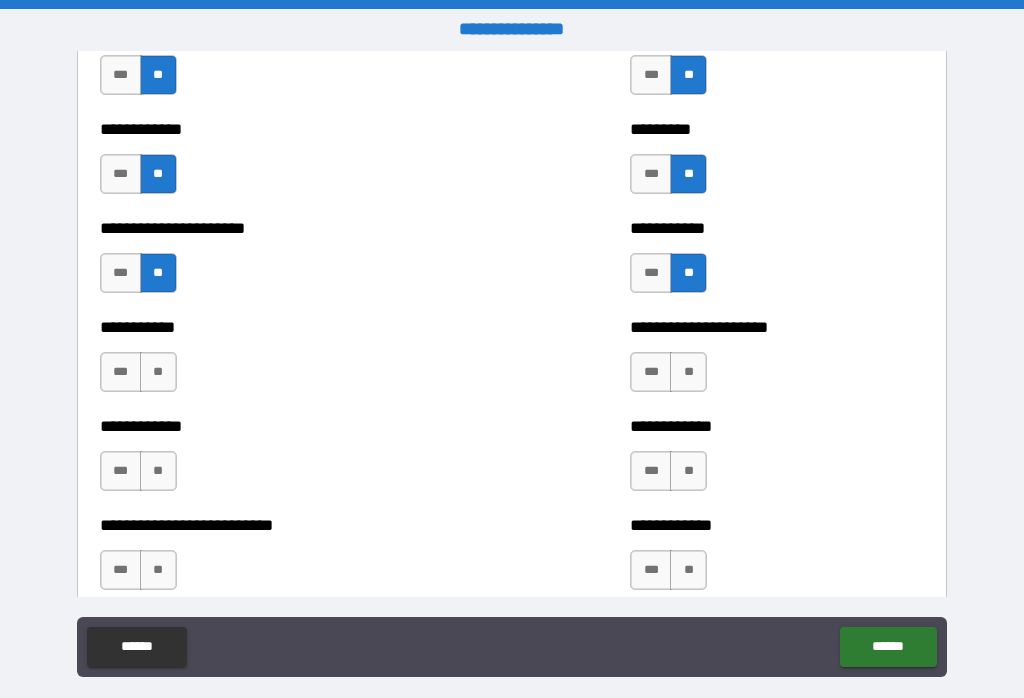 scroll, scrollTop: 5128, scrollLeft: 0, axis: vertical 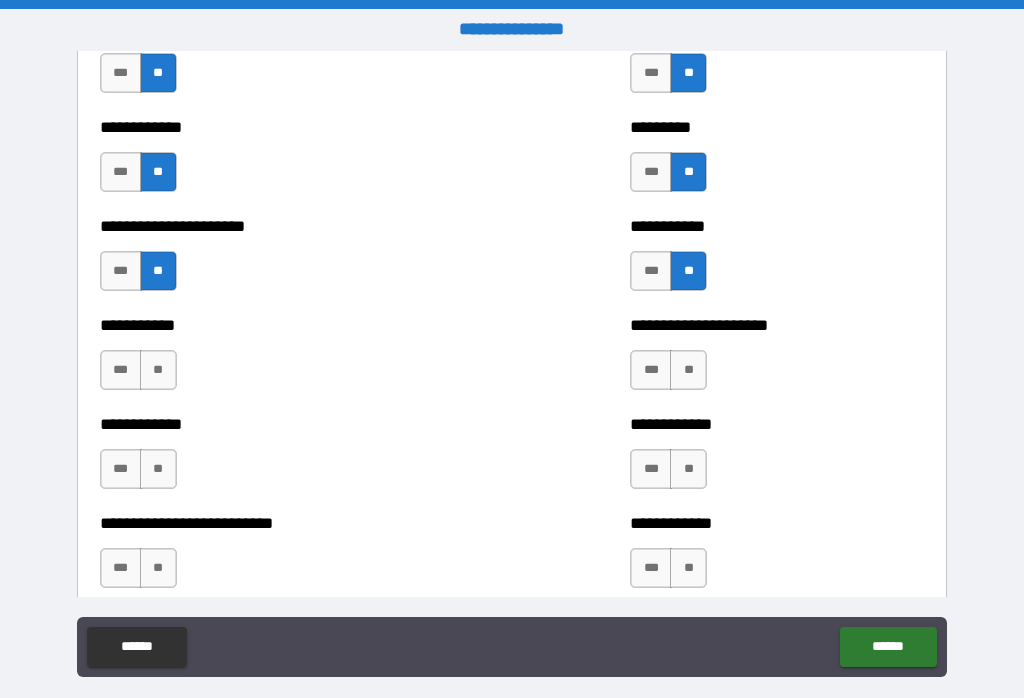 click on "**" at bounding box center (688, 370) 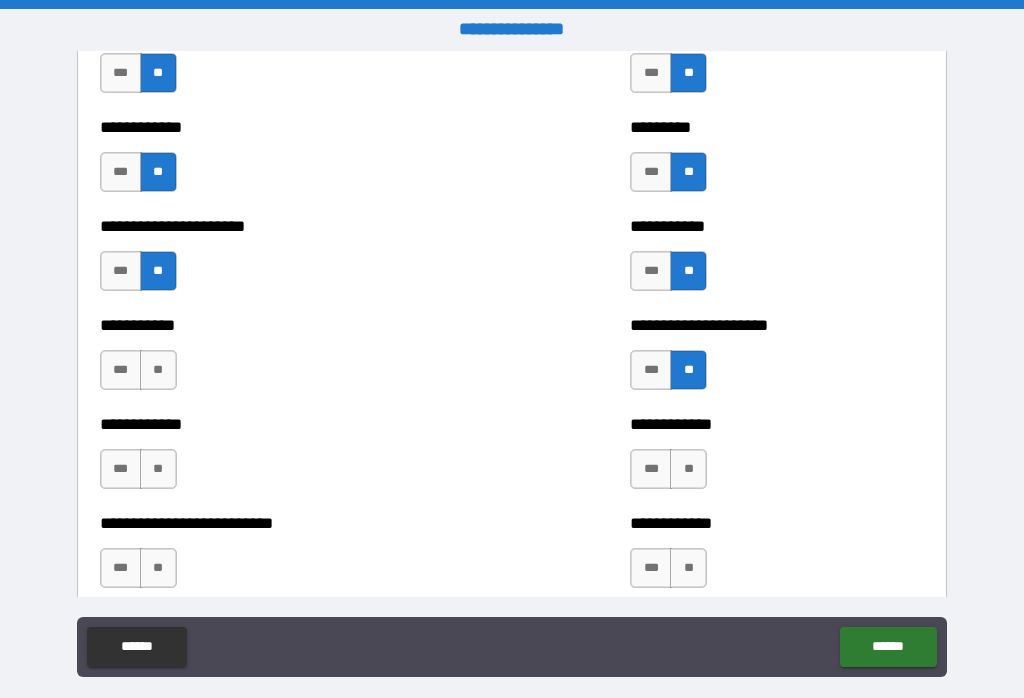 click on "**" at bounding box center [158, 370] 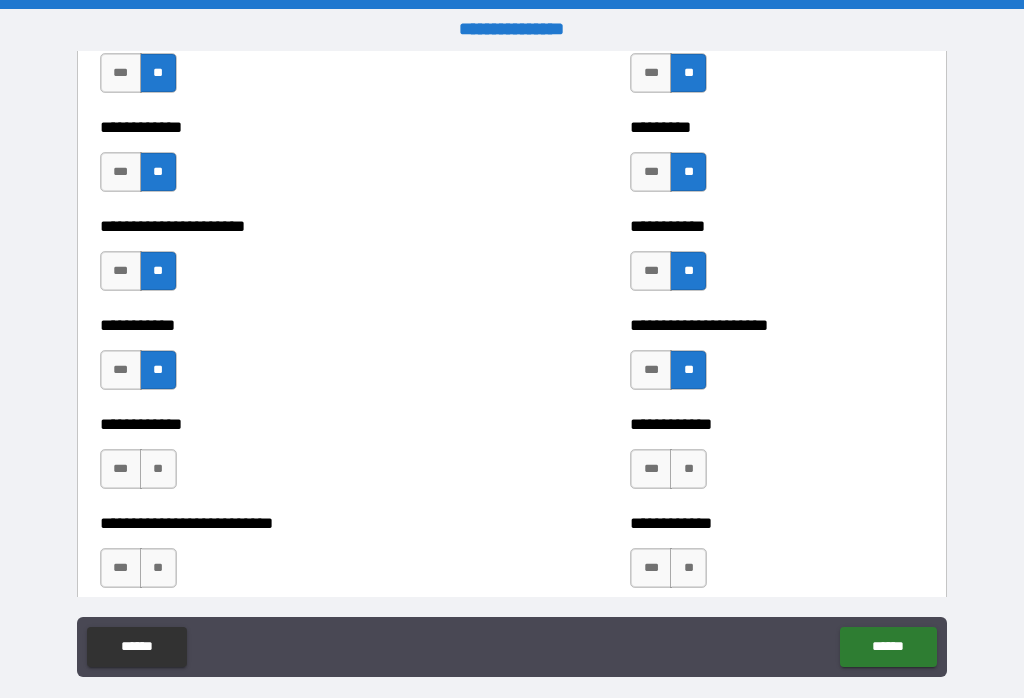 click on "**" at bounding box center [158, 469] 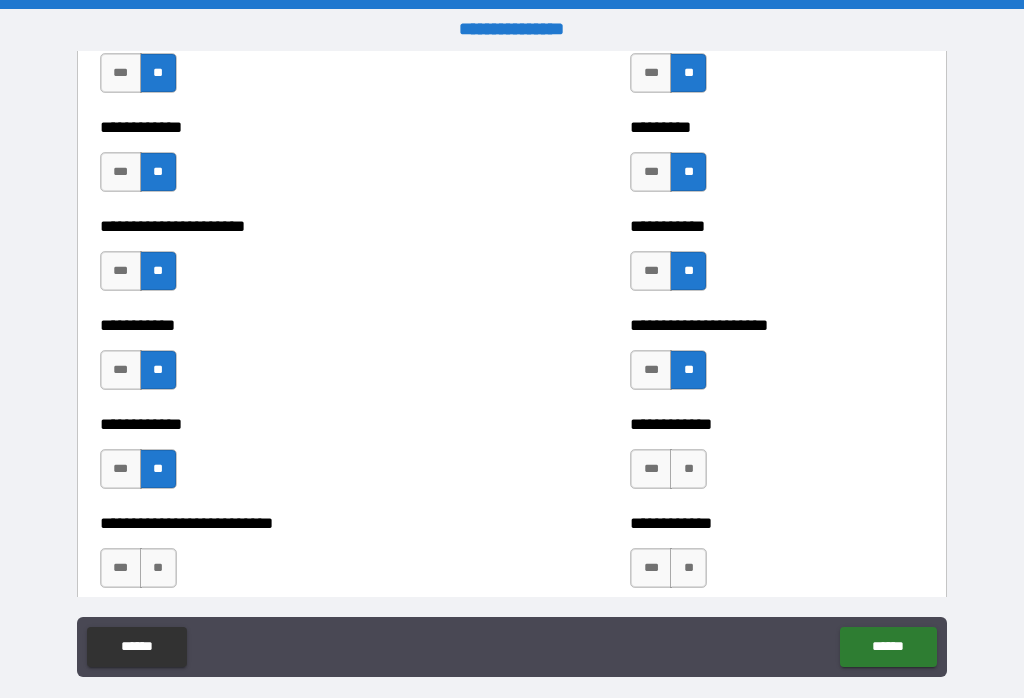 click on "**" at bounding box center (688, 469) 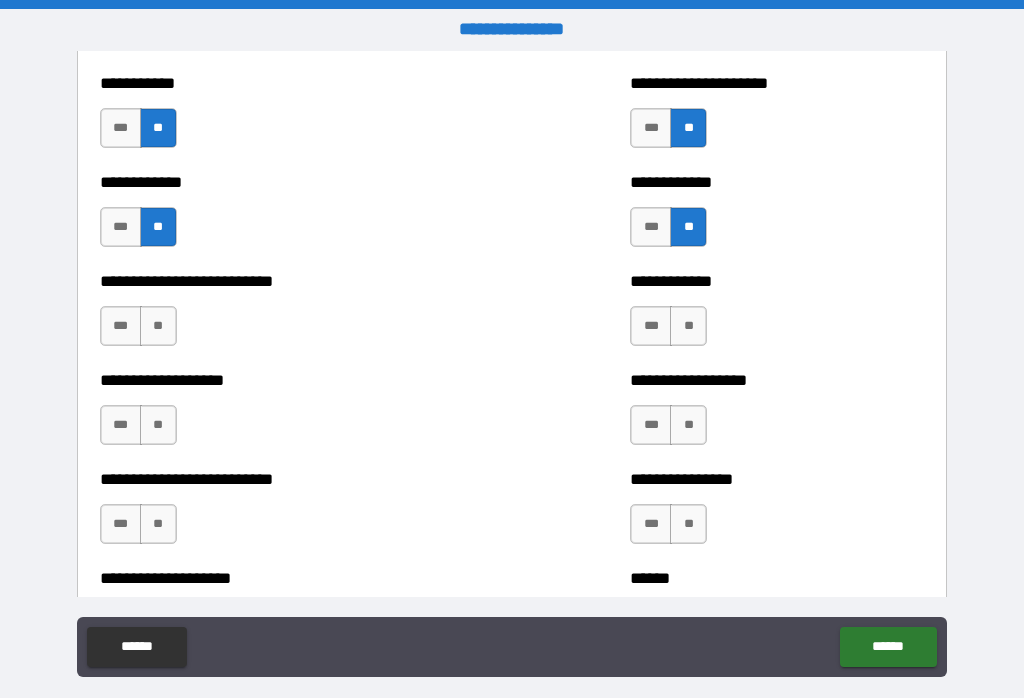scroll, scrollTop: 5374, scrollLeft: 0, axis: vertical 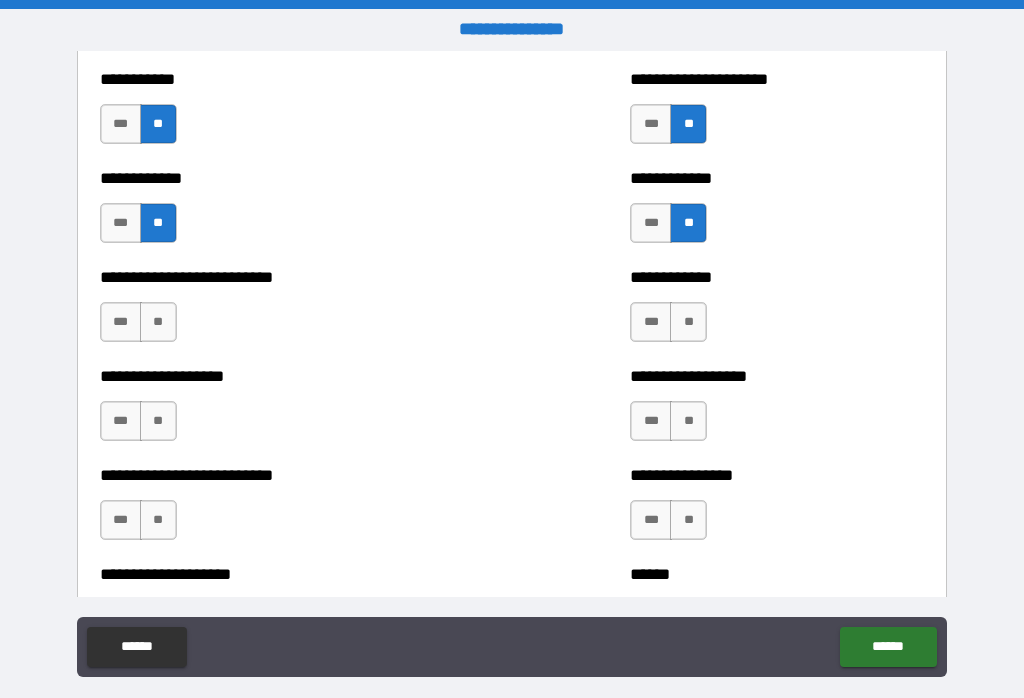 click on "**" at bounding box center (688, 322) 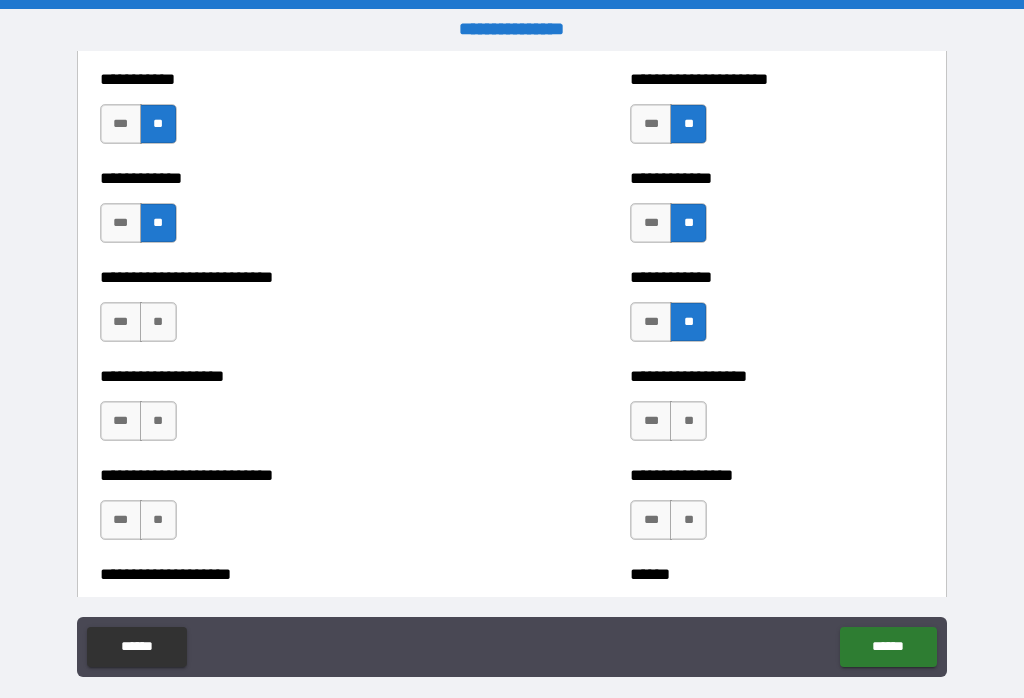 click on "**" at bounding box center (158, 322) 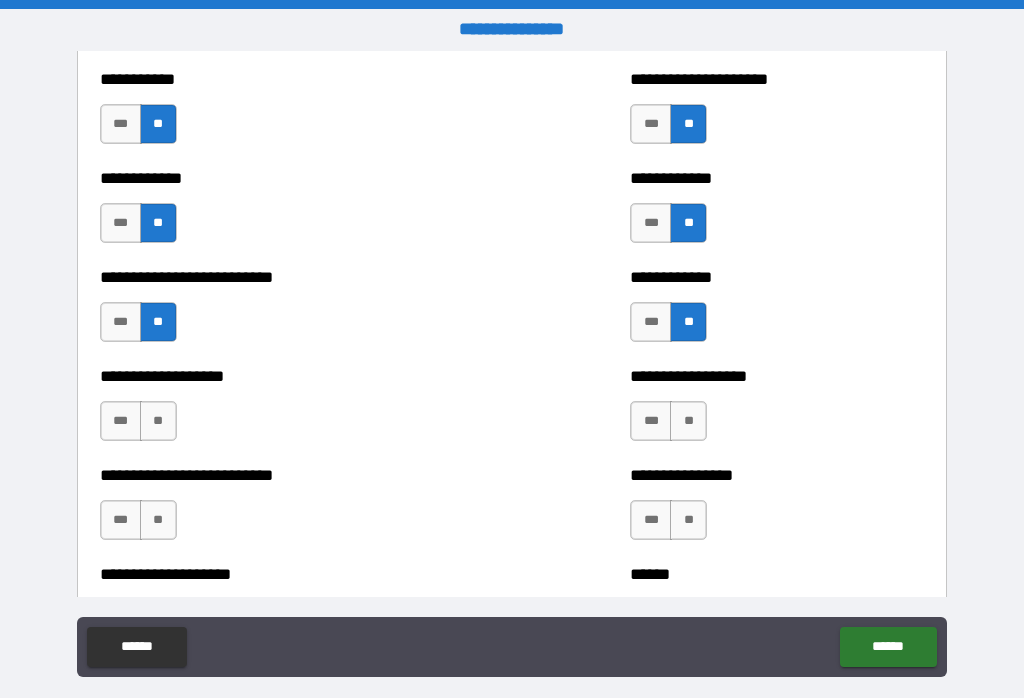click on "**" at bounding box center (158, 421) 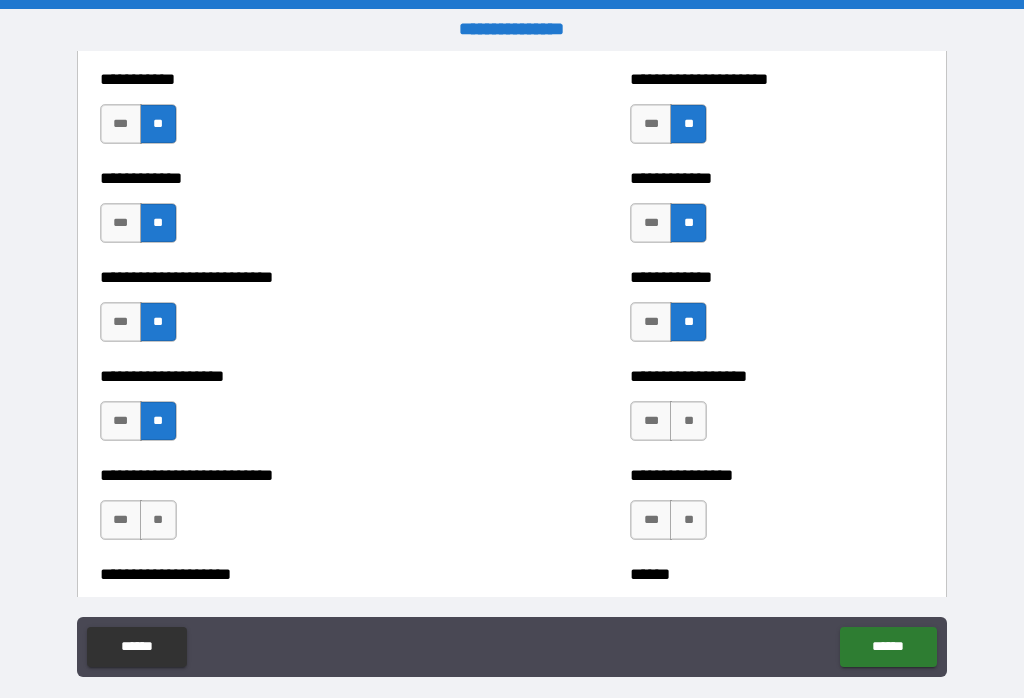 click on "**" at bounding box center (688, 520) 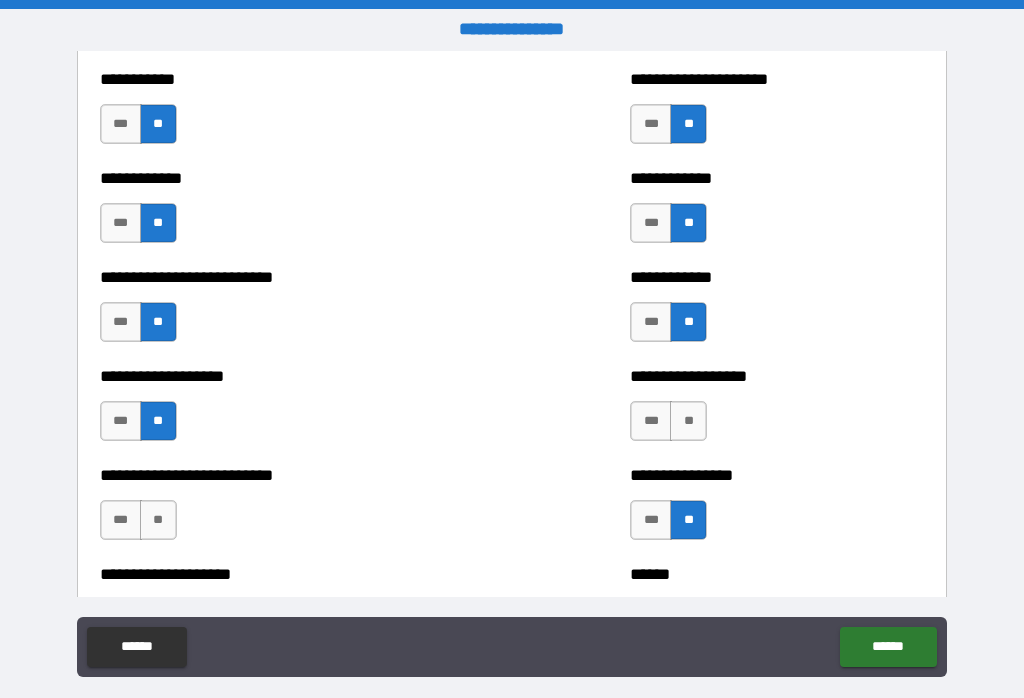 click on "**" at bounding box center [158, 520] 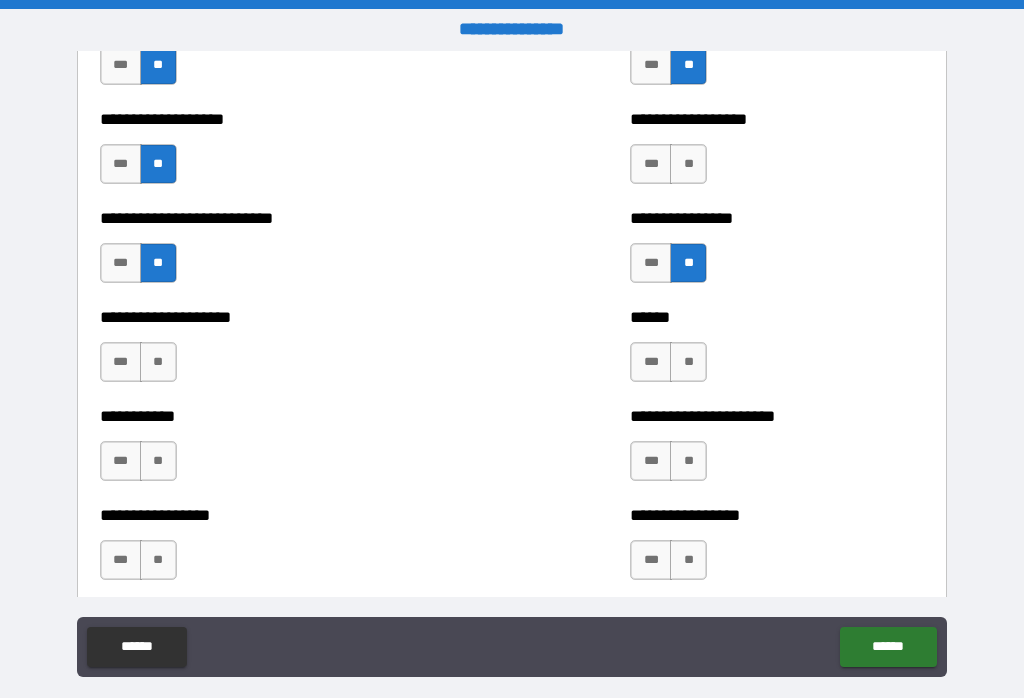 scroll, scrollTop: 5635, scrollLeft: 0, axis: vertical 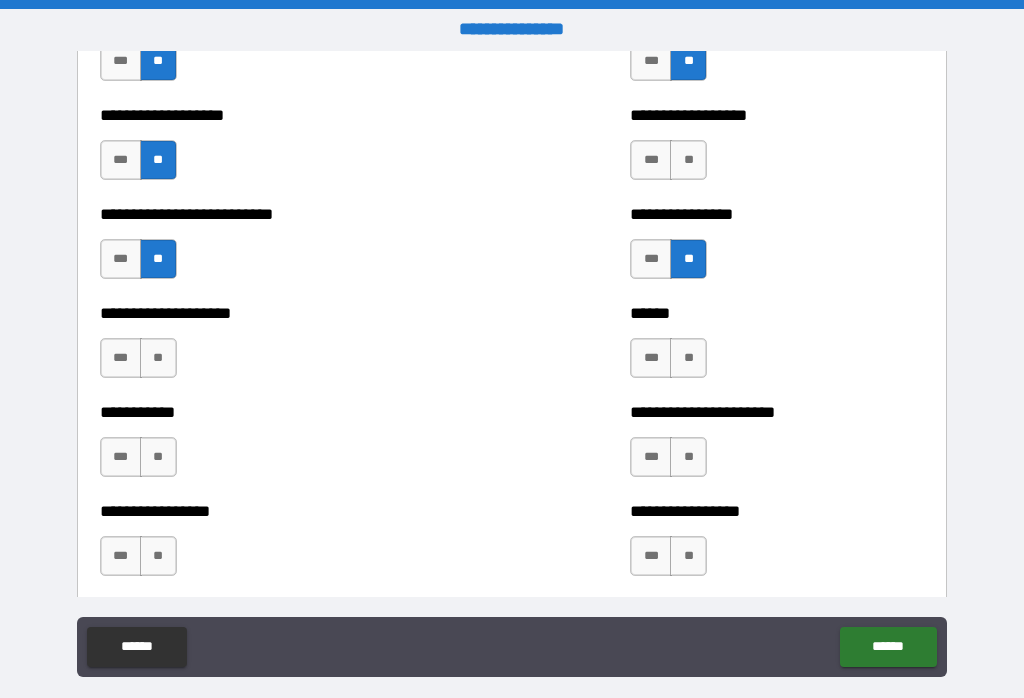 click on "**" at bounding box center [688, 358] 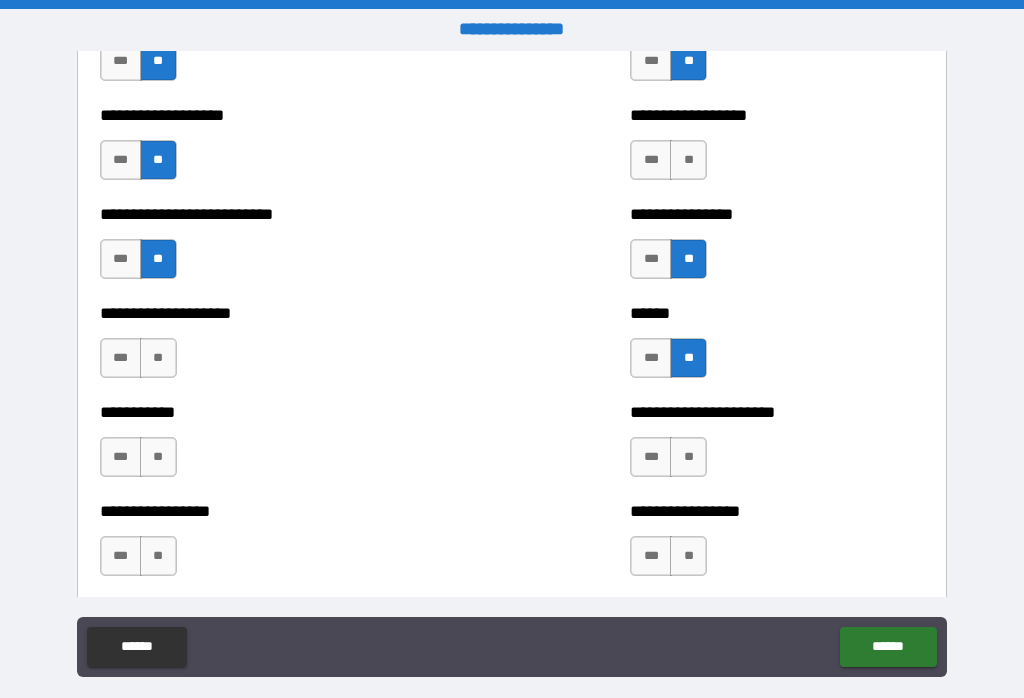 click on "**" at bounding box center [158, 358] 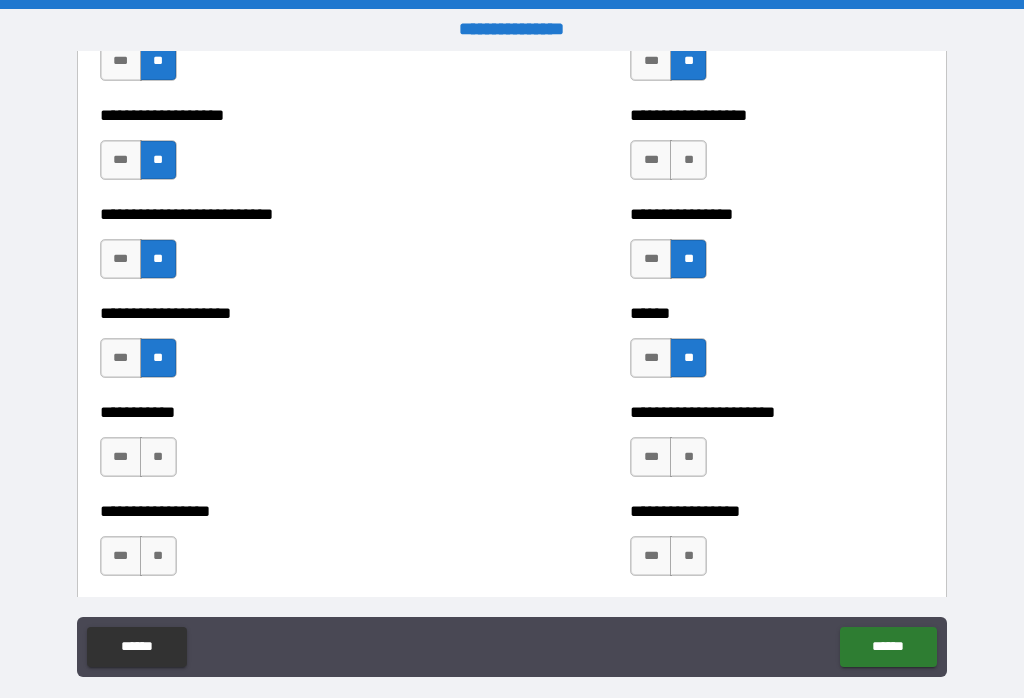 click on "**" at bounding box center [158, 457] 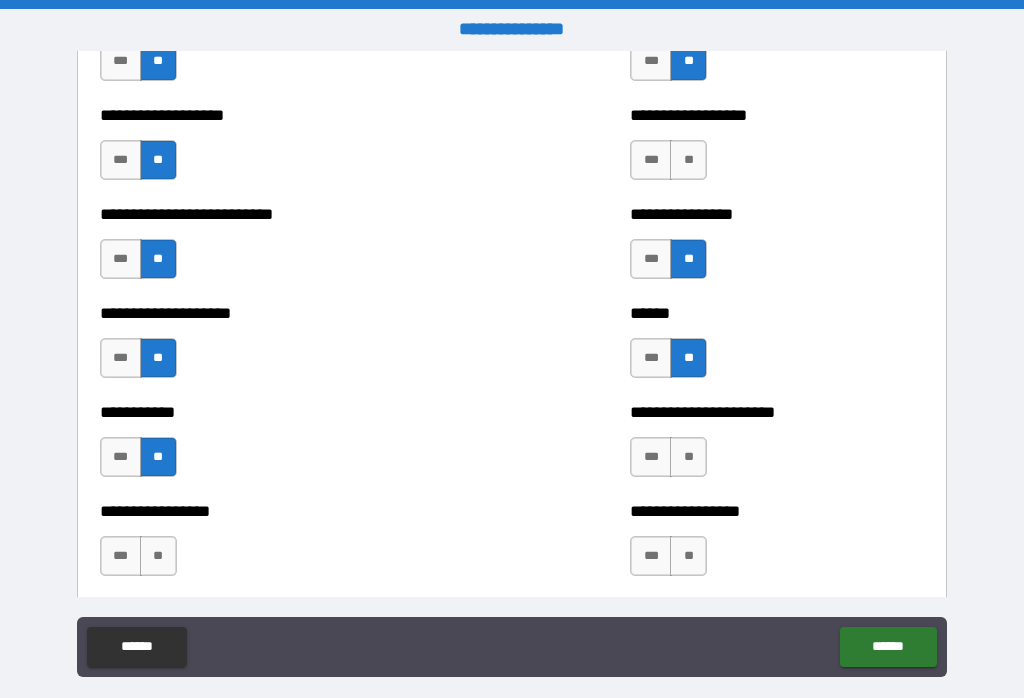 click on "**" at bounding box center [688, 457] 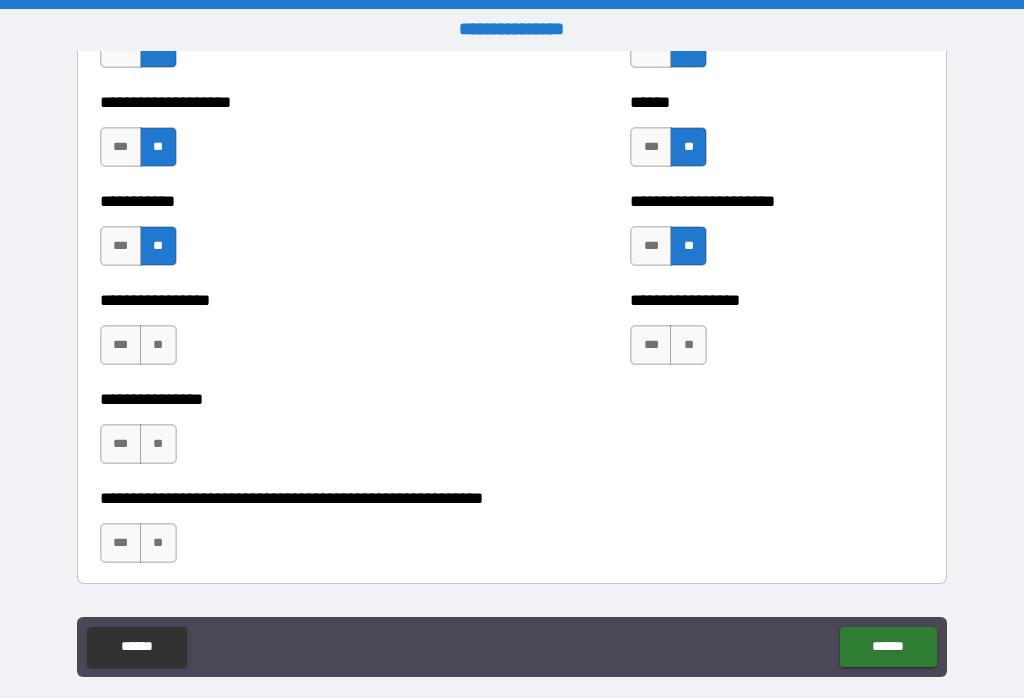 scroll, scrollTop: 5848, scrollLeft: 0, axis: vertical 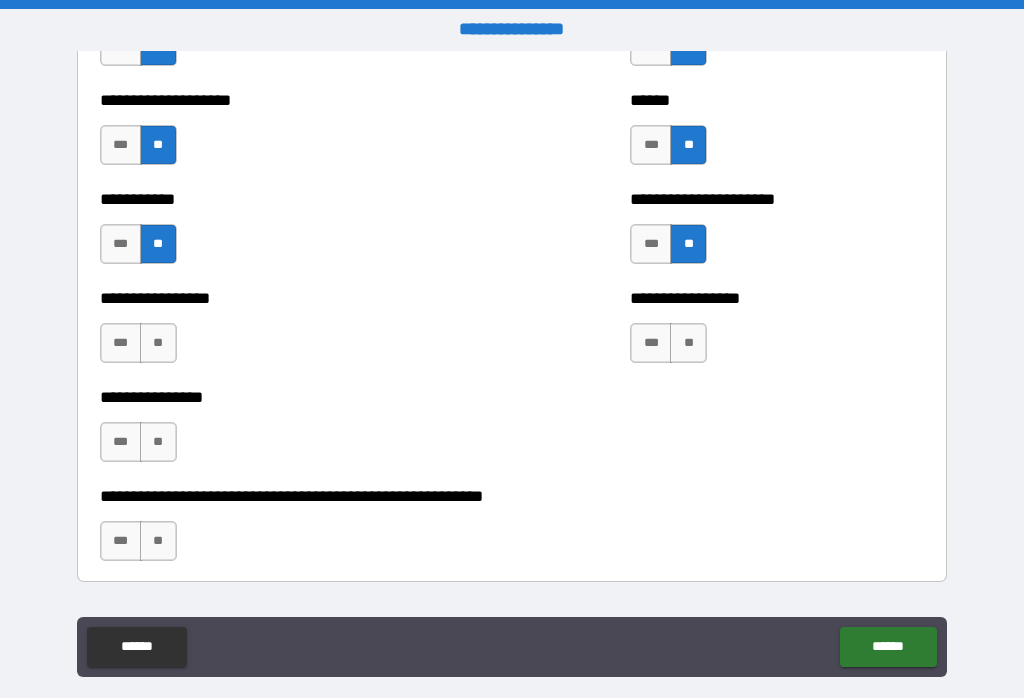 click on "**" at bounding box center [688, 343] 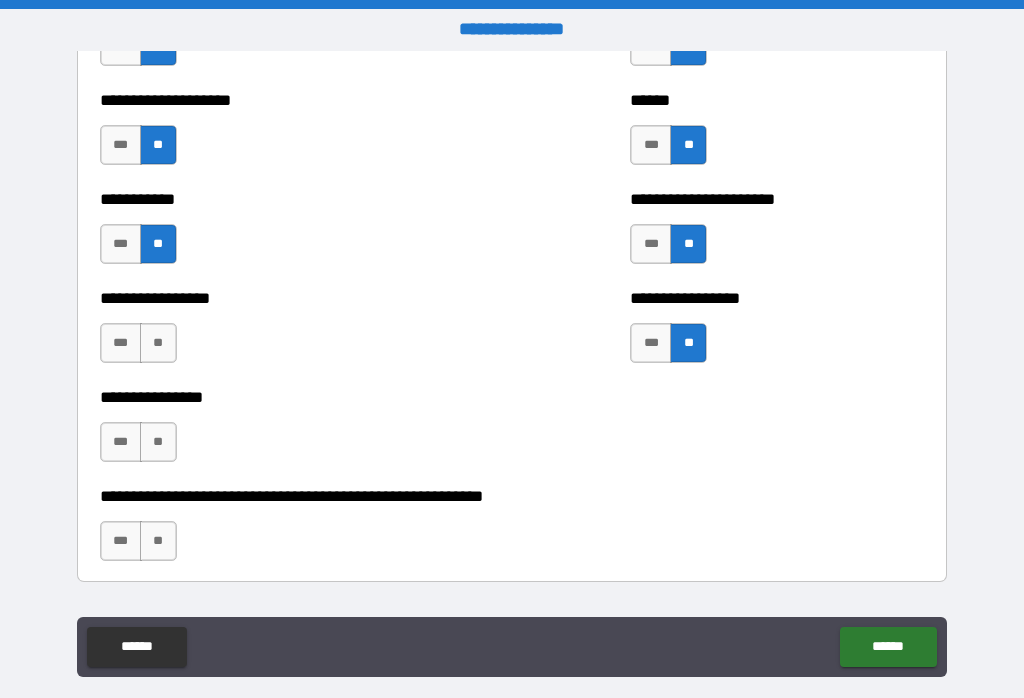 click on "**" at bounding box center (158, 343) 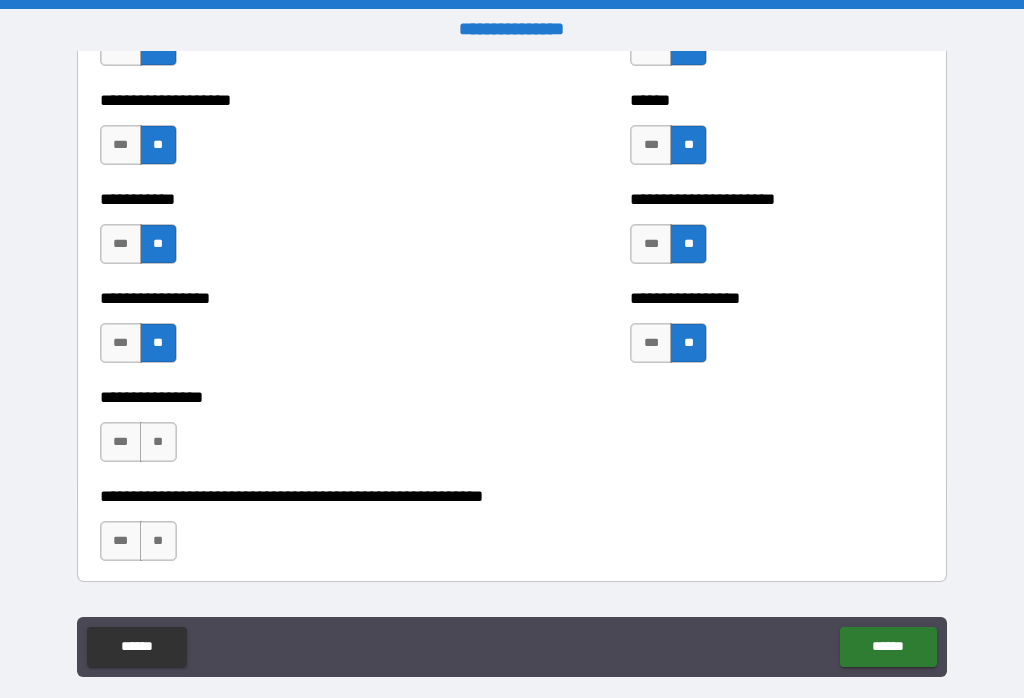 click on "**" at bounding box center [158, 442] 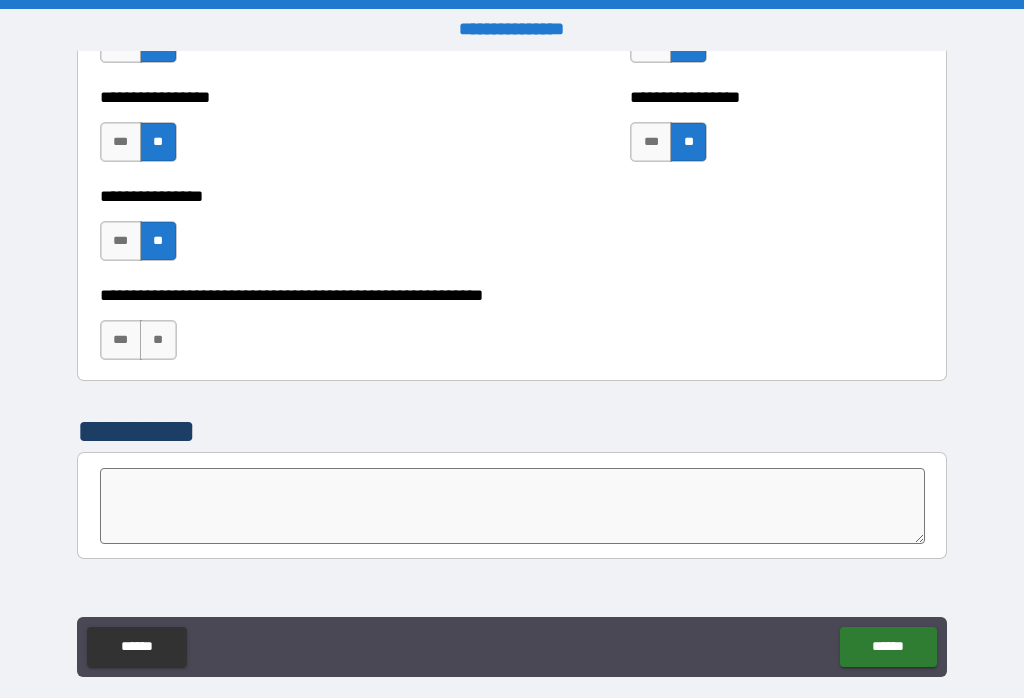 scroll, scrollTop: 6051, scrollLeft: 0, axis: vertical 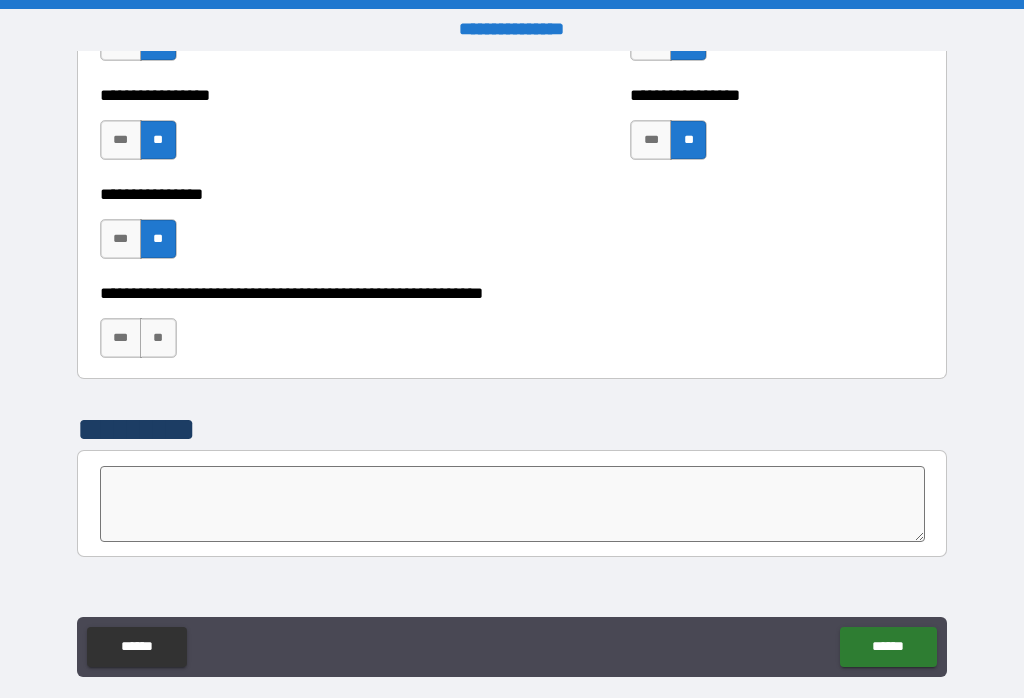click on "***" at bounding box center [121, 338] 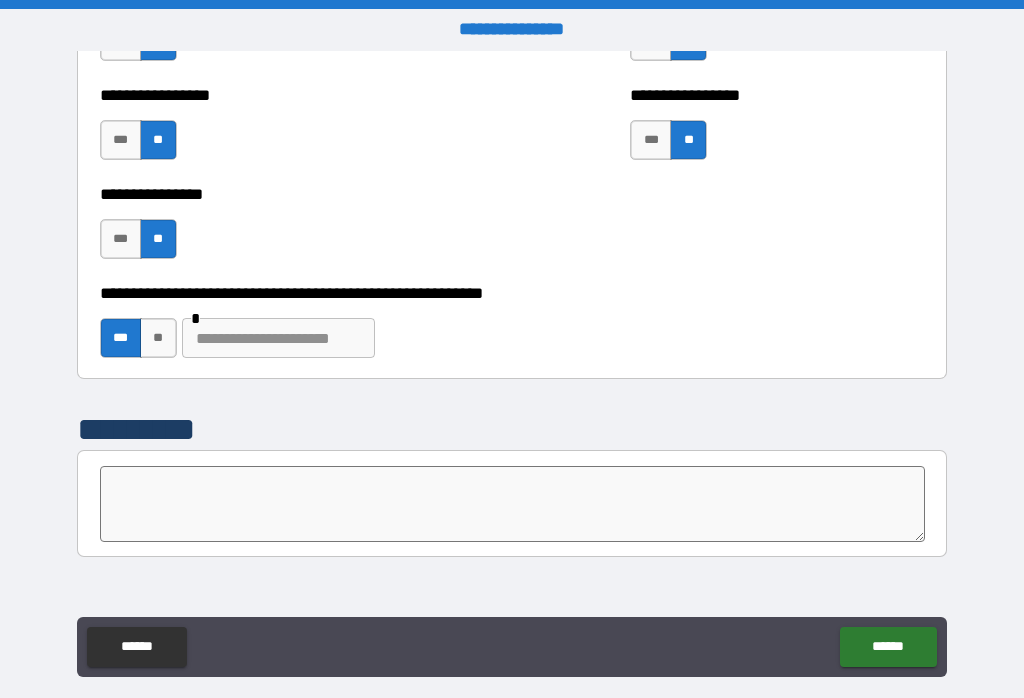 click at bounding box center [278, 338] 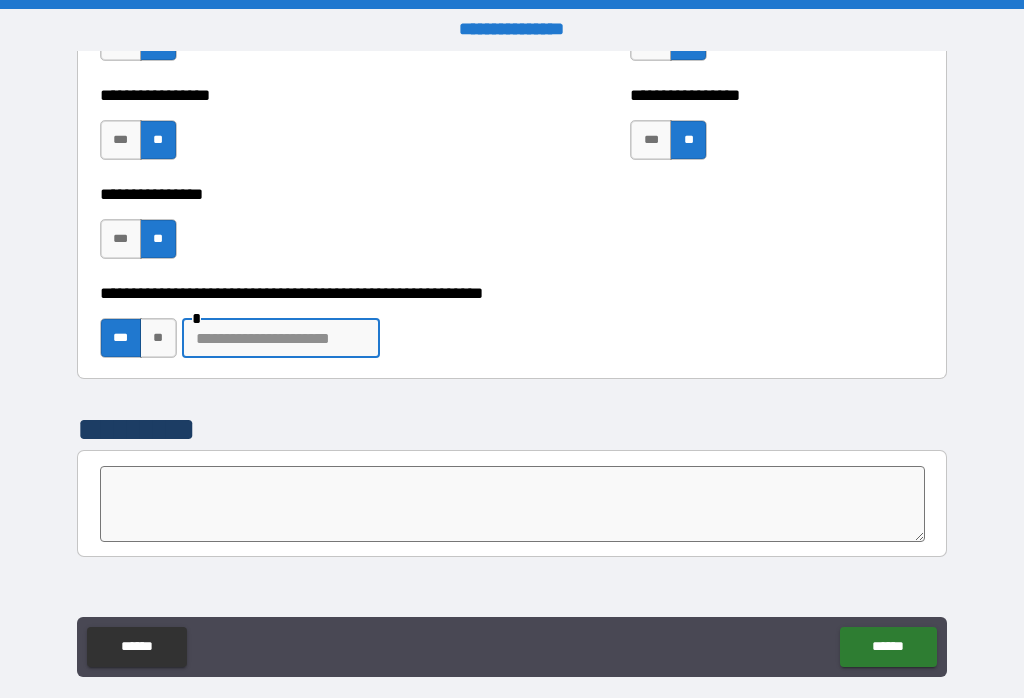 scroll, scrollTop: 174, scrollLeft: 0, axis: vertical 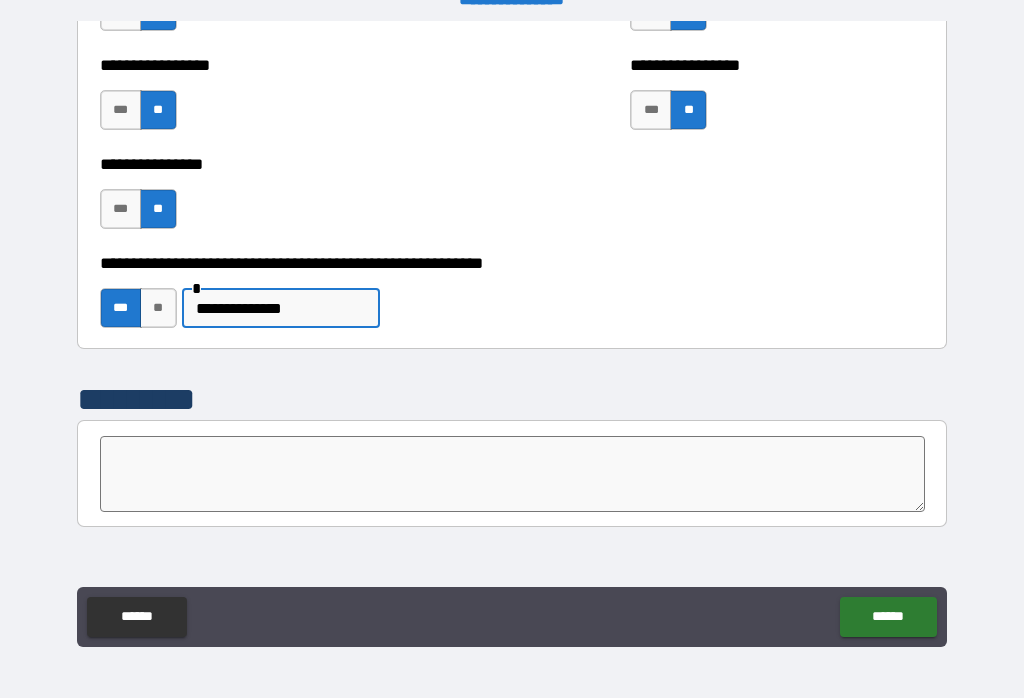 type on "**********" 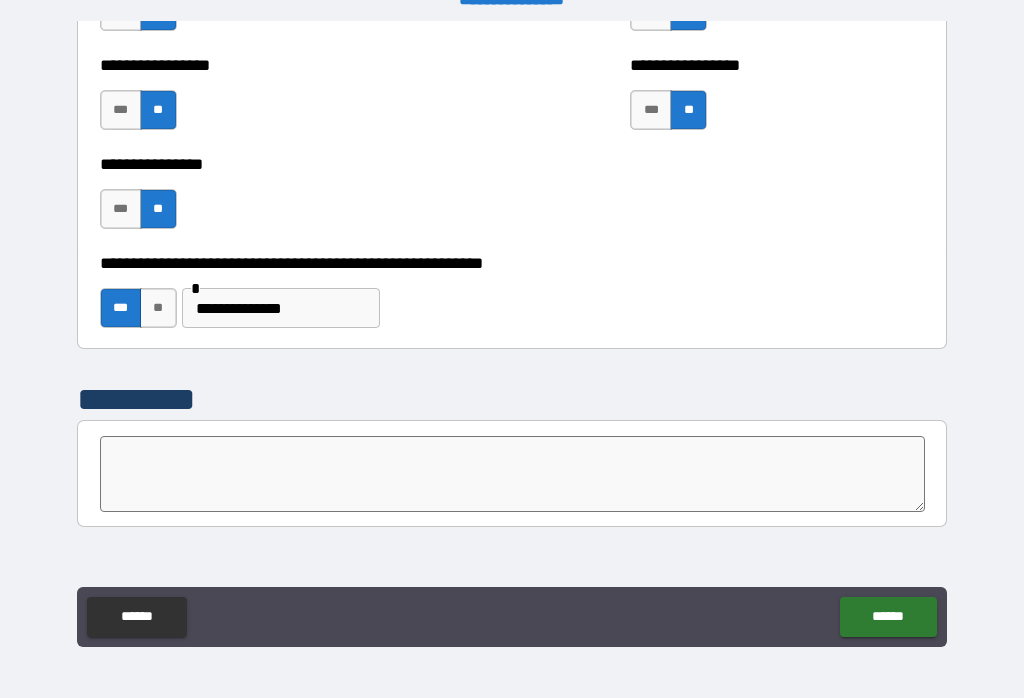 scroll, scrollTop: 1, scrollLeft: 0, axis: vertical 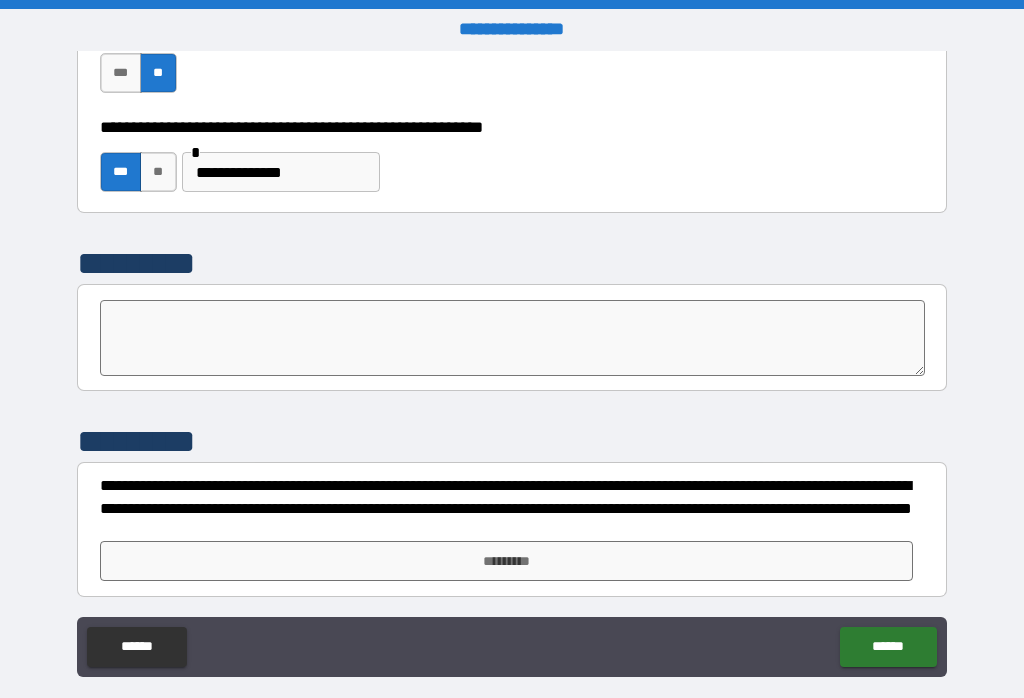 click on "*********" at bounding box center [507, 561] 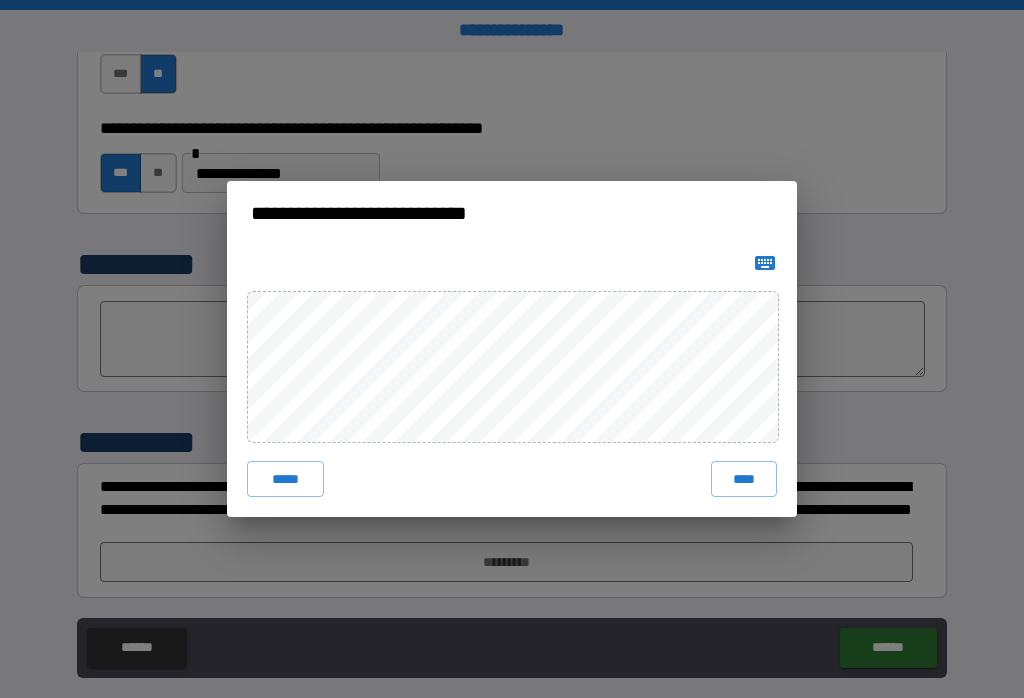 scroll, scrollTop: 0, scrollLeft: 0, axis: both 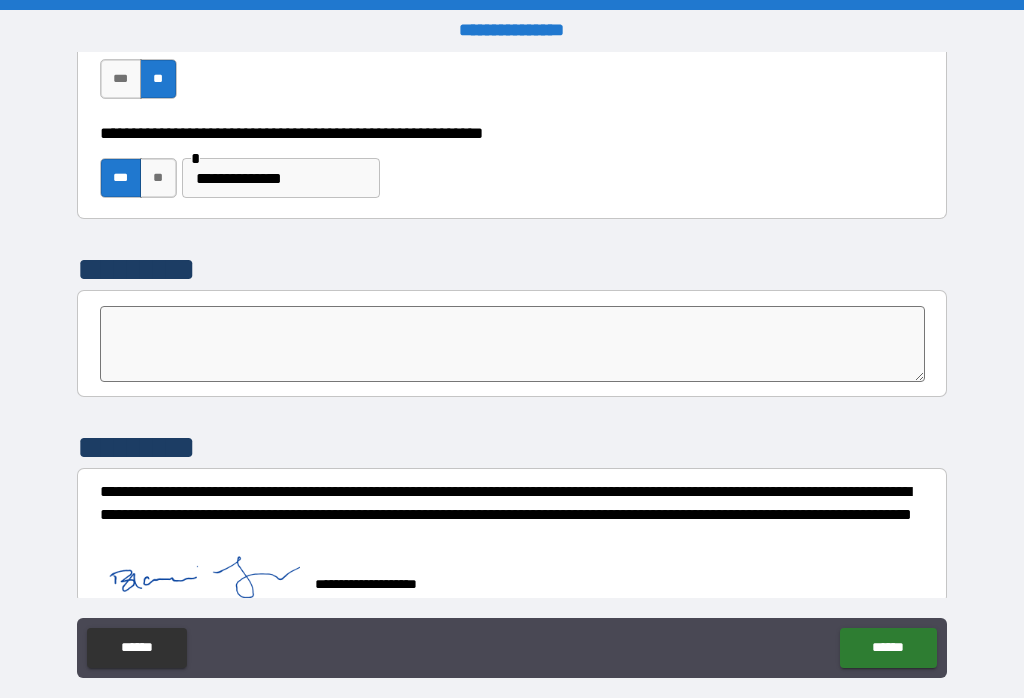 click on "******" at bounding box center [888, 648] 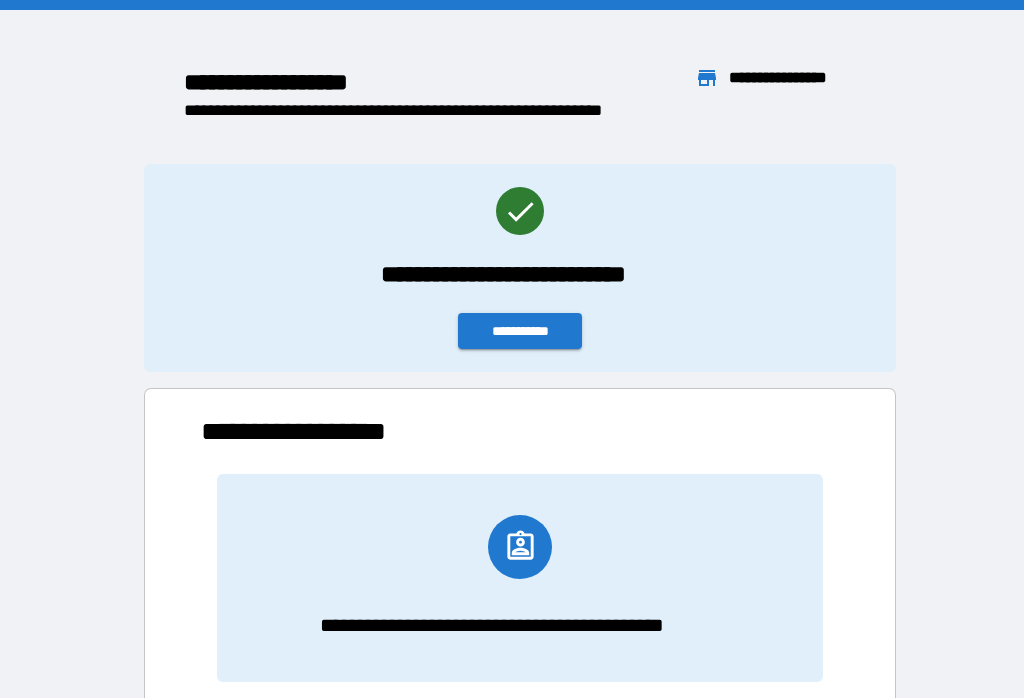 scroll, scrollTop: 166, scrollLeft: 638, axis: both 